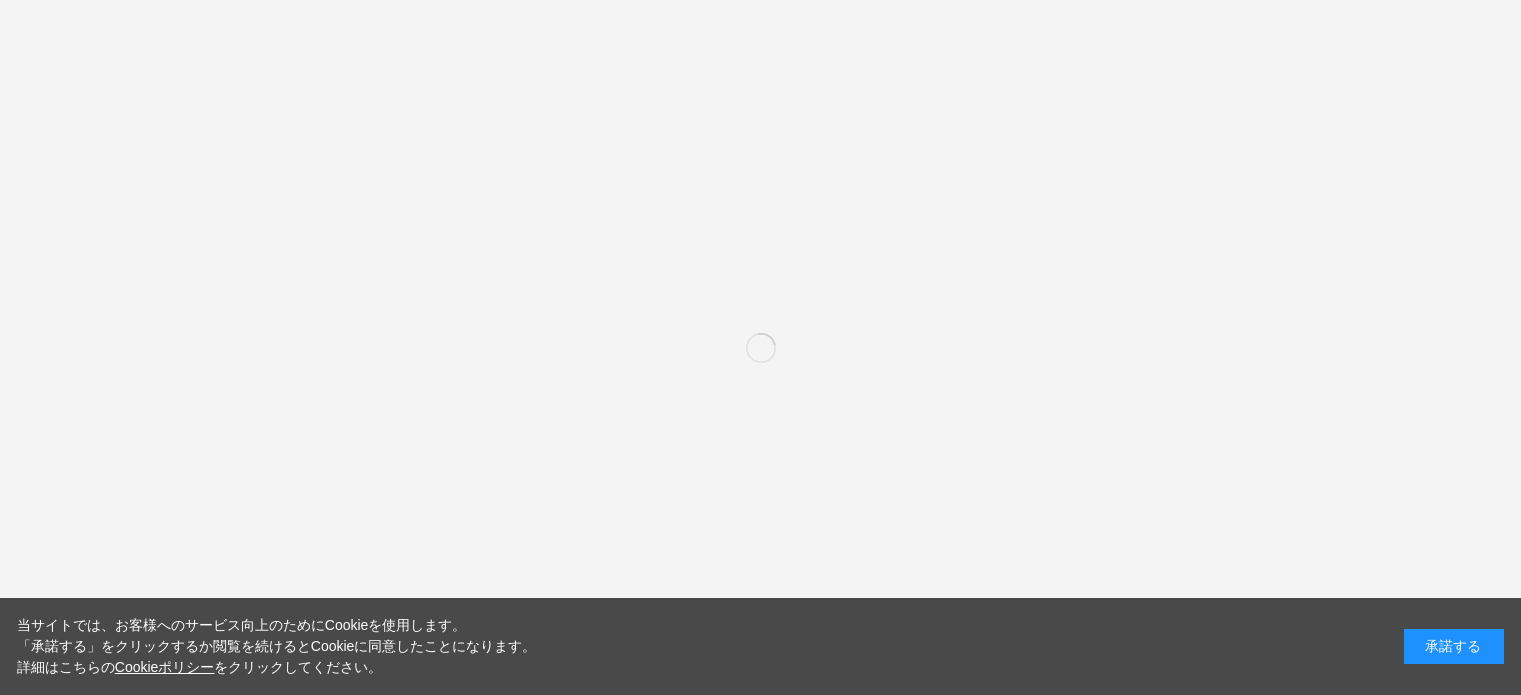 scroll, scrollTop: 0, scrollLeft: 0, axis: both 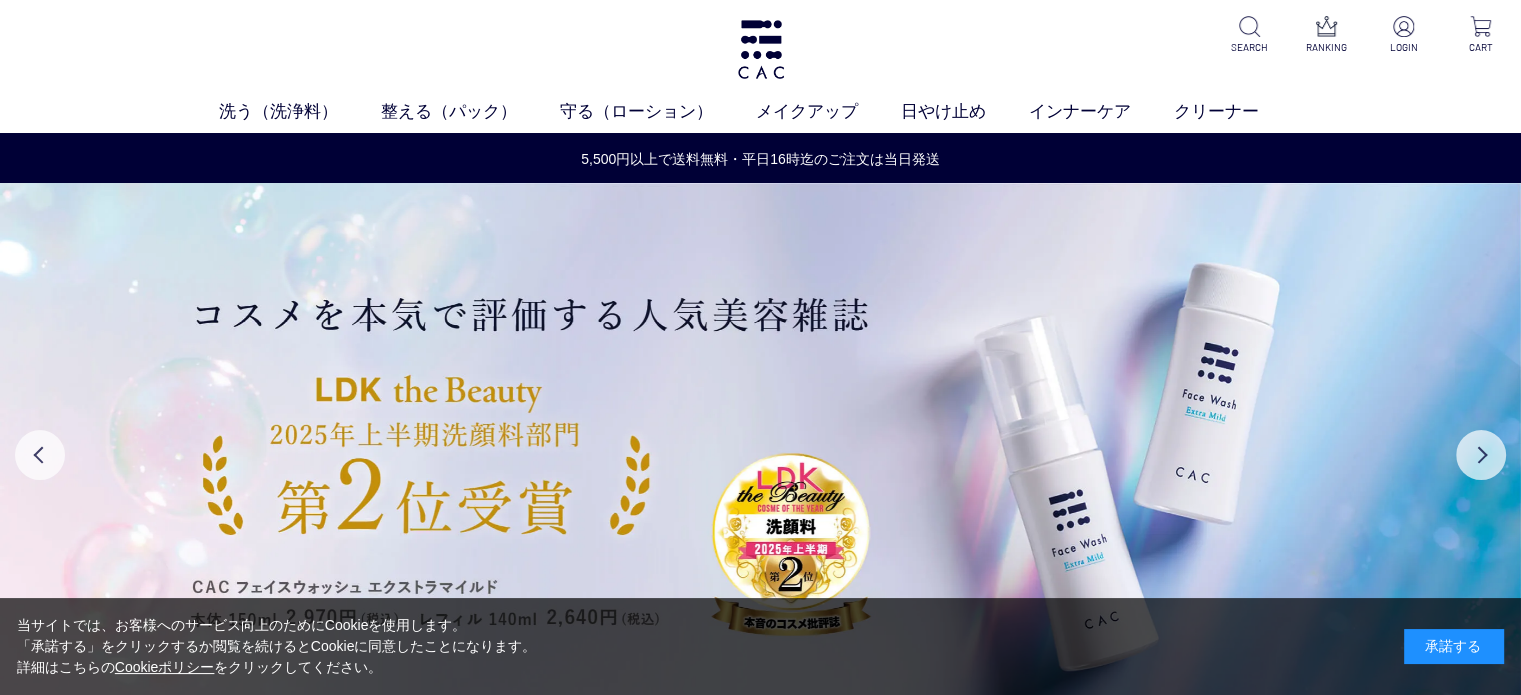 click on "洗う（洗浄料）
液体洗浄料
パウダー洗浄料
泡洗顔料
グッズ
整える（パック）
フェイスパック
ヘアパック
守る（ローション）
保湿化粧水
柔軟化粧水
美容液
ジェル
メイクアップ
ベース
アイ
フェイスカラー
リップ
日やけ止め
インナーケア
クリーナー
SEARCH
RANKING
LOGIN
CART" at bounding box center (760, 66) 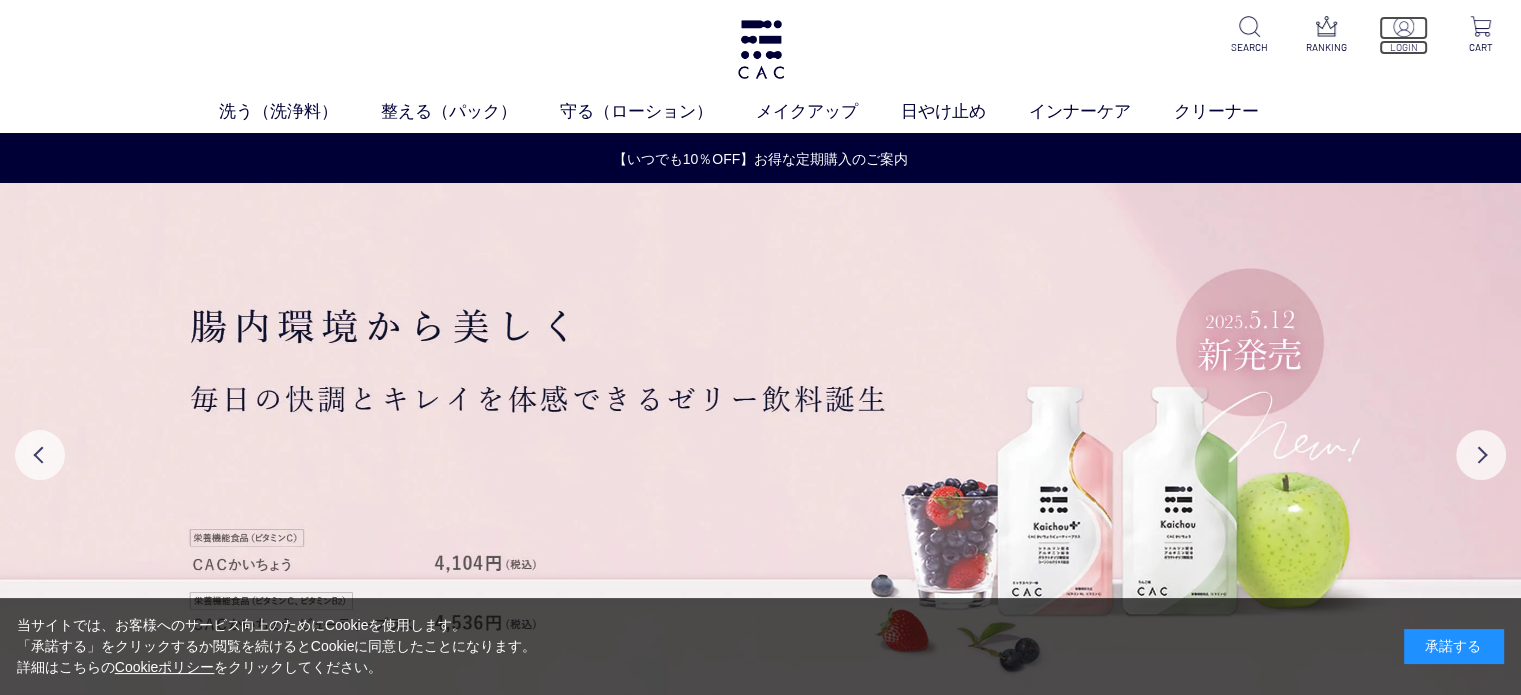 click at bounding box center [1403, 28] 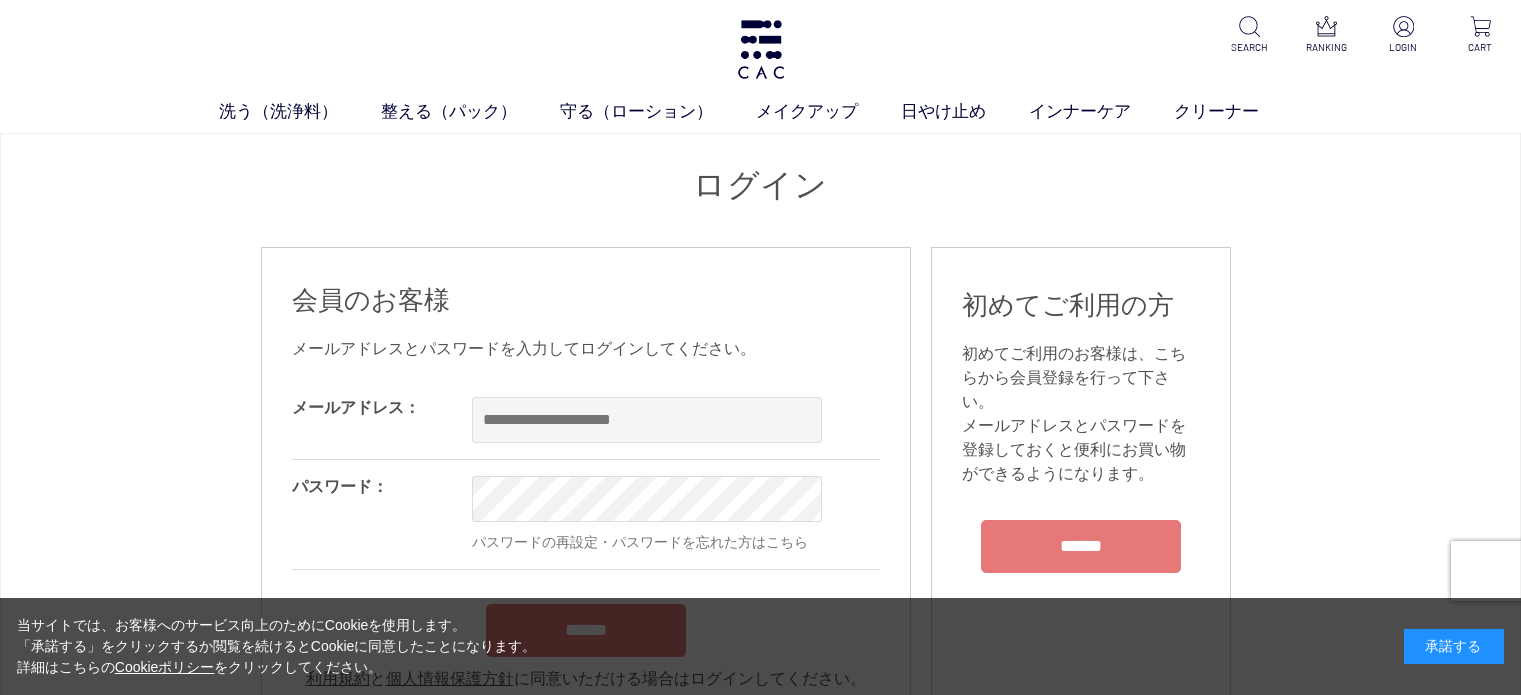scroll, scrollTop: 0, scrollLeft: 0, axis: both 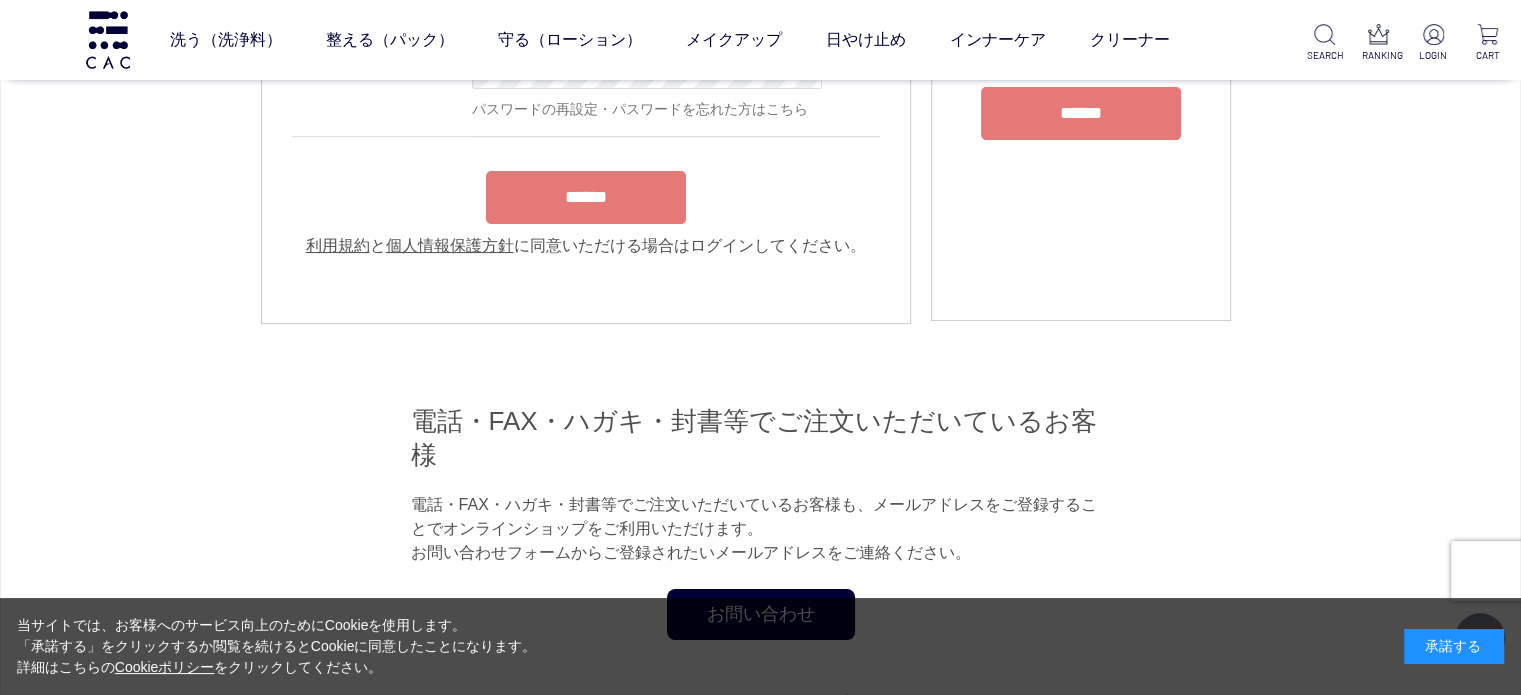 type on "**********" 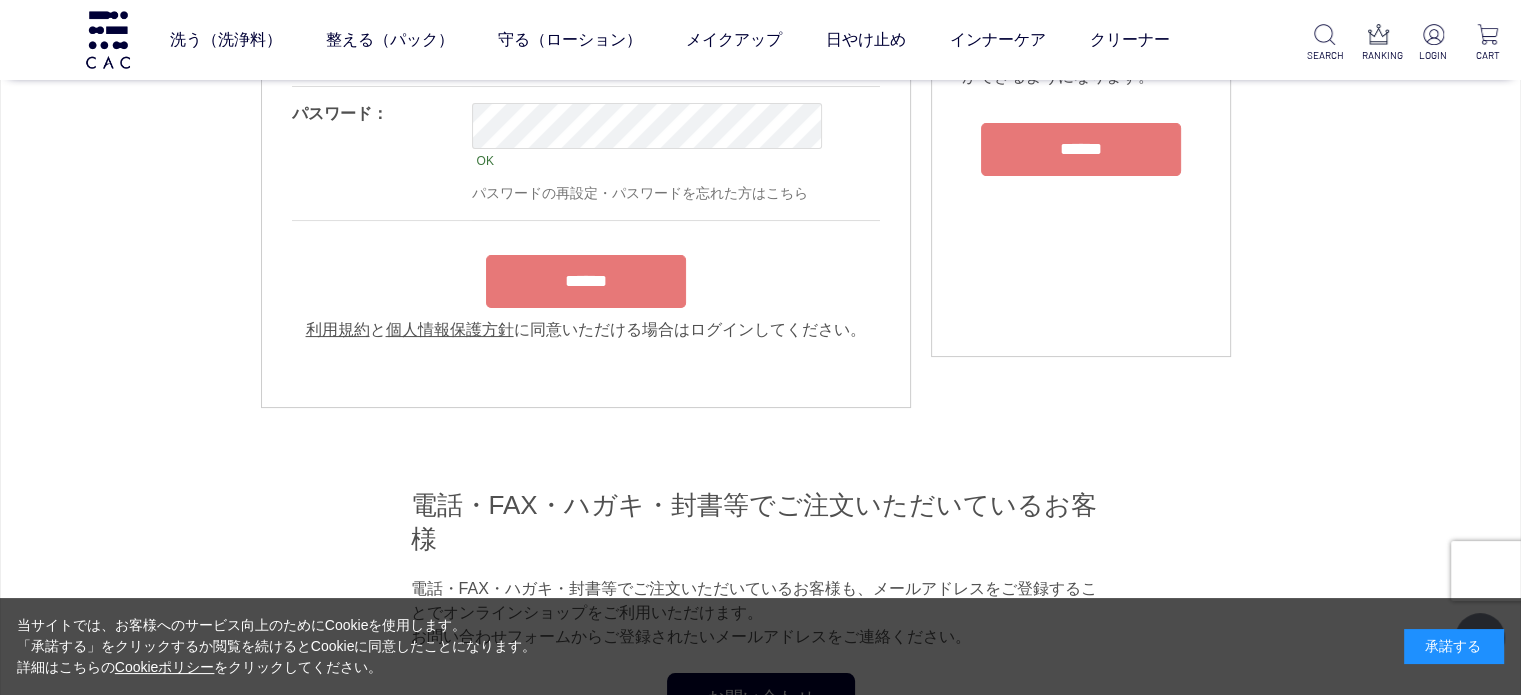 click on "******" at bounding box center (586, 281) 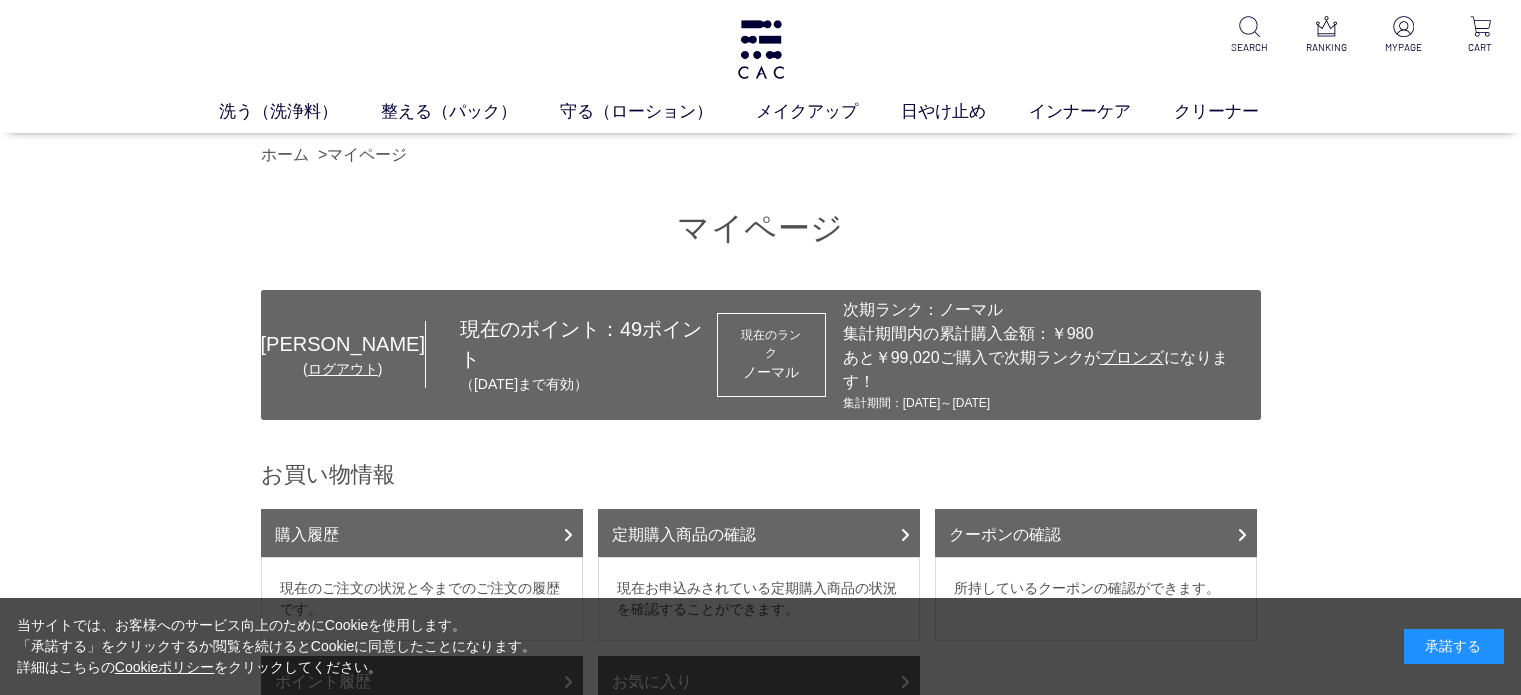 scroll, scrollTop: 0, scrollLeft: 0, axis: both 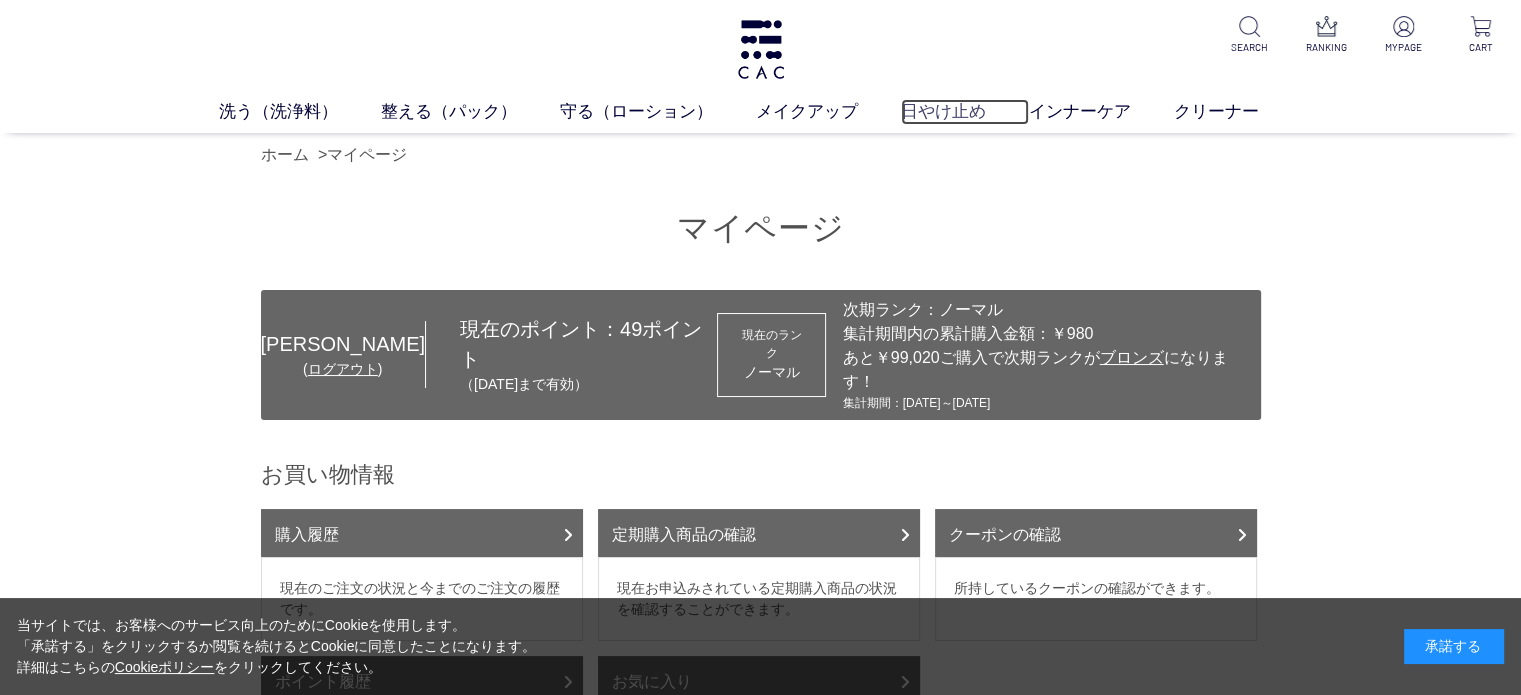 click on "日やけ止め" at bounding box center (965, 112) 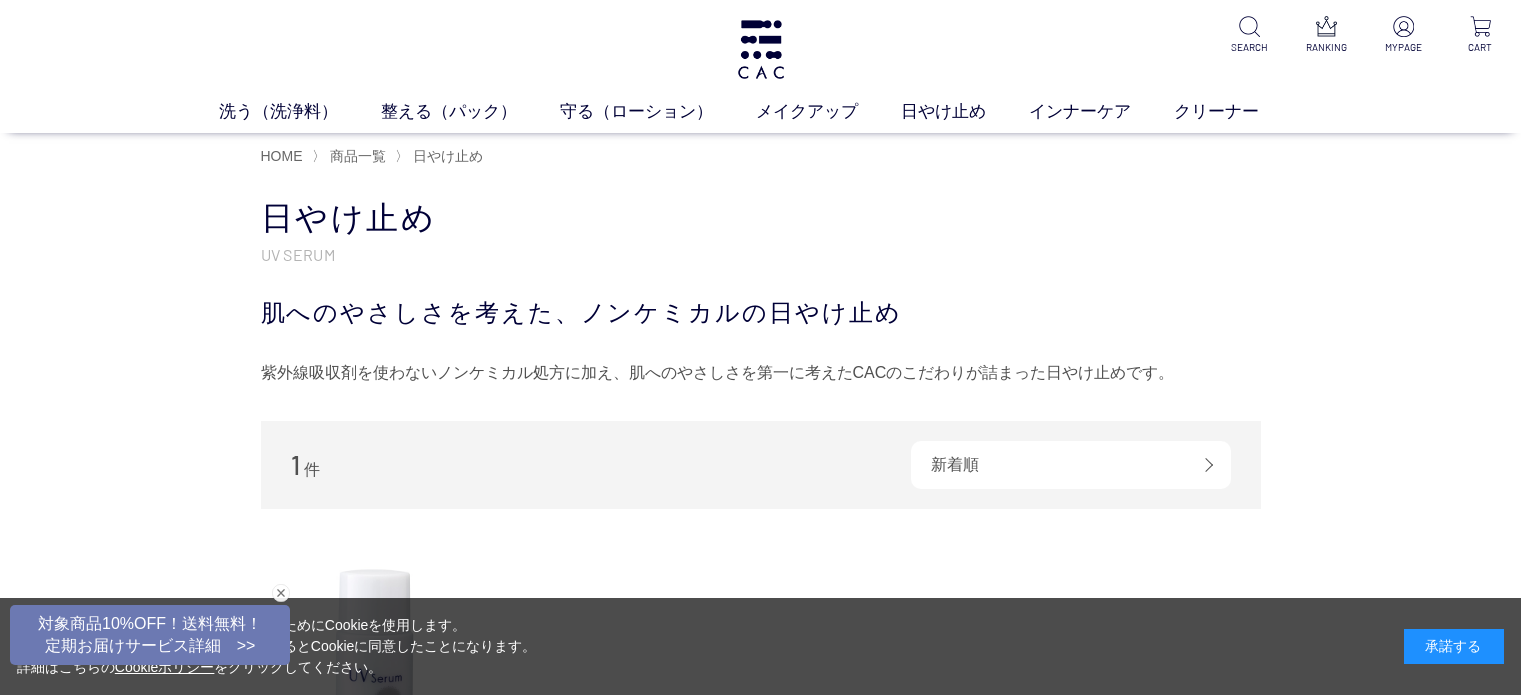 scroll, scrollTop: 0, scrollLeft: 0, axis: both 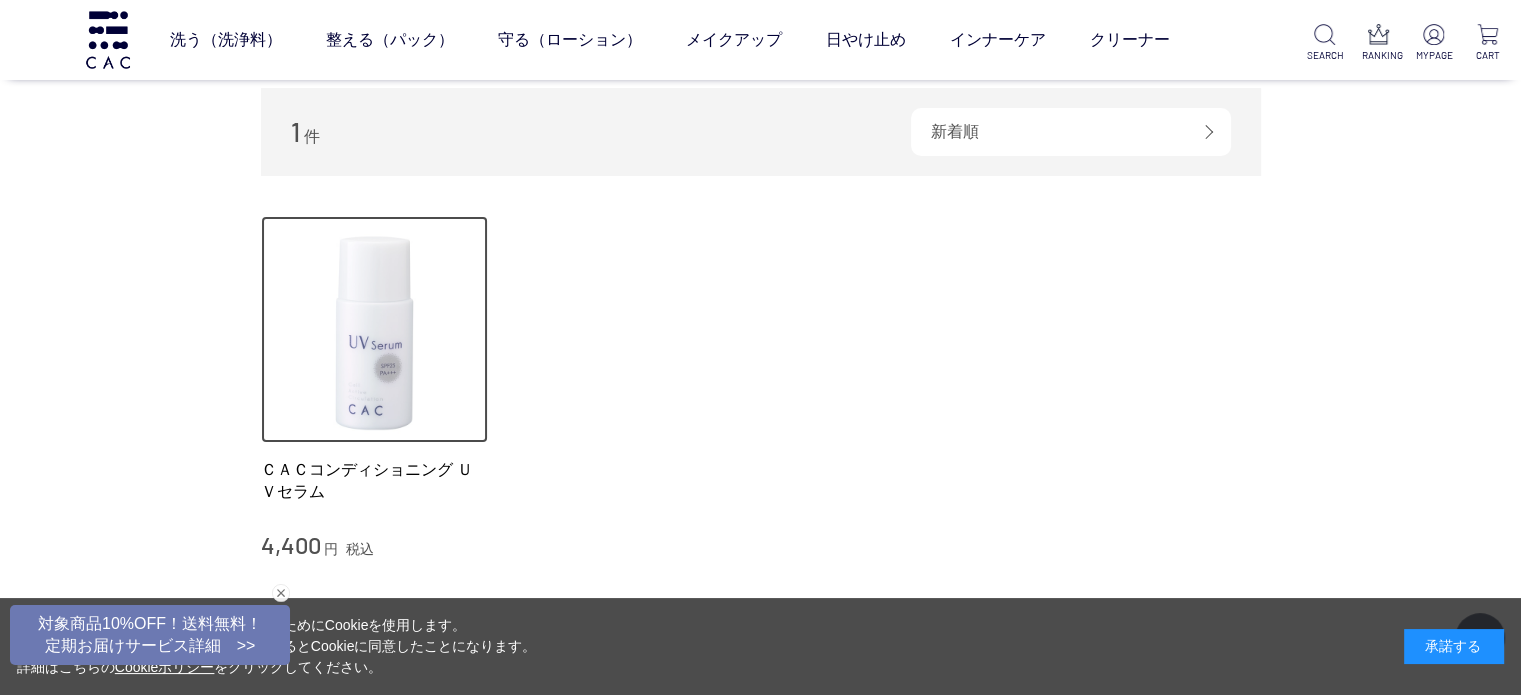 click at bounding box center (375, 330) 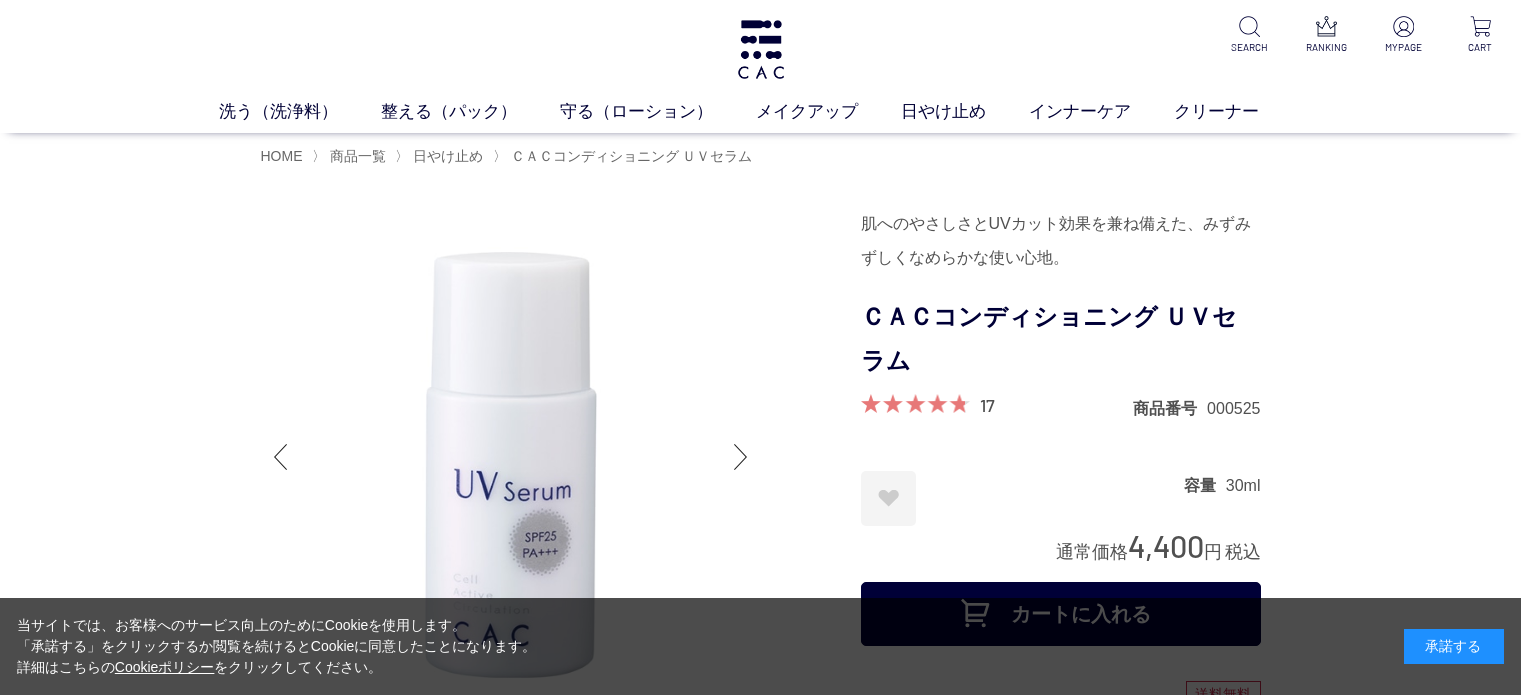scroll, scrollTop: 0, scrollLeft: 0, axis: both 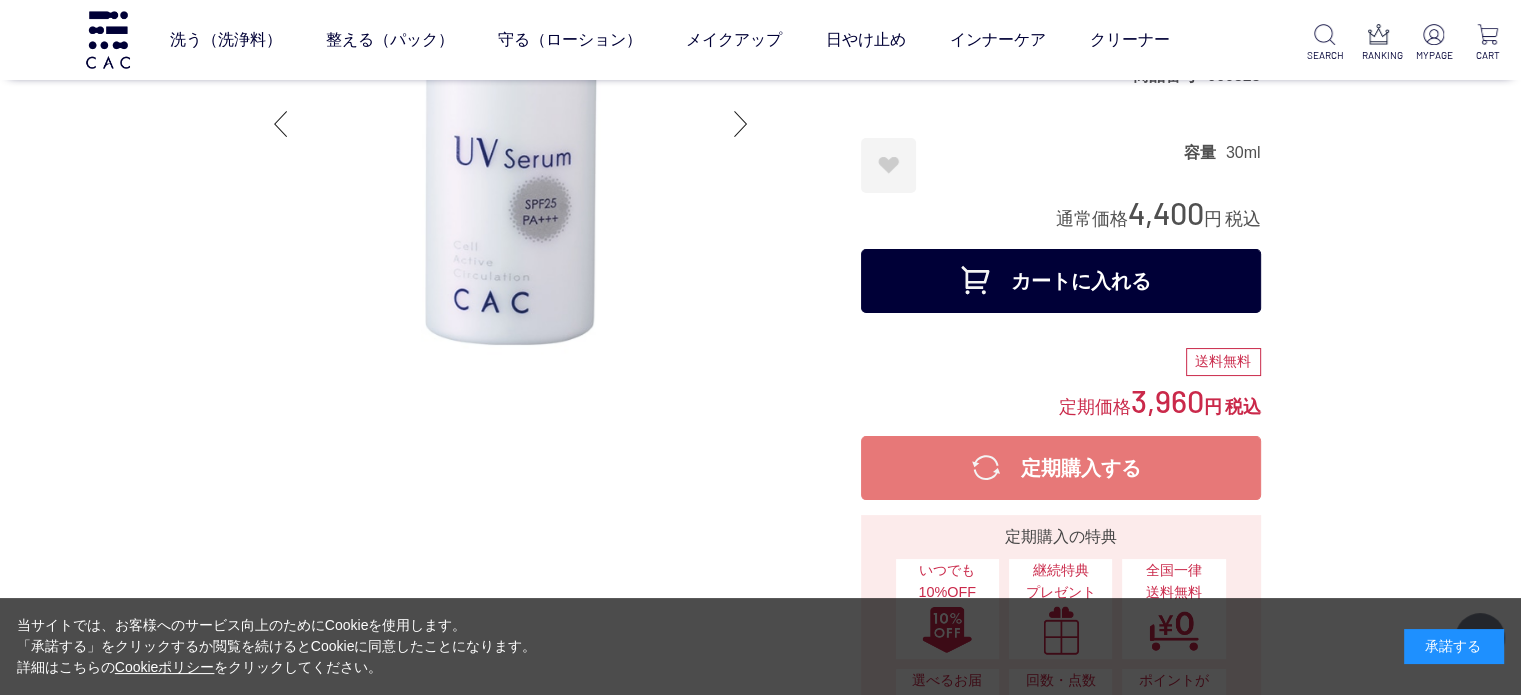 click on "定期購入する" at bounding box center [1061, 468] 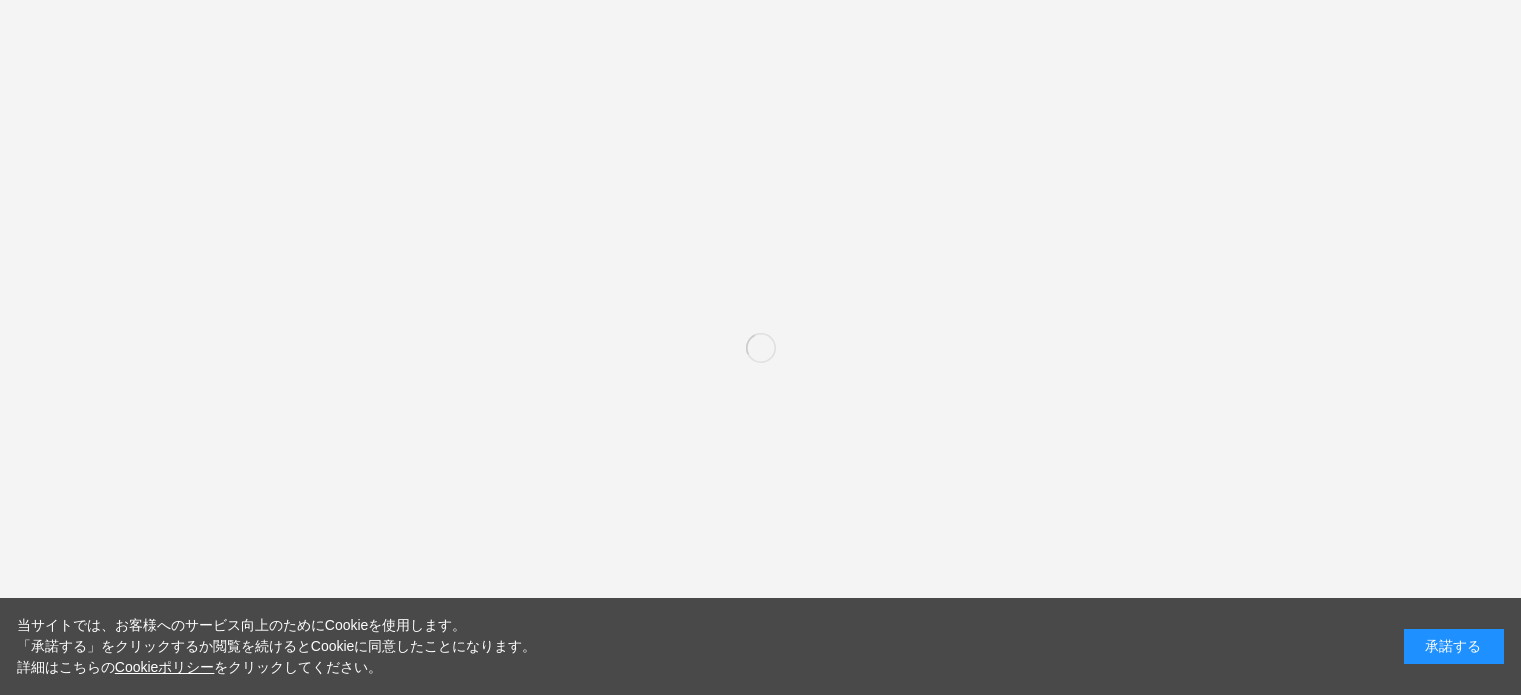 scroll, scrollTop: 0, scrollLeft: 0, axis: both 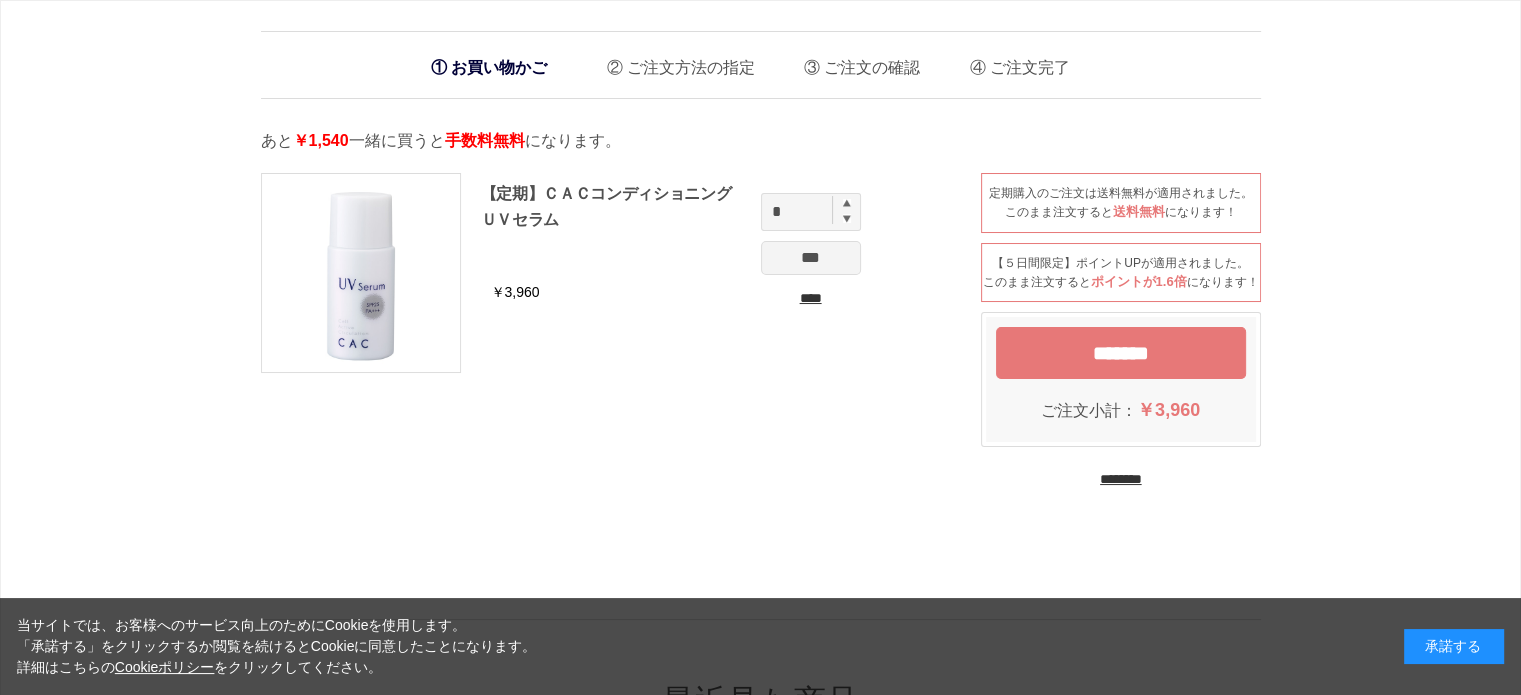 click on "********" at bounding box center (1121, 479) 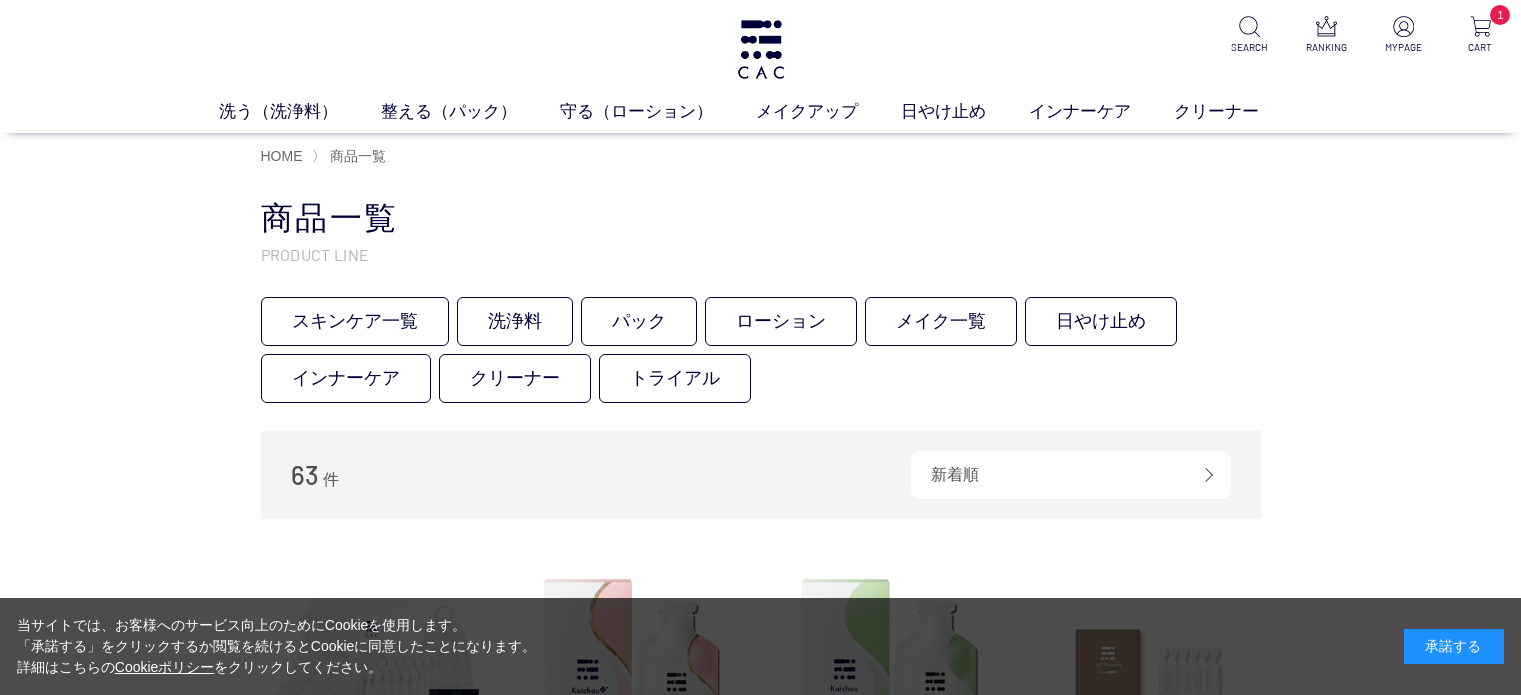 scroll, scrollTop: 0, scrollLeft: 0, axis: both 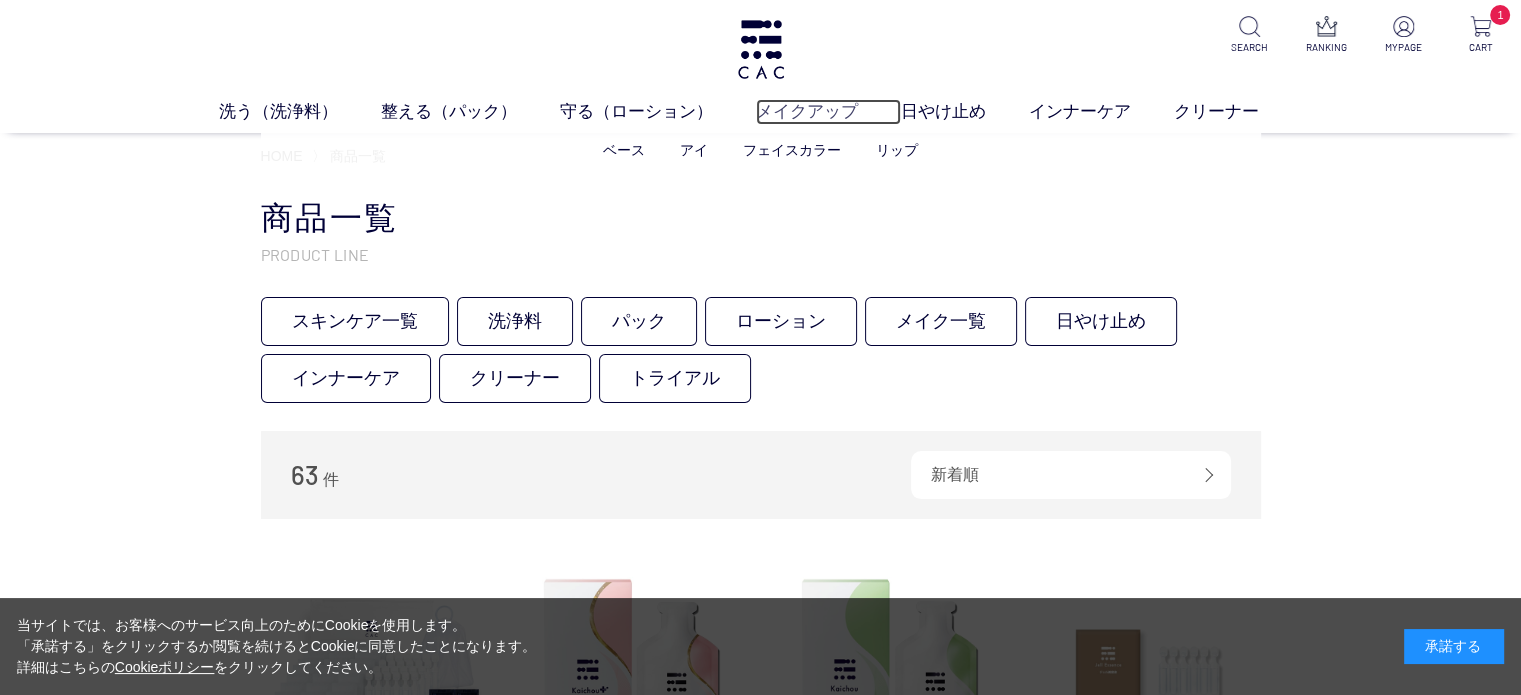click on "メイクアップ" at bounding box center [828, 112] 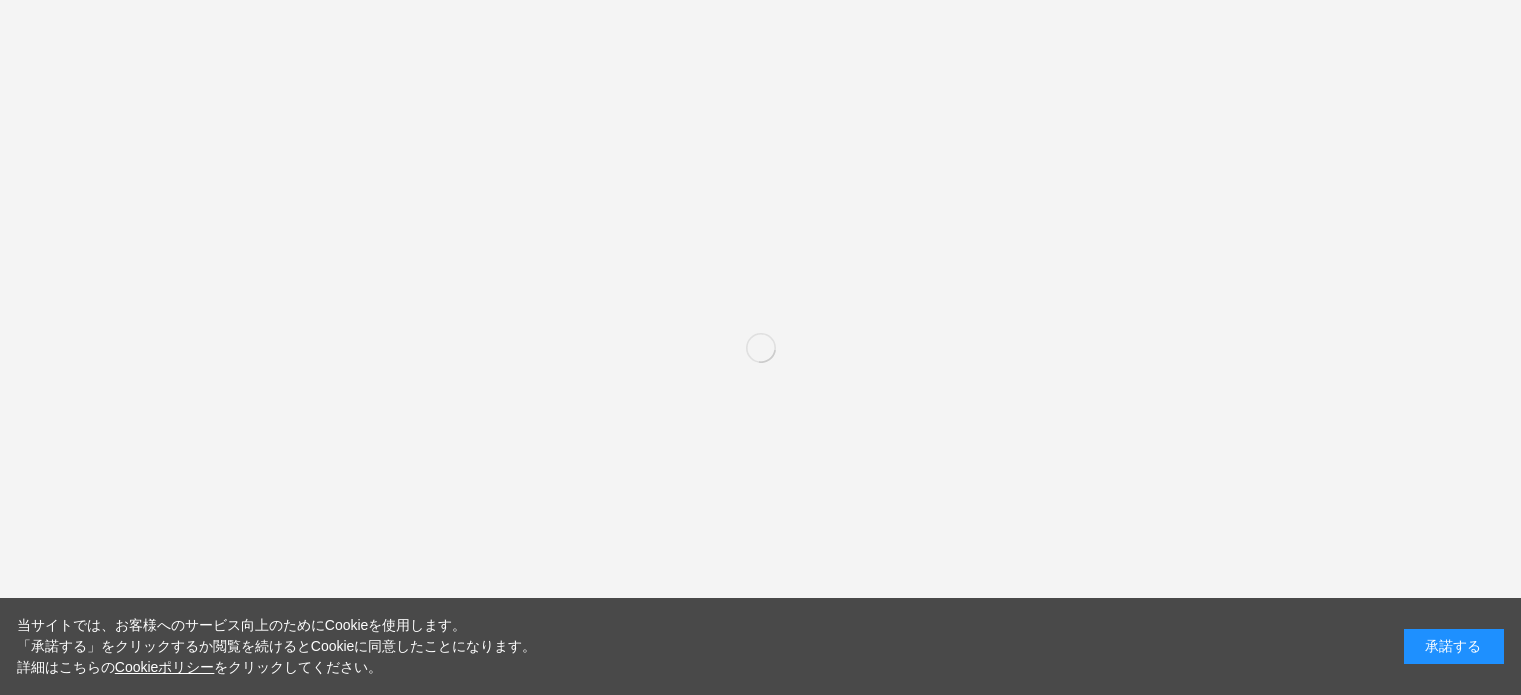 scroll, scrollTop: 0, scrollLeft: 0, axis: both 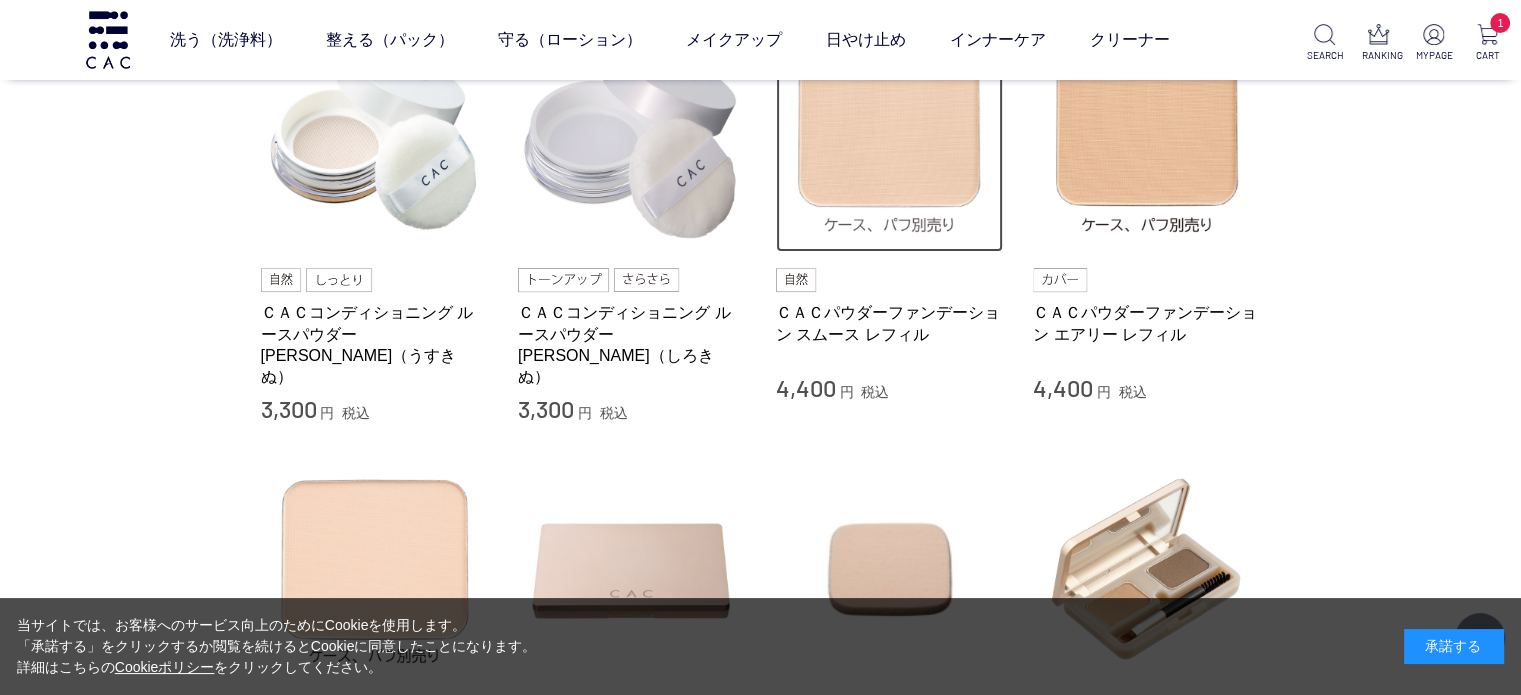click at bounding box center [890, 139] 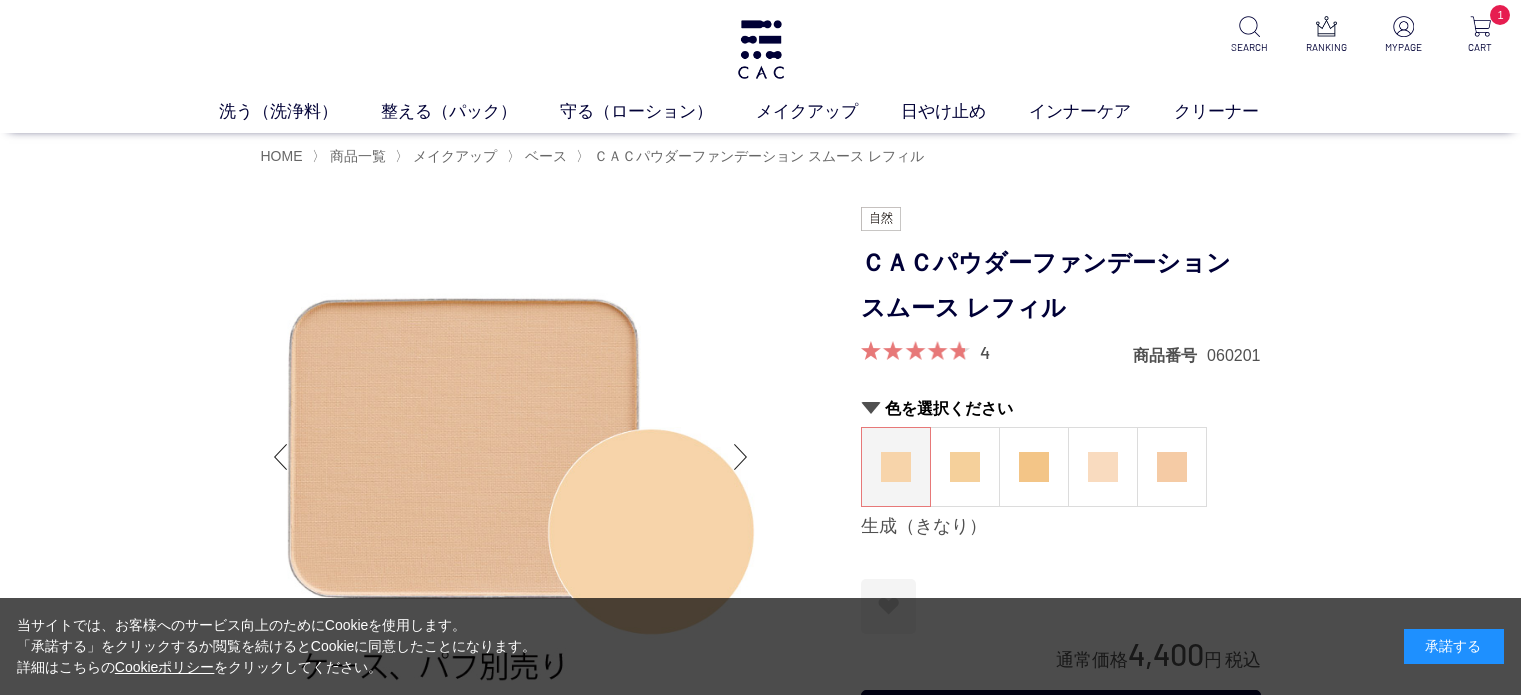 scroll, scrollTop: 0, scrollLeft: 0, axis: both 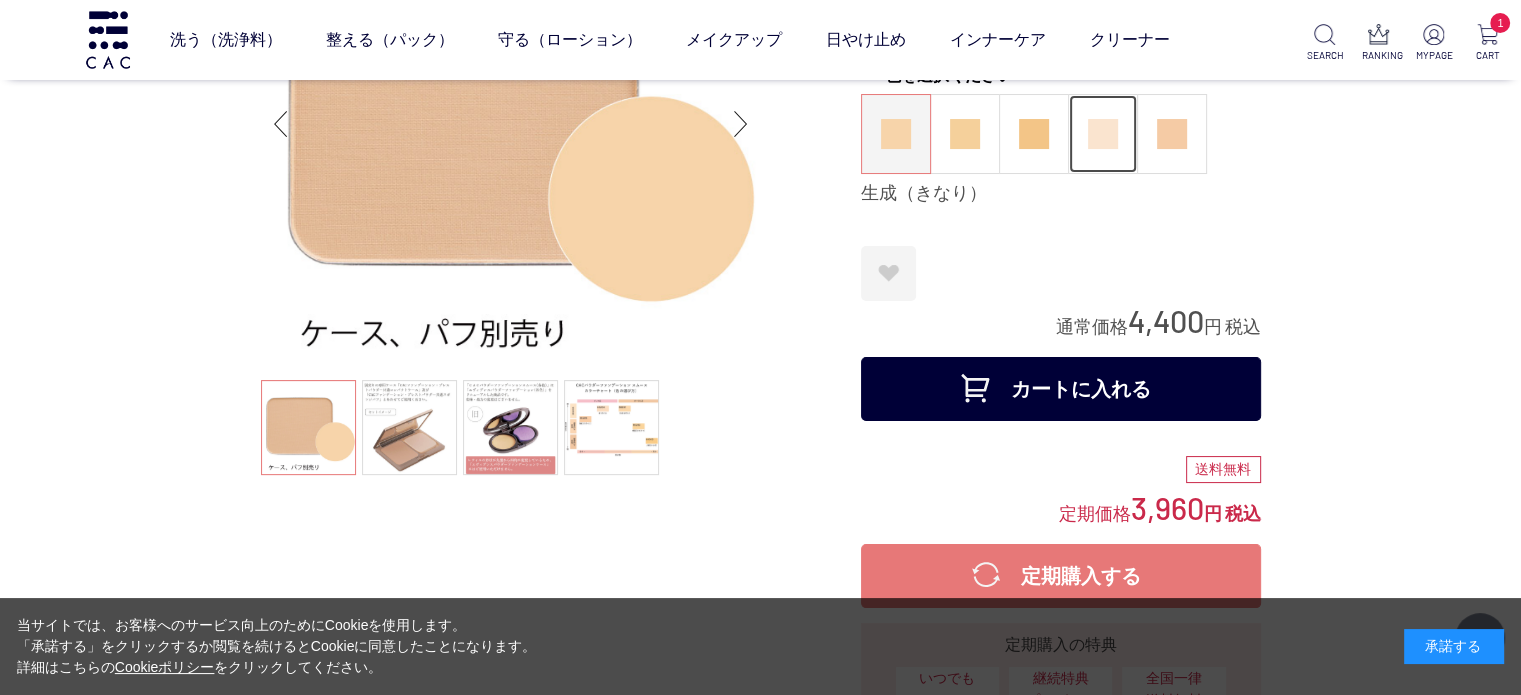 click at bounding box center [1103, 134] 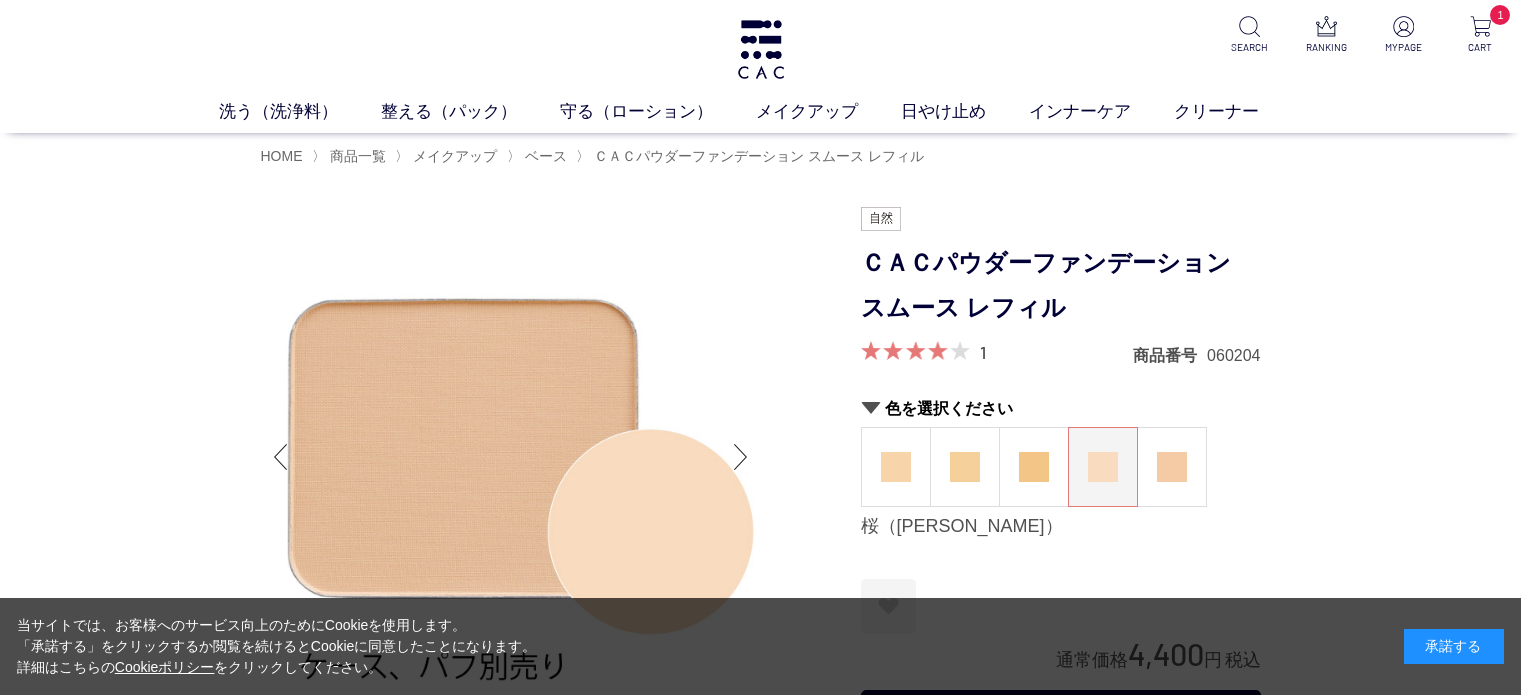 scroll, scrollTop: 0, scrollLeft: 0, axis: both 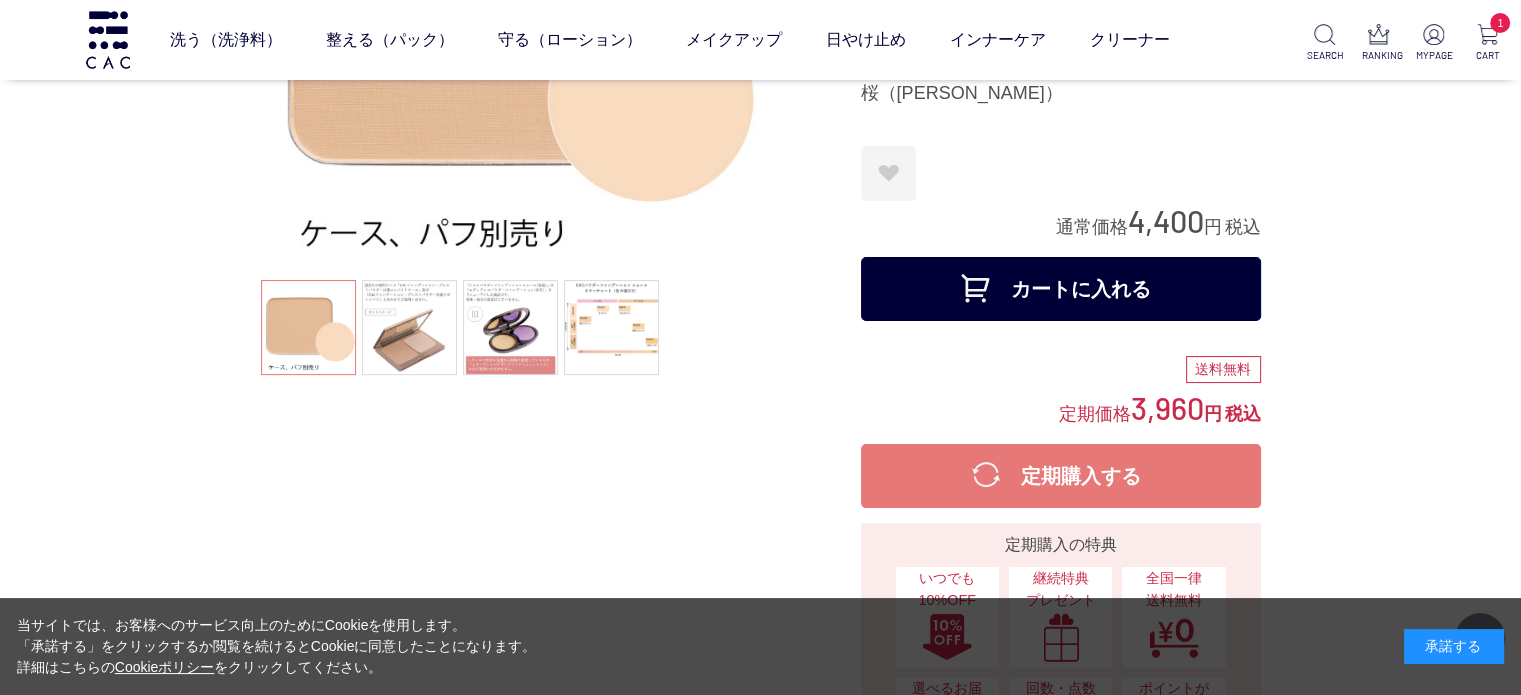 click on "定期購入する" at bounding box center [1061, 476] 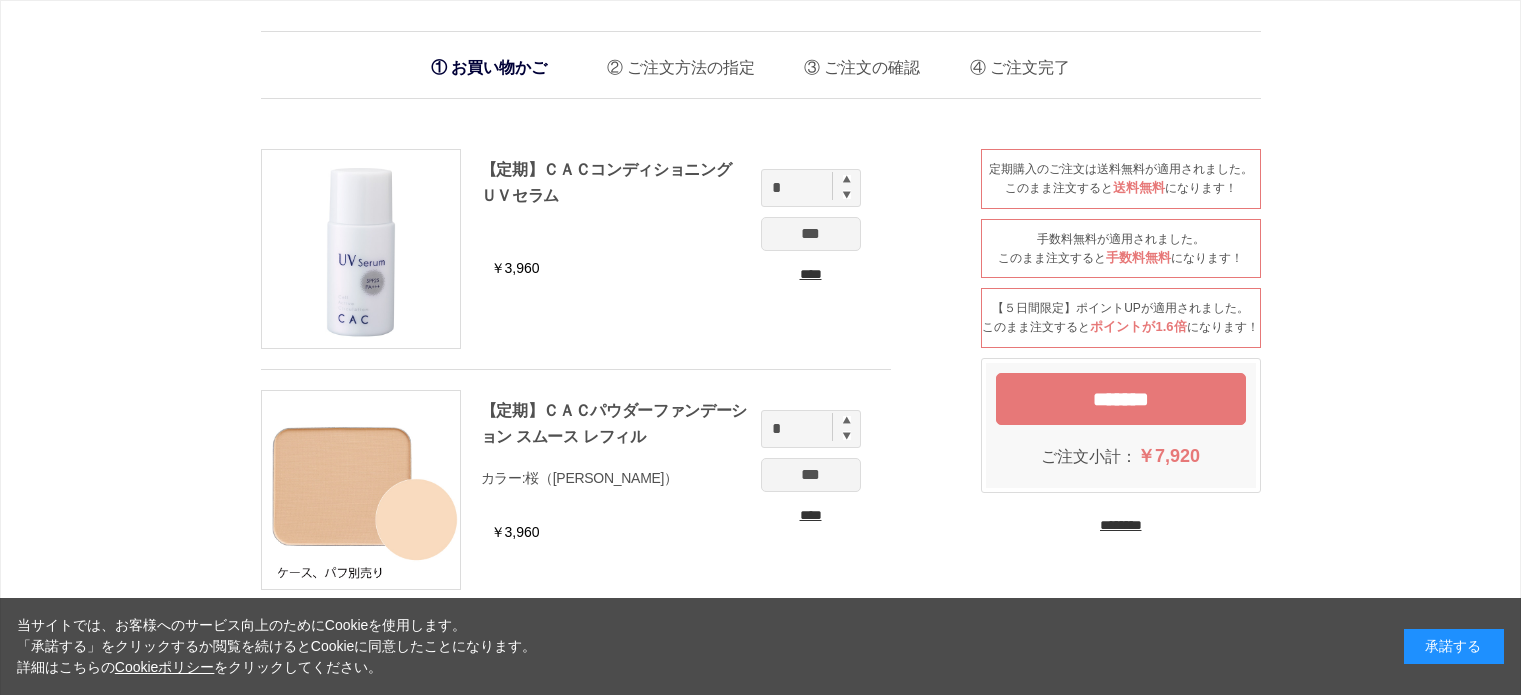 scroll, scrollTop: 0, scrollLeft: 0, axis: both 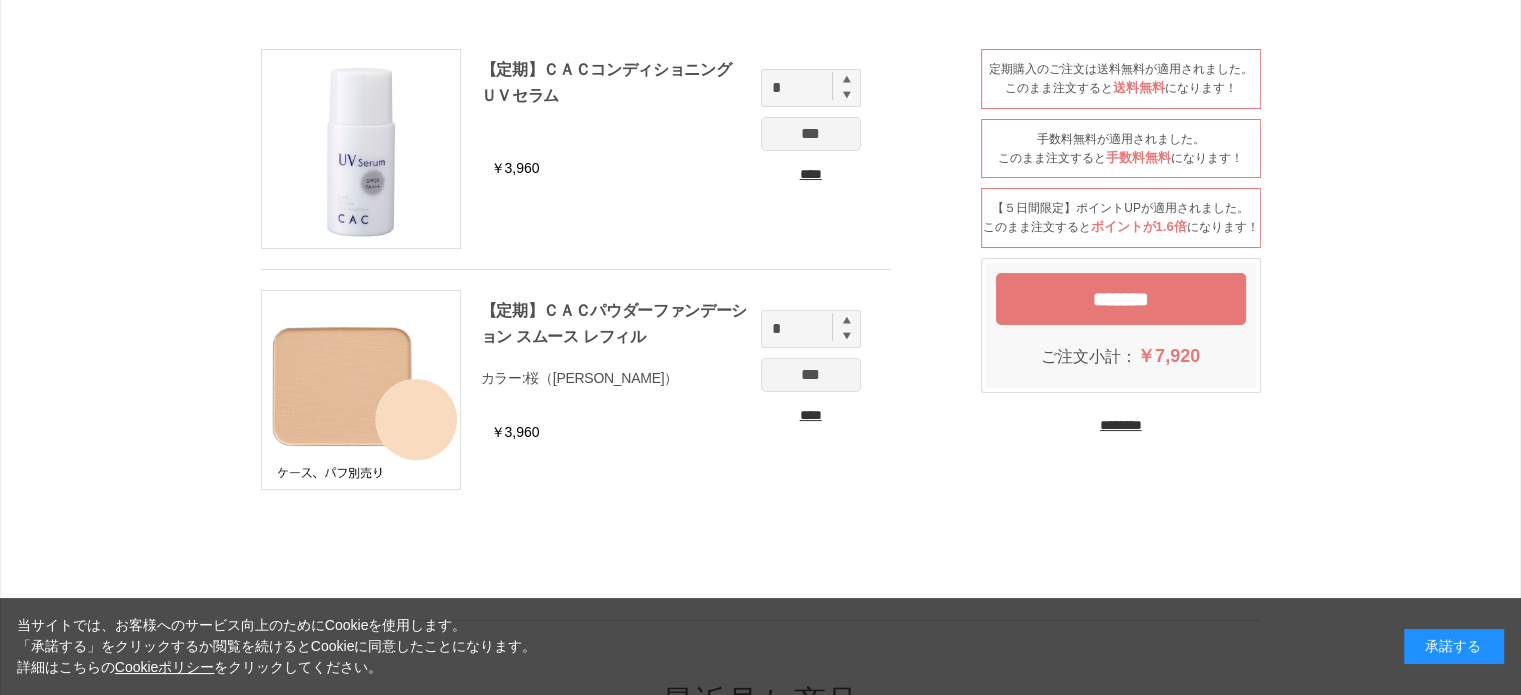 click on "********" at bounding box center (1121, 425) 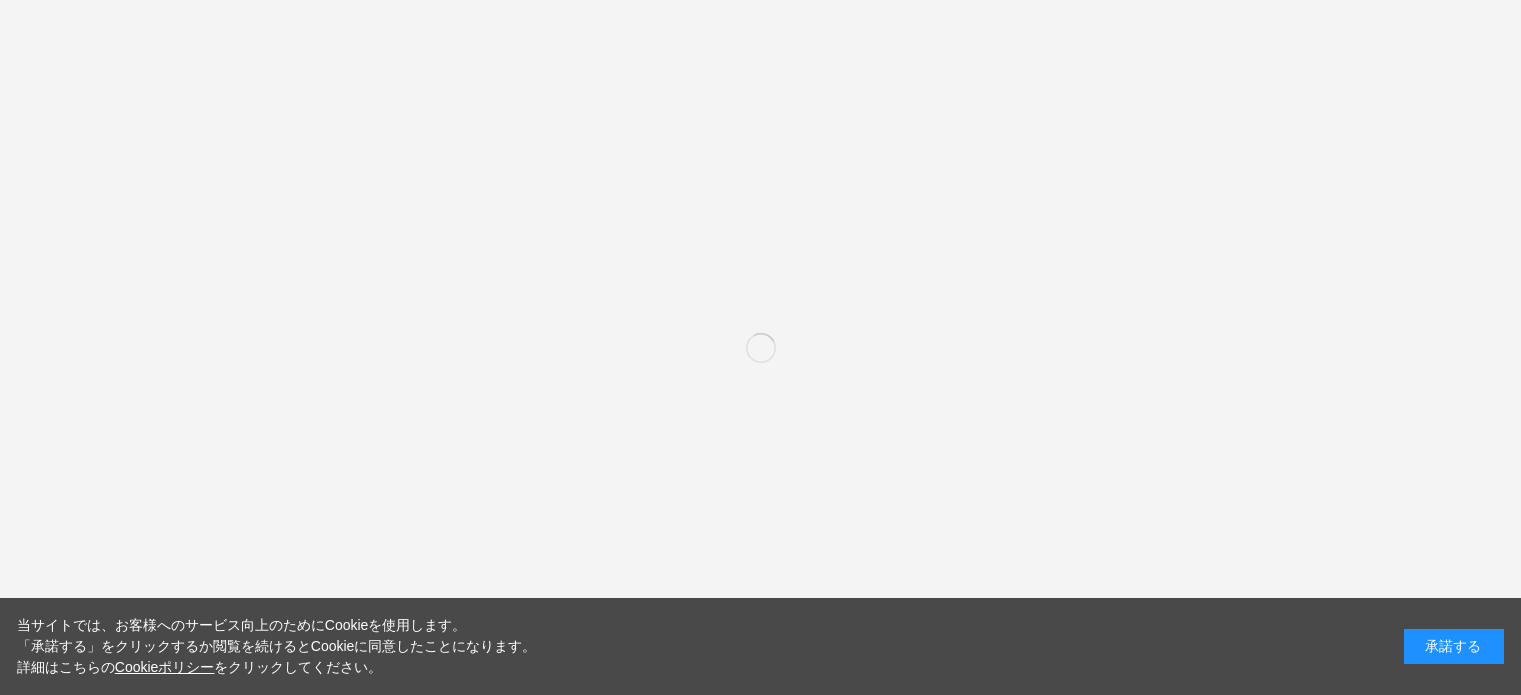 scroll, scrollTop: 0, scrollLeft: 0, axis: both 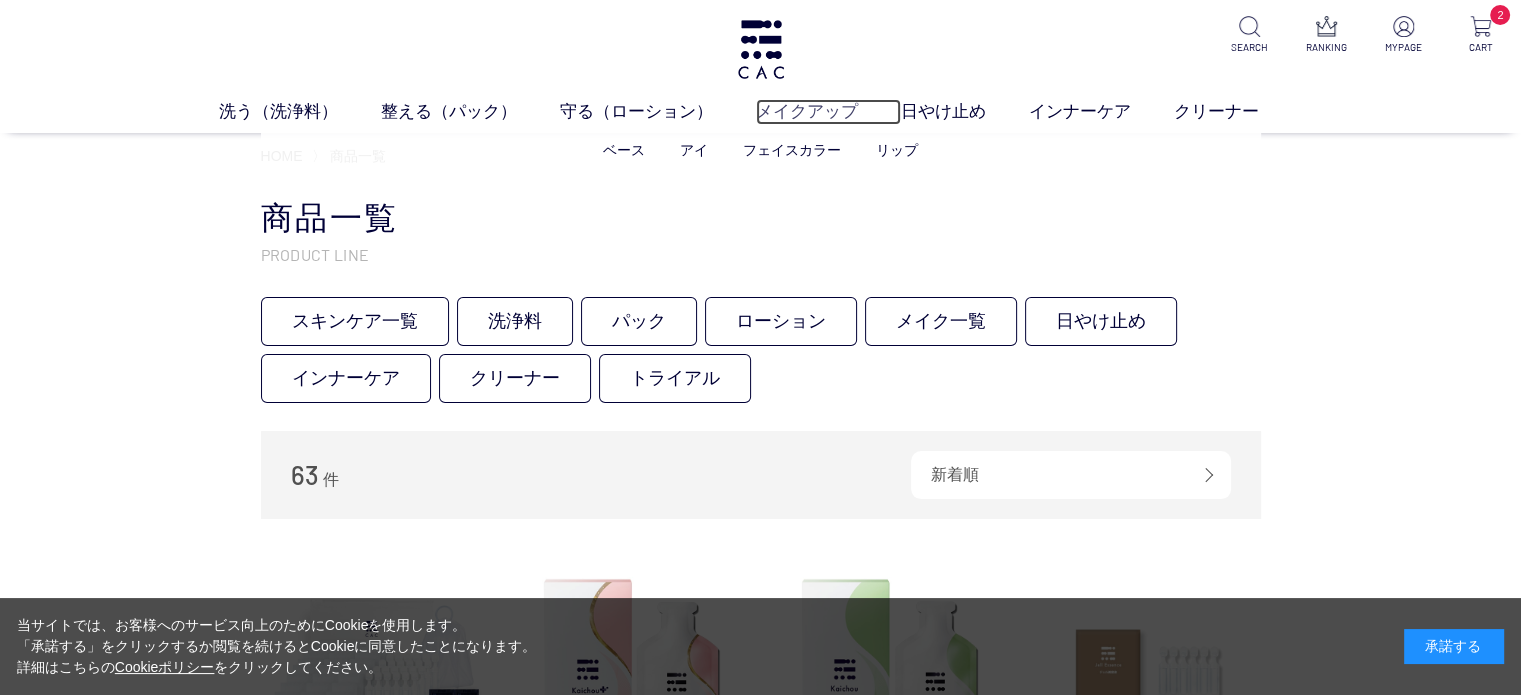 click on "メイクアップ" at bounding box center [828, 112] 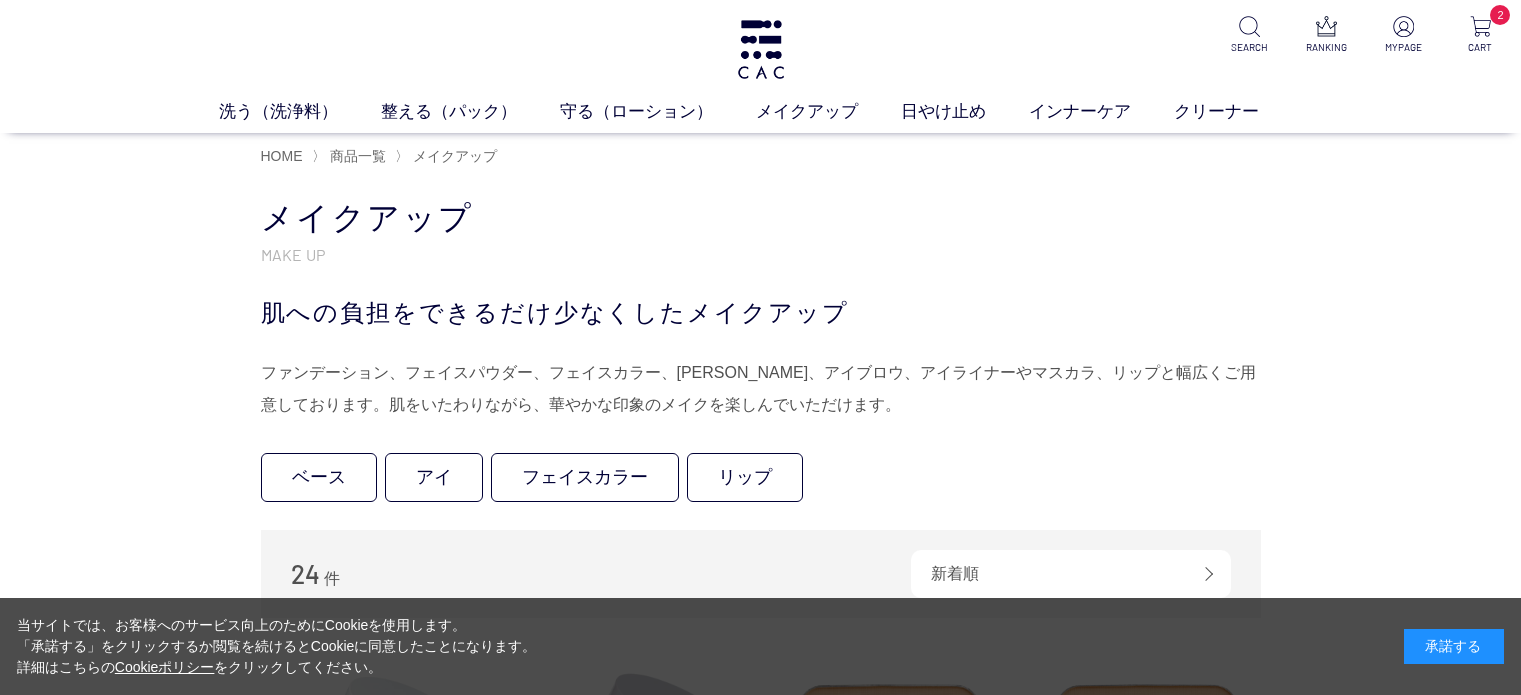 scroll, scrollTop: 0, scrollLeft: 0, axis: both 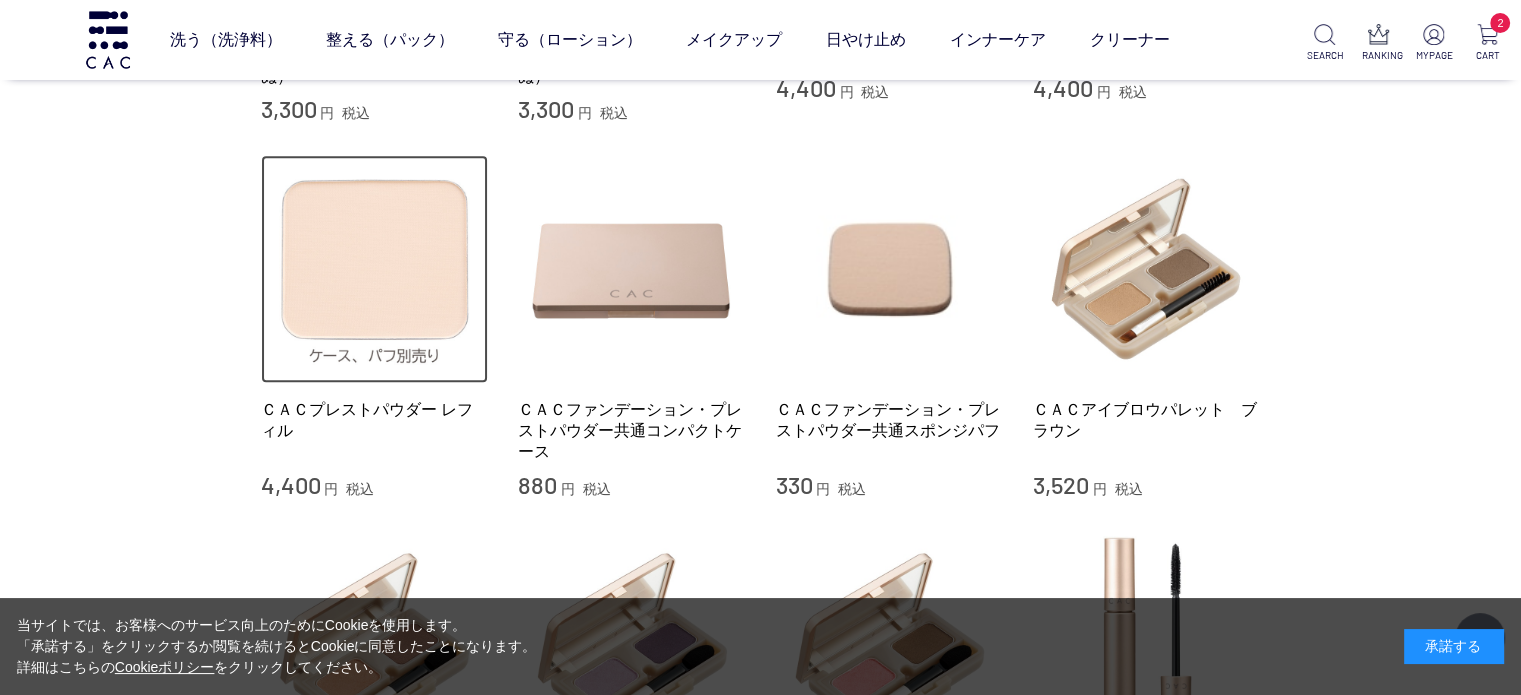click at bounding box center [375, 269] 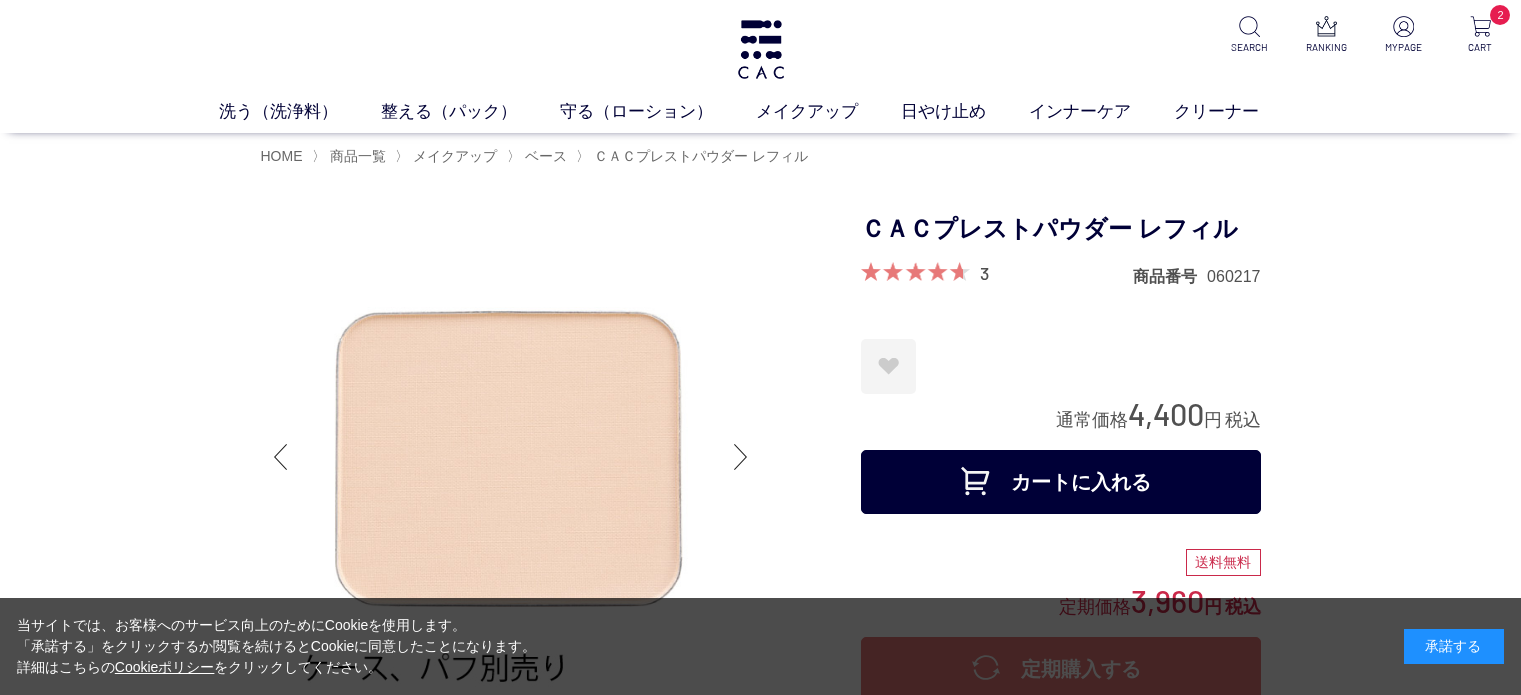 scroll, scrollTop: 0, scrollLeft: 0, axis: both 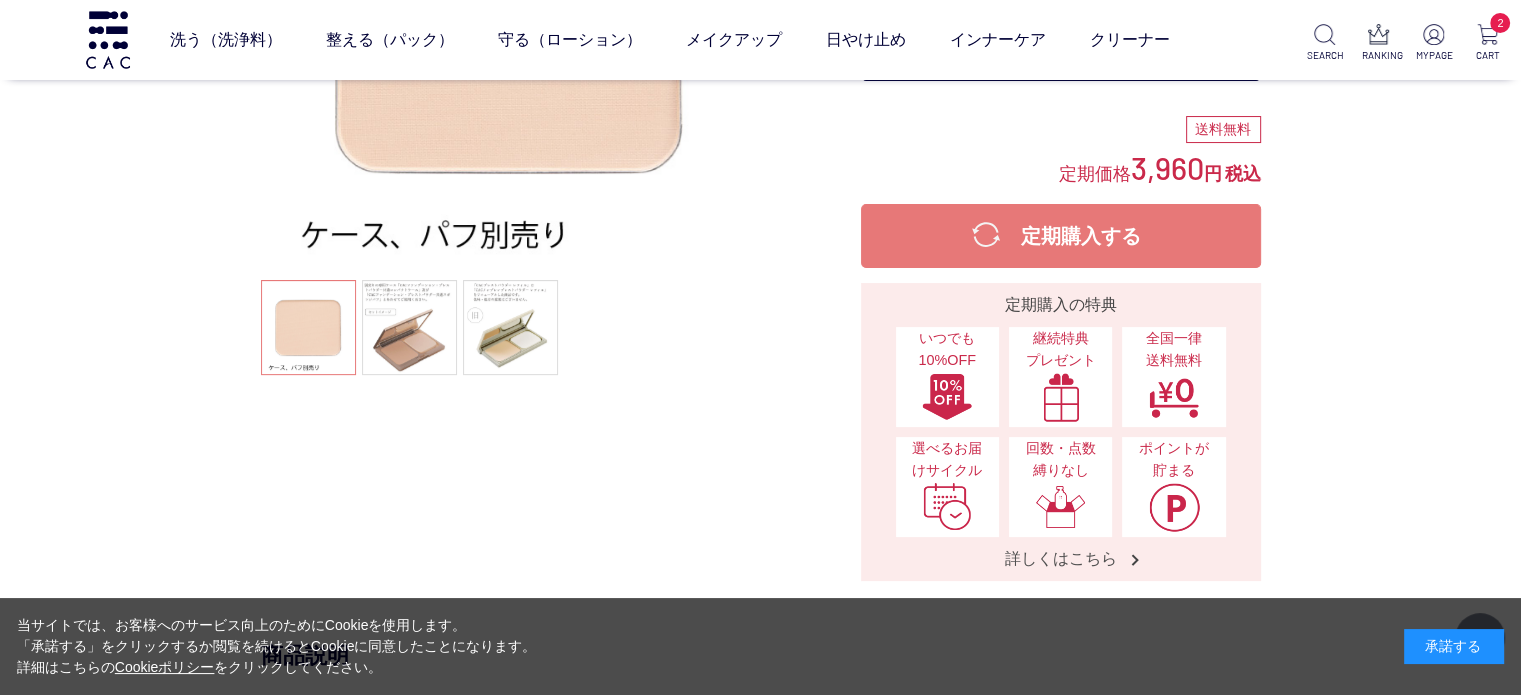 click on "定期購入する" at bounding box center (1061, 236) 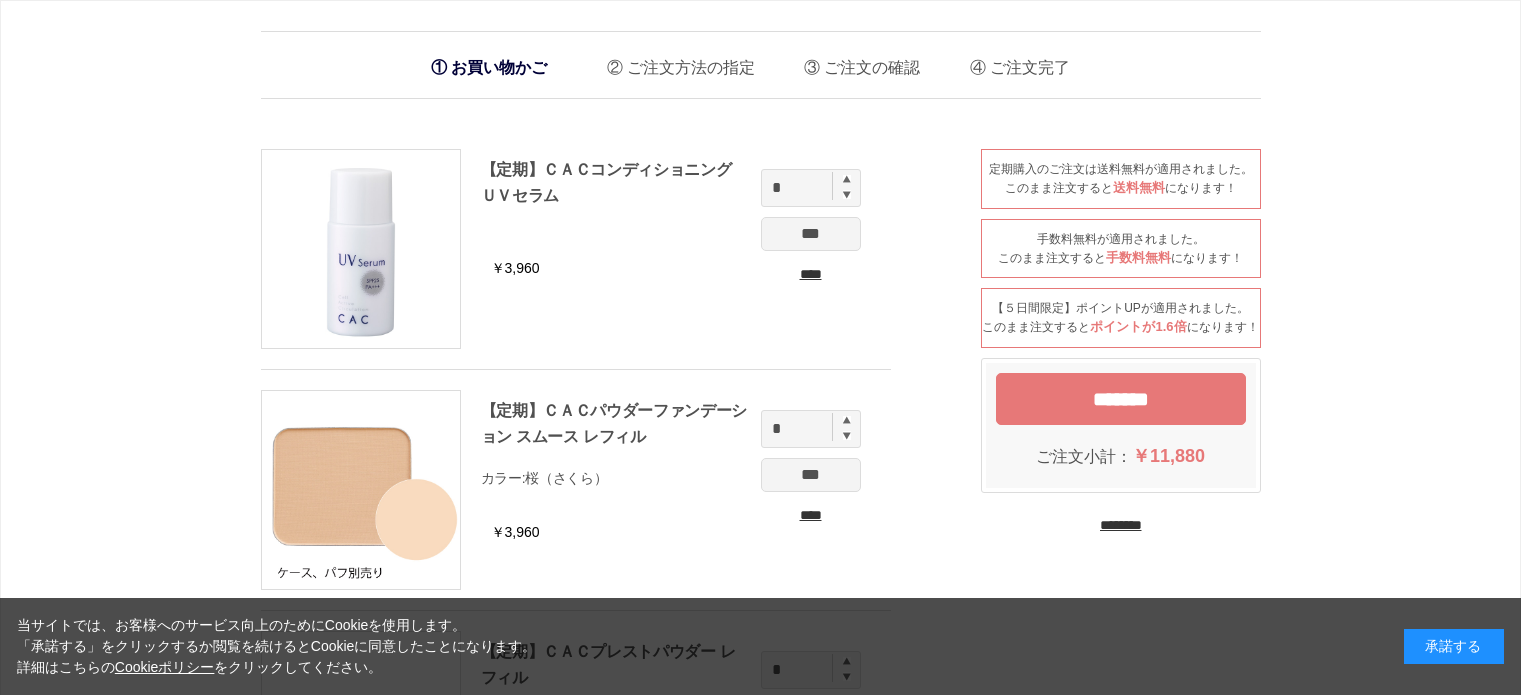 scroll, scrollTop: 0, scrollLeft: 0, axis: both 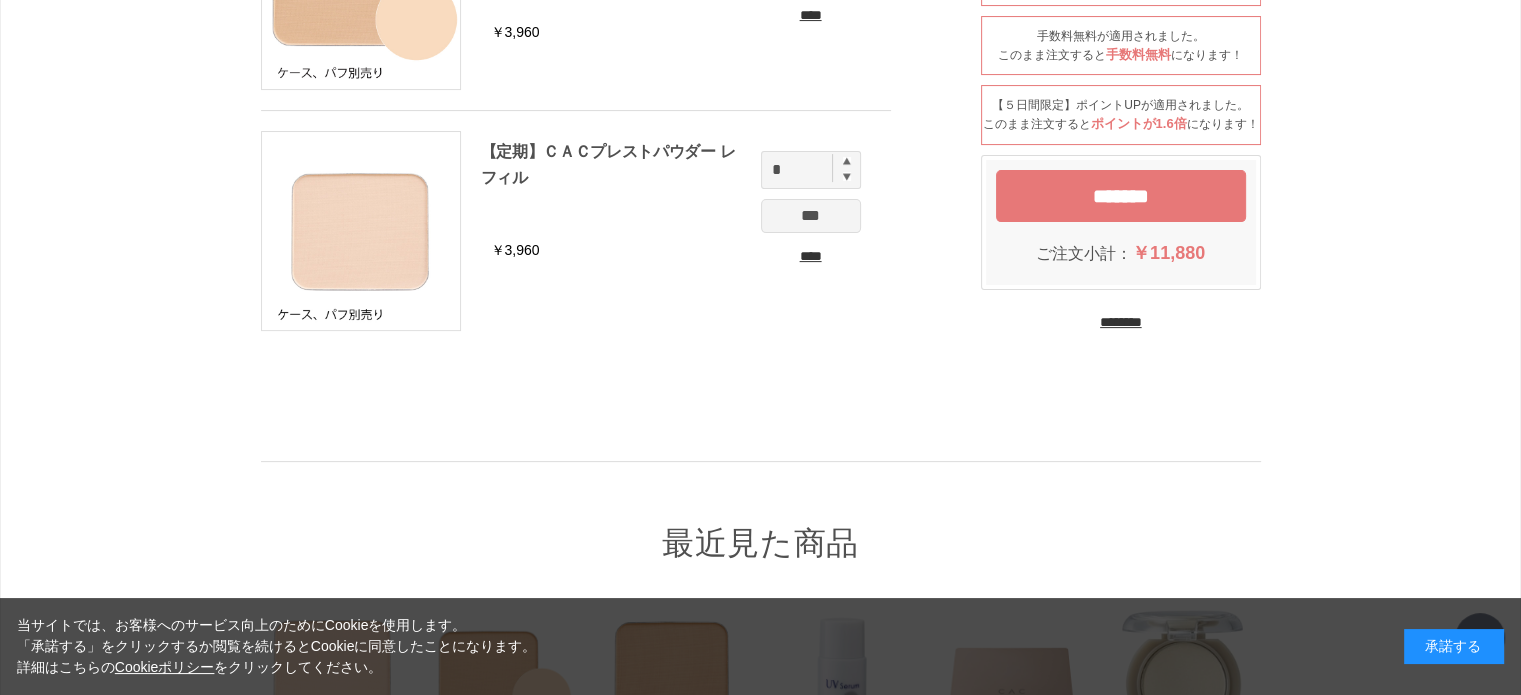 click on "********" at bounding box center [1121, 322] 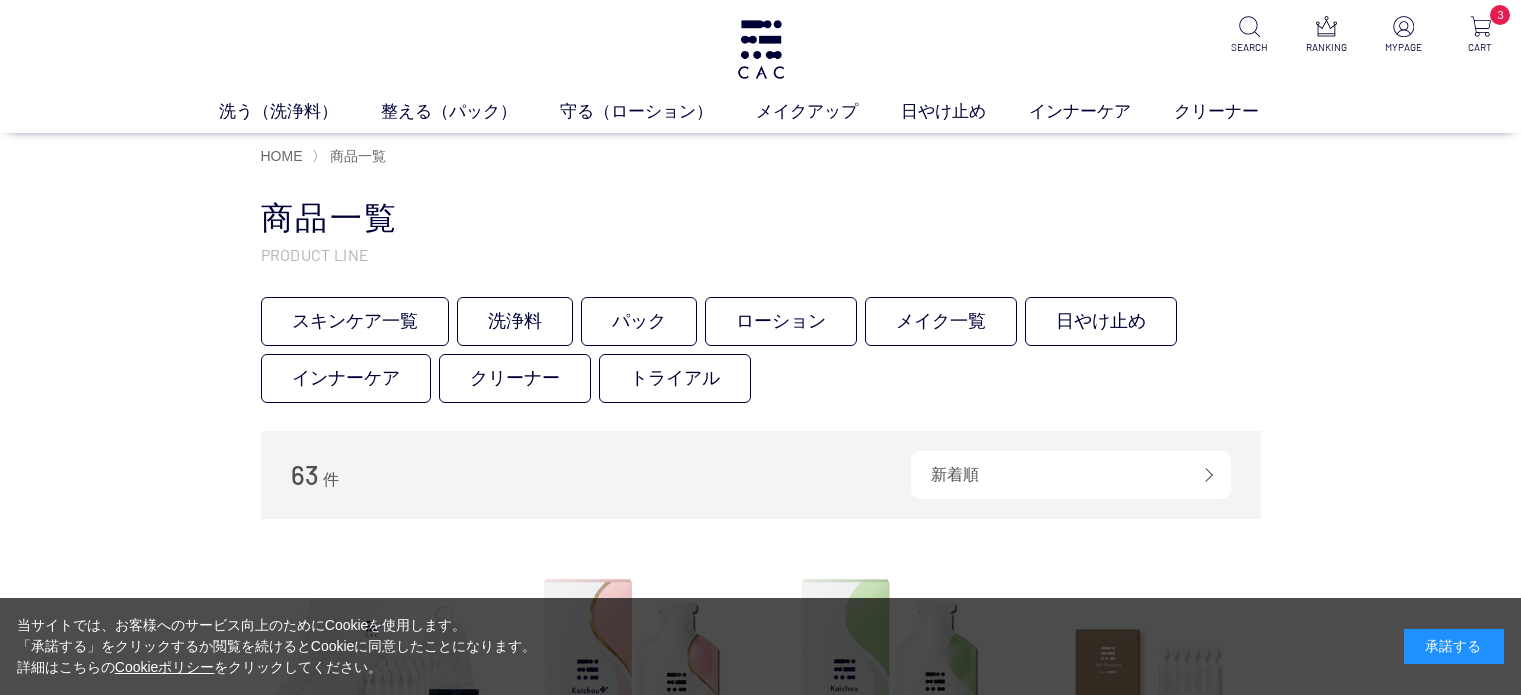 scroll, scrollTop: 0, scrollLeft: 0, axis: both 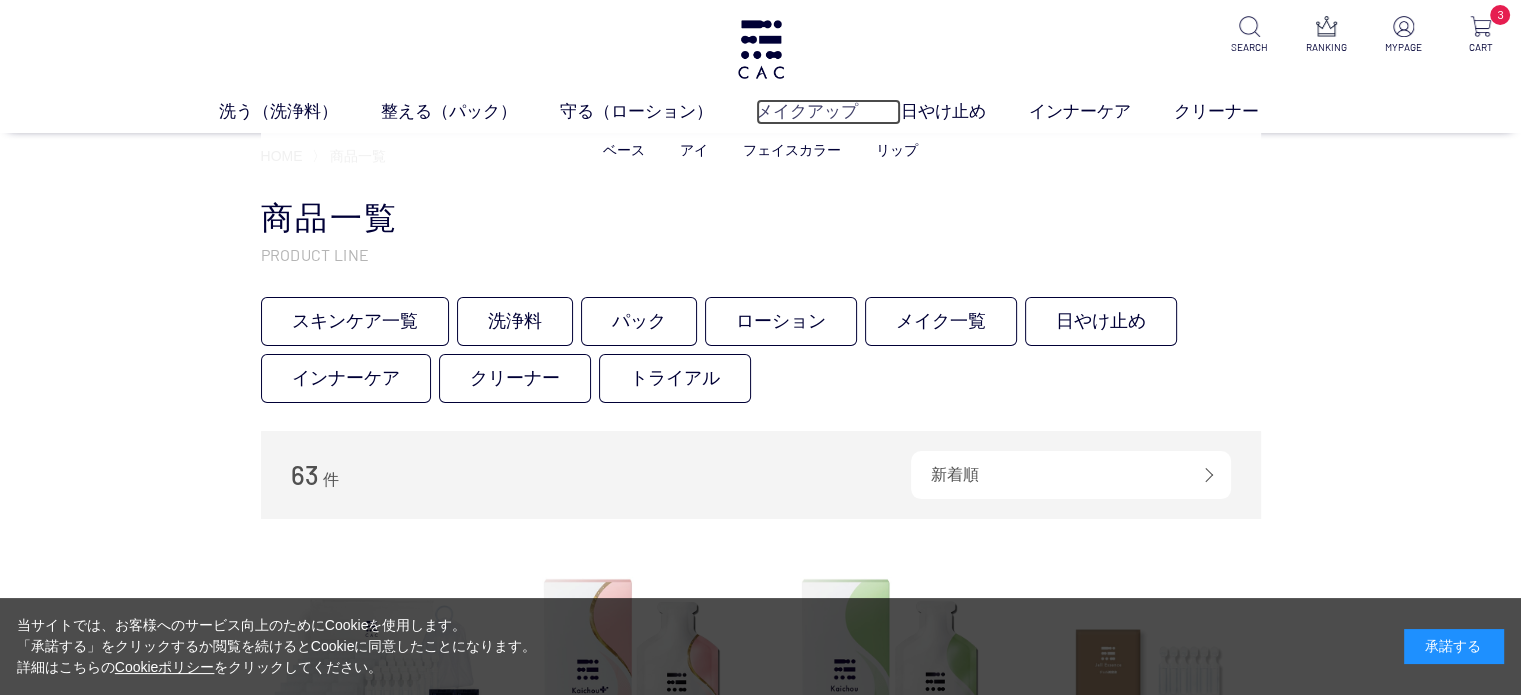 click on "メイクアップ" at bounding box center (828, 112) 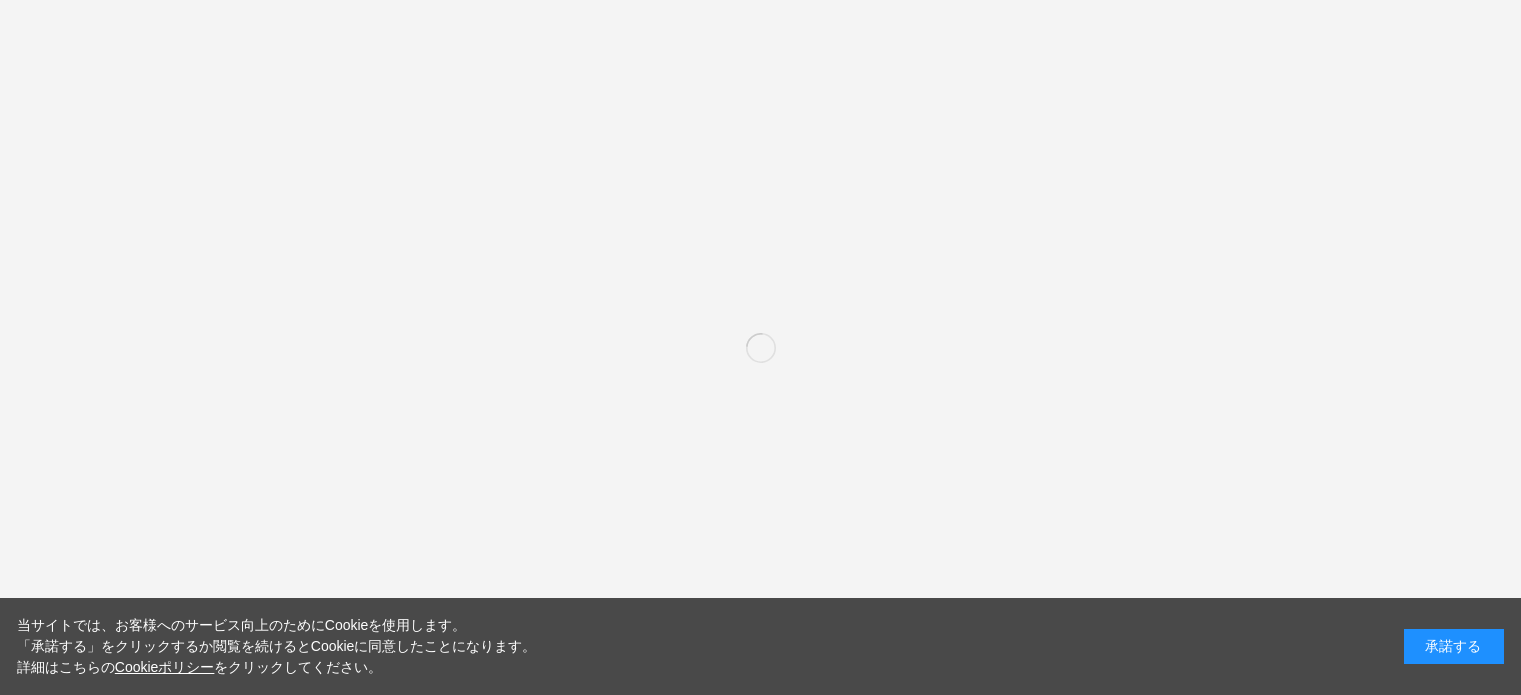 scroll, scrollTop: 0, scrollLeft: 0, axis: both 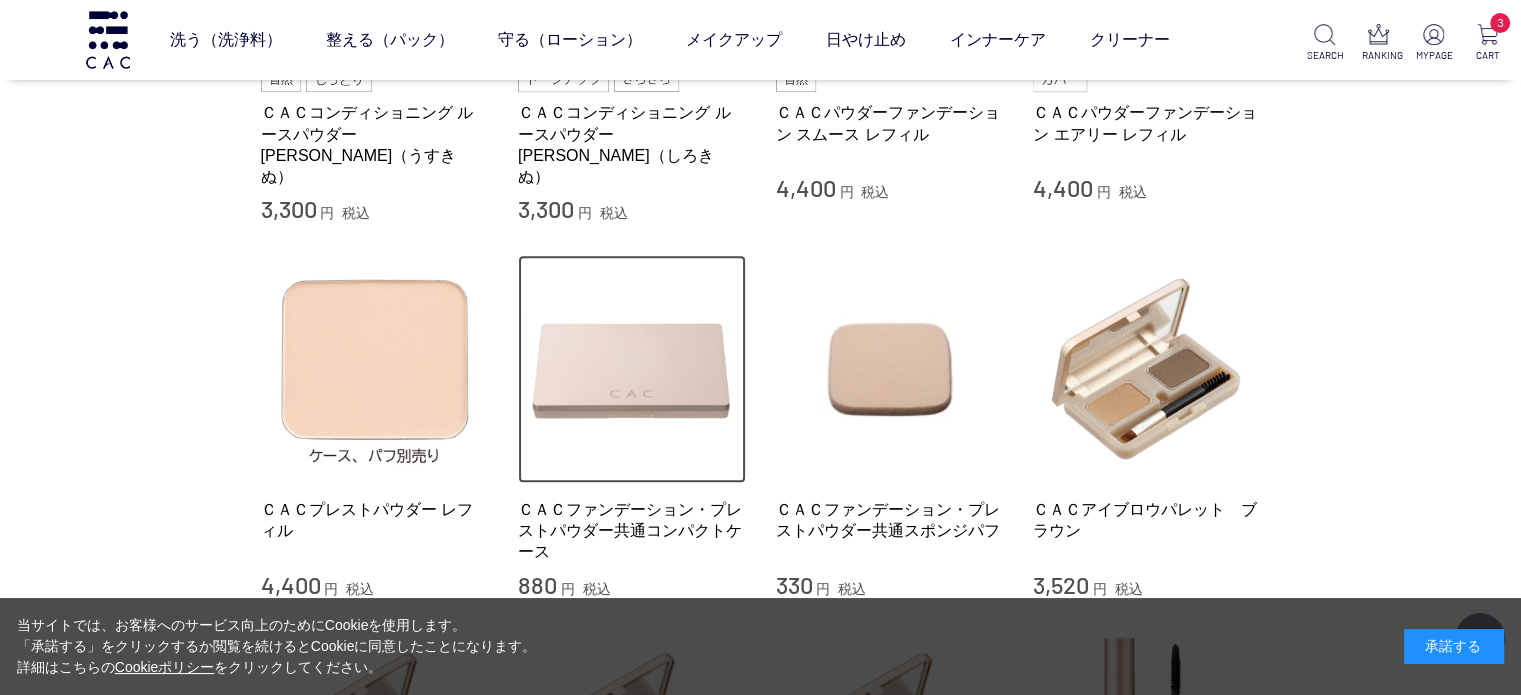 click at bounding box center [632, 369] 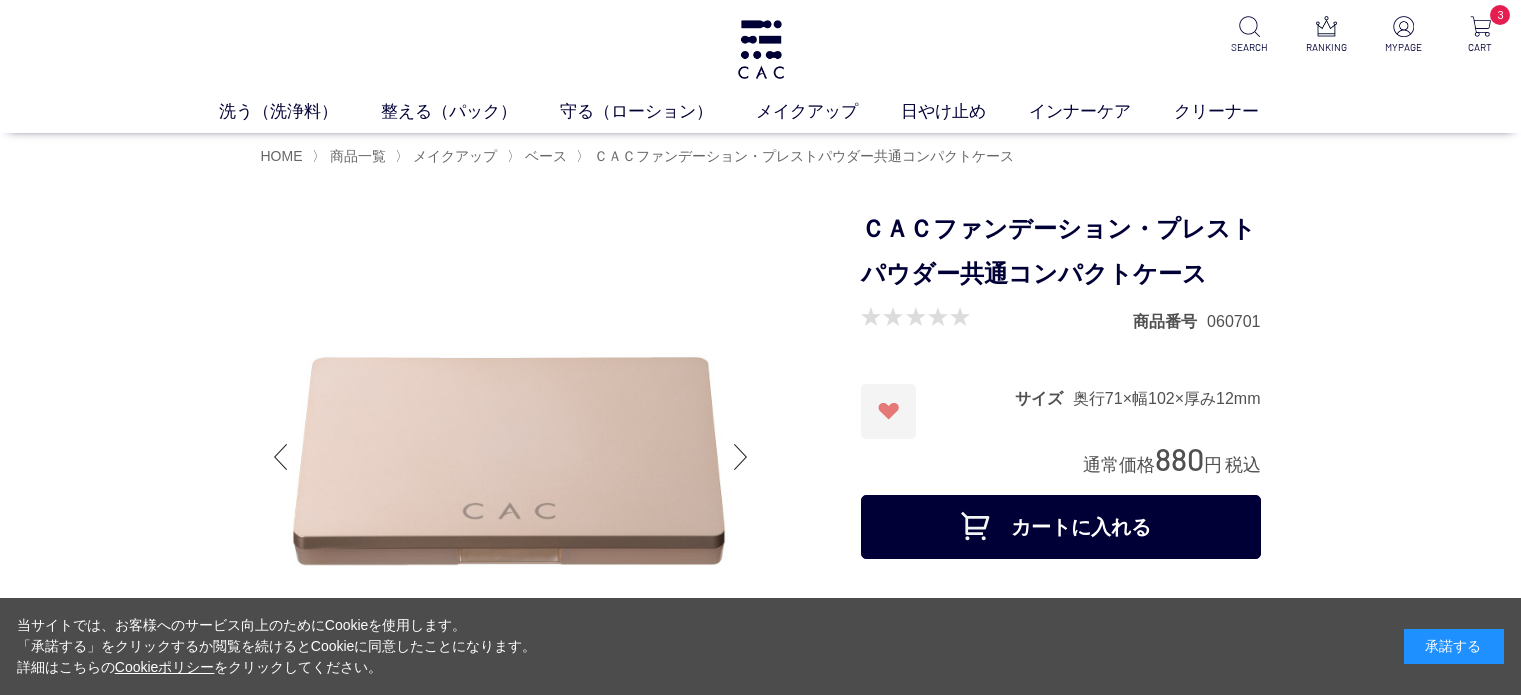scroll, scrollTop: 0, scrollLeft: 0, axis: both 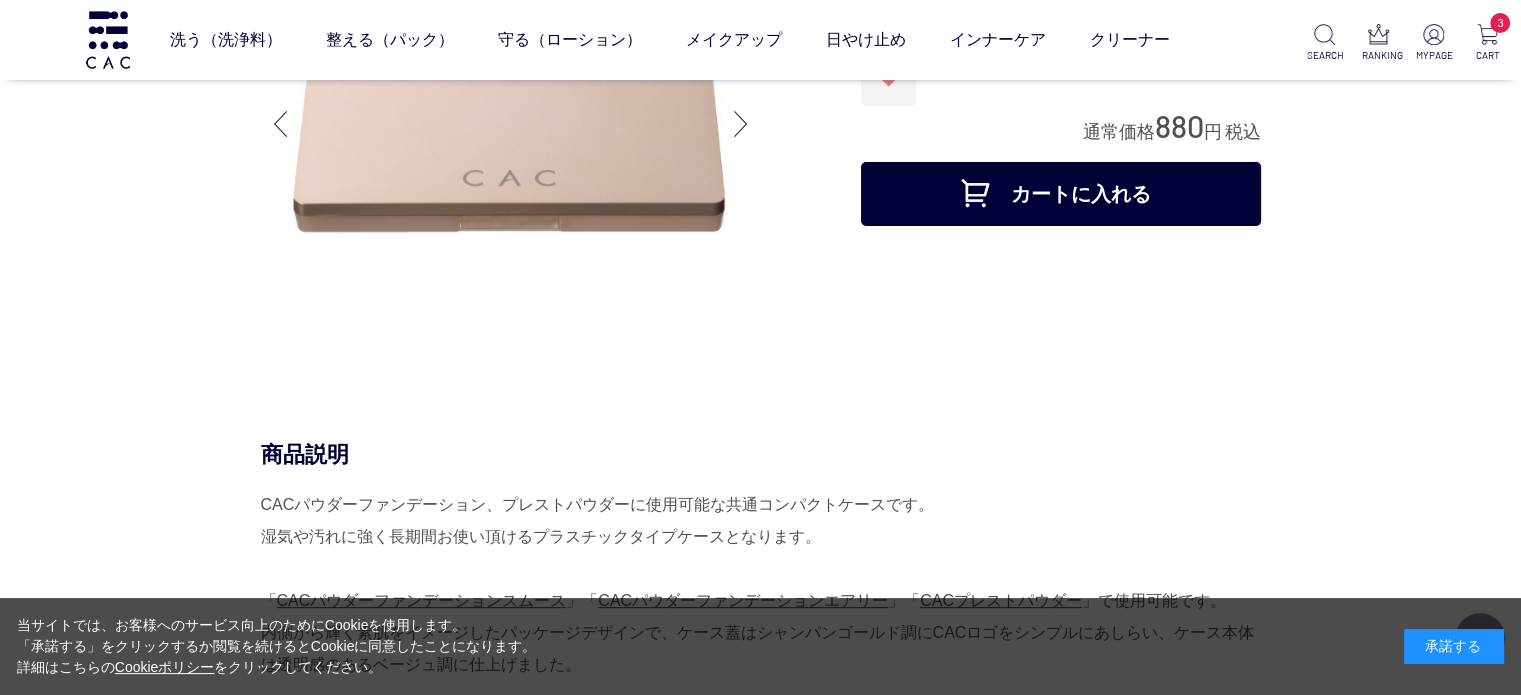 click on "カートに入れる" at bounding box center (1061, 194) 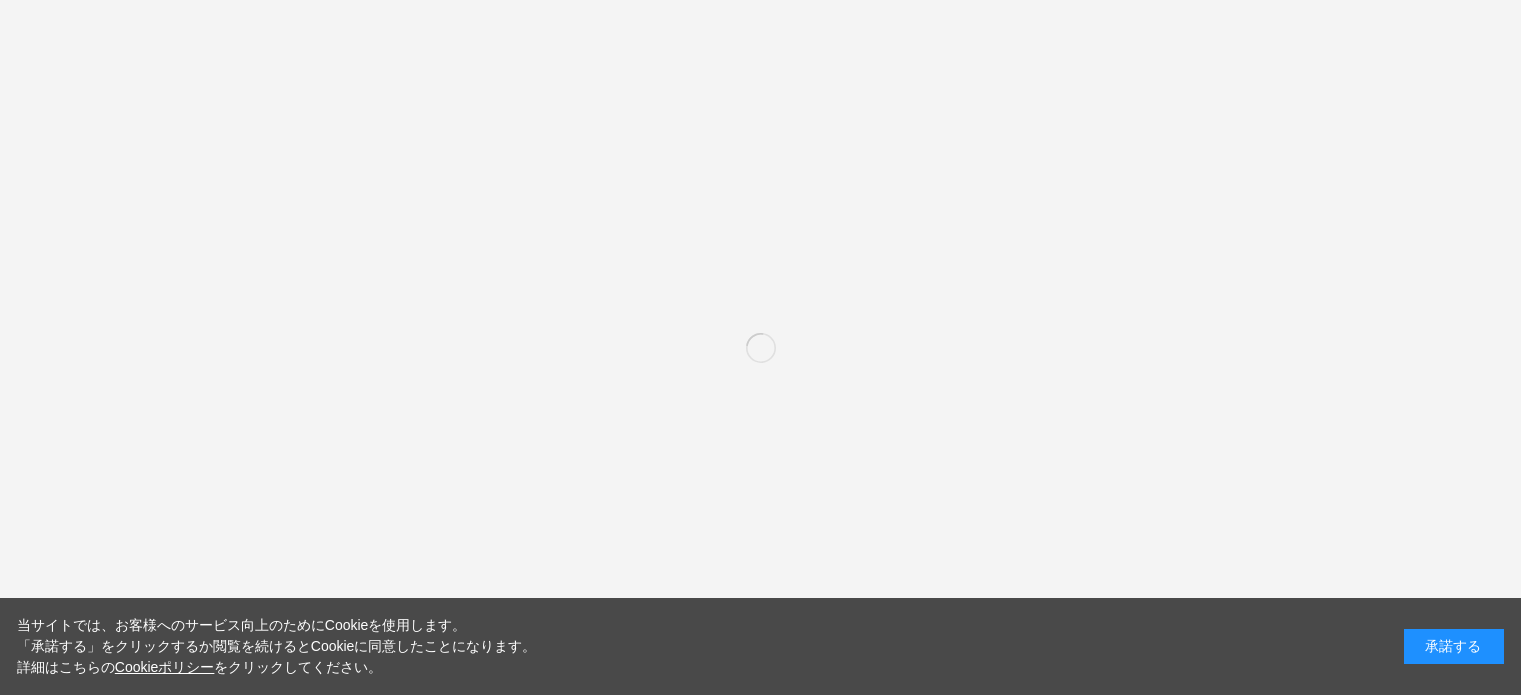 scroll, scrollTop: 0, scrollLeft: 0, axis: both 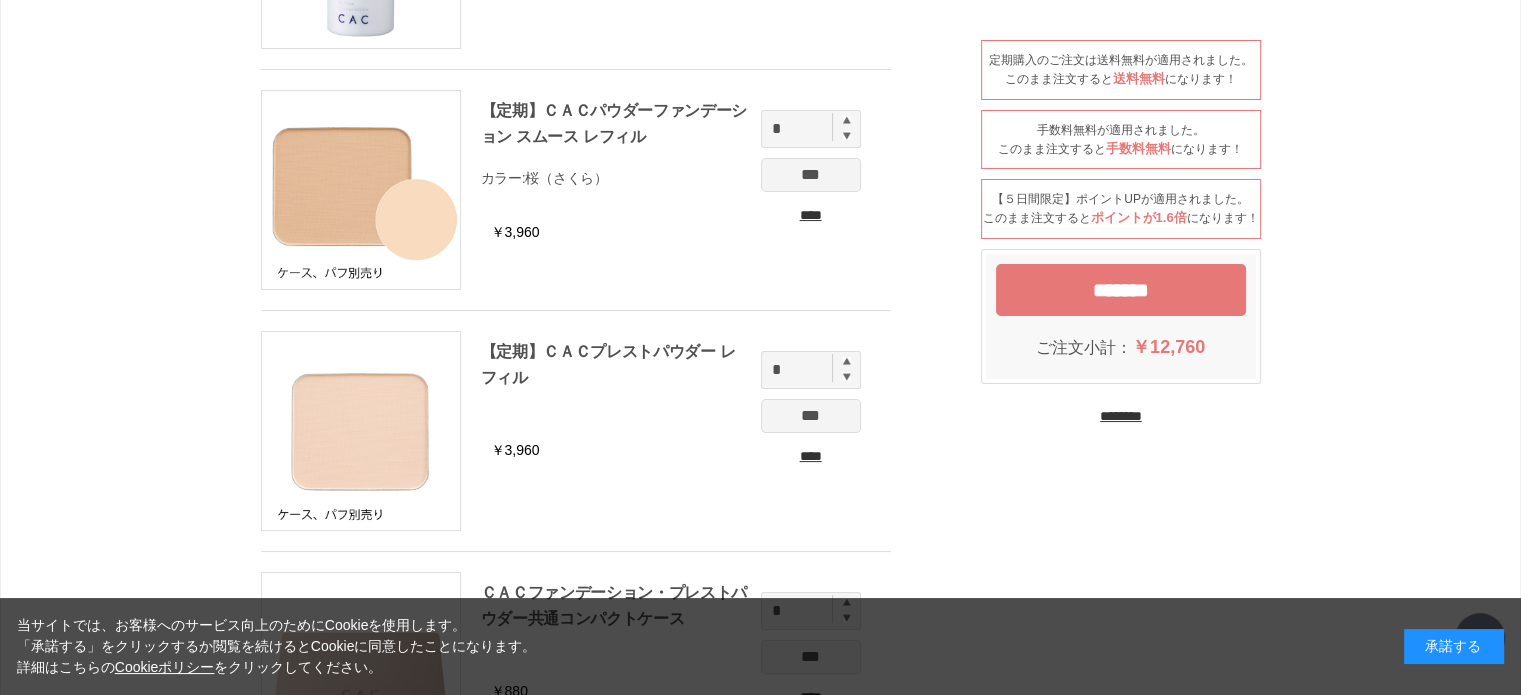 click on "********" at bounding box center (1121, 416) 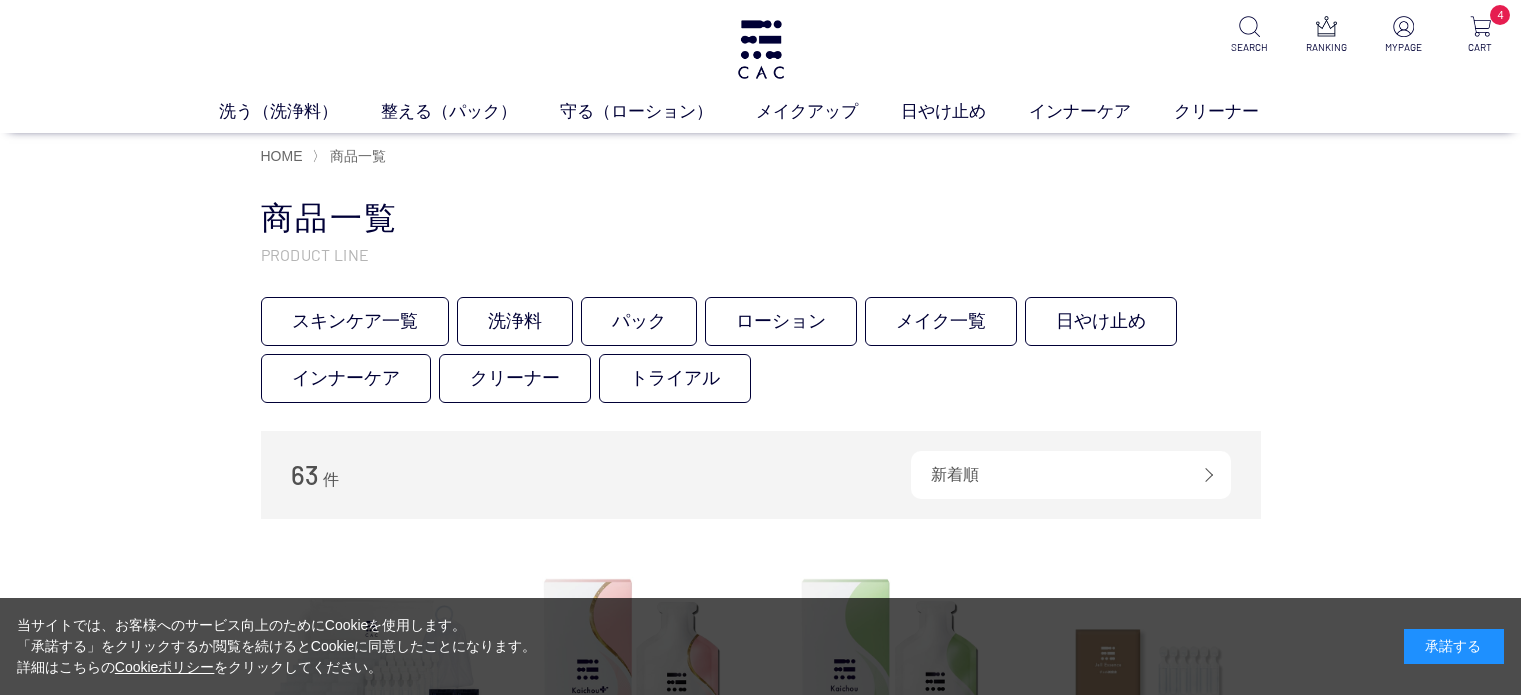 scroll, scrollTop: 0, scrollLeft: 0, axis: both 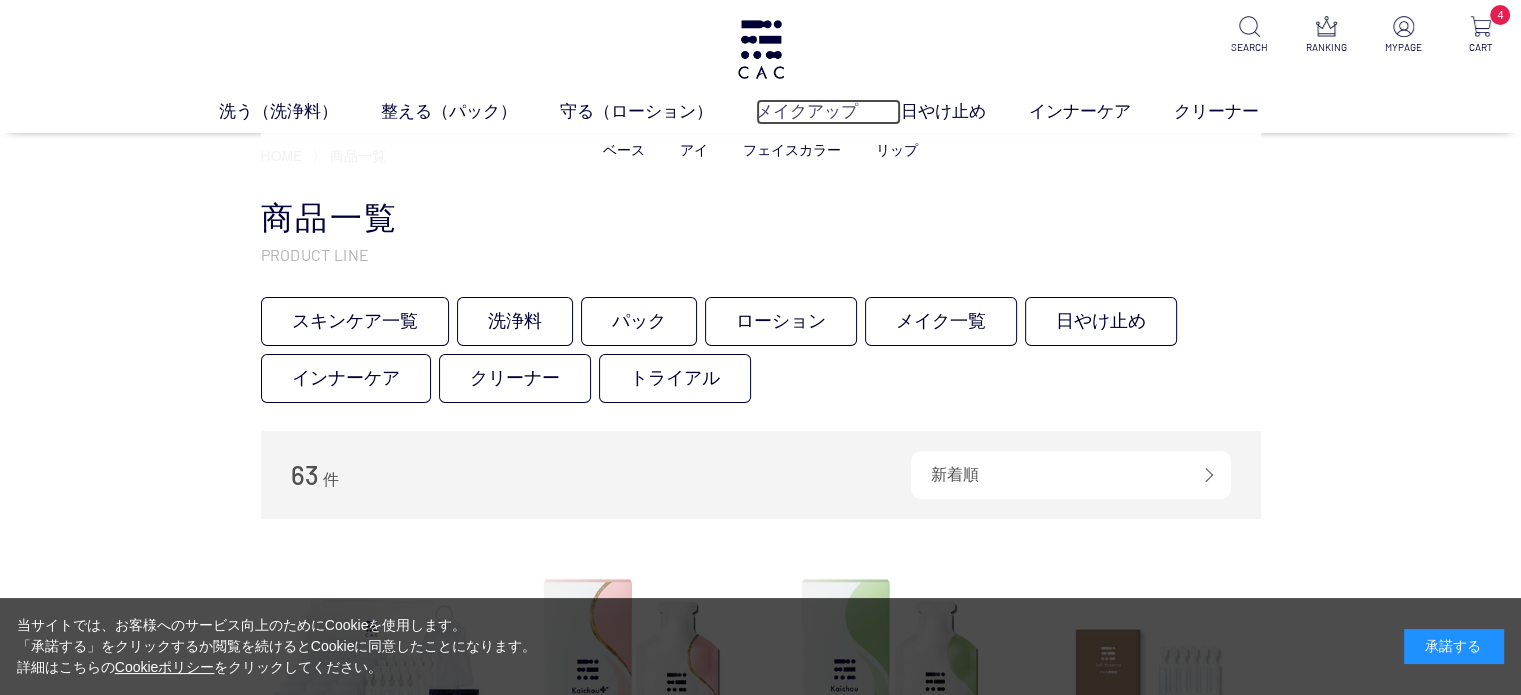 click on "メイクアップ" at bounding box center [828, 112] 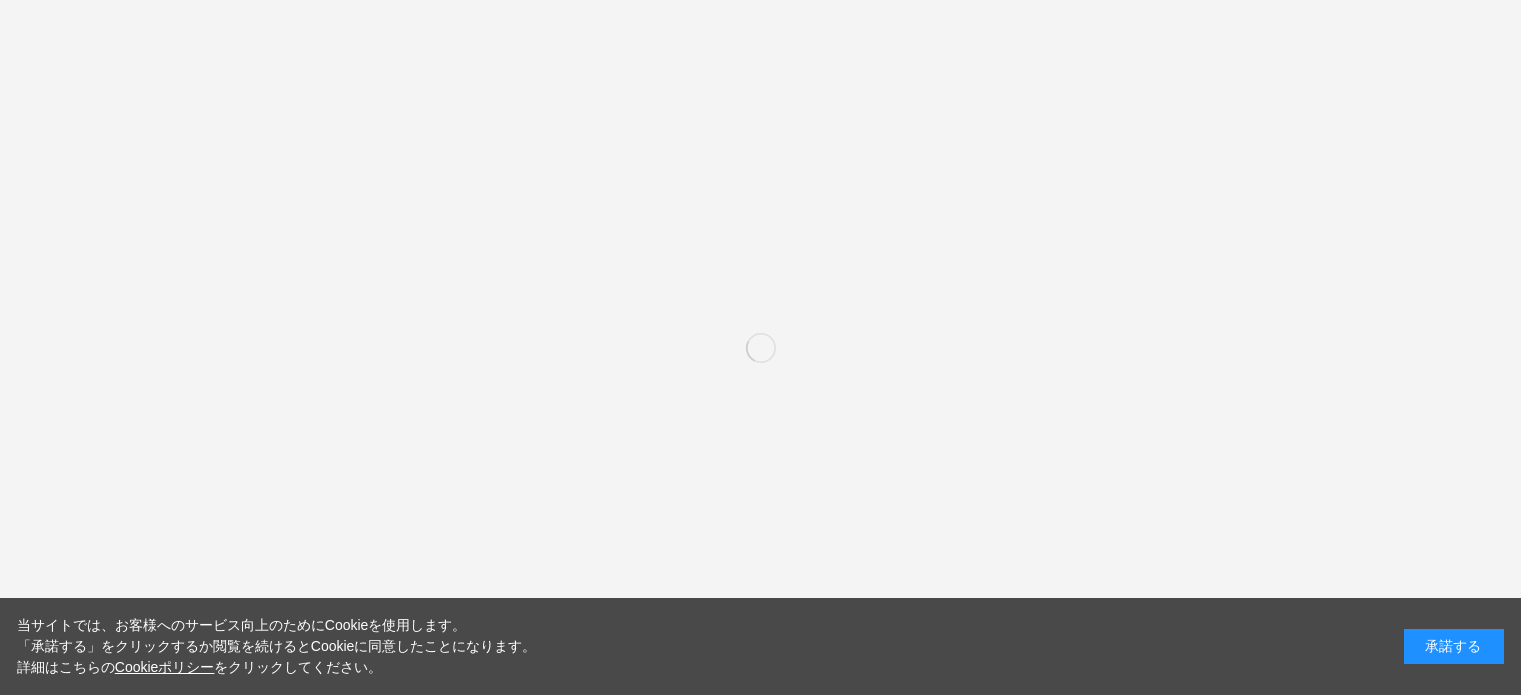 scroll, scrollTop: 0, scrollLeft: 0, axis: both 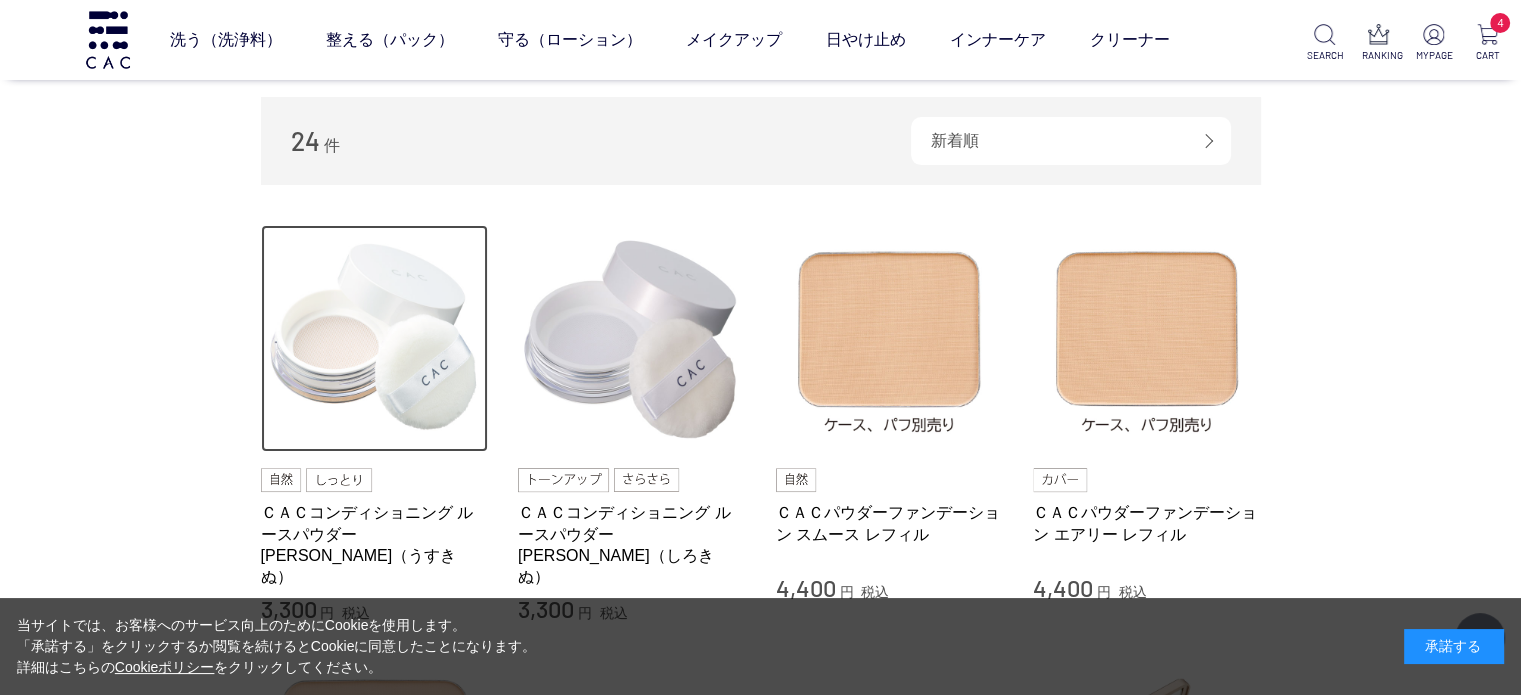 click at bounding box center [375, 339] 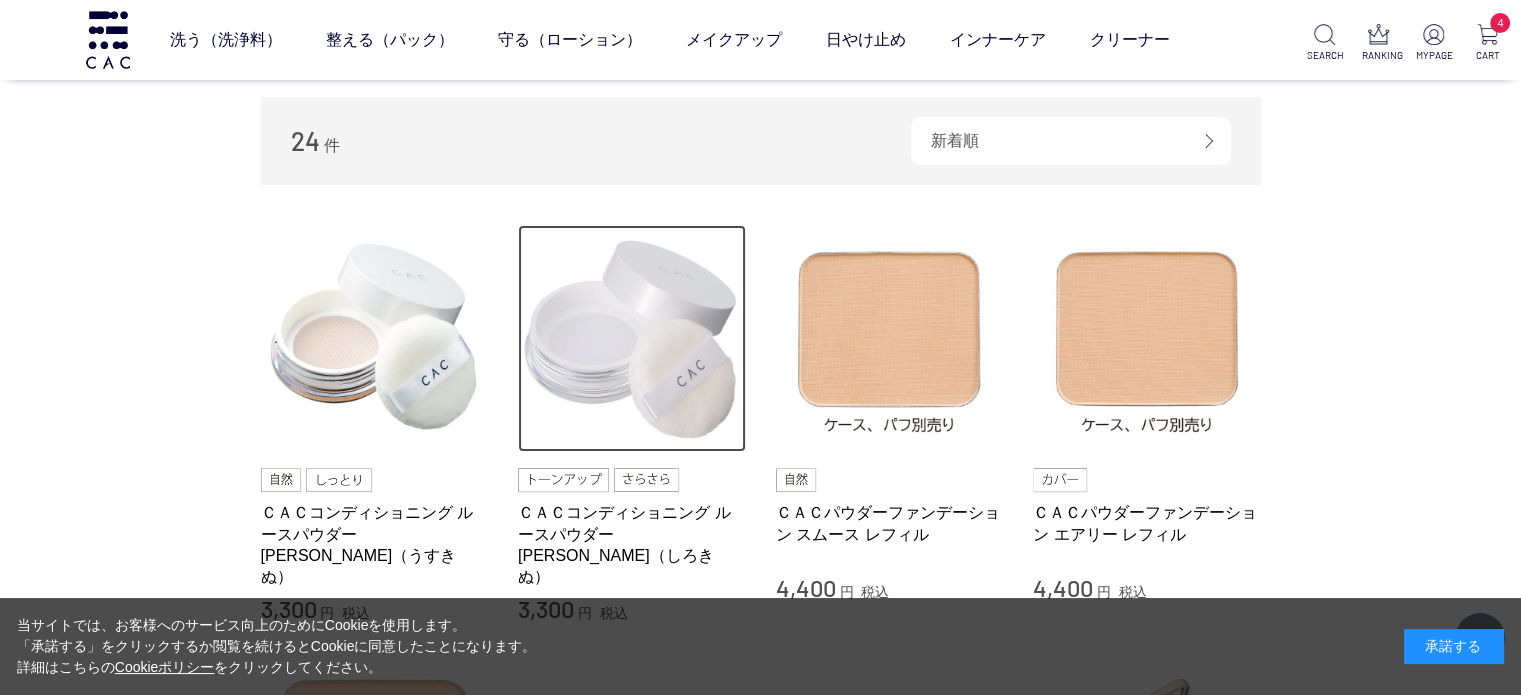 click at bounding box center (632, 339) 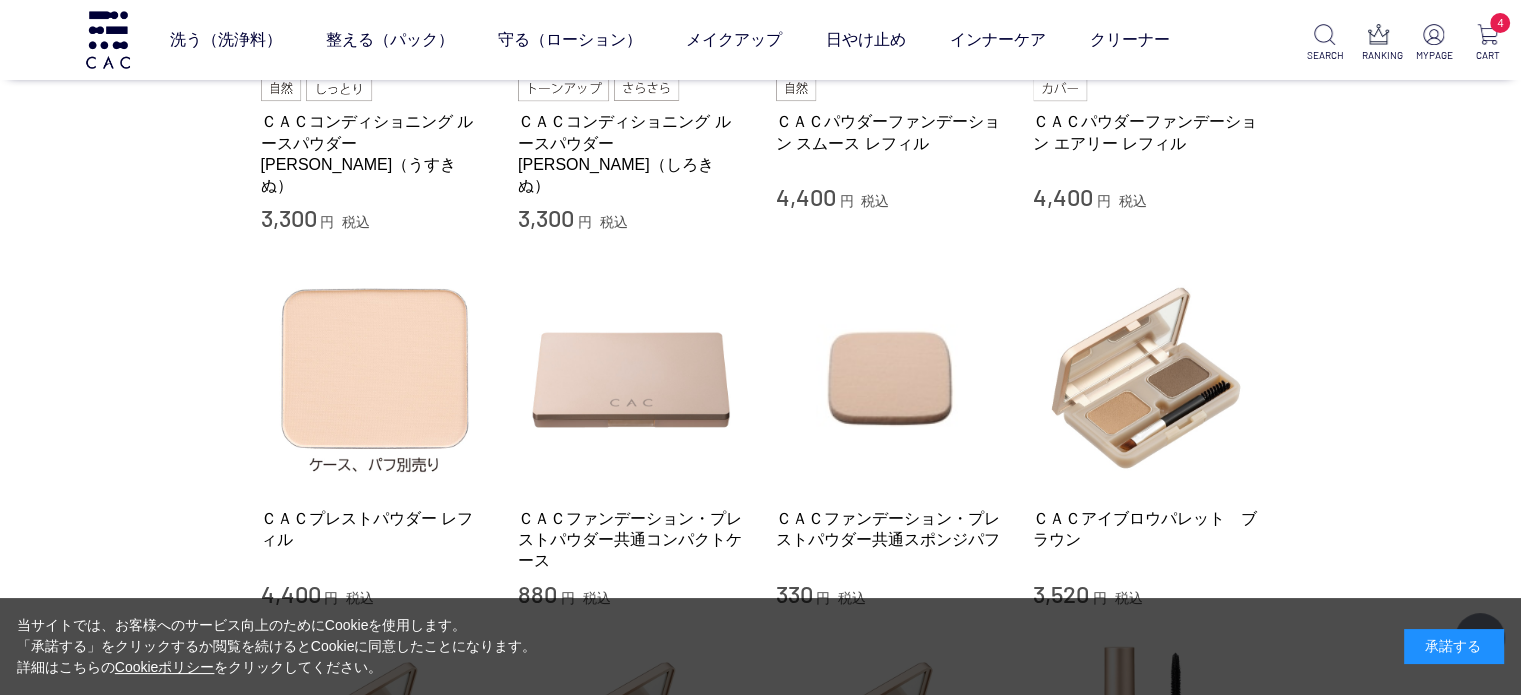 scroll, scrollTop: 800, scrollLeft: 0, axis: vertical 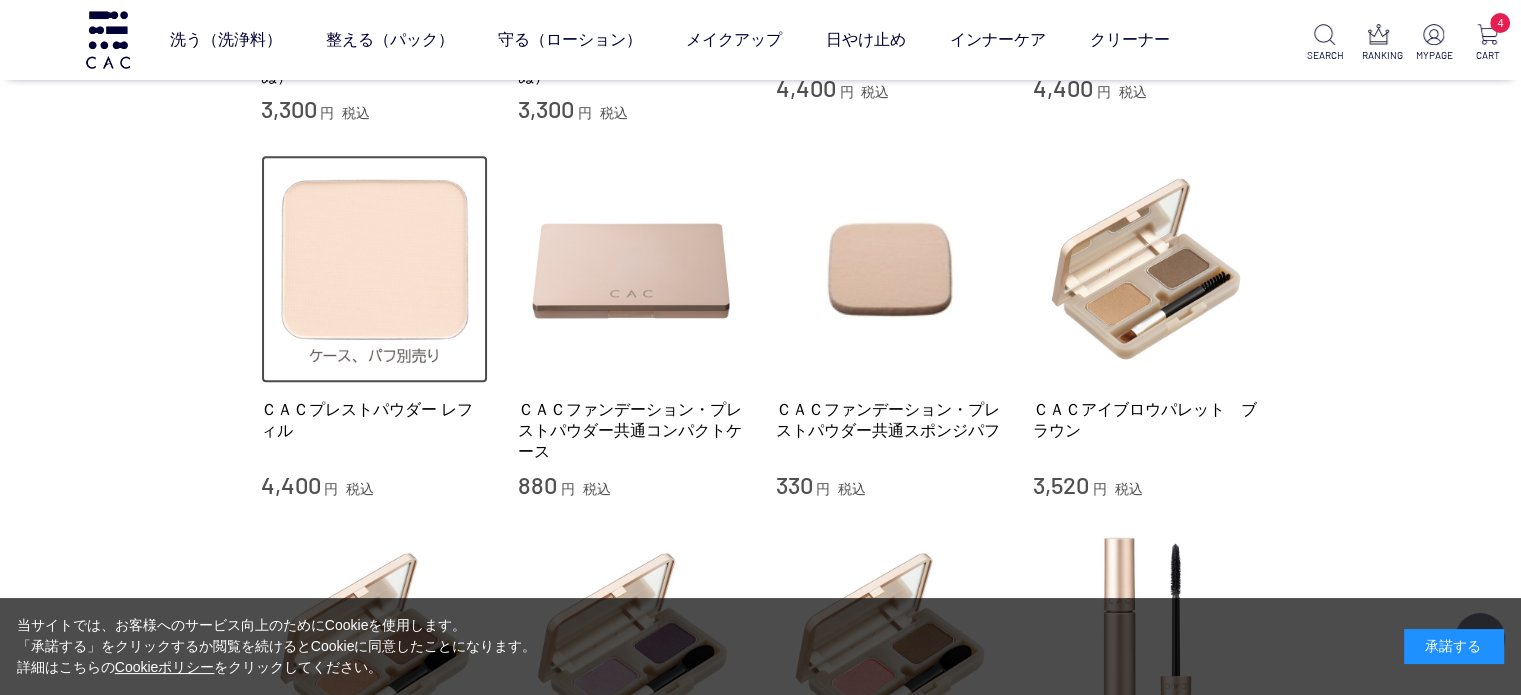 click at bounding box center (375, 269) 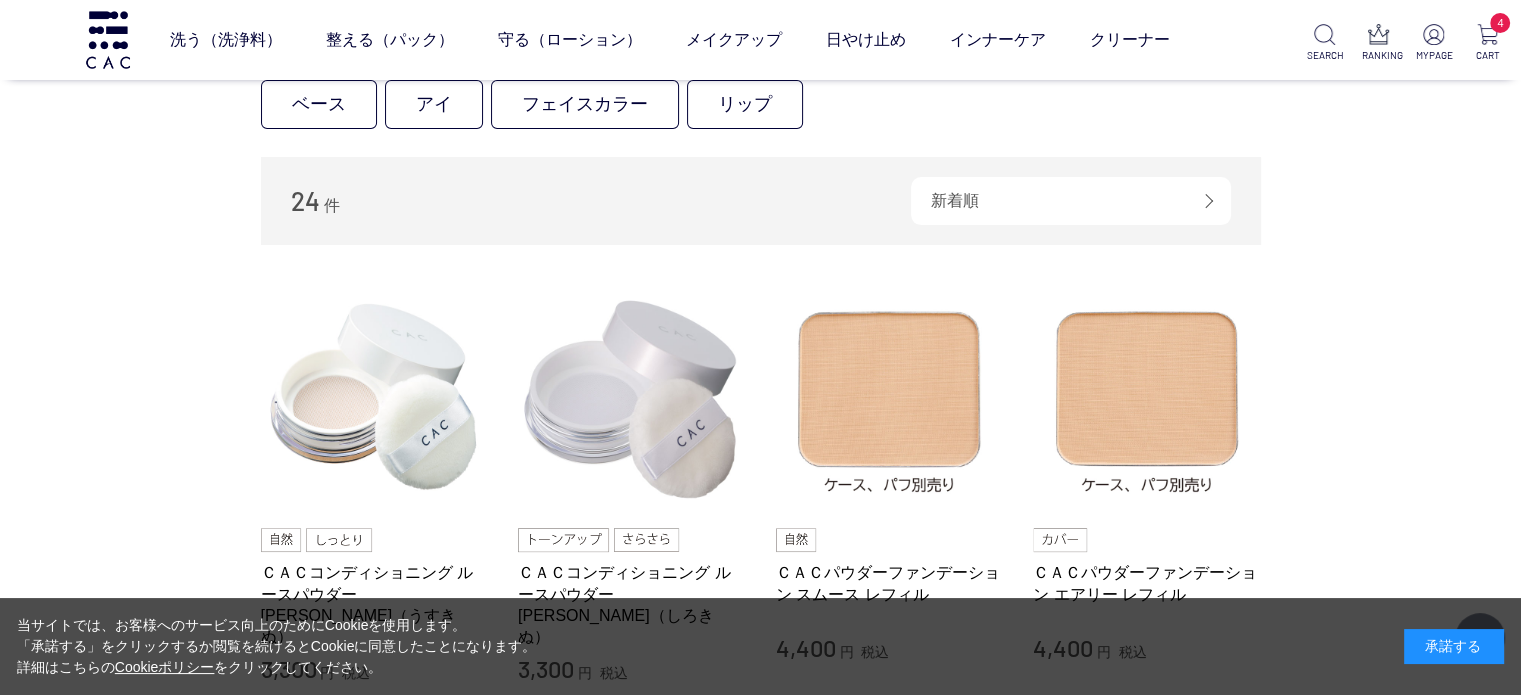 scroll, scrollTop: 500, scrollLeft: 0, axis: vertical 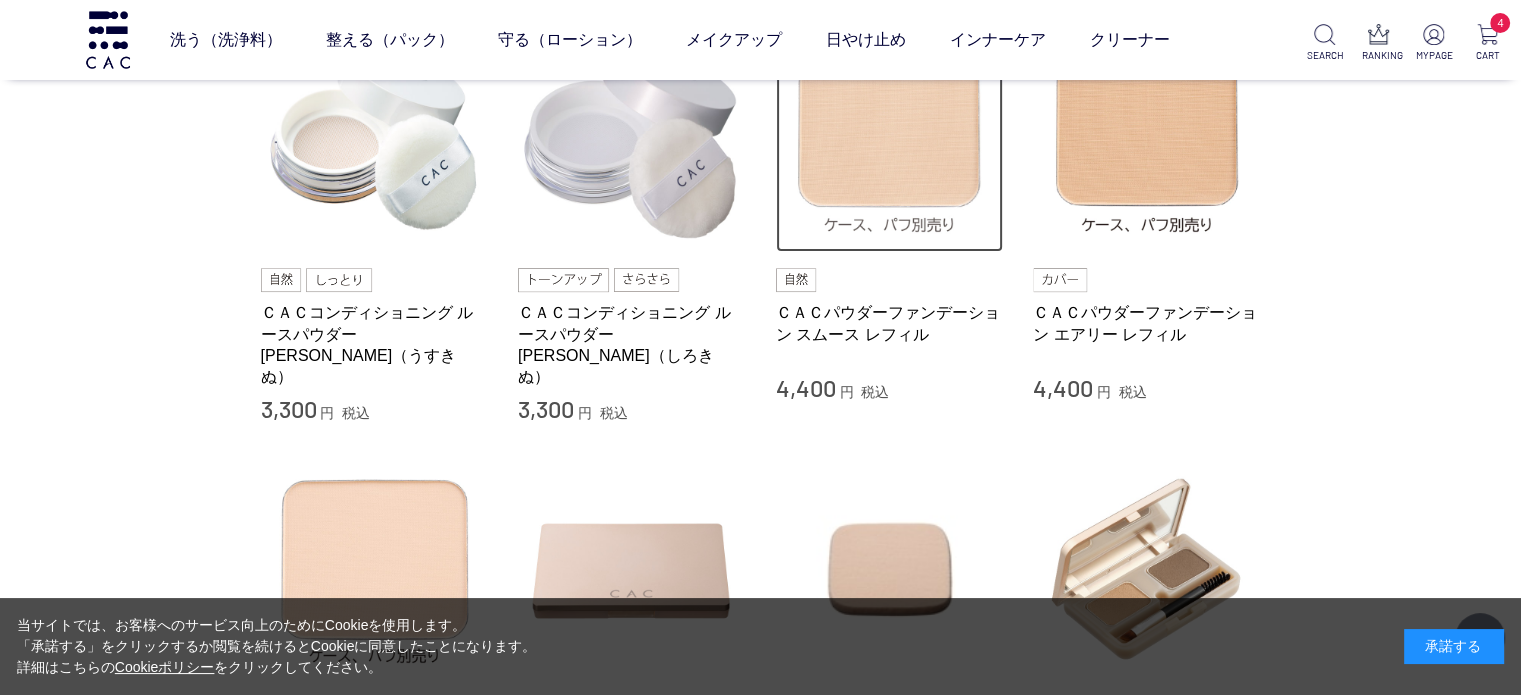 click at bounding box center (890, 139) 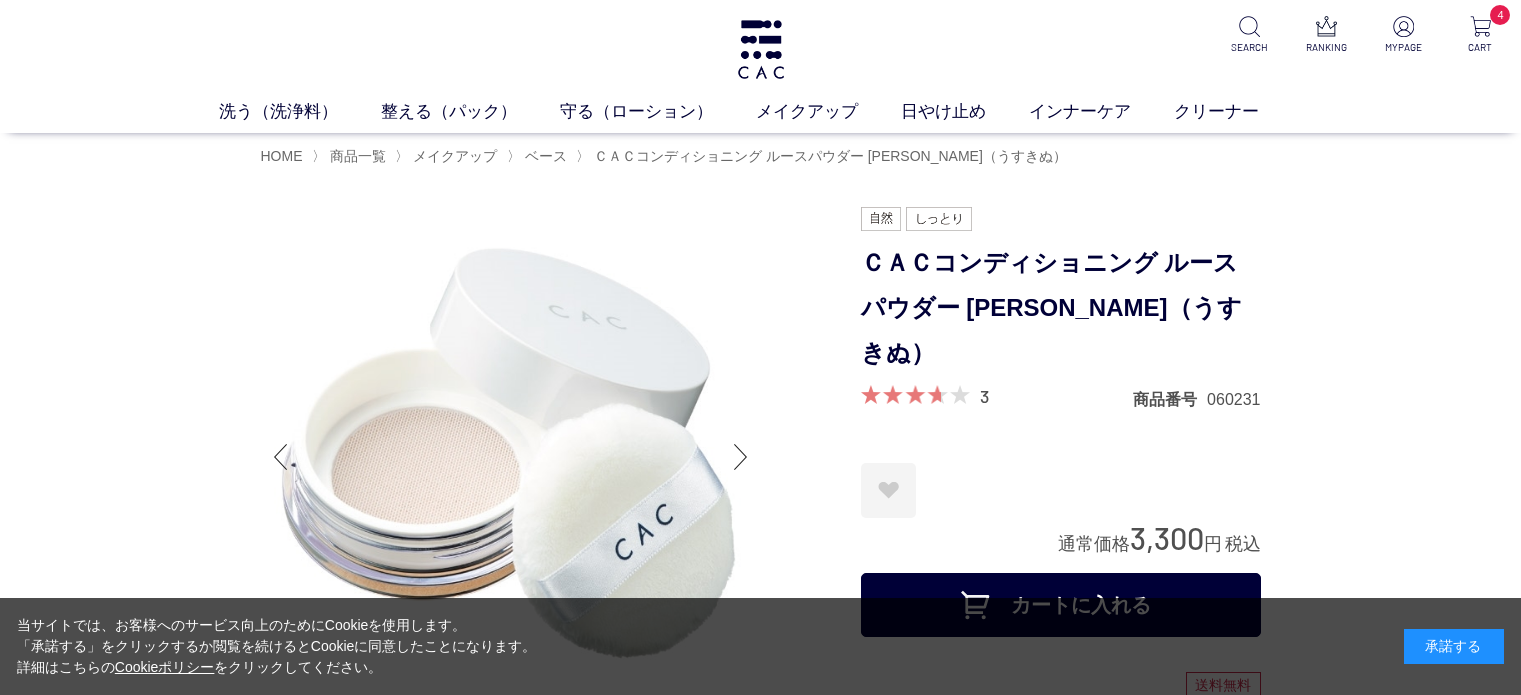 scroll, scrollTop: 0, scrollLeft: 0, axis: both 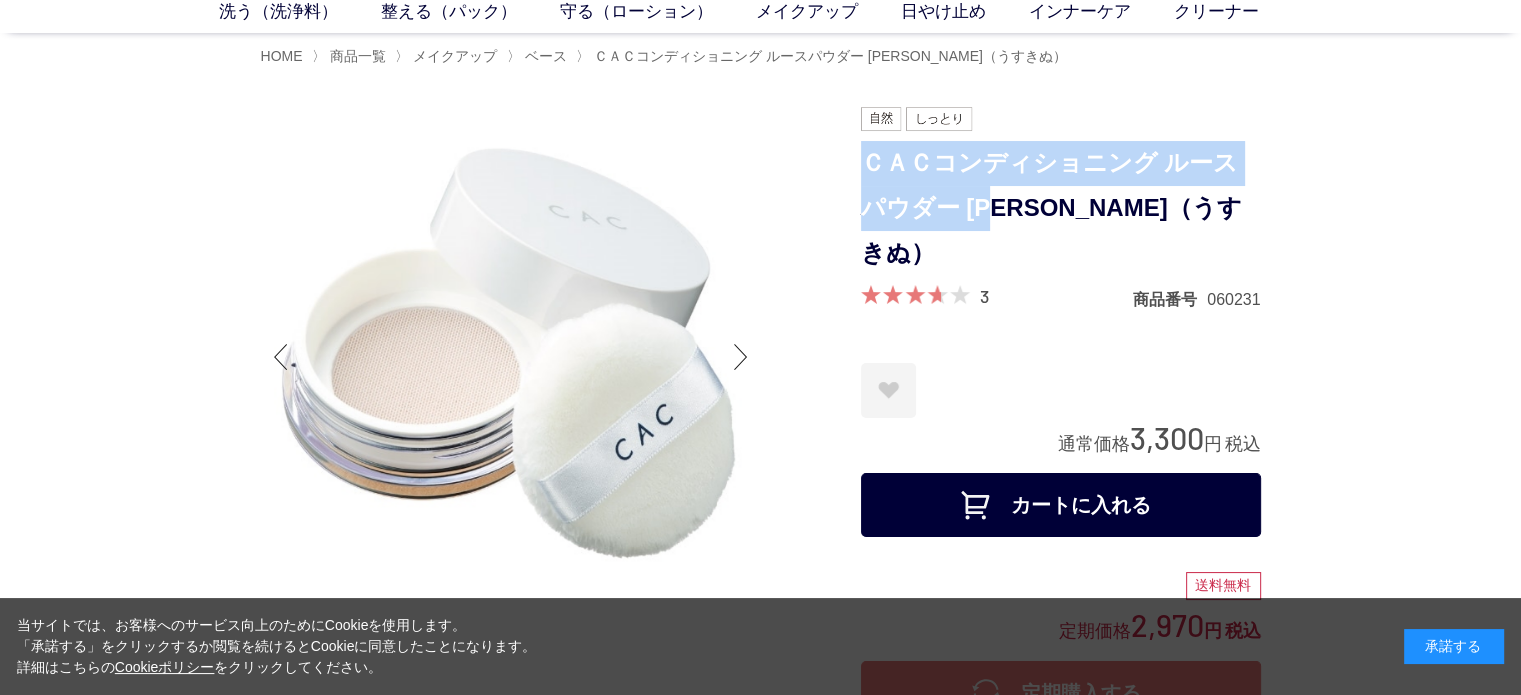 drag, startPoint x: 864, startPoint y: 158, endPoint x: 985, endPoint y: 201, distance: 128.41339 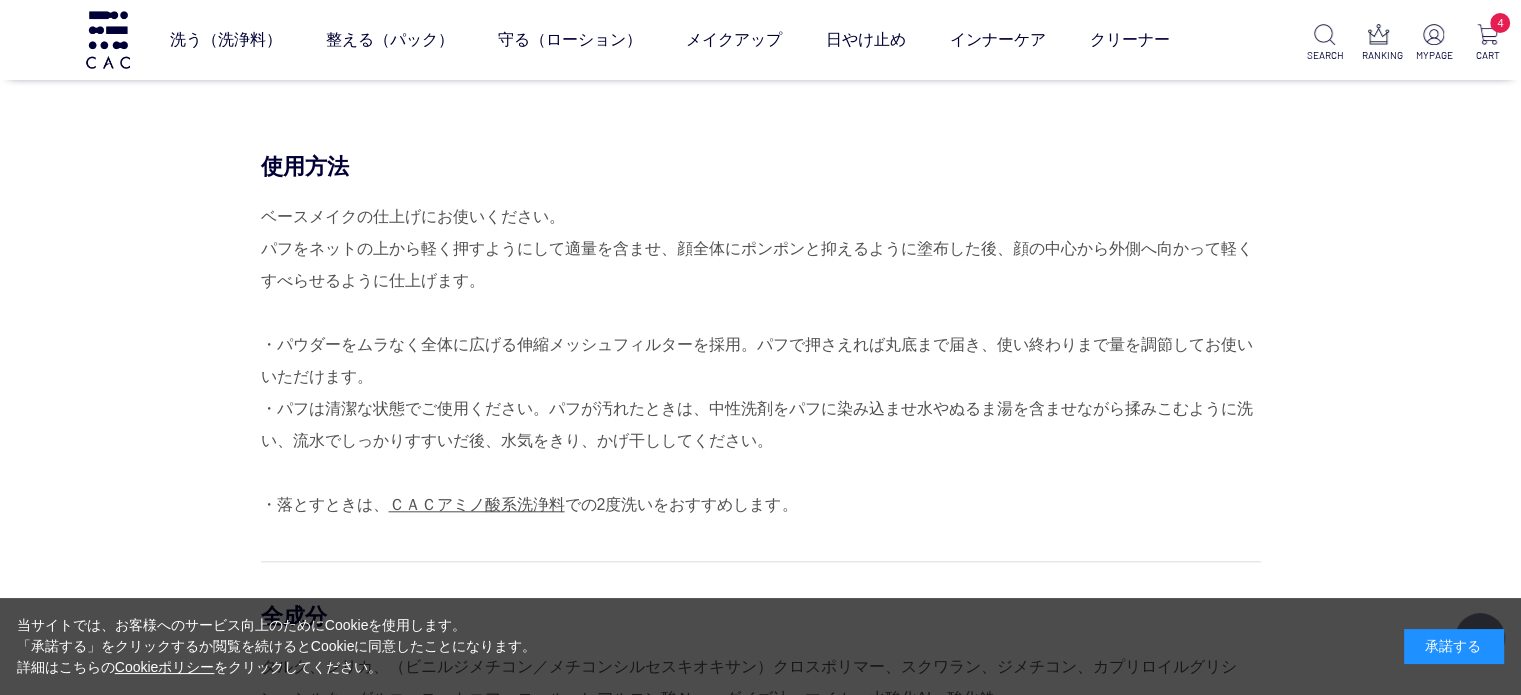 scroll, scrollTop: 2000, scrollLeft: 0, axis: vertical 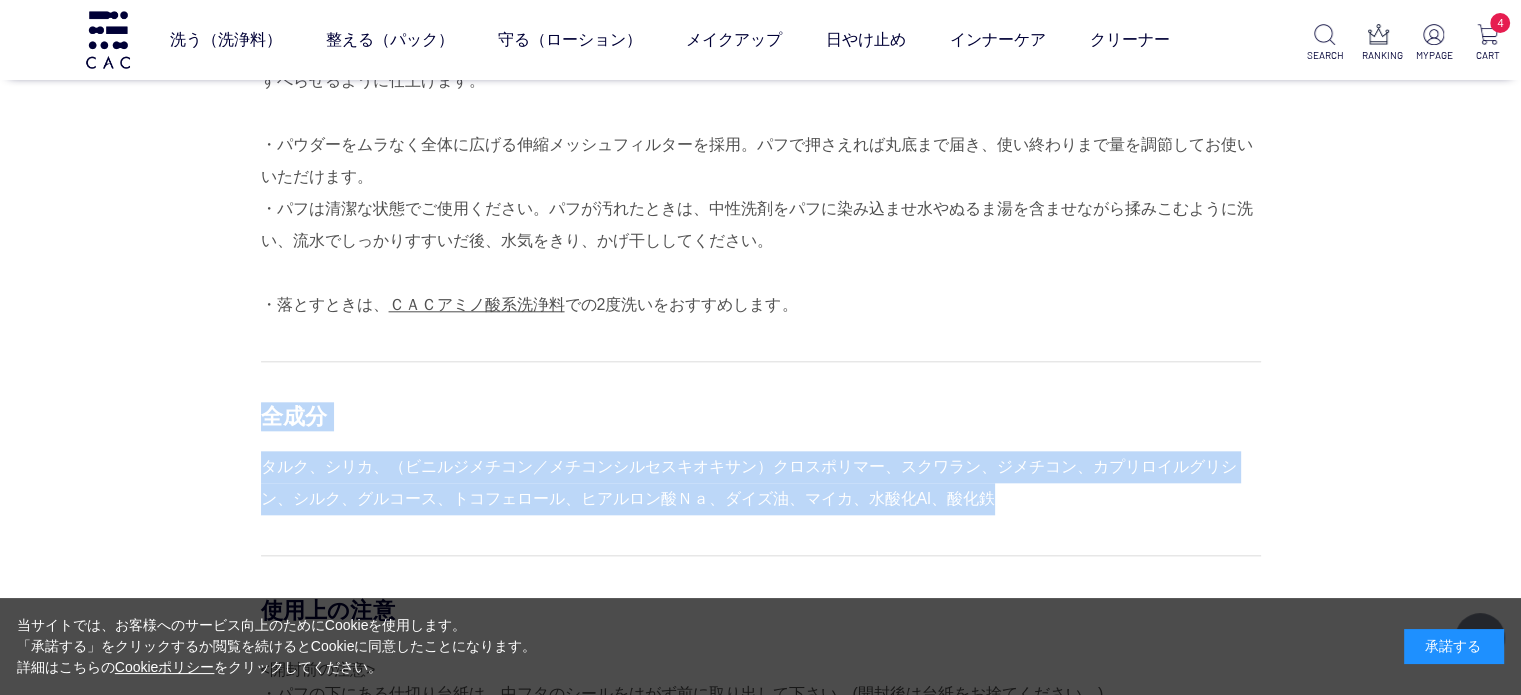 drag, startPoint x: 957, startPoint y: 455, endPoint x: 264, endPoint y: 370, distance: 698.19336 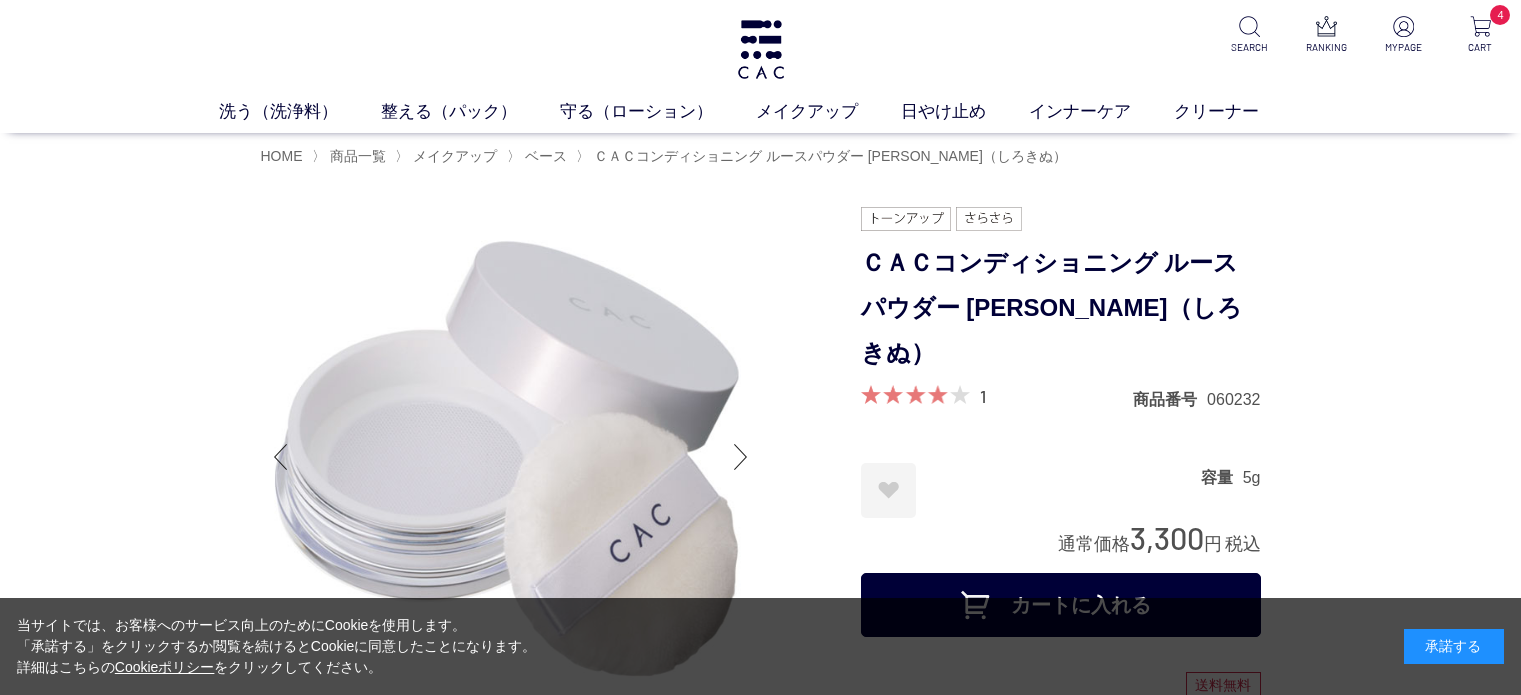 scroll, scrollTop: 0, scrollLeft: 0, axis: both 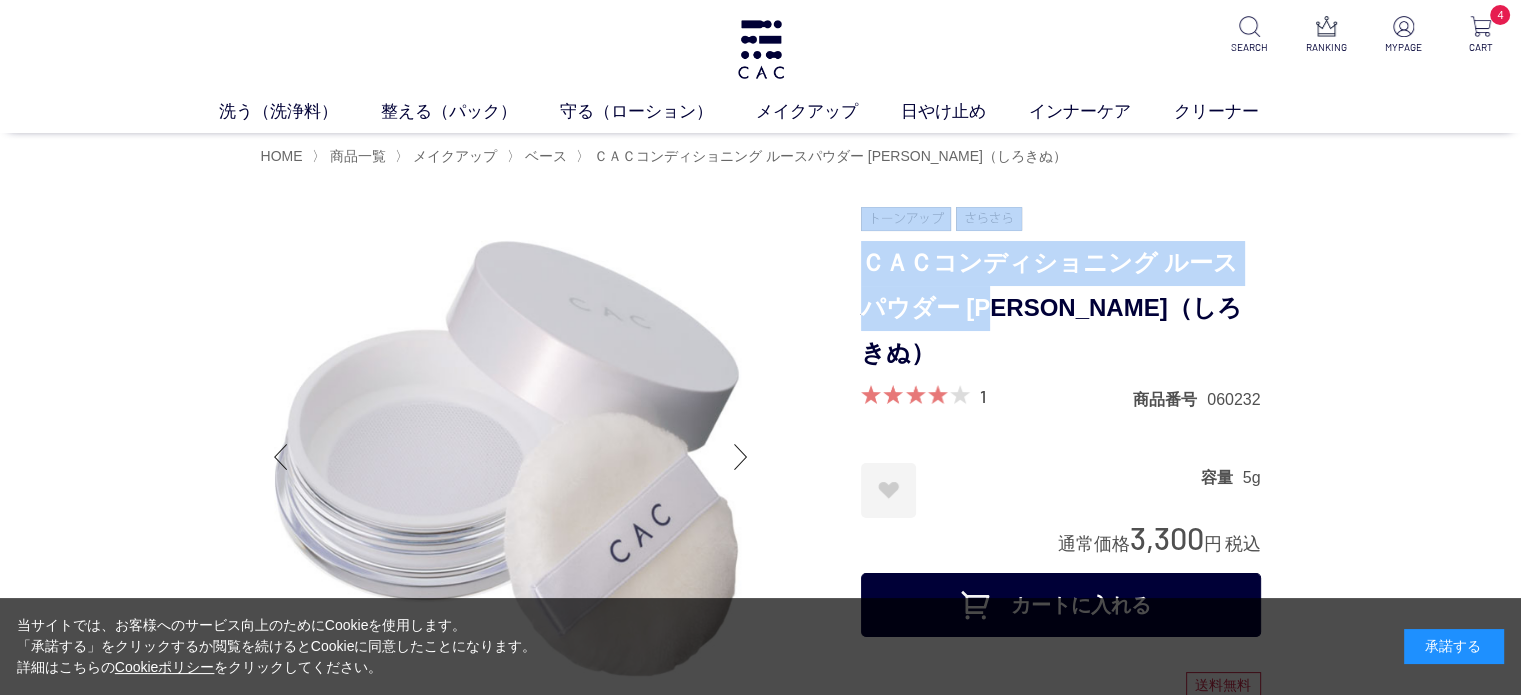drag, startPoint x: 980, startPoint y: 303, endPoint x: 857, endPoint y: 260, distance: 130.29965 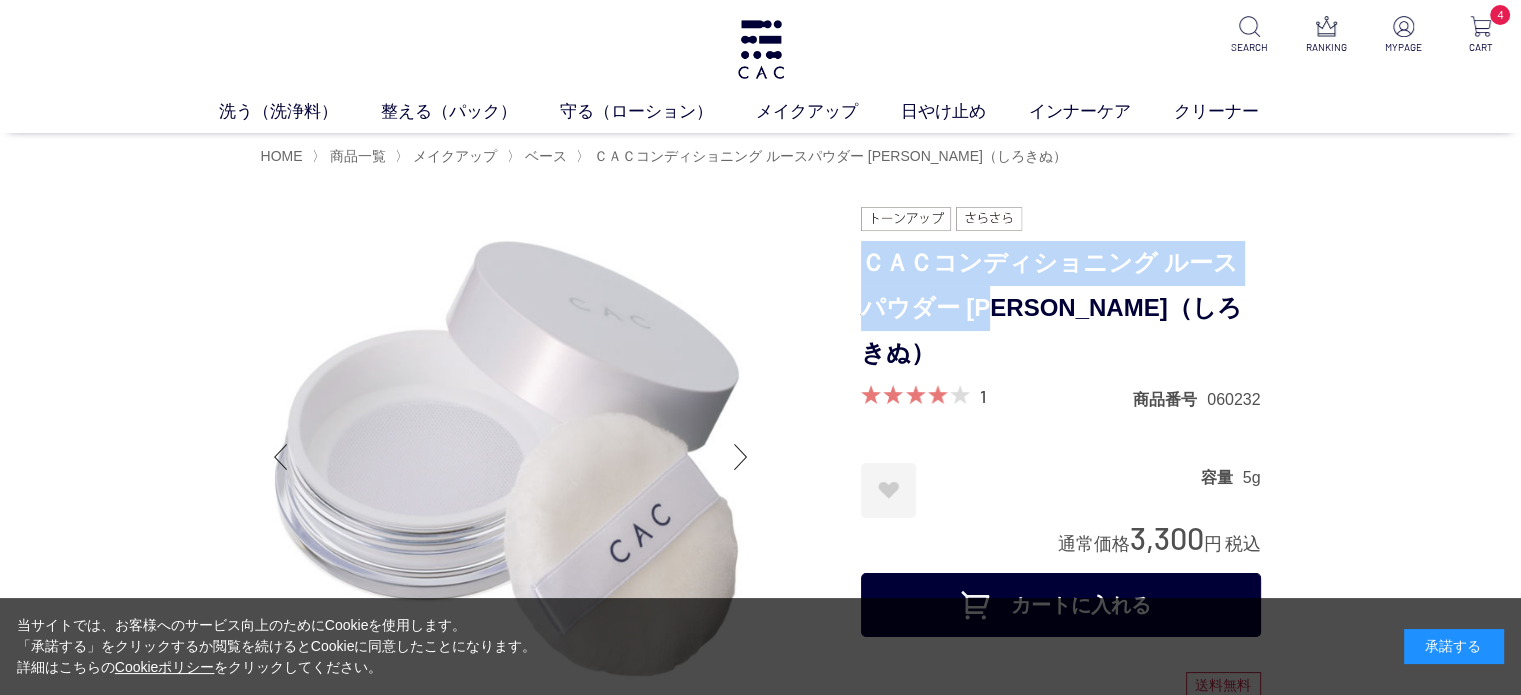 drag, startPoint x: 988, startPoint y: 302, endPoint x: 861, endPoint y: 259, distance: 134.08206 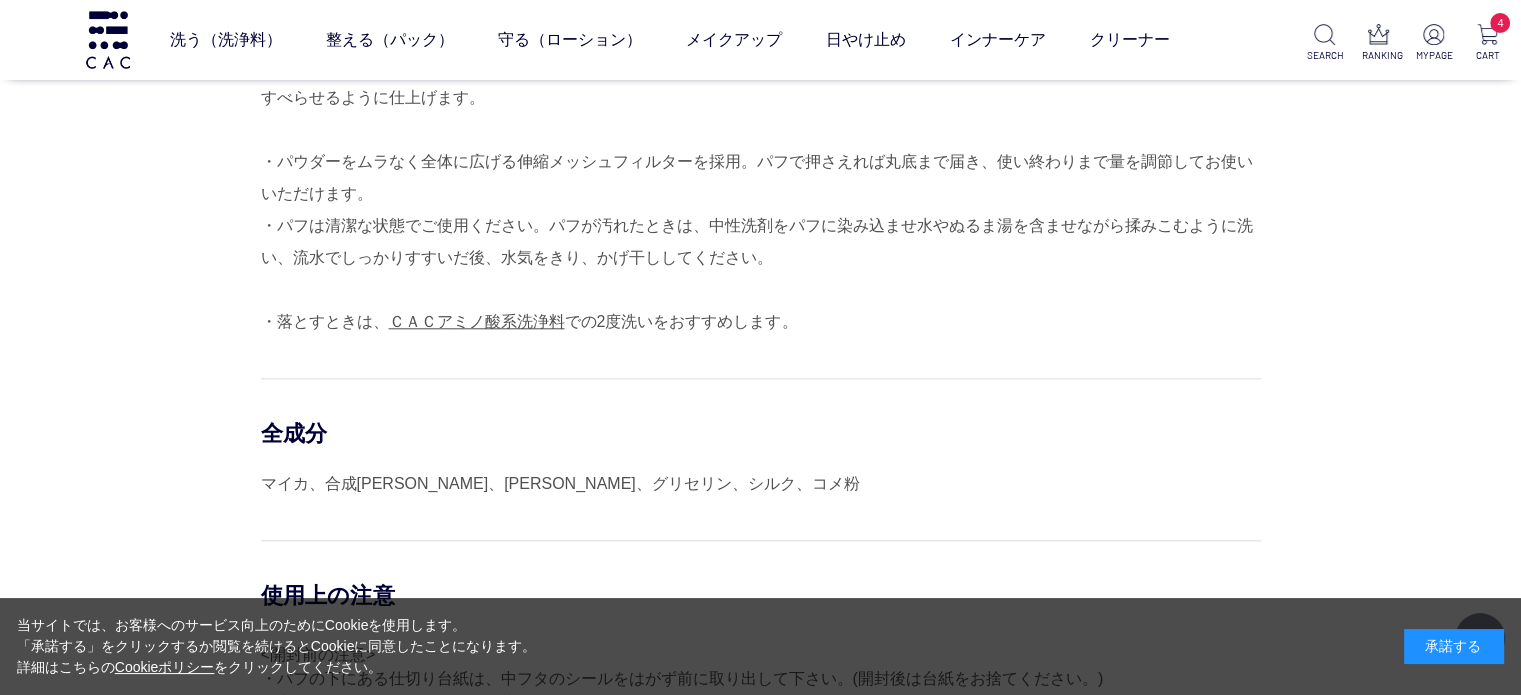 scroll, scrollTop: 2100, scrollLeft: 0, axis: vertical 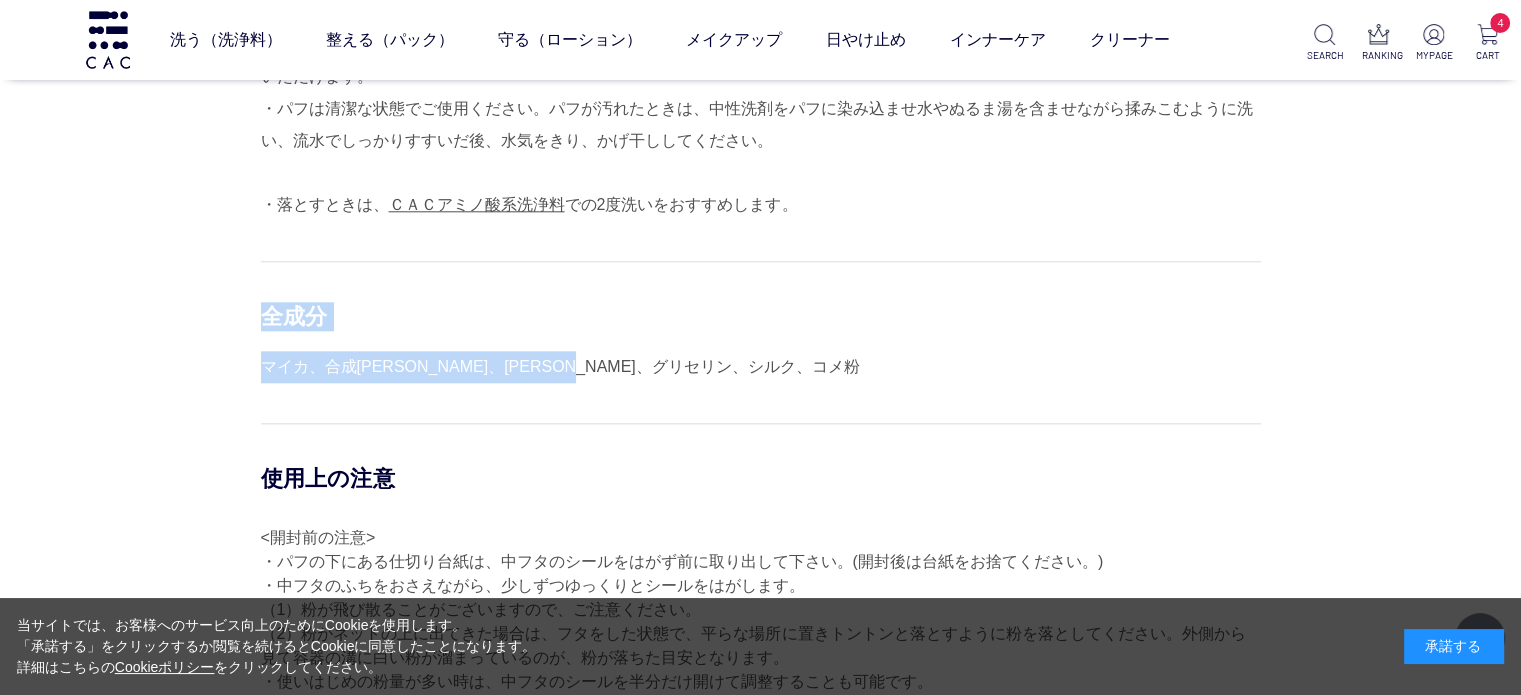 drag, startPoint x: 698, startPoint y: 319, endPoint x: 267, endPoint y: 274, distance: 433.34283 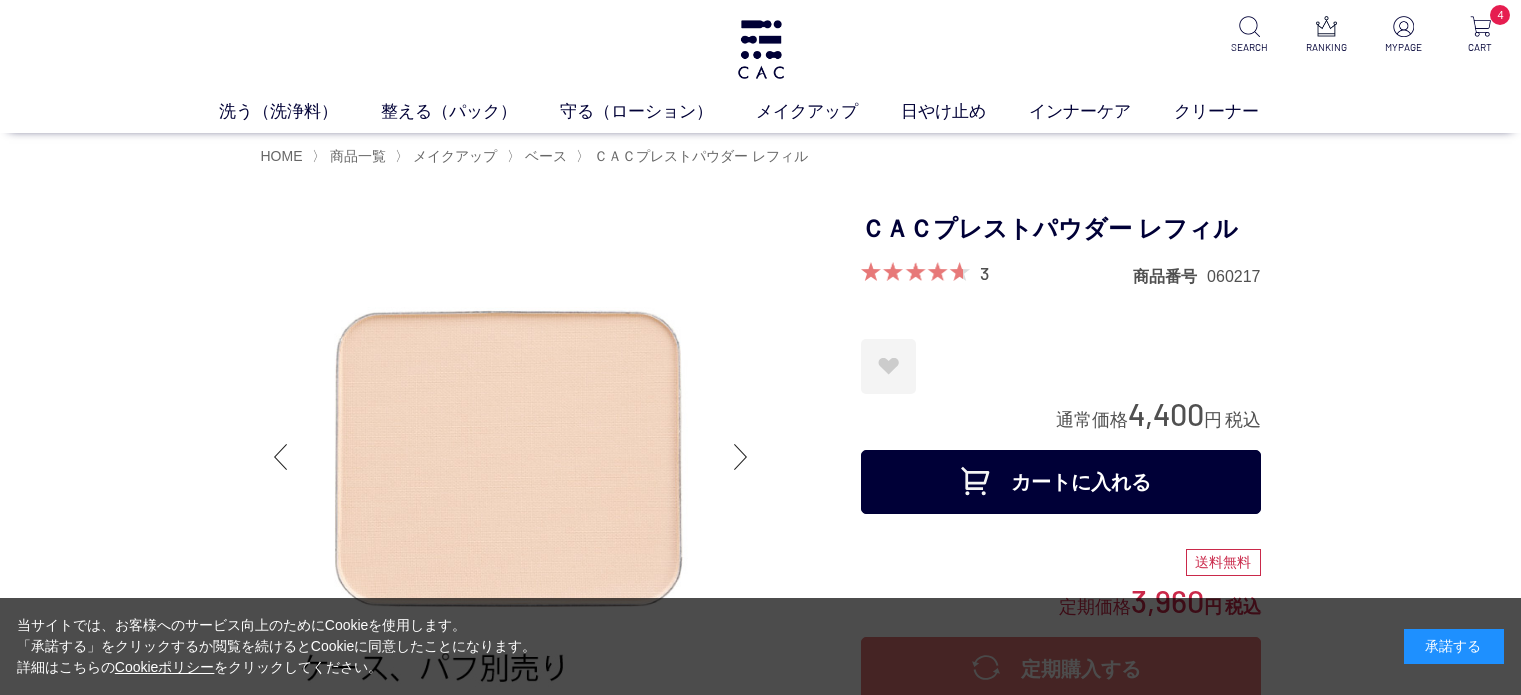scroll, scrollTop: 0, scrollLeft: 0, axis: both 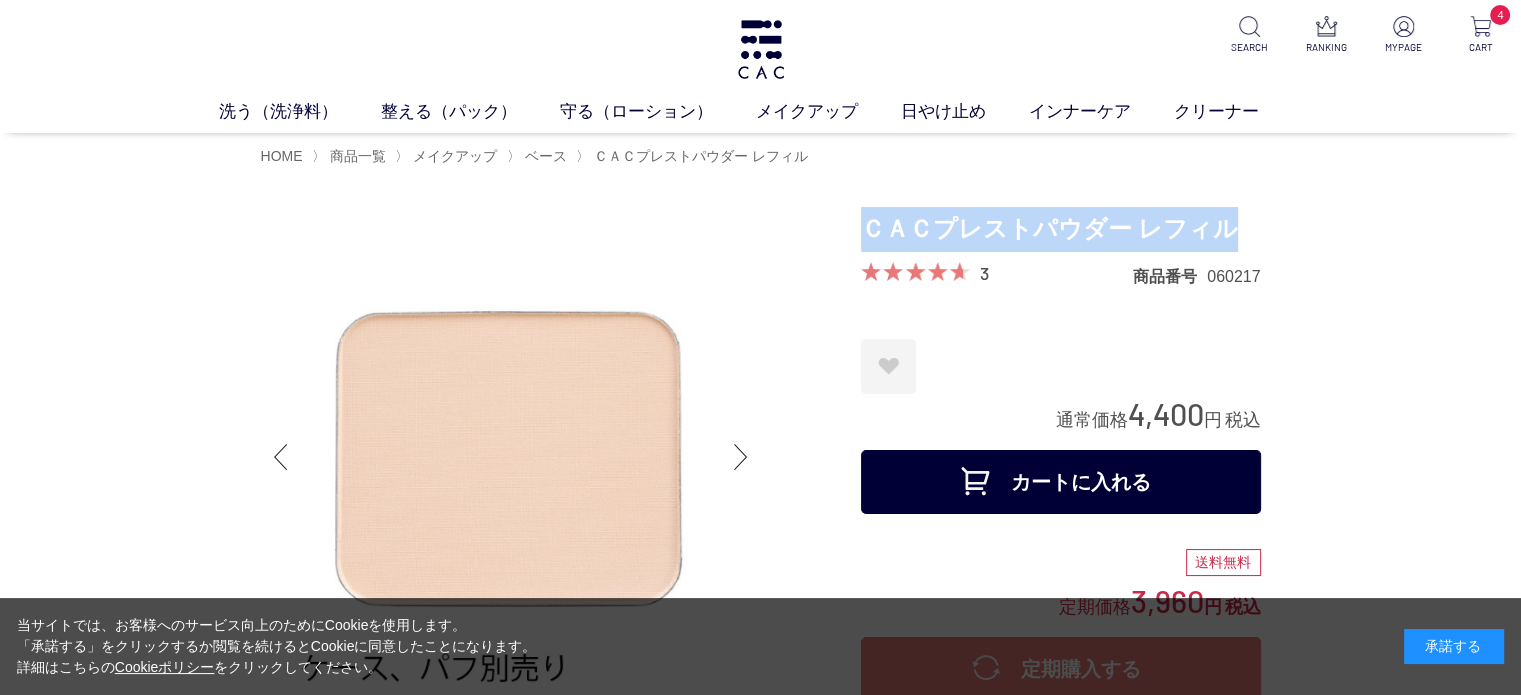 drag, startPoint x: 1222, startPoint y: 225, endPoint x: 825, endPoint y: 225, distance: 397 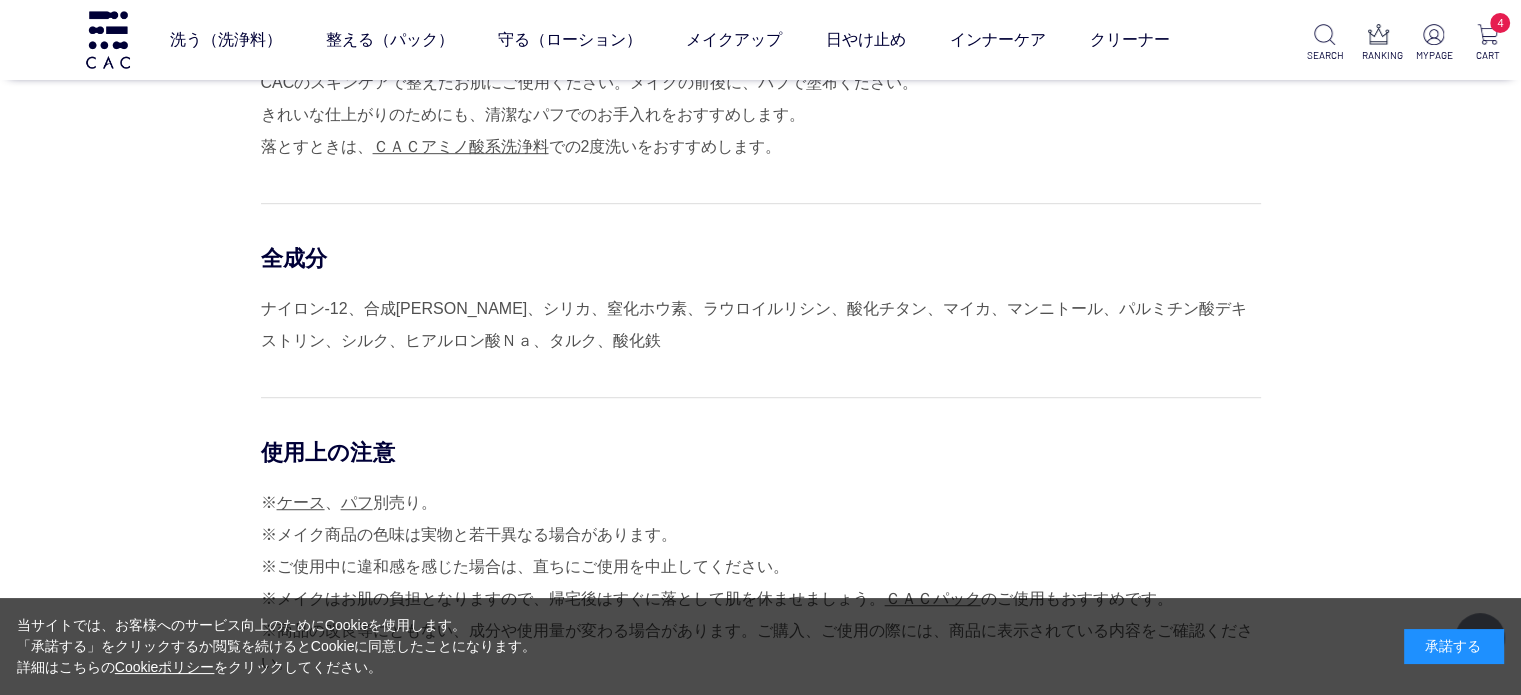 scroll, scrollTop: 1100, scrollLeft: 0, axis: vertical 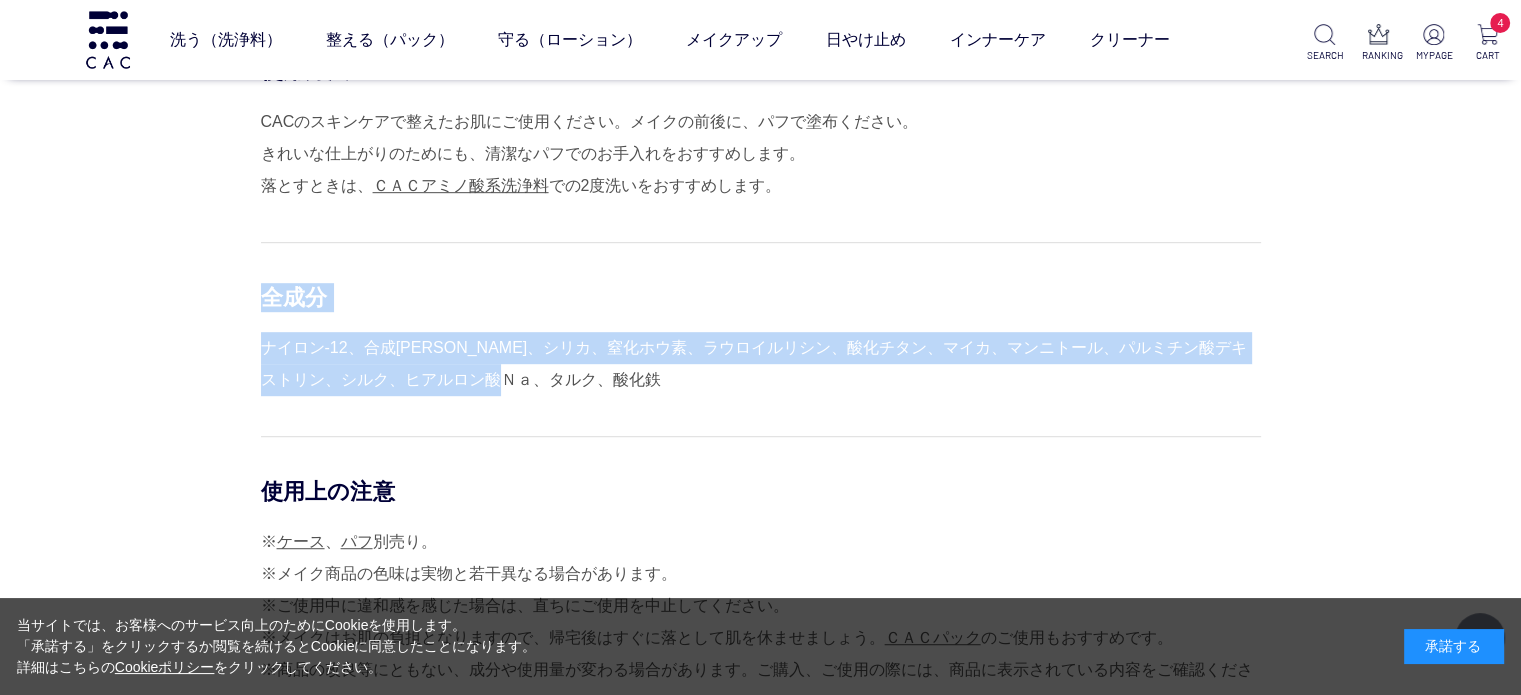 drag, startPoint x: 564, startPoint y: 378, endPoint x: 269, endPoint y: 291, distance: 307.56137 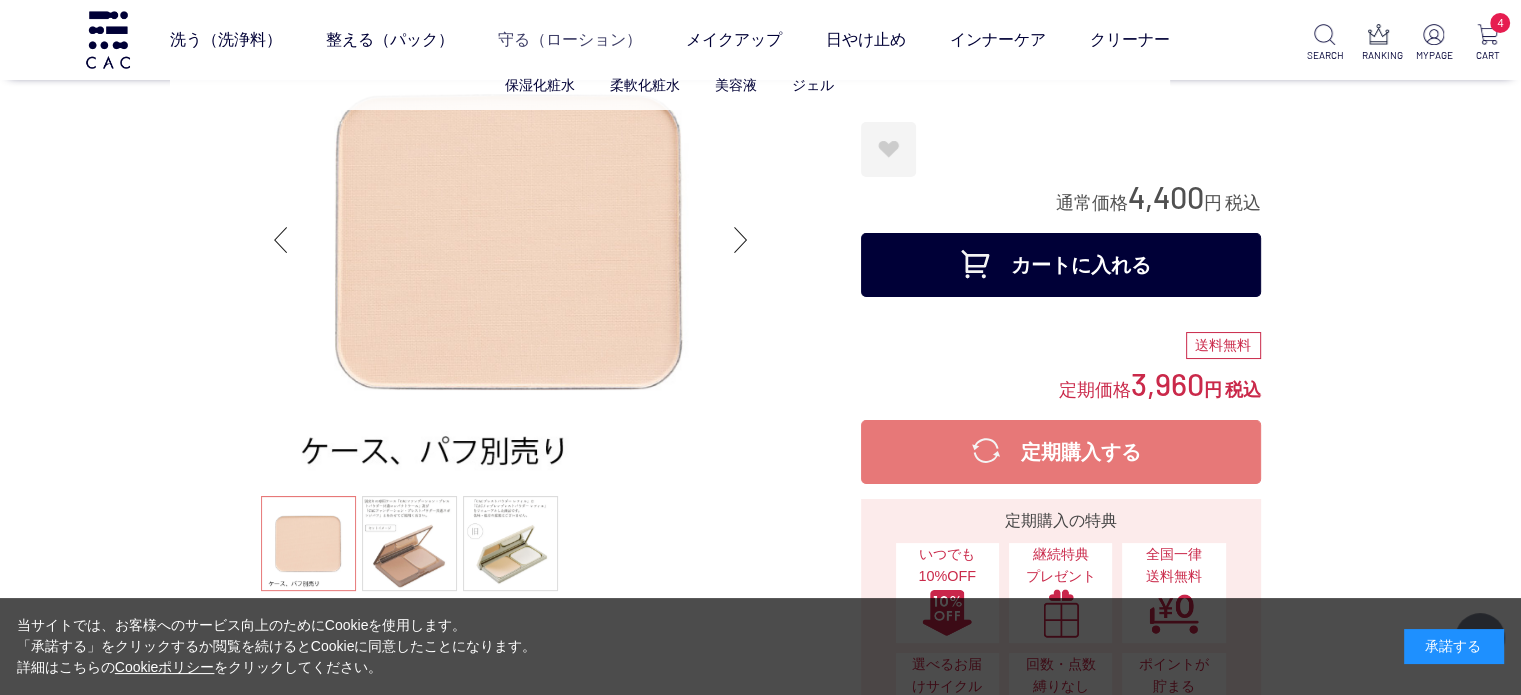 scroll, scrollTop: 0, scrollLeft: 0, axis: both 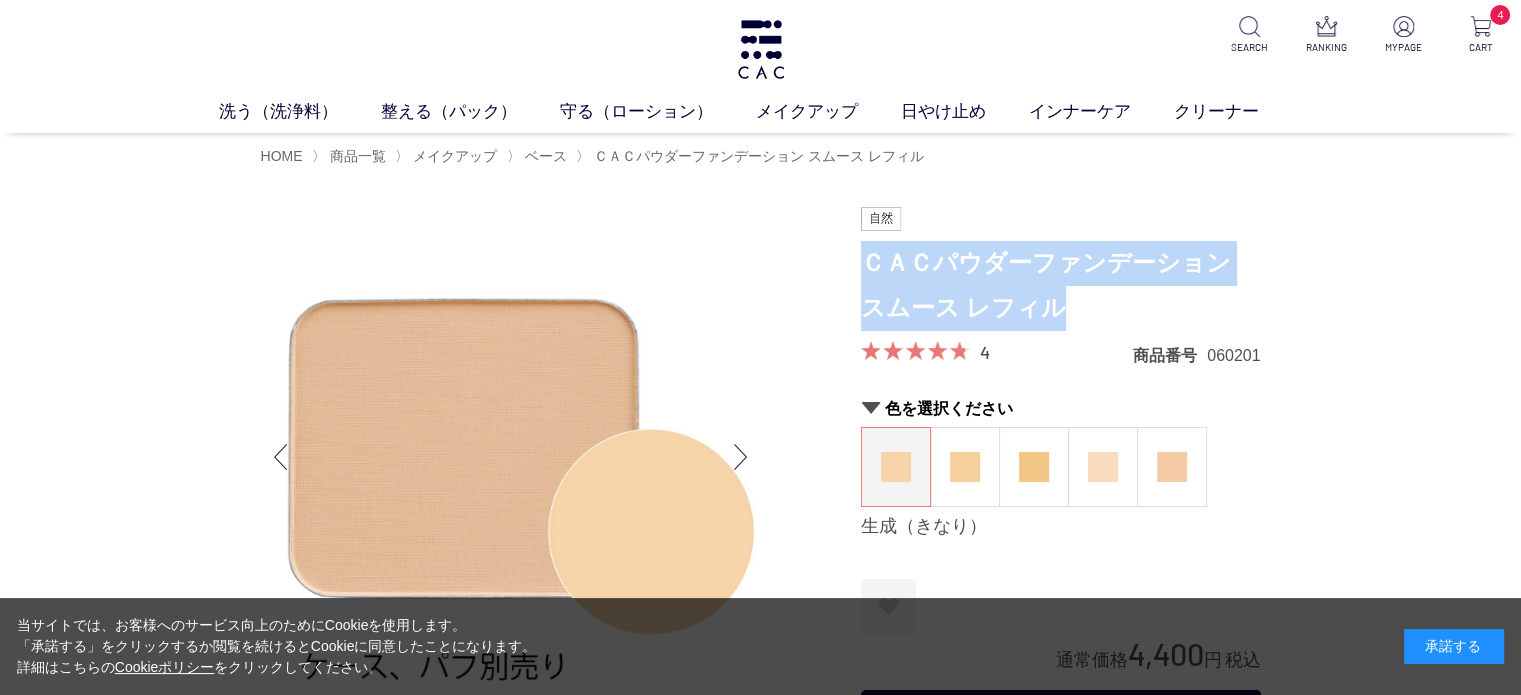 drag, startPoint x: 1030, startPoint y: 311, endPoint x: 870, endPoint y: 266, distance: 166.2077 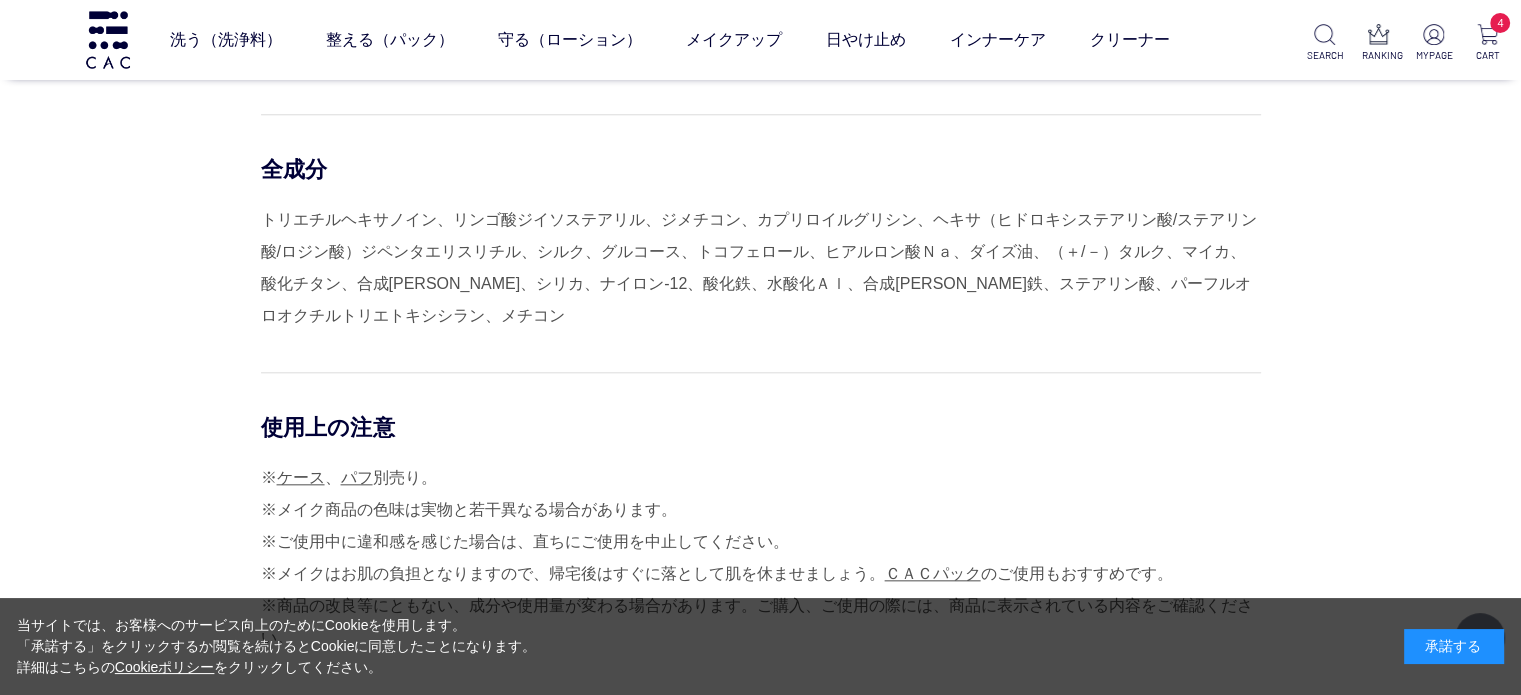 scroll, scrollTop: 1800, scrollLeft: 0, axis: vertical 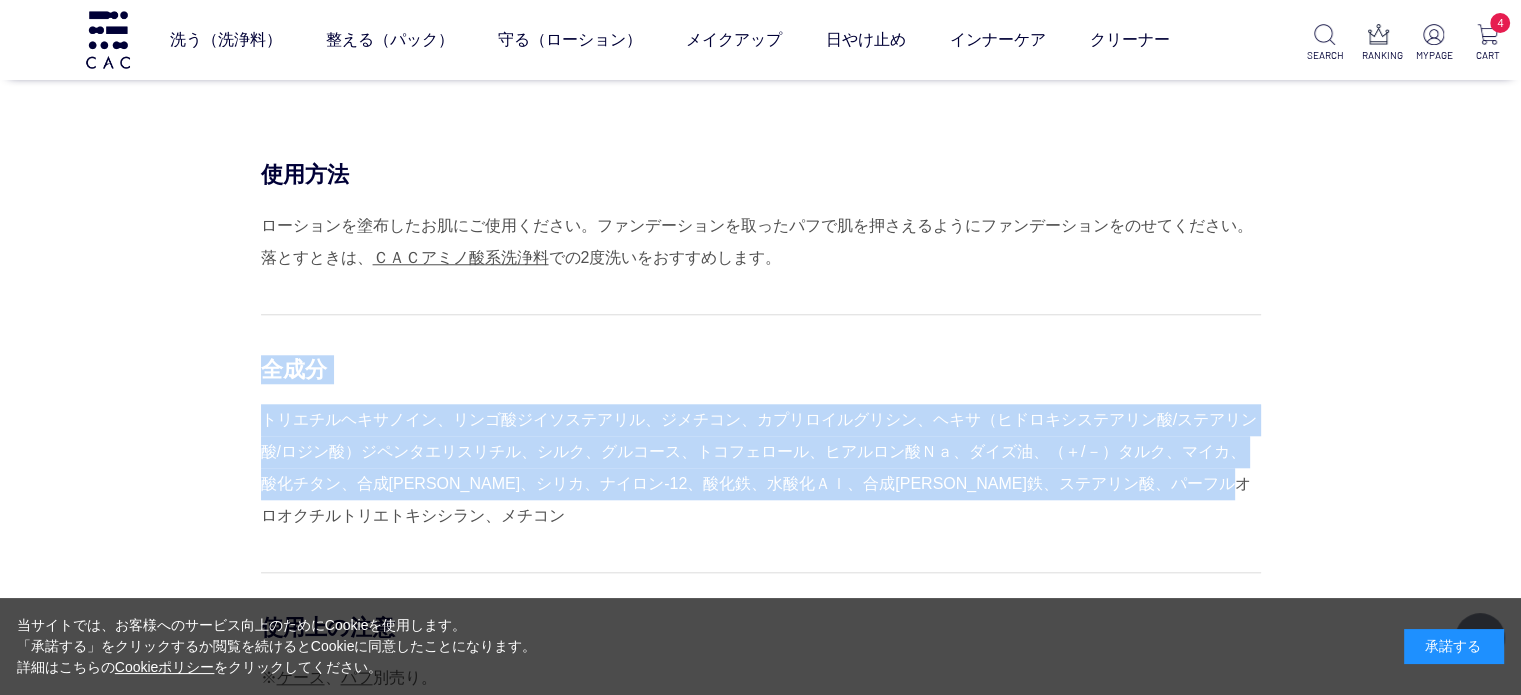 drag, startPoint x: 389, startPoint y: 515, endPoint x: 271, endPoint y: 376, distance: 182.3321 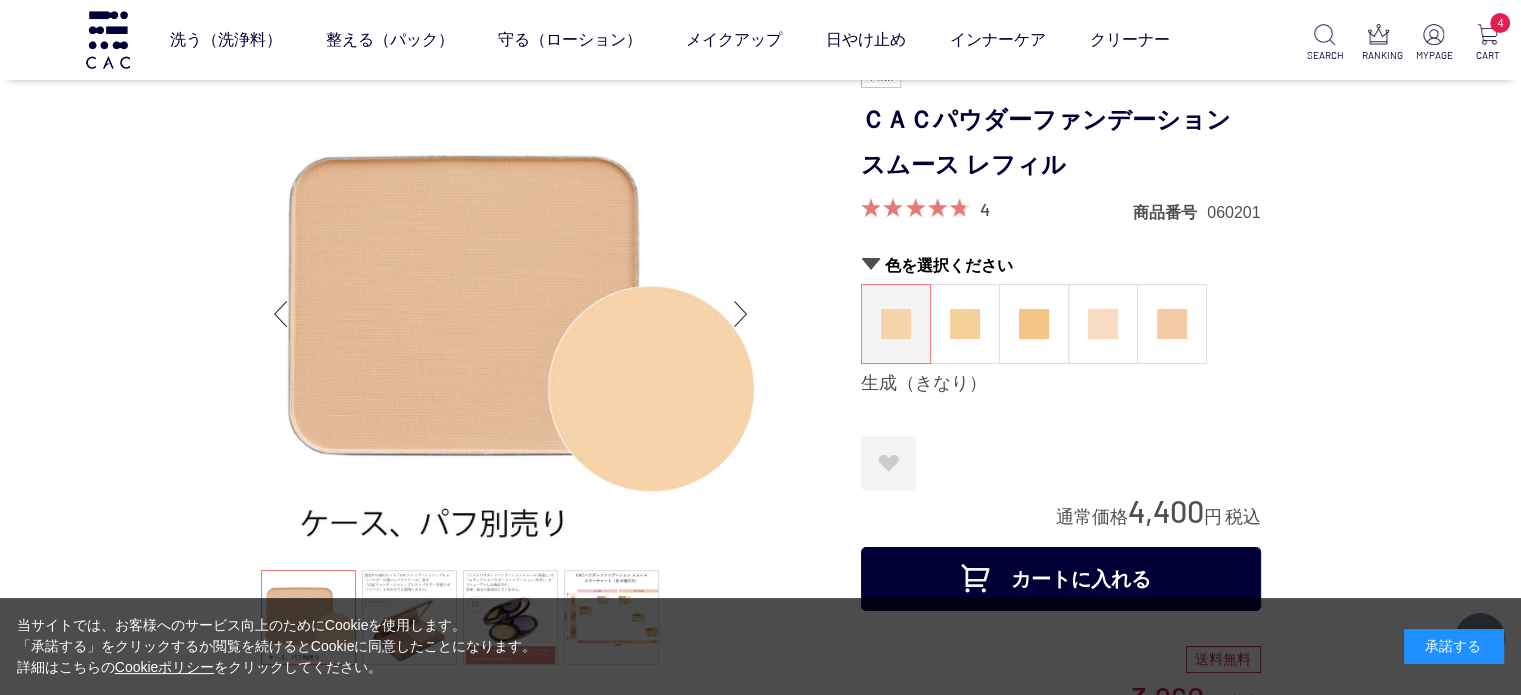 scroll, scrollTop: 0, scrollLeft: 0, axis: both 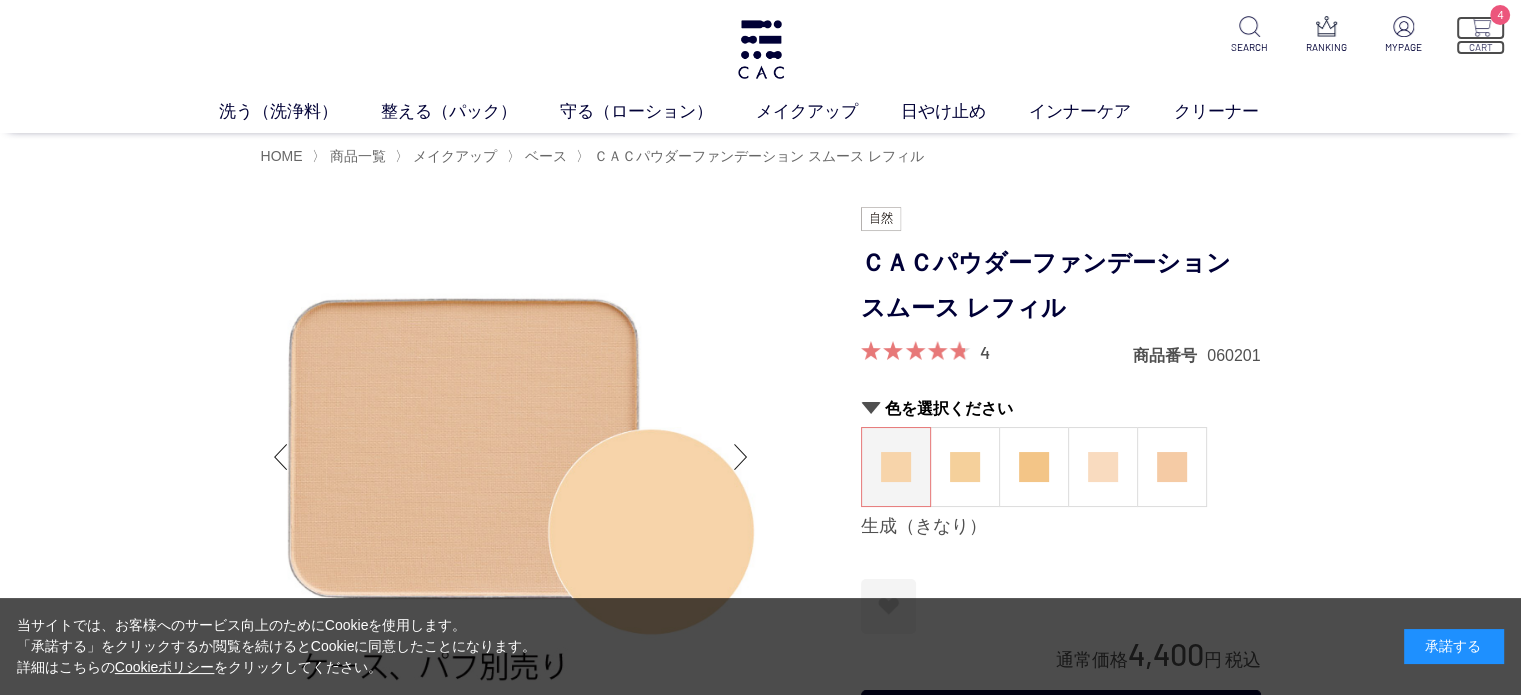 click at bounding box center [1480, 26] 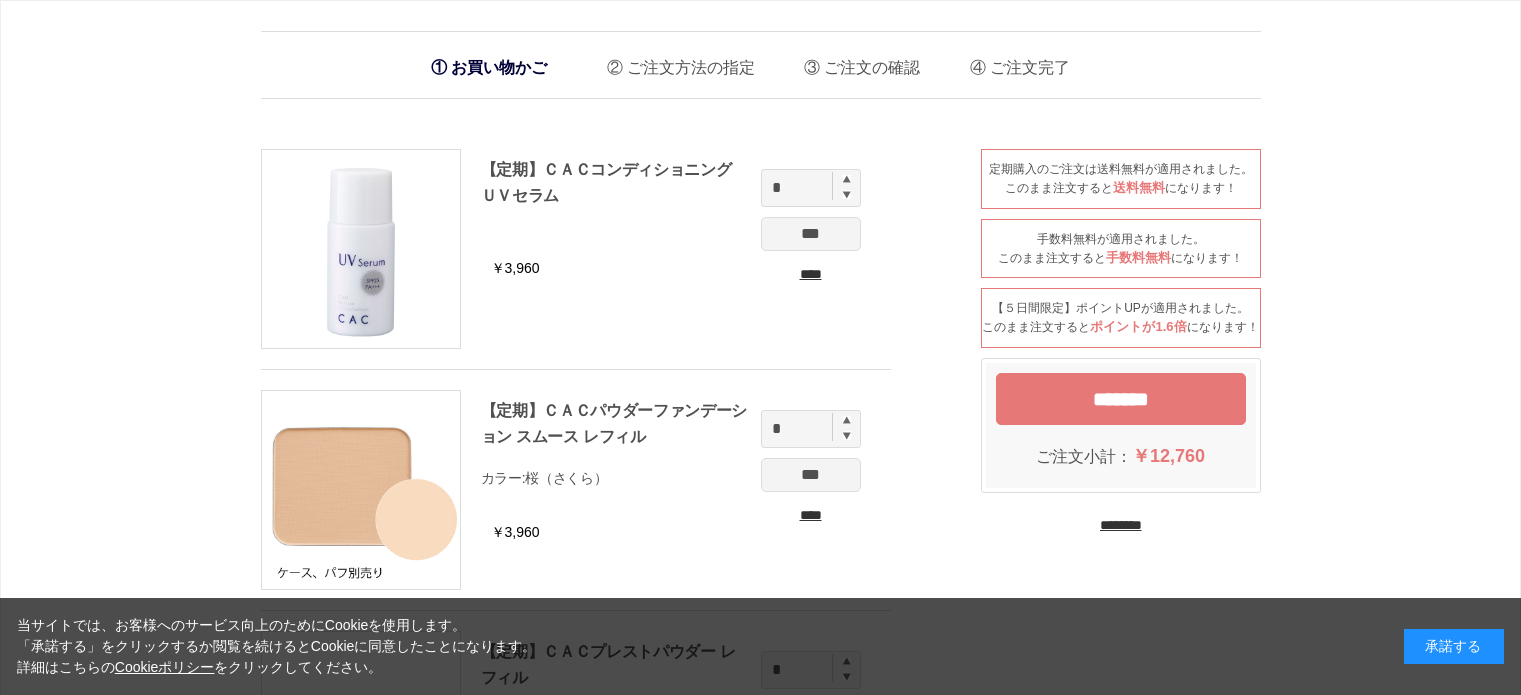 scroll, scrollTop: 0, scrollLeft: 0, axis: both 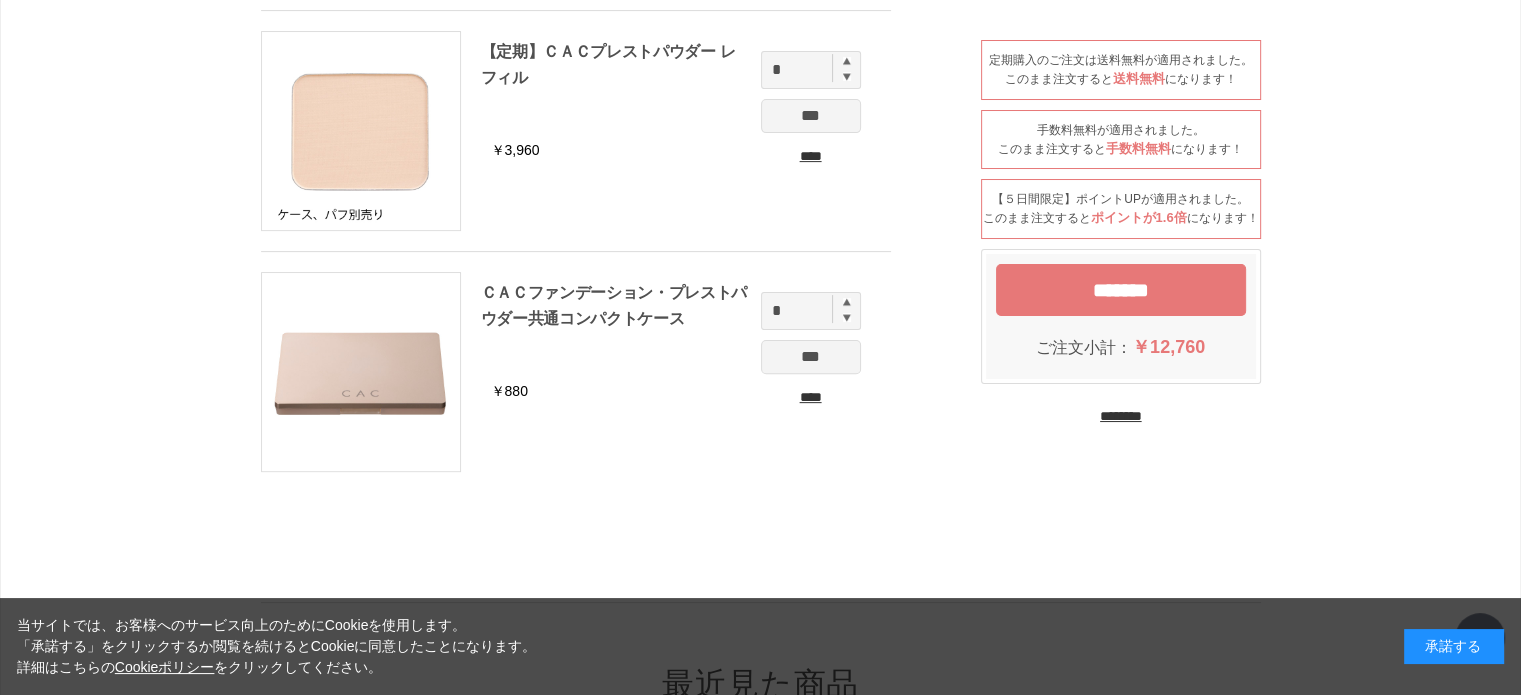click at bounding box center (847, 302) 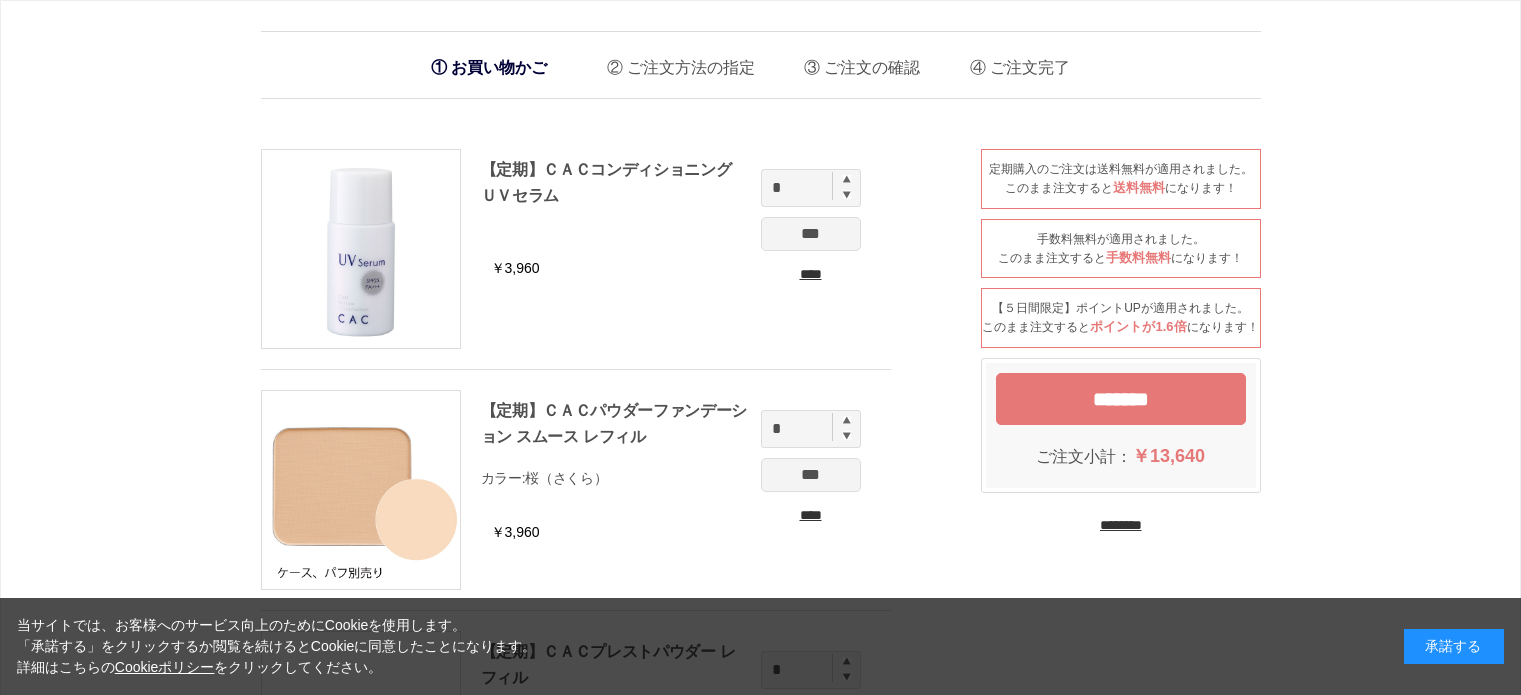 scroll, scrollTop: 0, scrollLeft: 0, axis: both 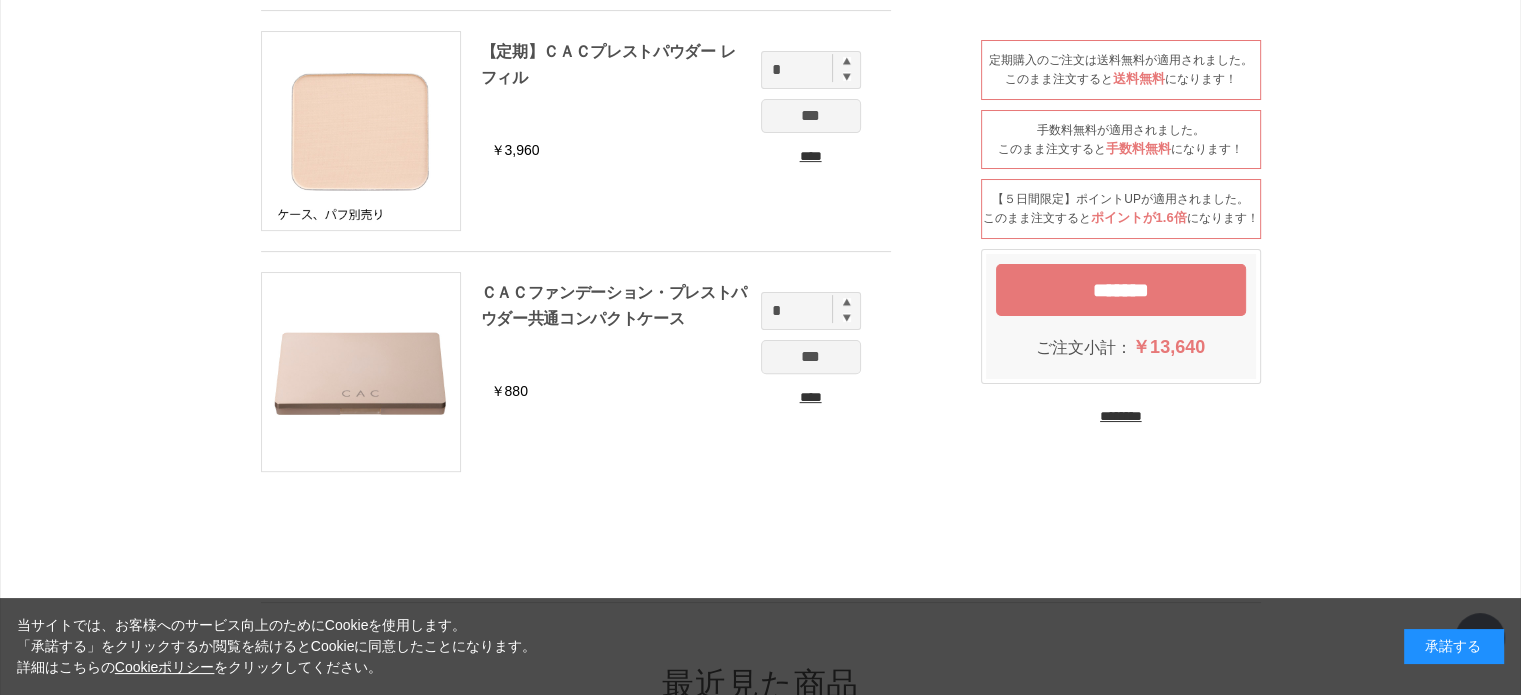 click on "********" at bounding box center (1121, 416) 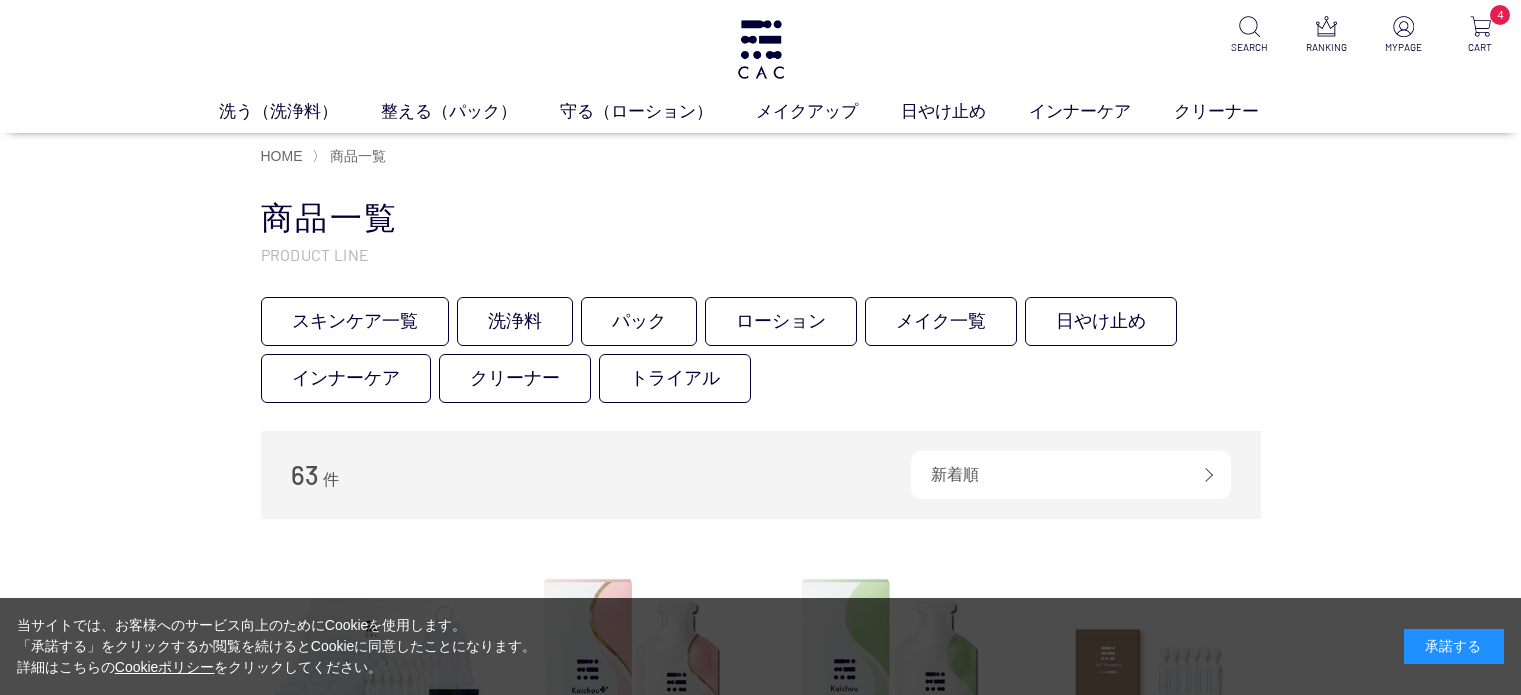 scroll, scrollTop: 0, scrollLeft: 0, axis: both 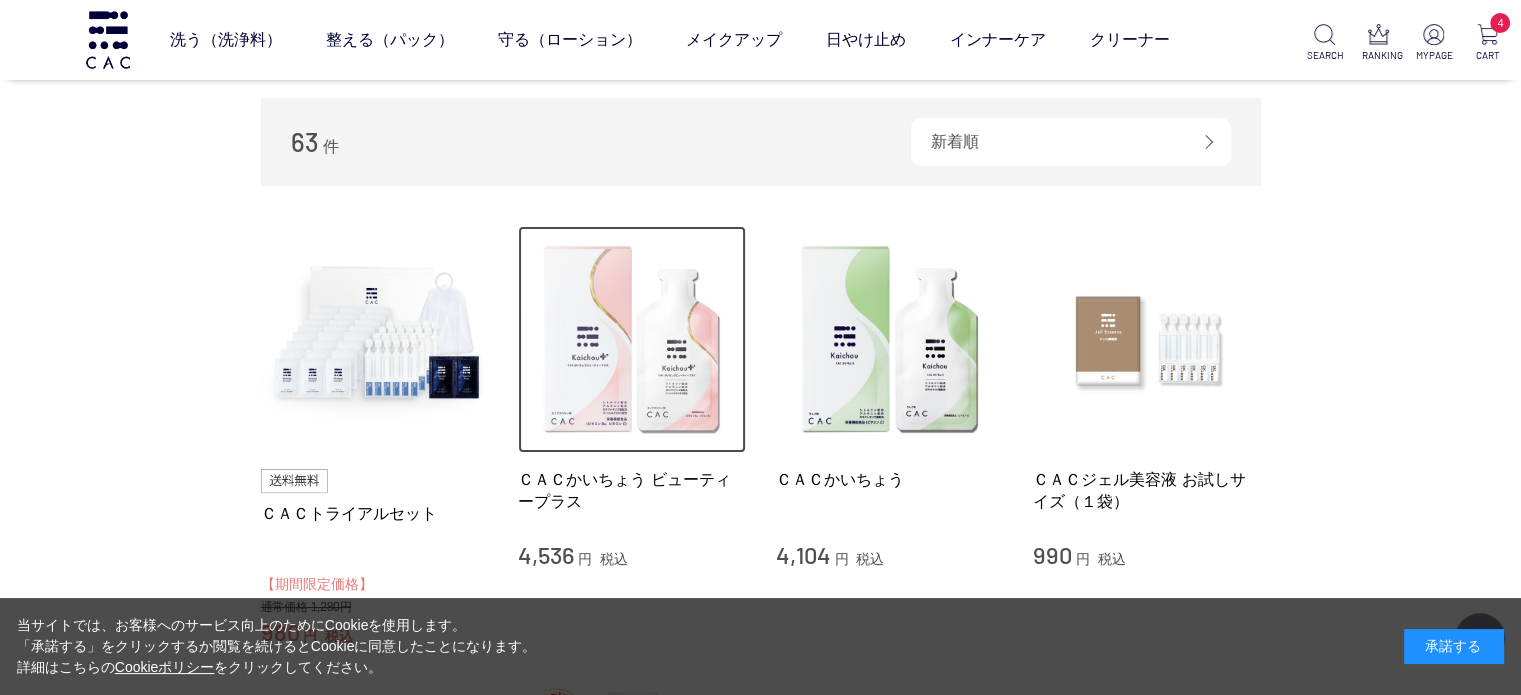click at bounding box center (632, 340) 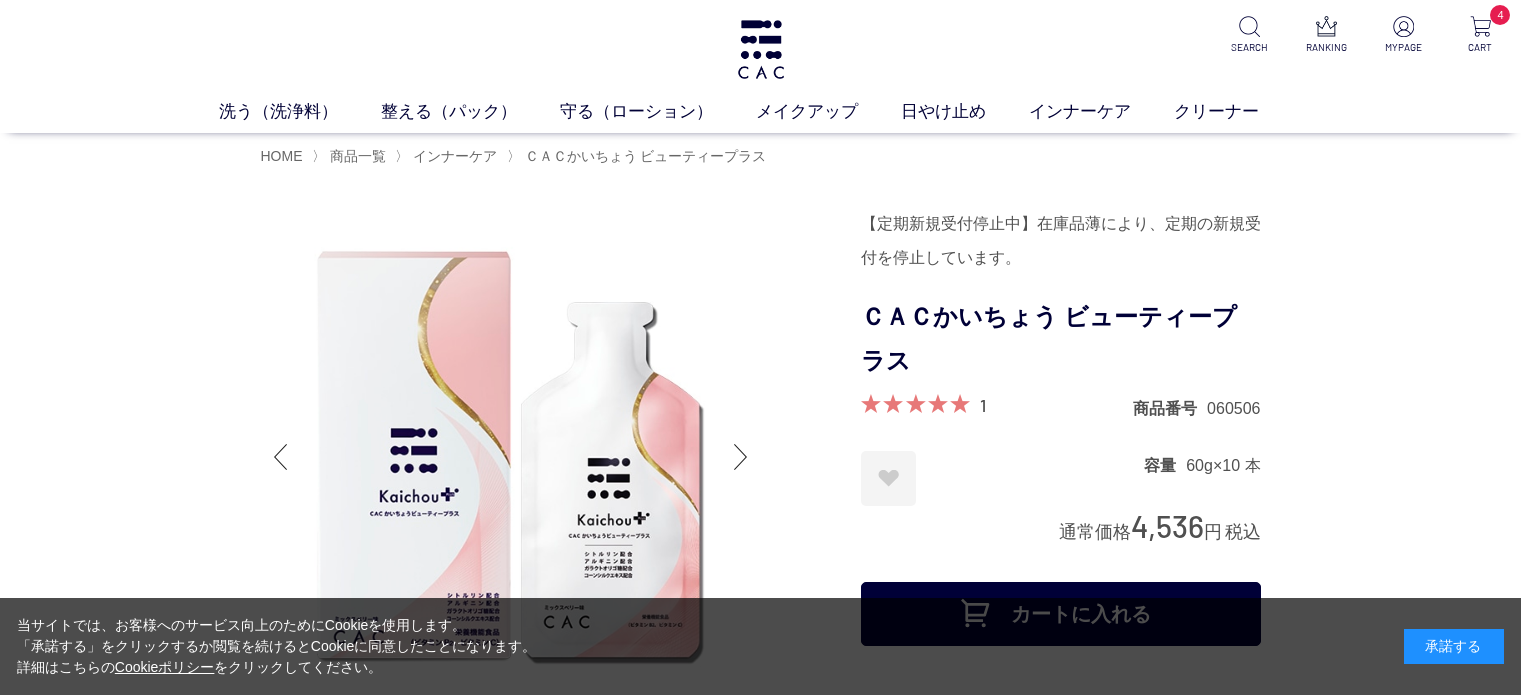 scroll, scrollTop: 0, scrollLeft: 0, axis: both 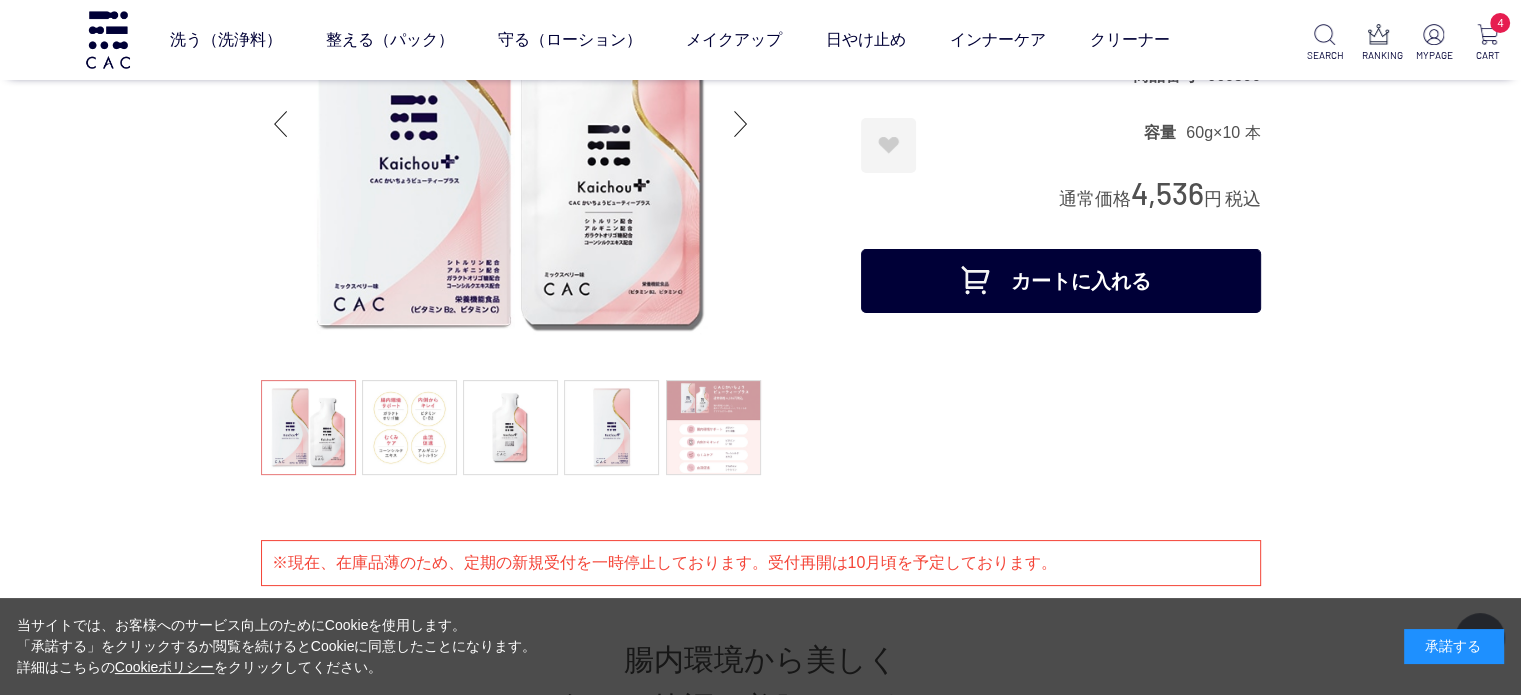 click on "カートに入れる" at bounding box center [1061, 281] 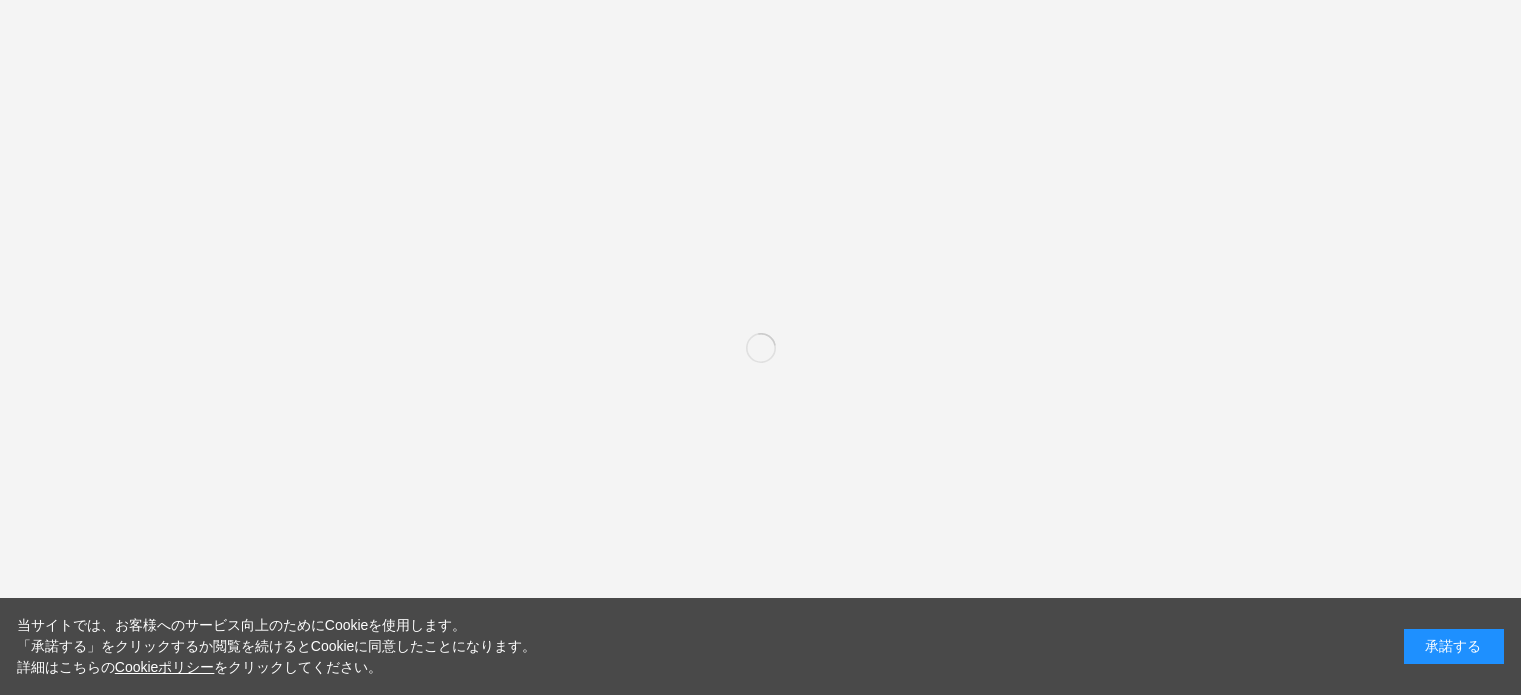 scroll, scrollTop: 0, scrollLeft: 0, axis: both 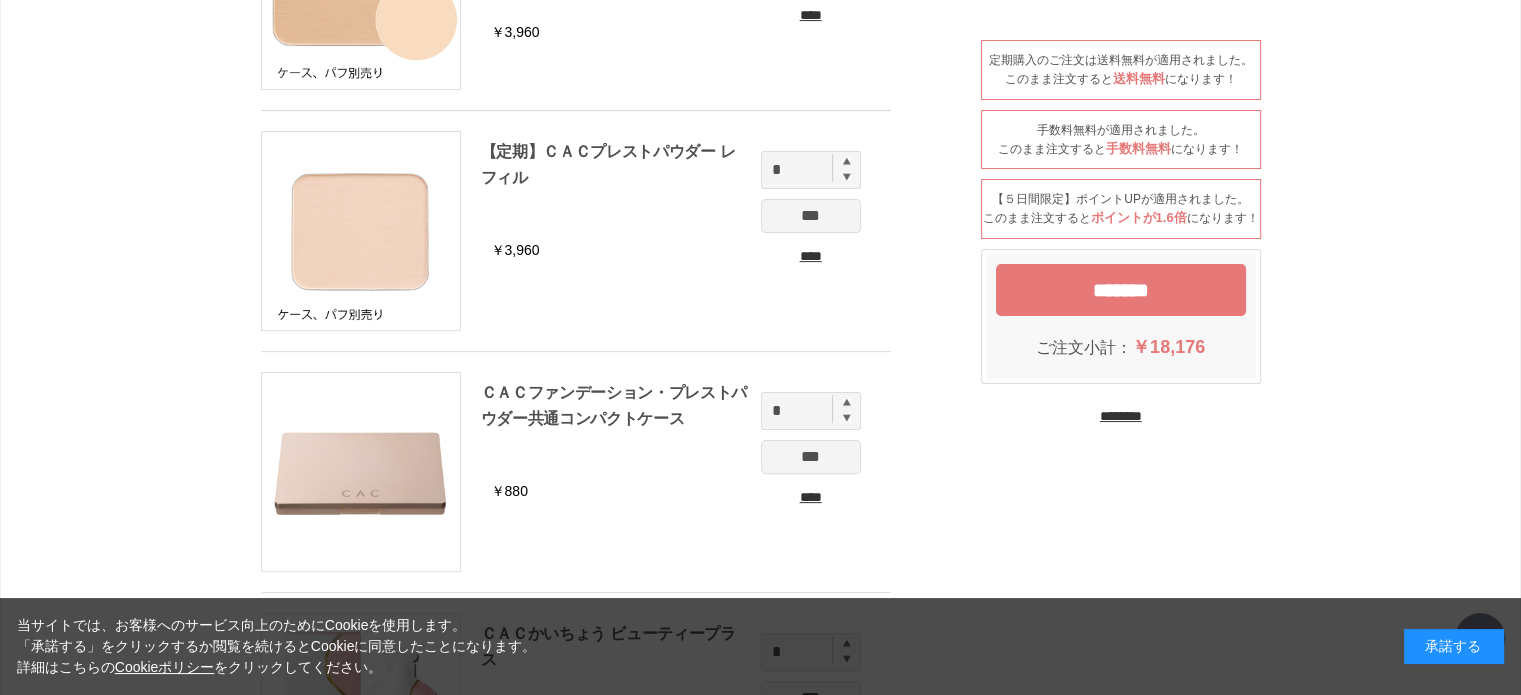 click on "********" at bounding box center (1121, 416) 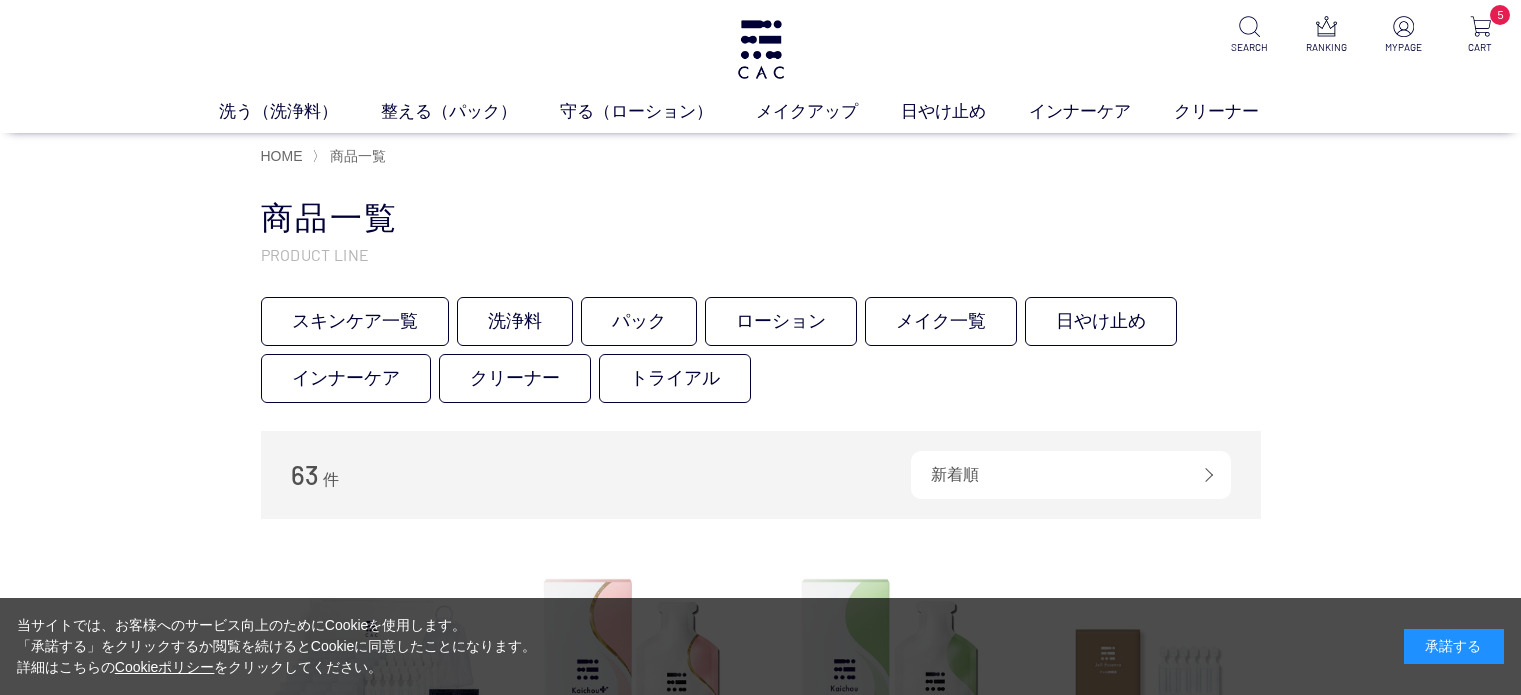 scroll, scrollTop: 0, scrollLeft: 0, axis: both 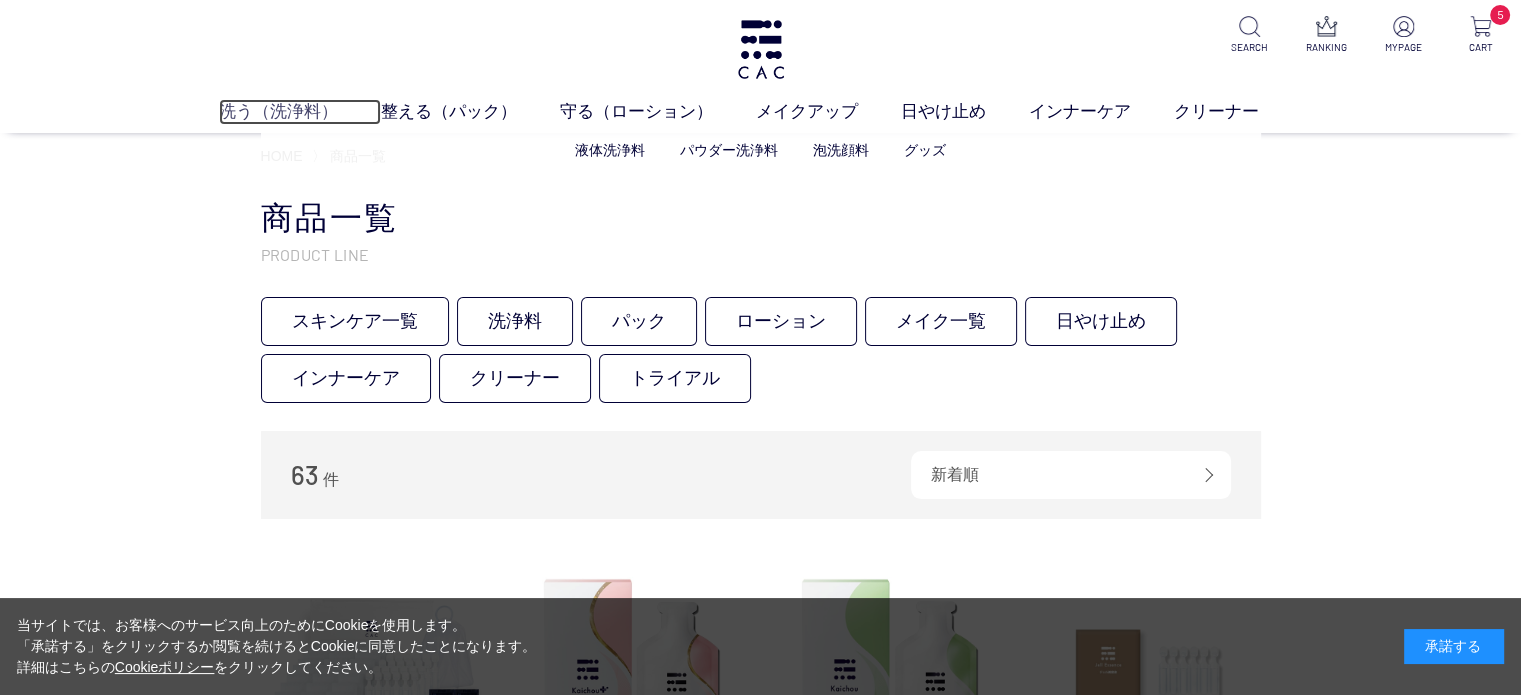 click on "洗う（洗浄料）" at bounding box center [300, 112] 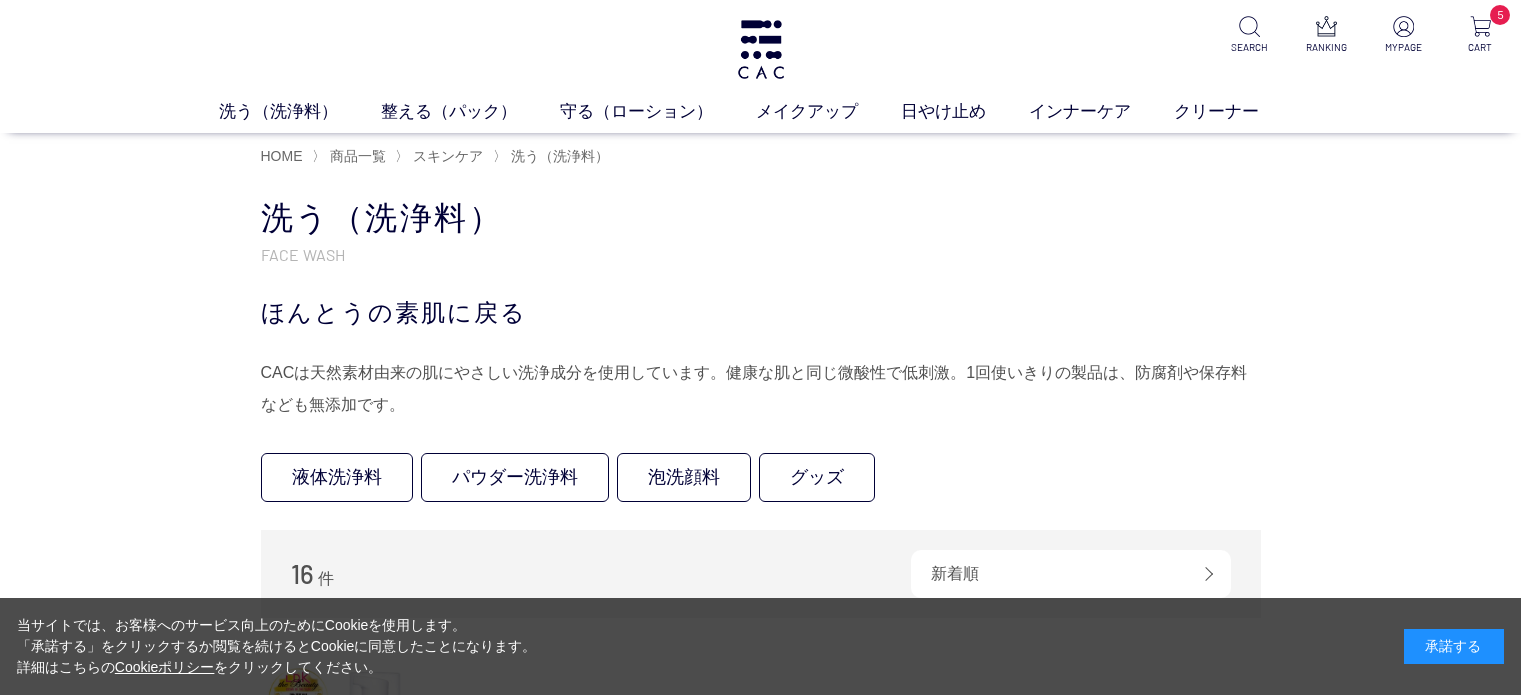 scroll, scrollTop: 0, scrollLeft: 0, axis: both 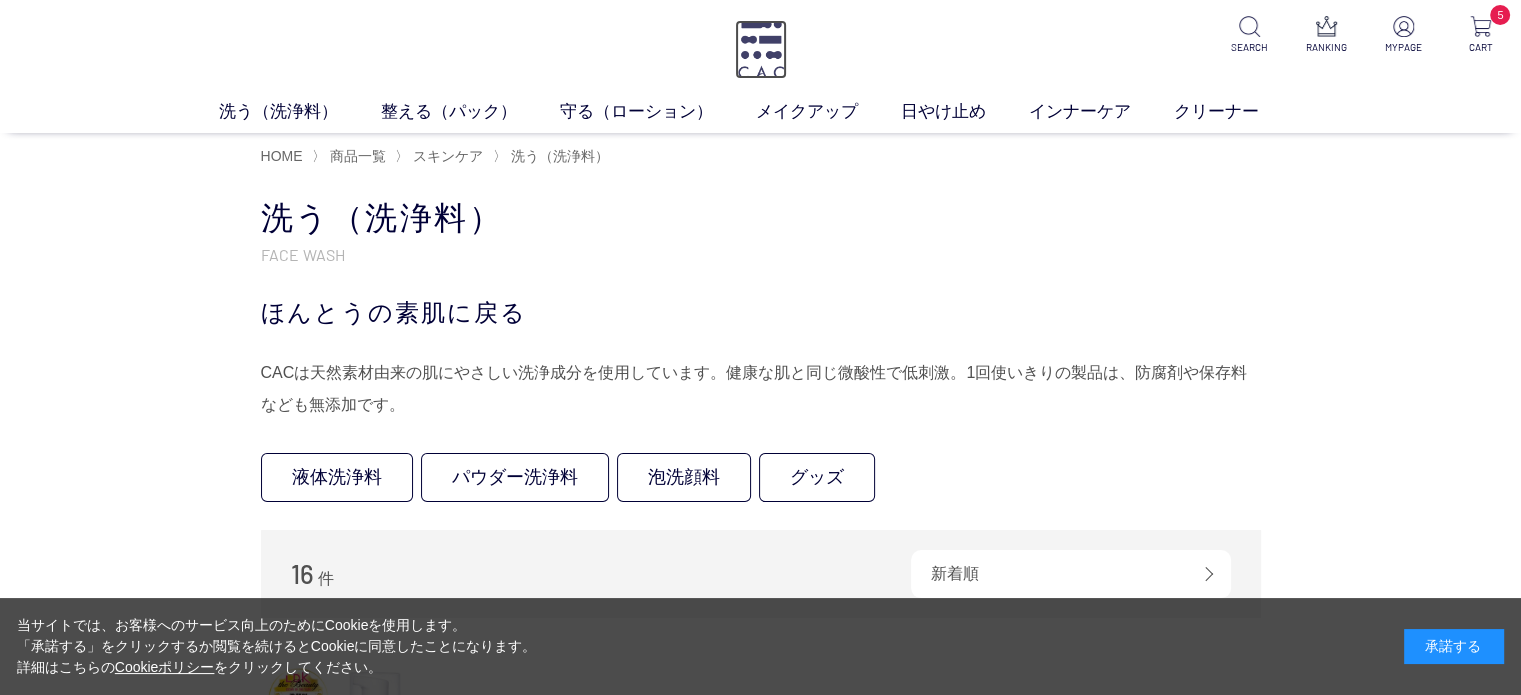 click at bounding box center (761, 49) 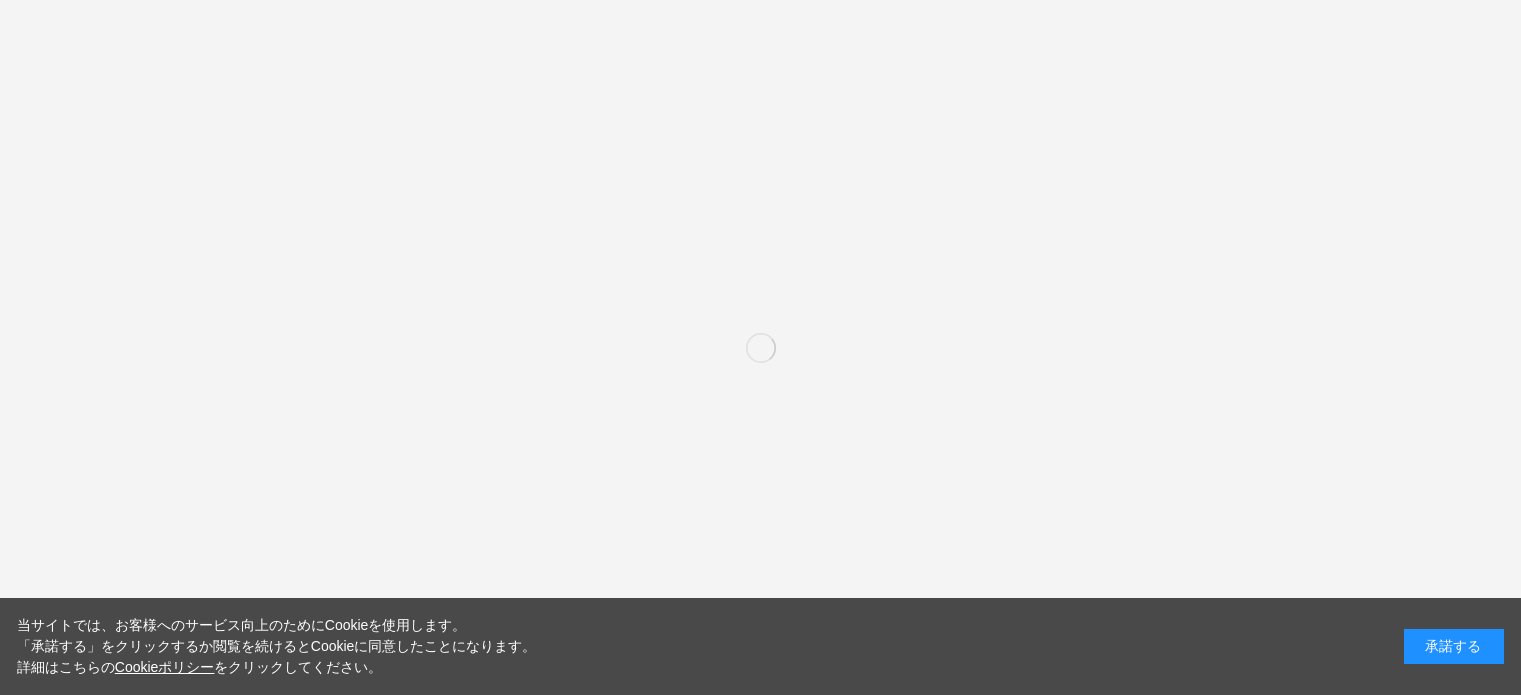 scroll, scrollTop: 0, scrollLeft: 0, axis: both 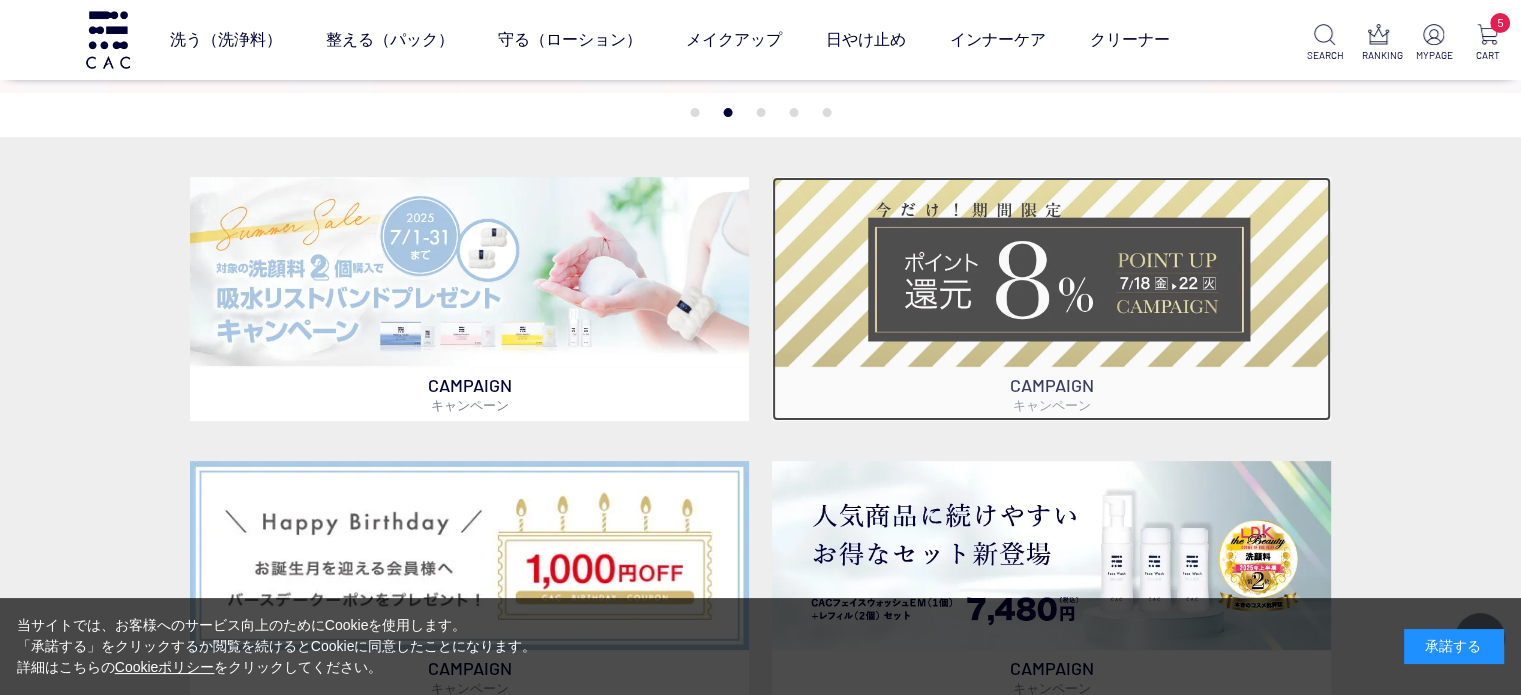 click at bounding box center (1051, 272) 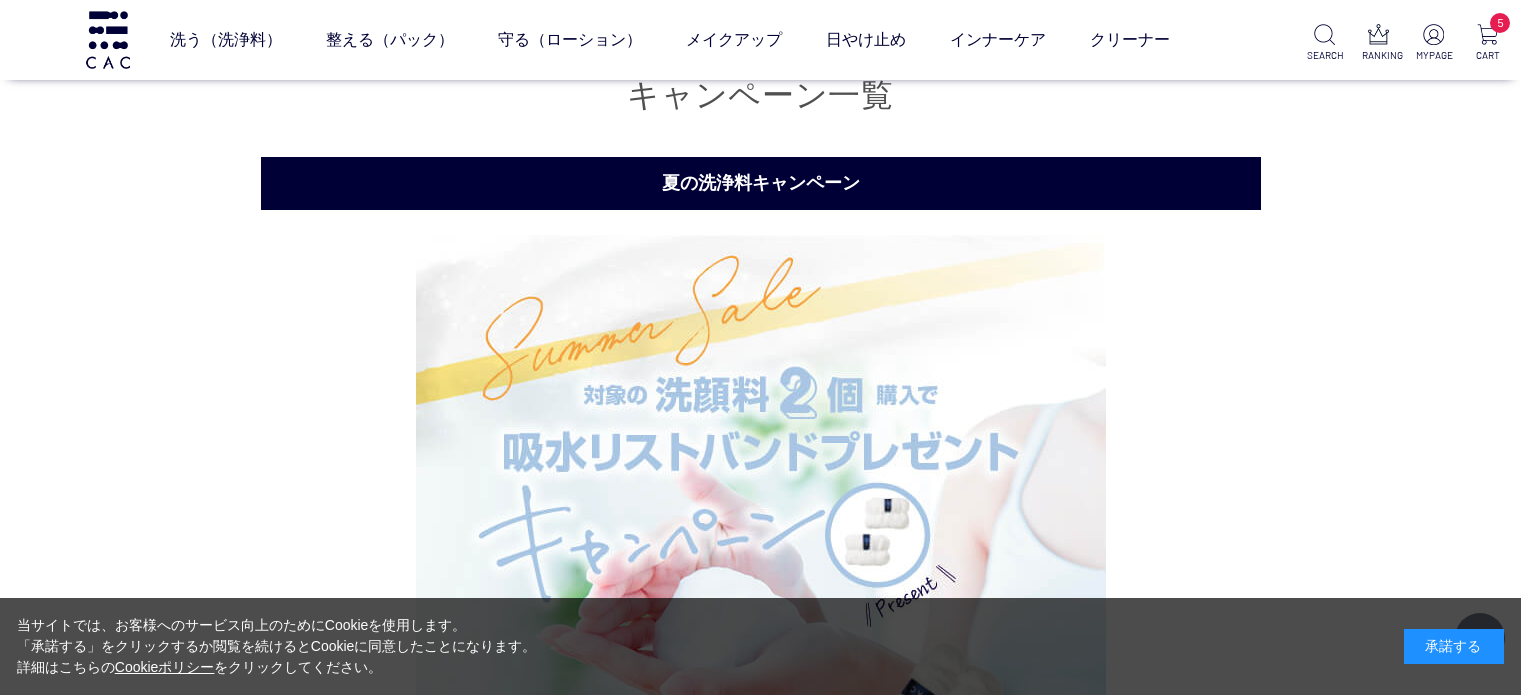 scroll, scrollTop: 3673, scrollLeft: 0, axis: vertical 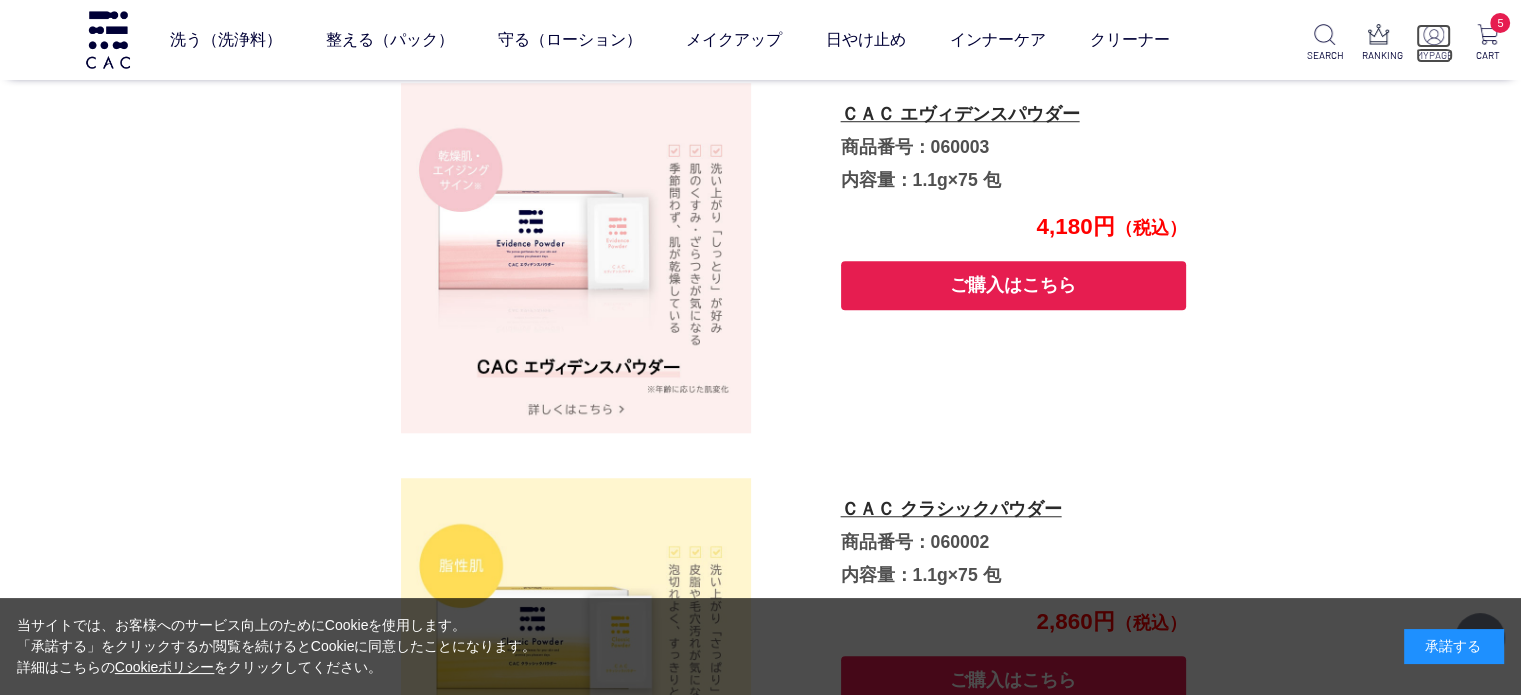 click on "MYPAGE" at bounding box center [1433, 55] 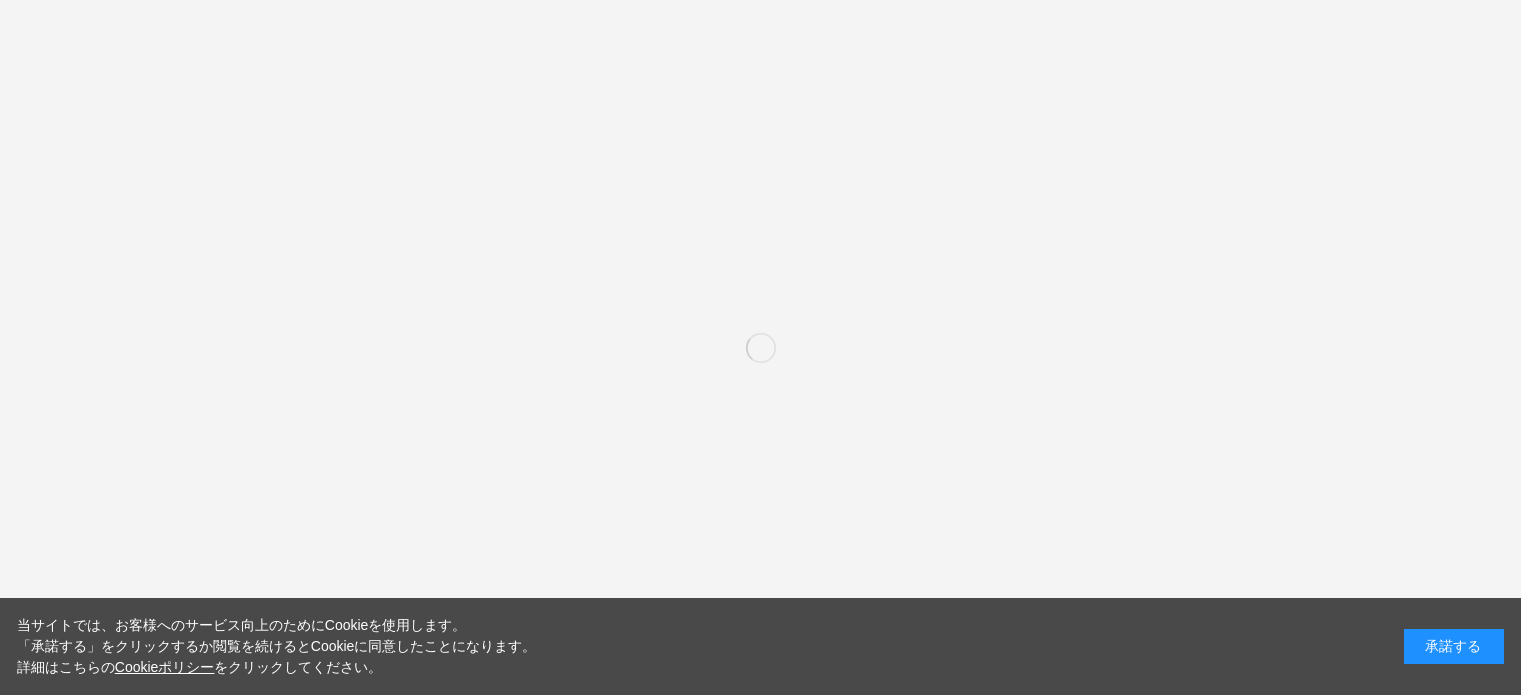 scroll, scrollTop: 0, scrollLeft: 0, axis: both 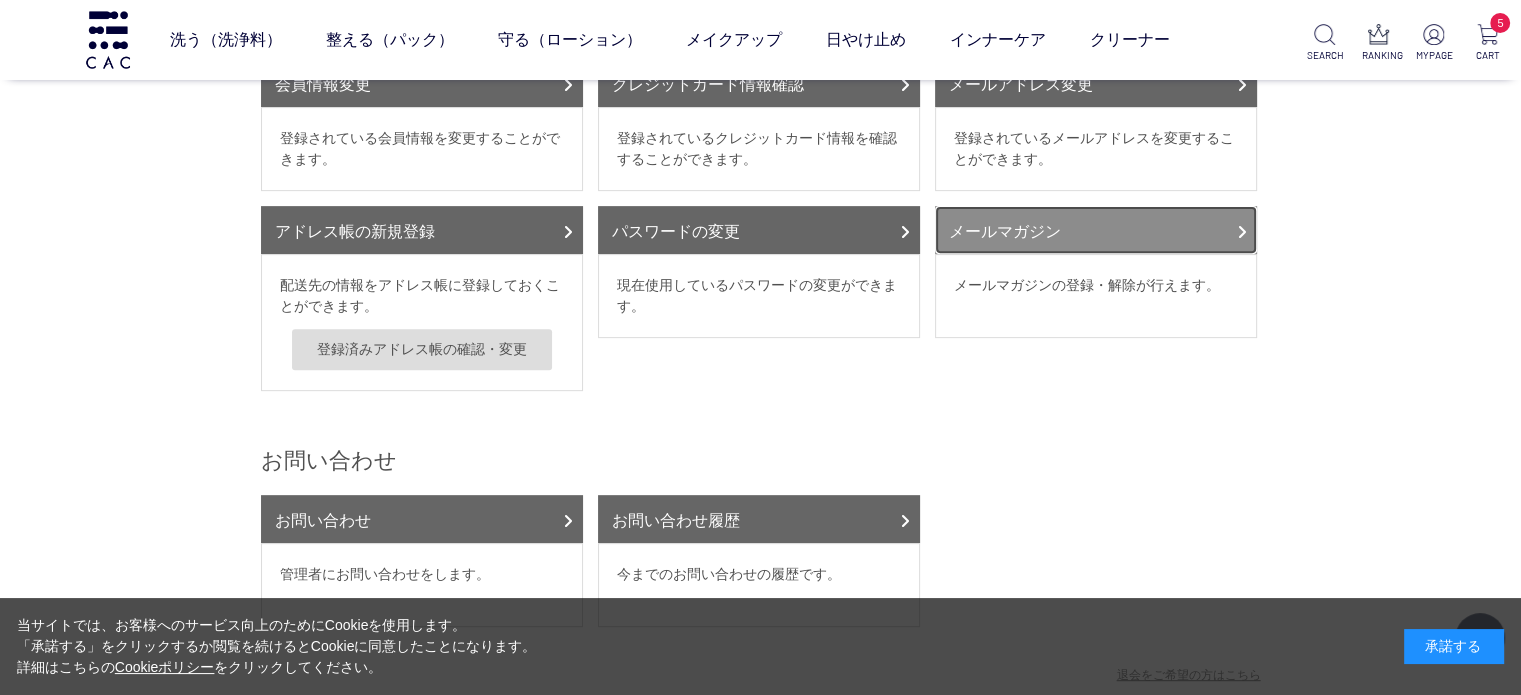 click on "メールマガジン" at bounding box center (1096, 230) 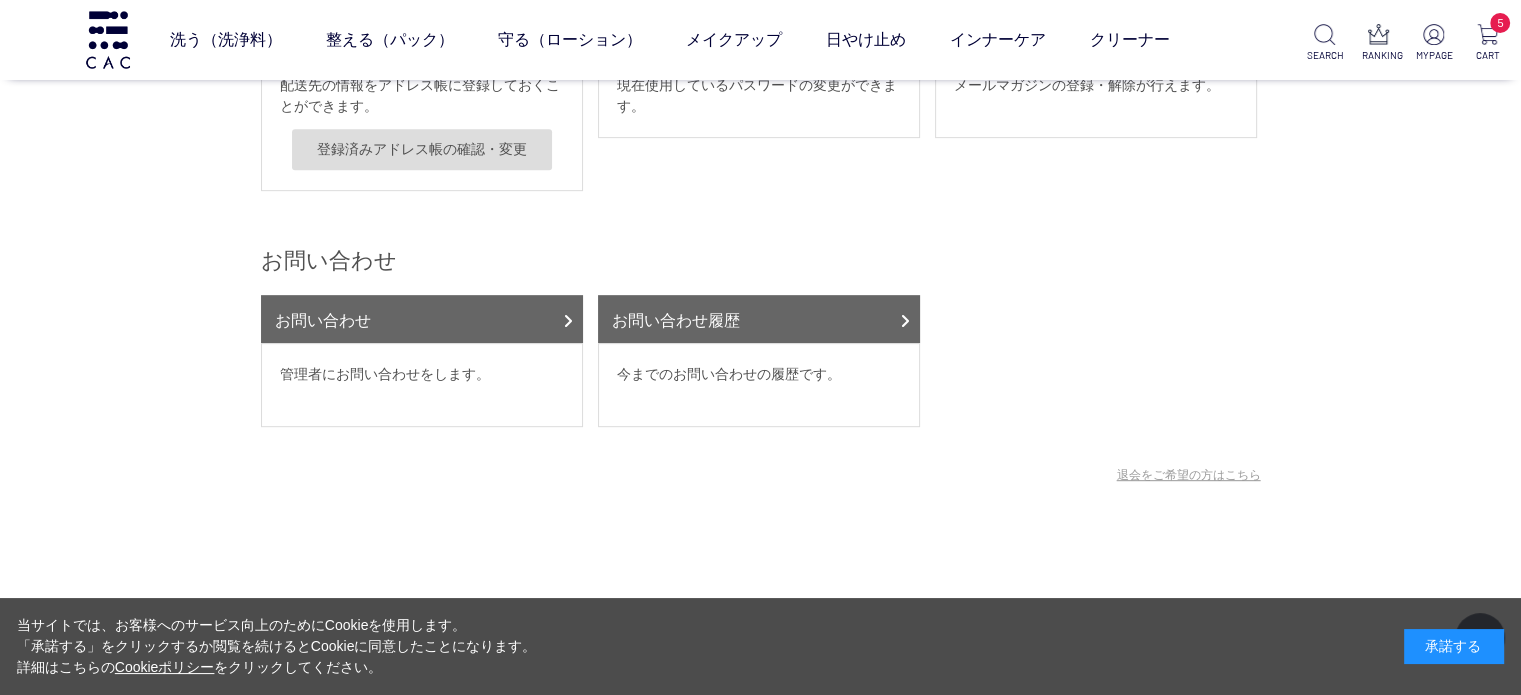 scroll, scrollTop: 0, scrollLeft: 0, axis: both 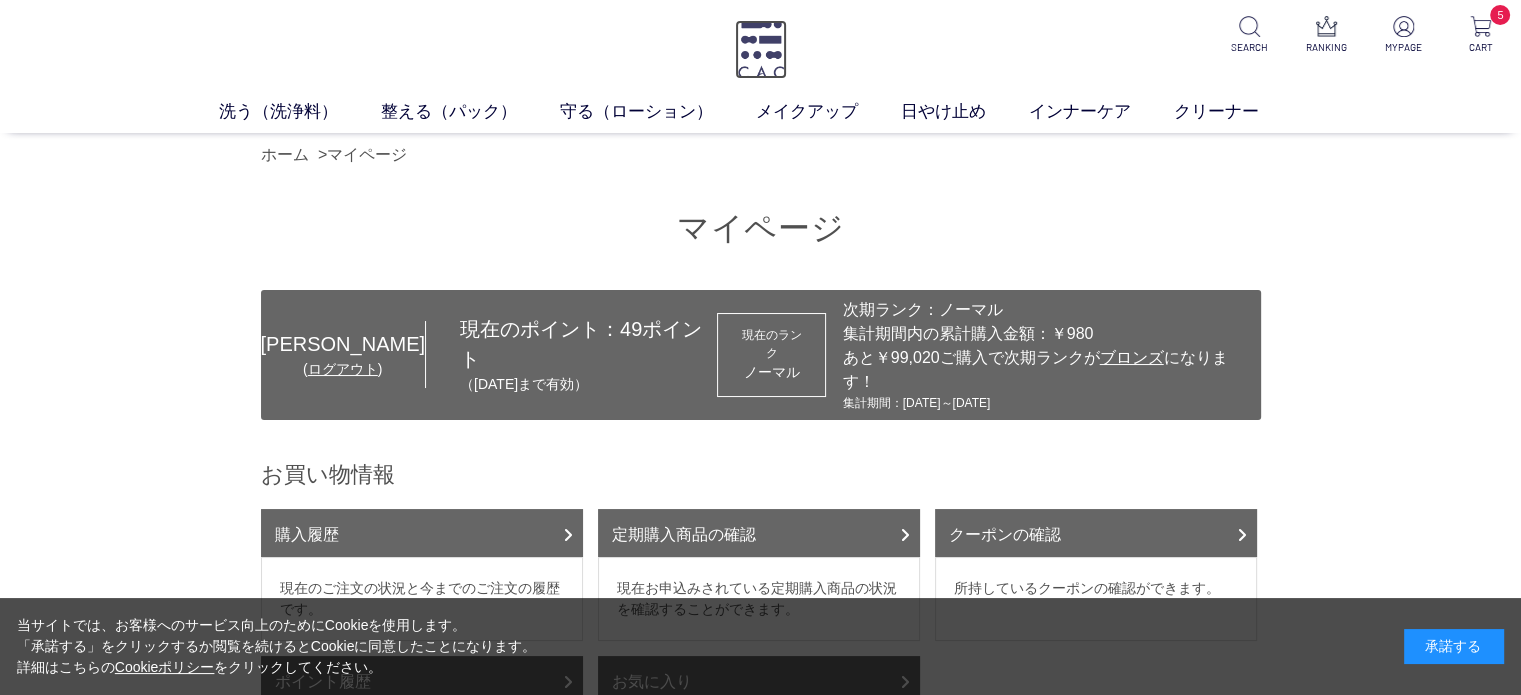 click at bounding box center (761, 49) 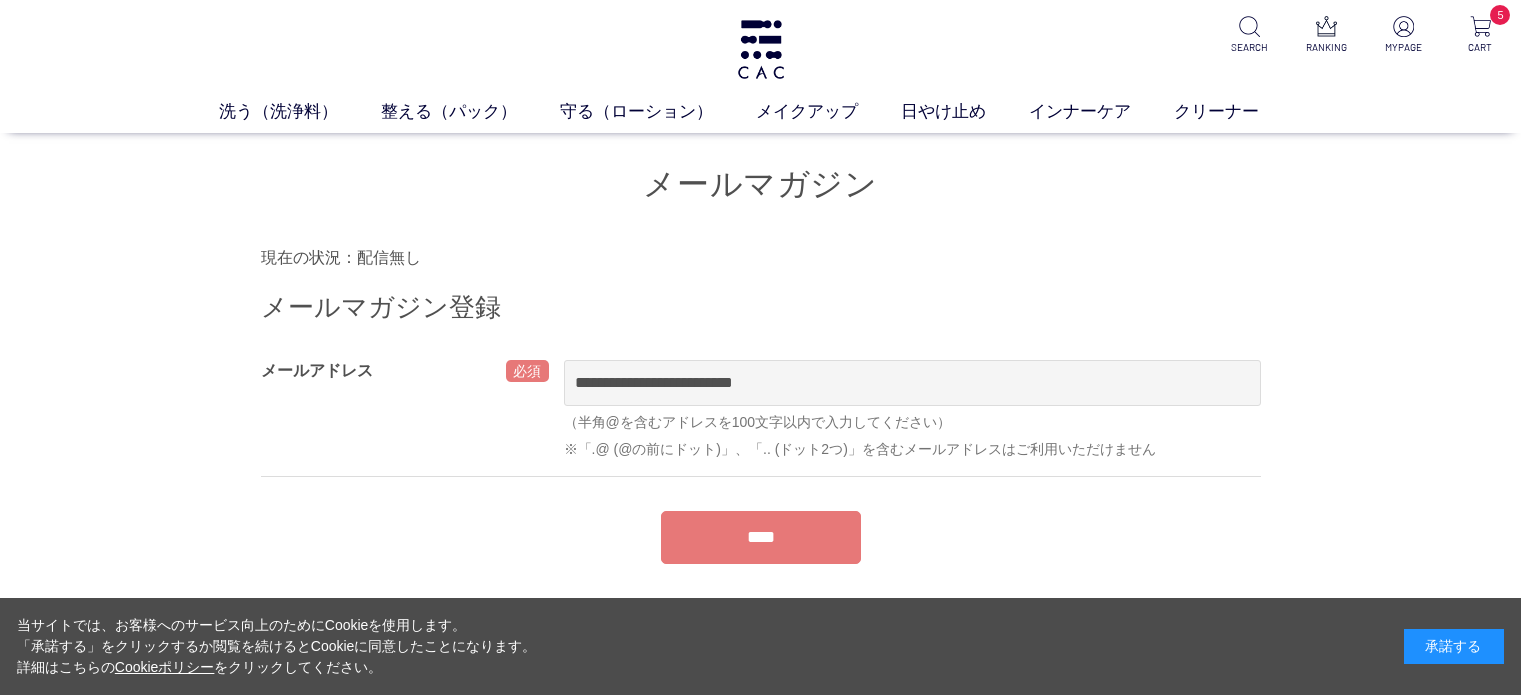scroll, scrollTop: 0, scrollLeft: 0, axis: both 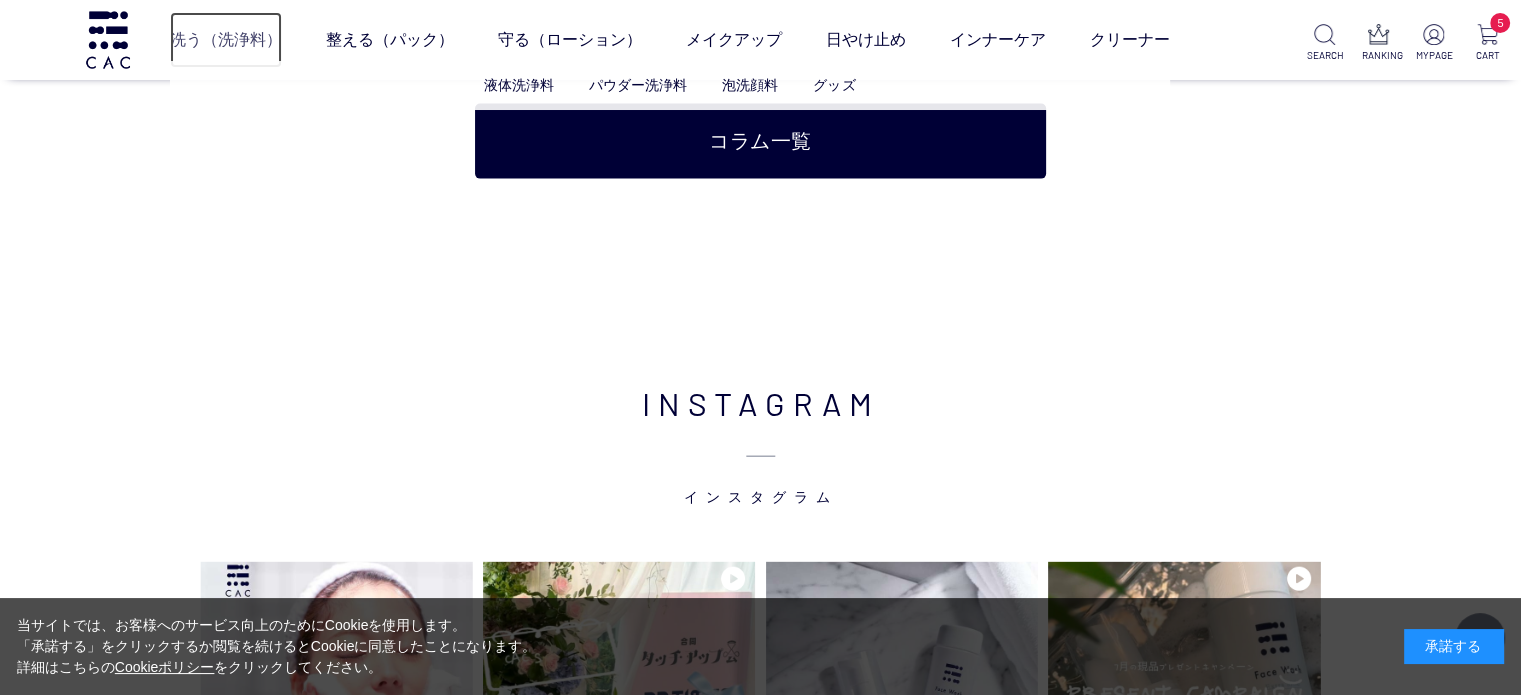 click on "洗う（洗浄料）" at bounding box center [226, 40] 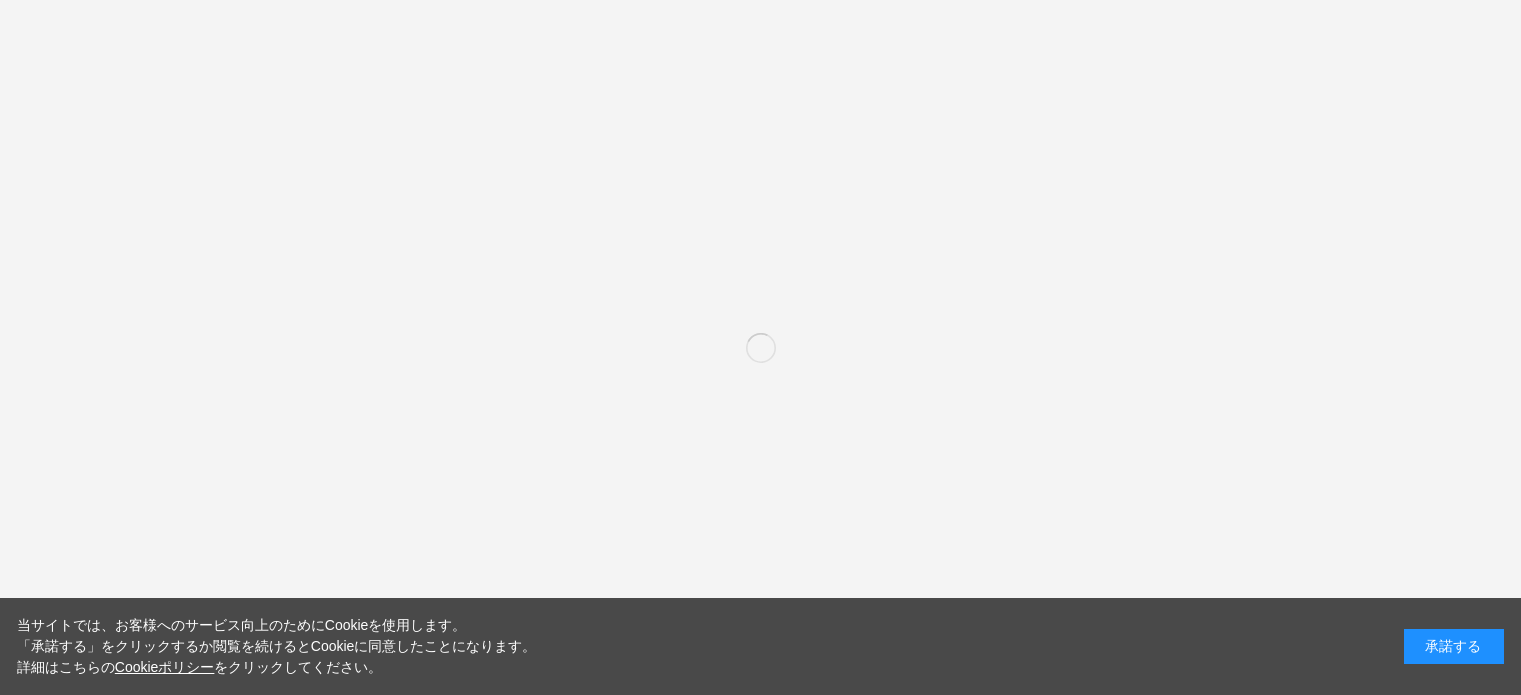 scroll, scrollTop: 0, scrollLeft: 0, axis: both 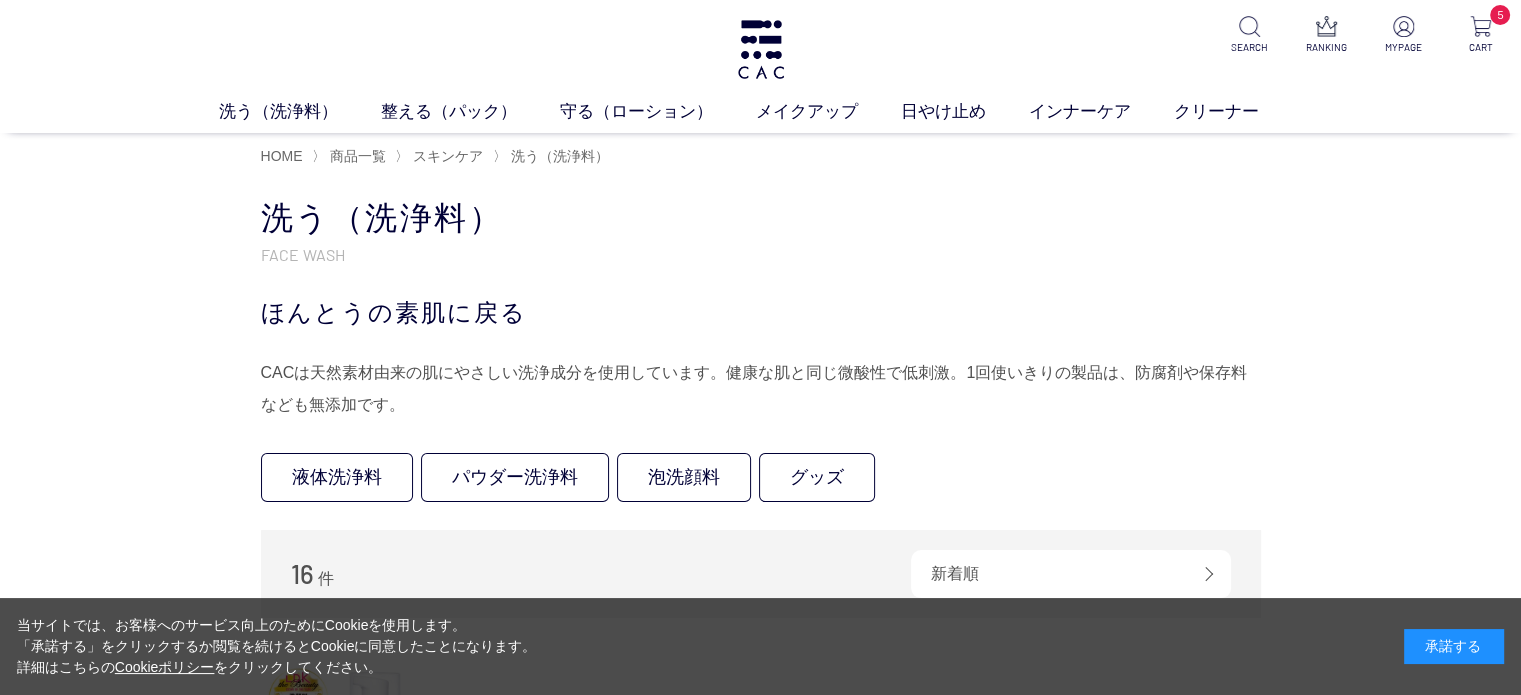 click on "洗う（洗浄料）
液体洗浄料
パウダー洗浄料
泡洗顔料
グッズ
整える（パック）
フェイスパック
ヘアパック
守る（ローション）
保湿化粧水
柔軟化粧水
美容液
ジェル
メイクアップ
ベース
アイ
フェイスカラー
リップ
日やけ止め
インナーケア
クリーナー" at bounding box center [760, 116] 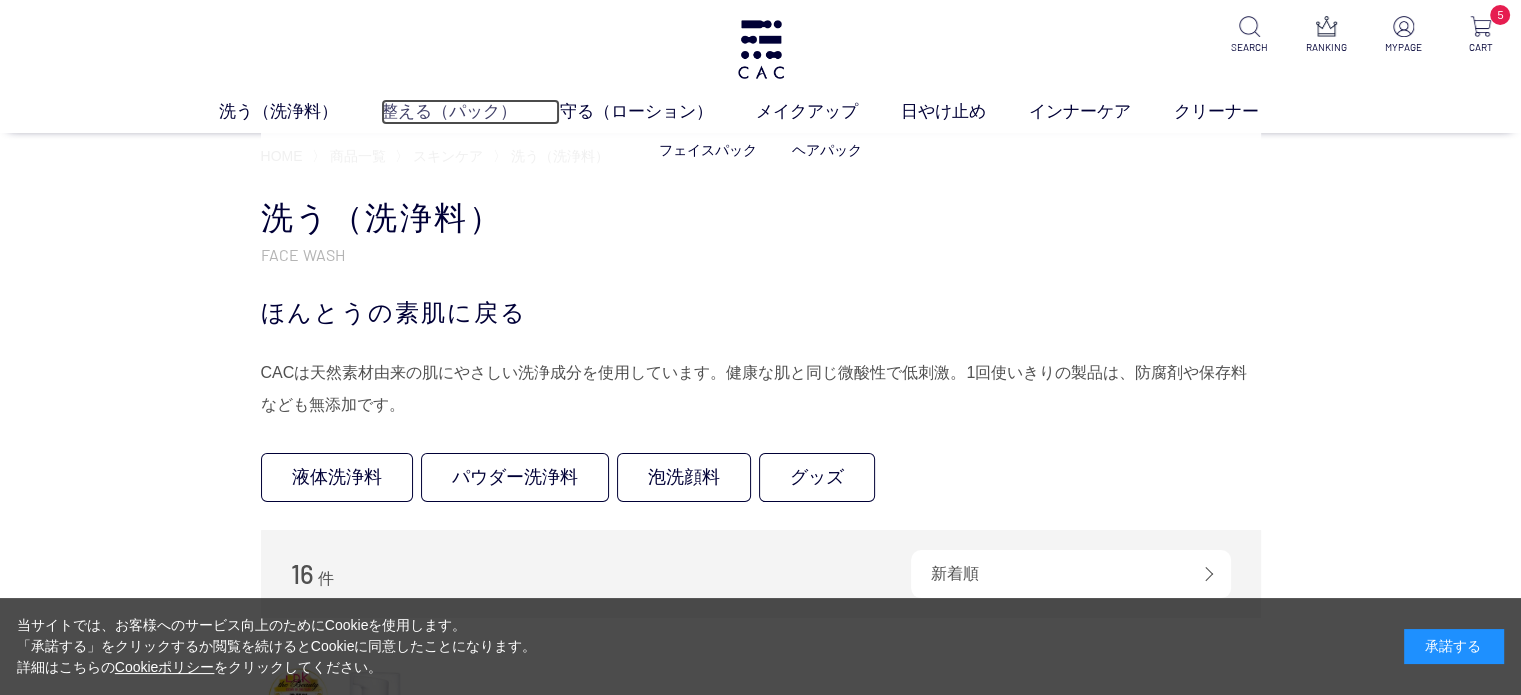 click on "整える（パック）" at bounding box center (470, 112) 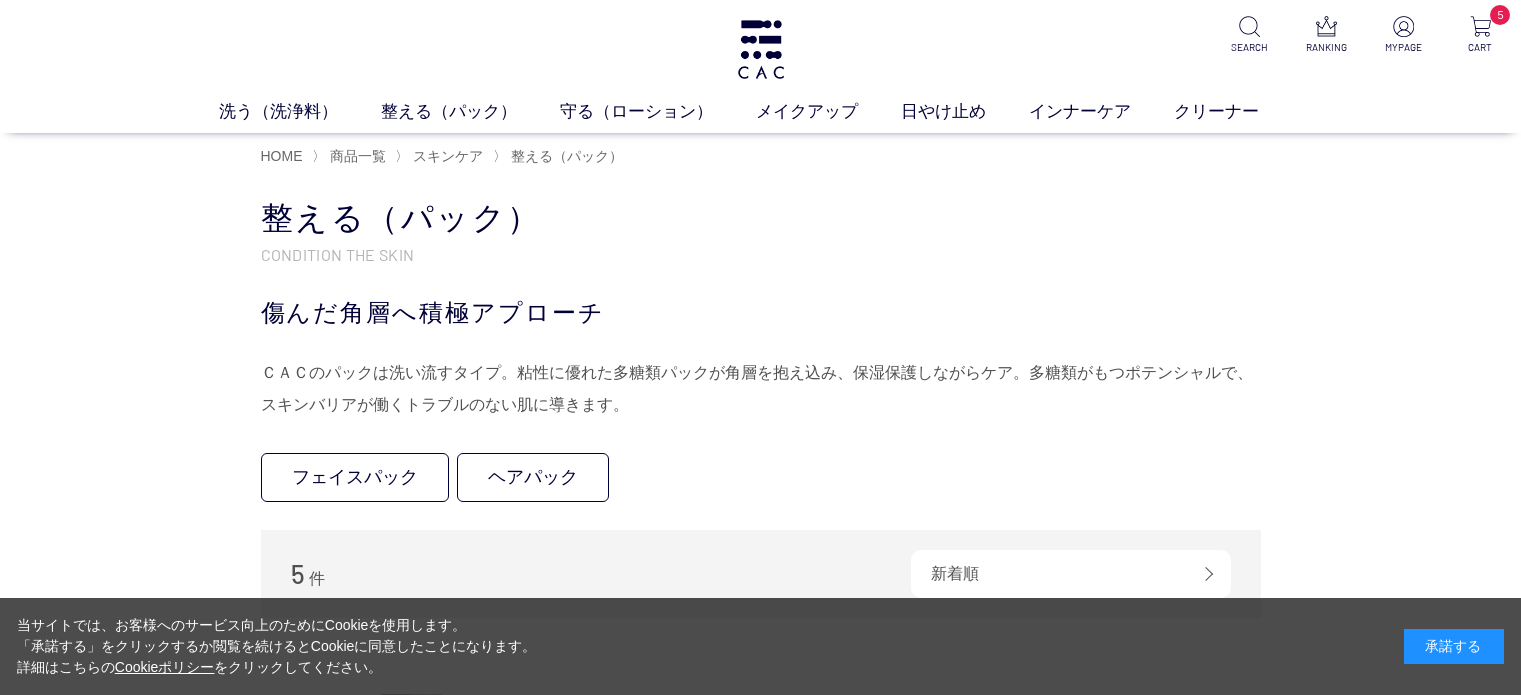 scroll, scrollTop: 0, scrollLeft: 0, axis: both 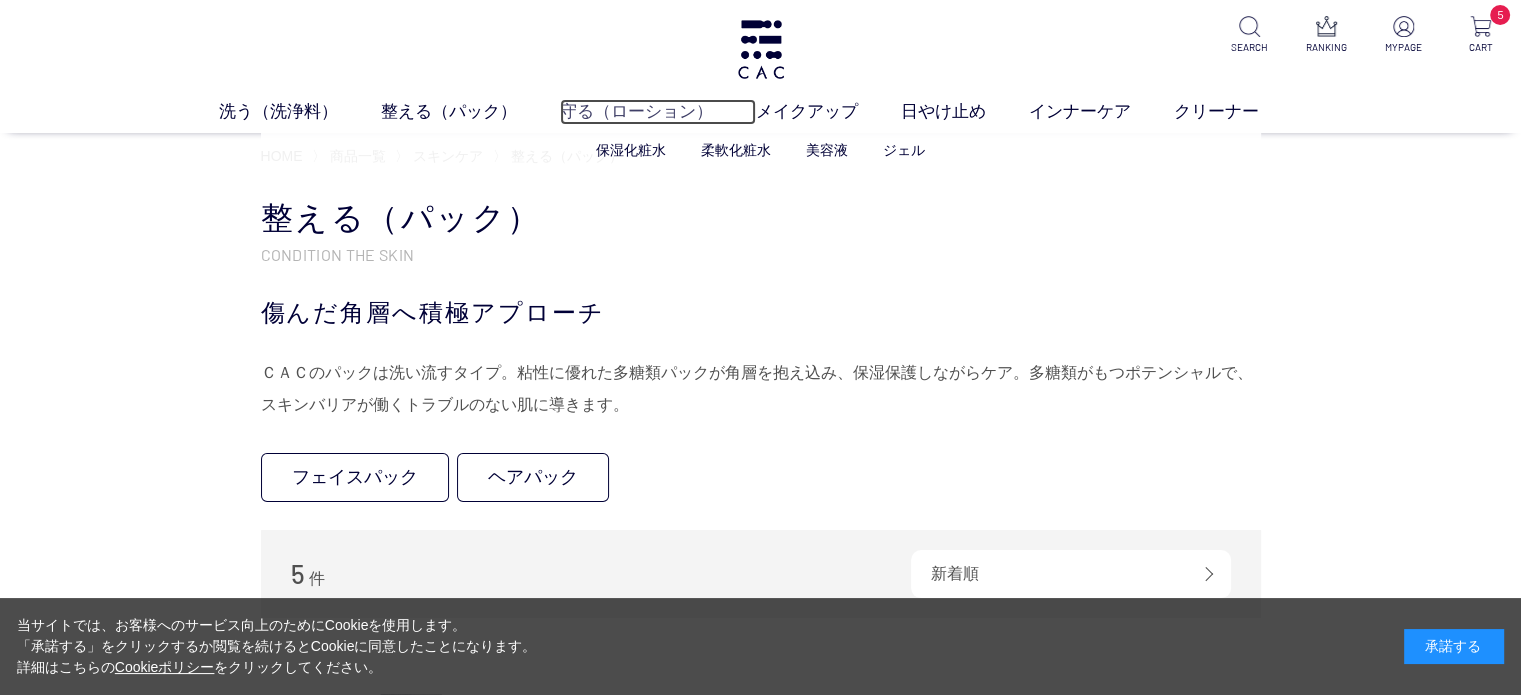 click on "守る（ローション）" at bounding box center (658, 112) 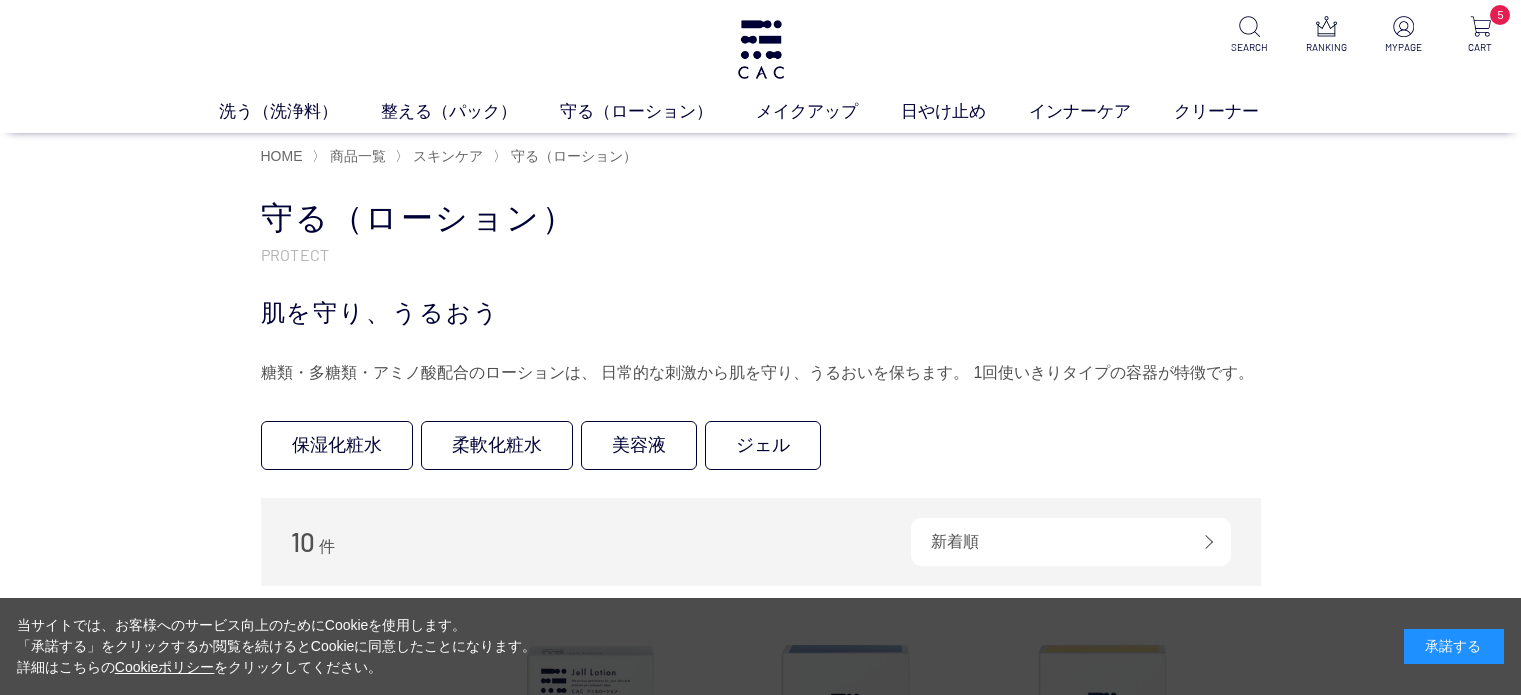 scroll, scrollTop: 0, scrollLeft: 0, axis: both 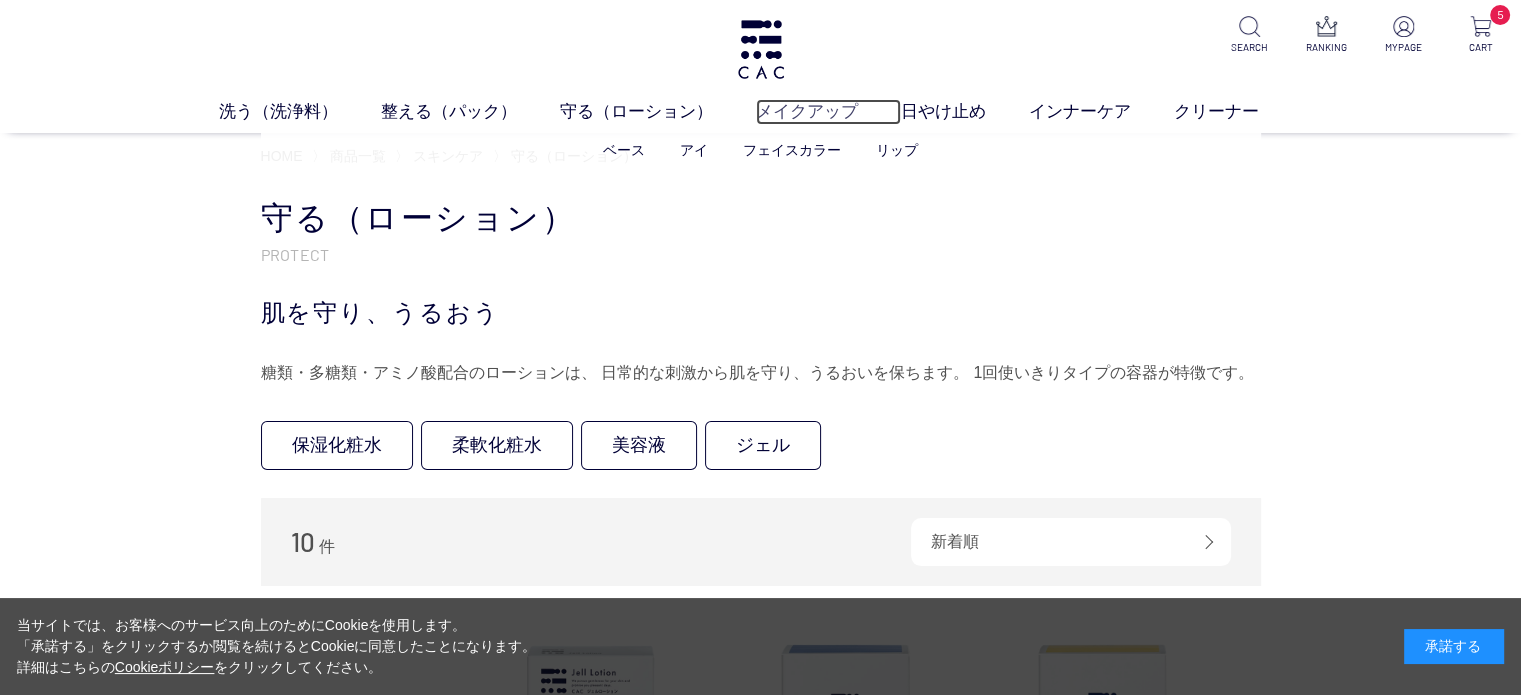 click on "メイクアップ" at bounding box center [828, 112] 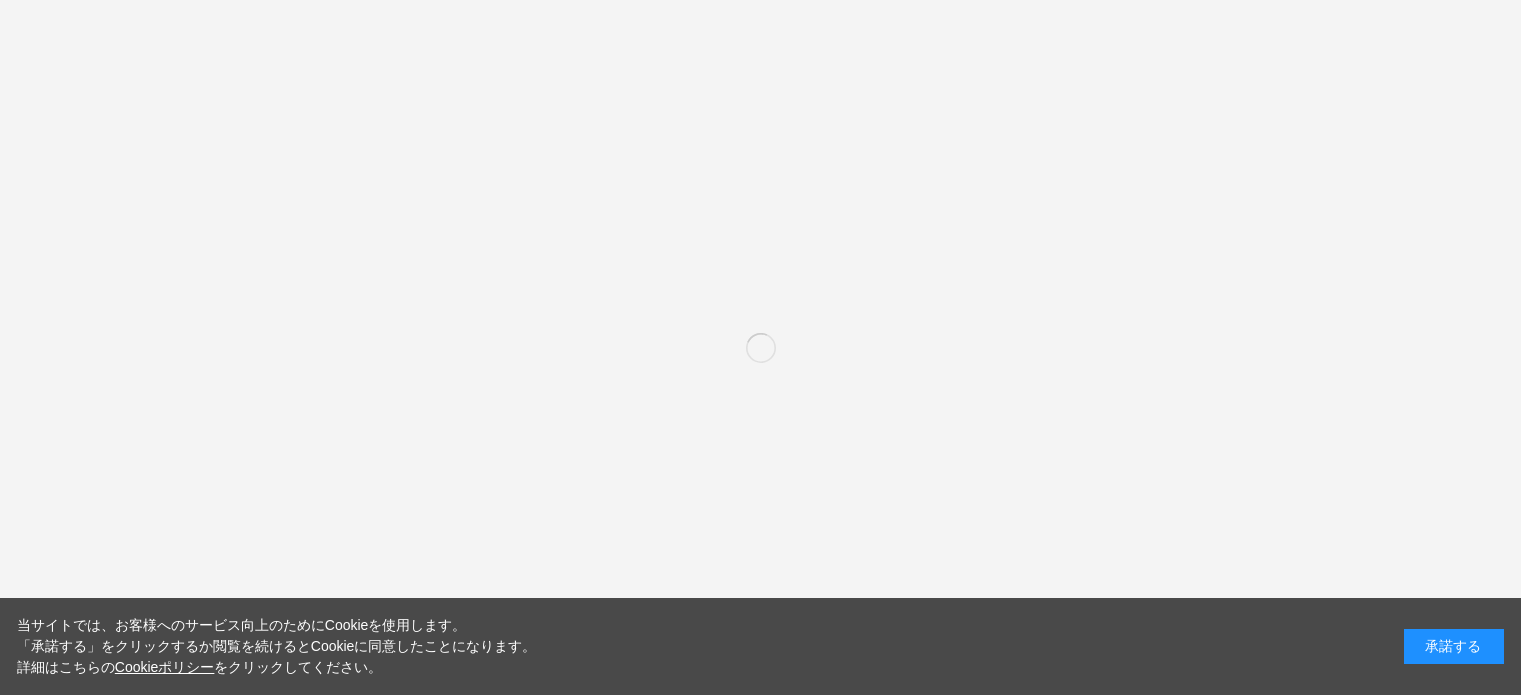 scroll, scrollTop: 0, scrollLeft: 0, axis: both 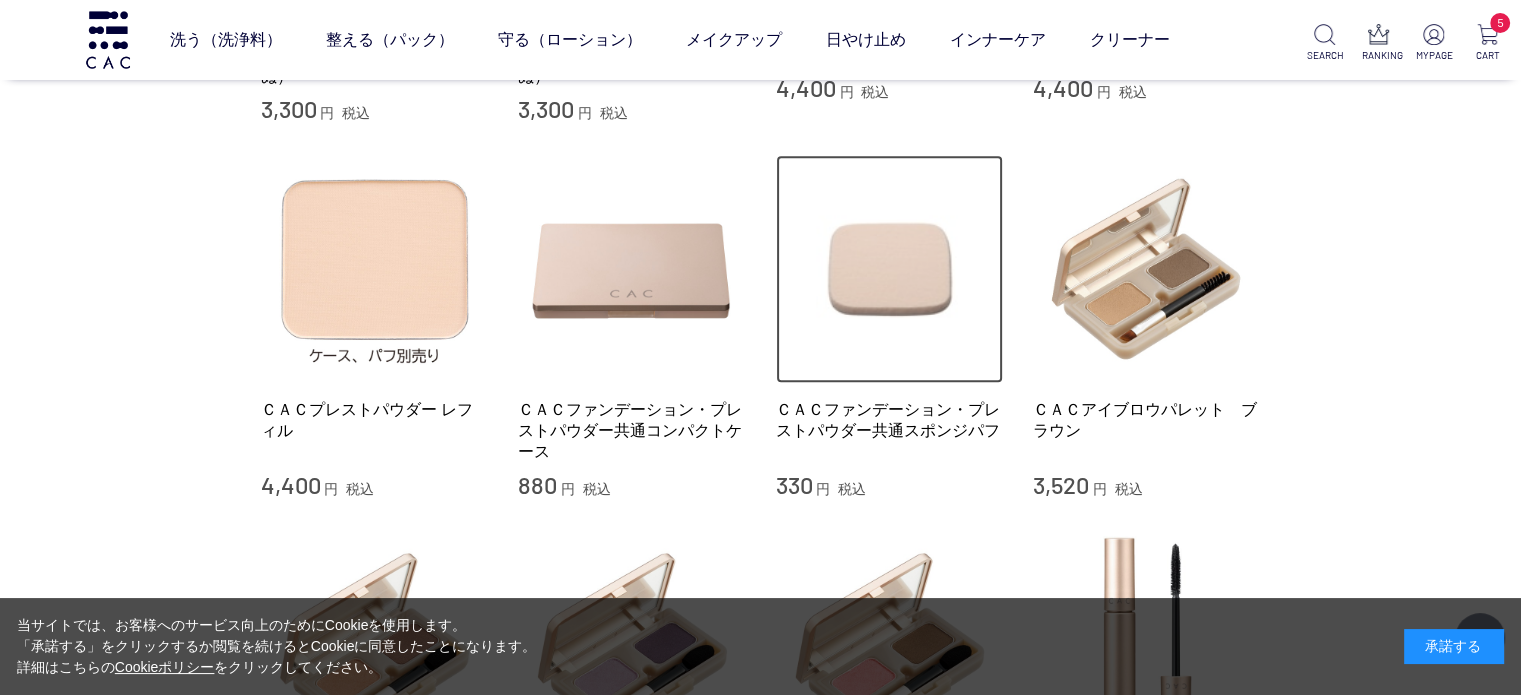 click at bounding box center [890, 269] 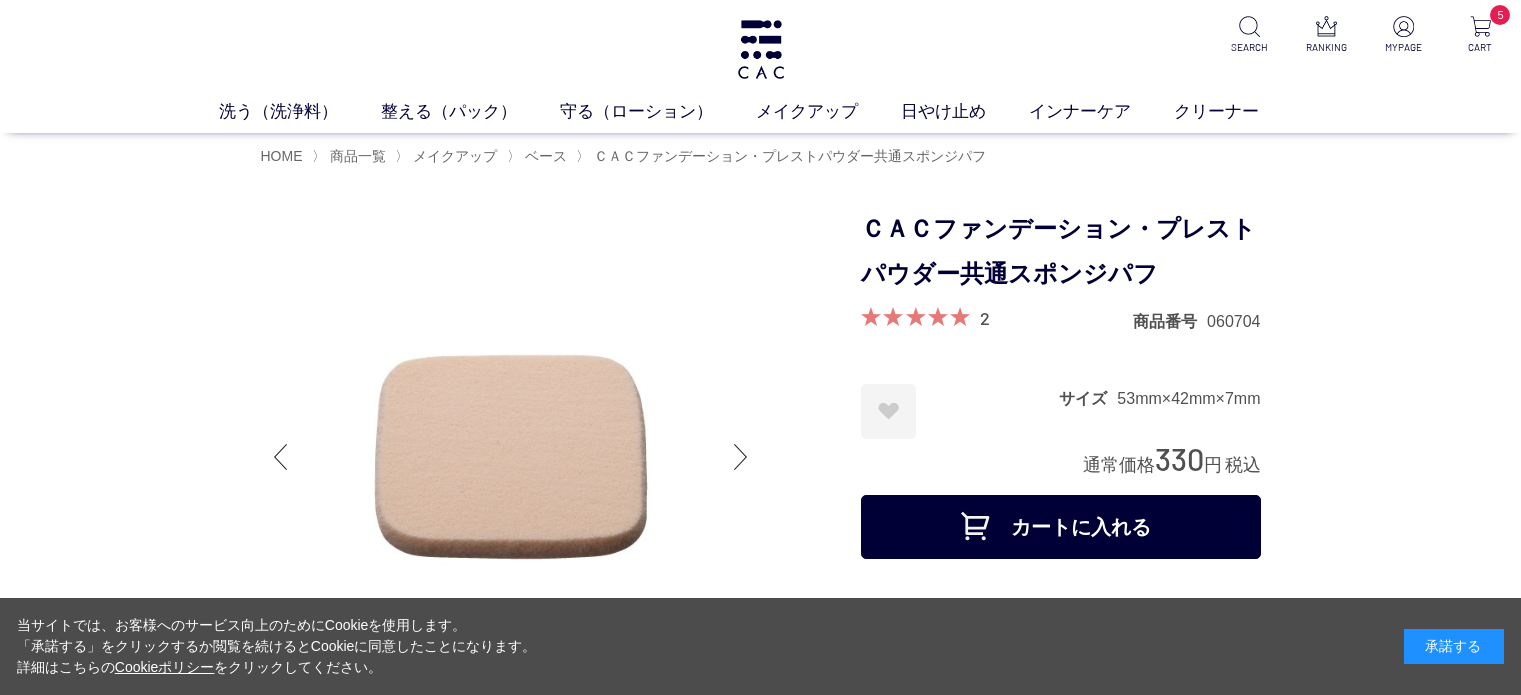 scroll, scrollTop: 0, scrollLeft: 0, axis: both 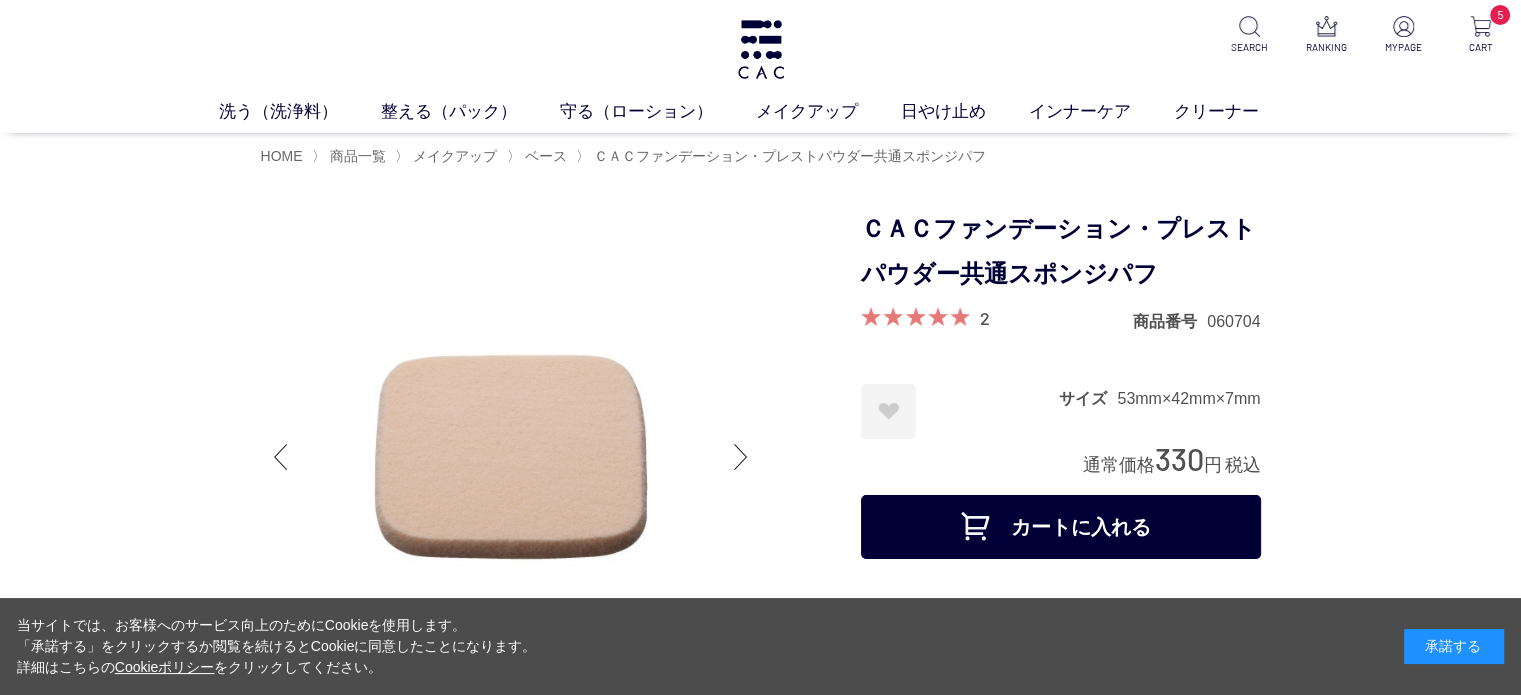 click on "カートに入れる" at bounding box center [1061, 527] 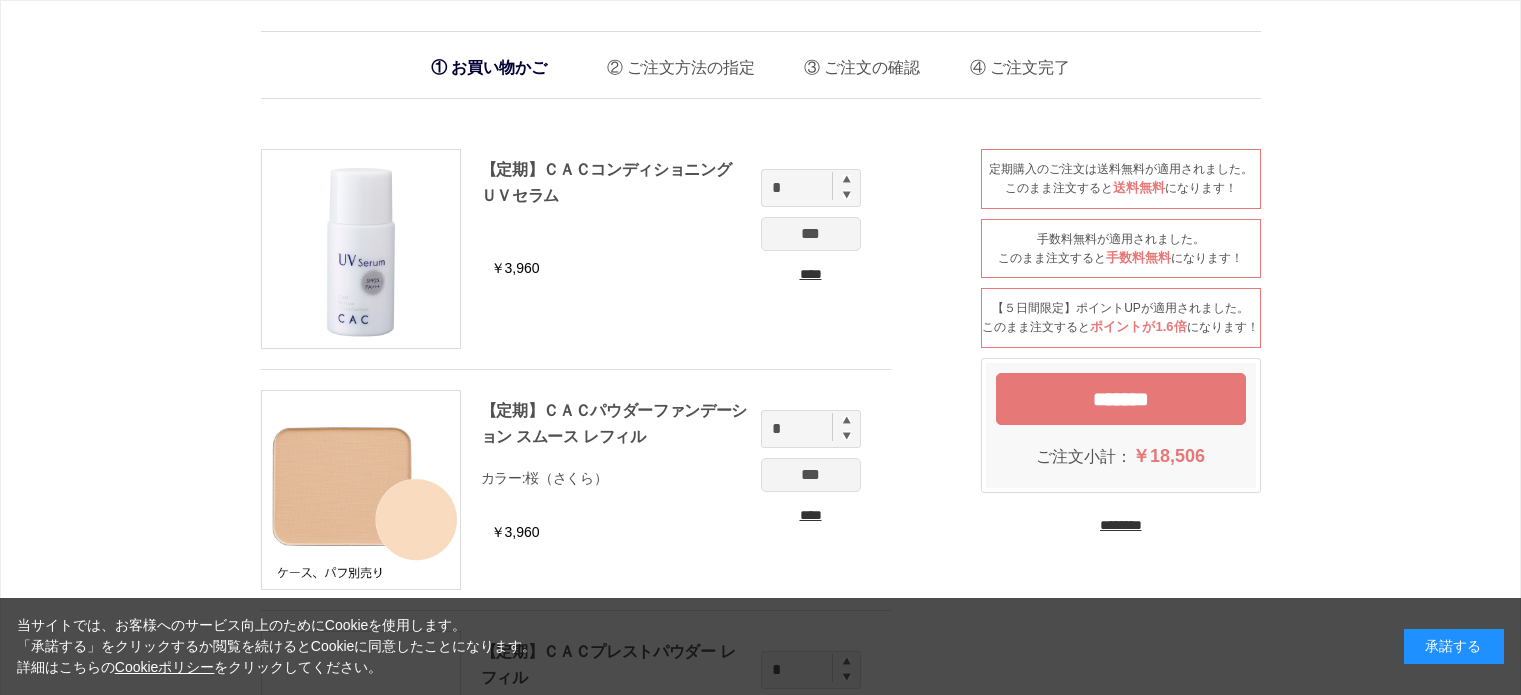 scroll, scrollTop: 0, scrollLeft: 0, axis: both 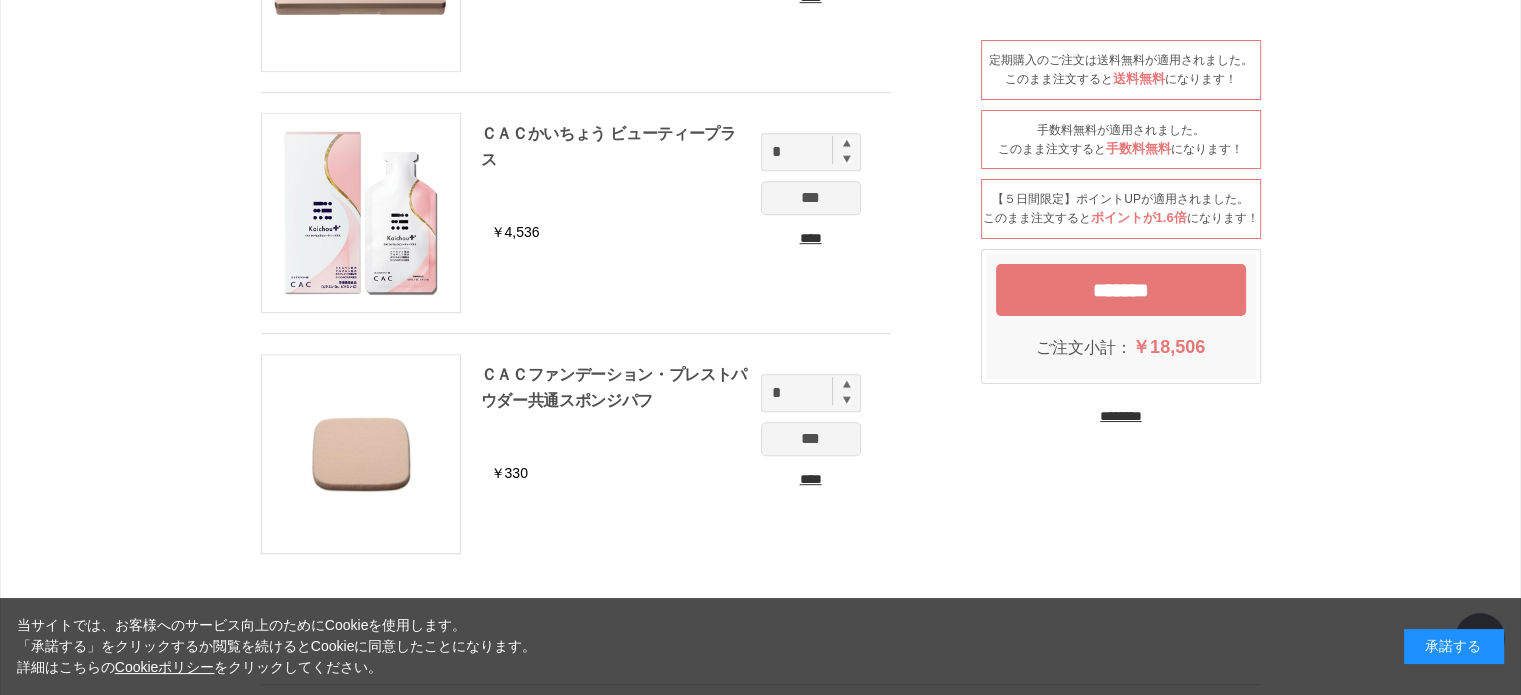 click at bounding box center (847, 384) 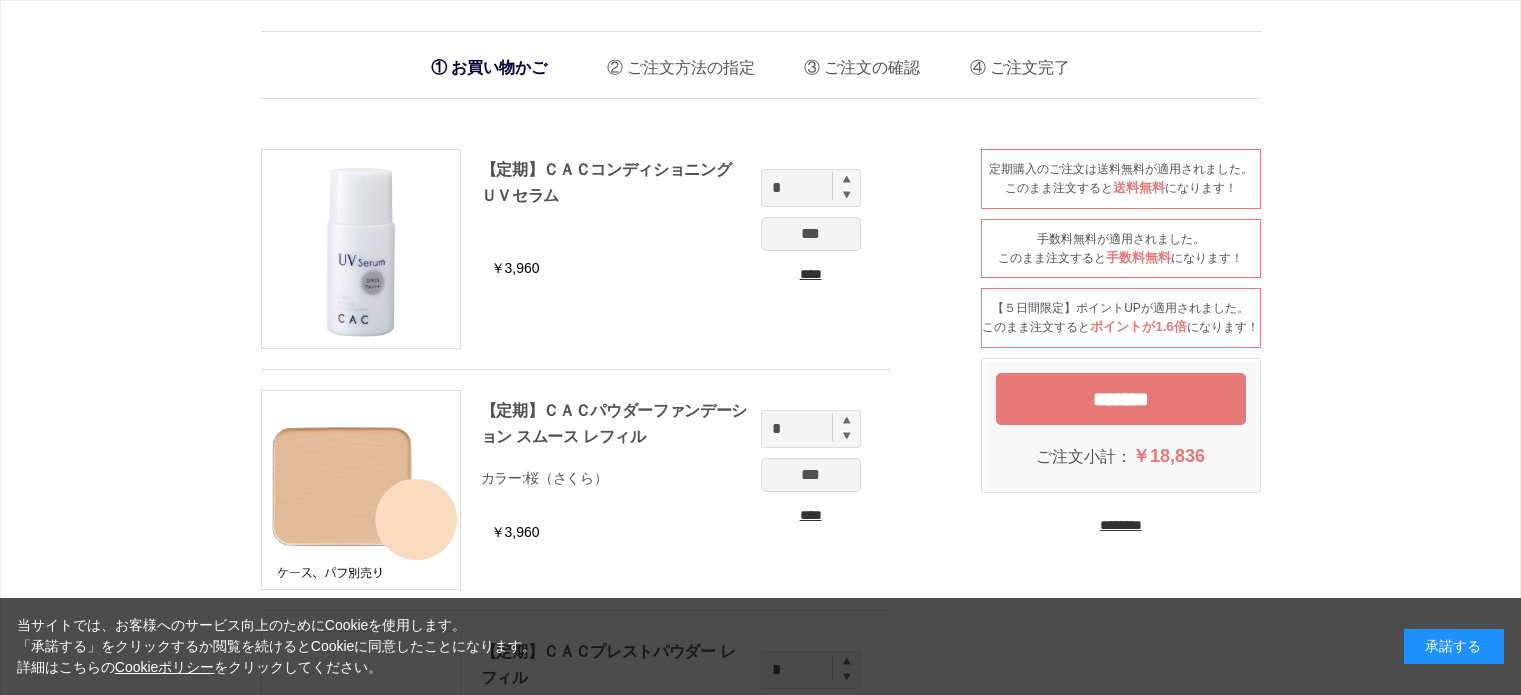 scroll, scrollTop: 0, scrollLeft: 0, axis: both 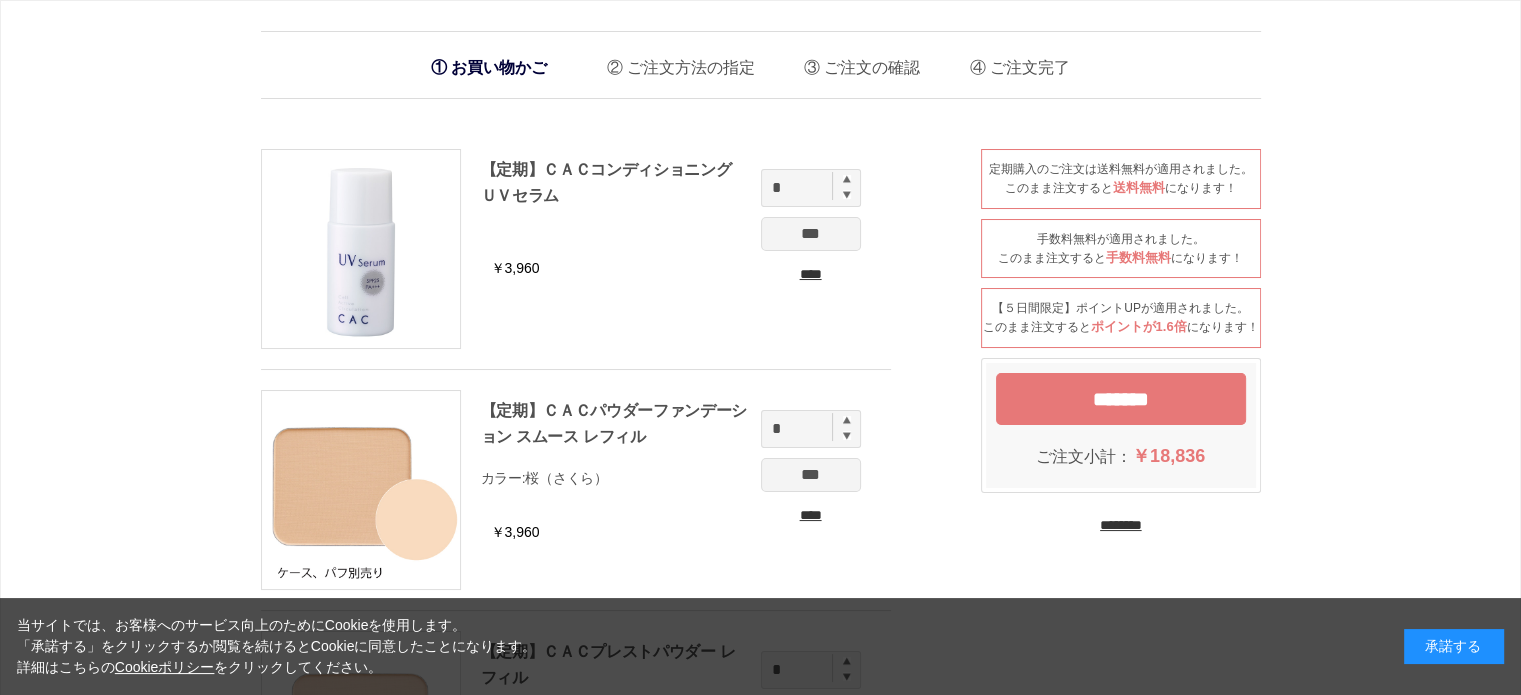 click on "********" at bounding box center [1121, 525] 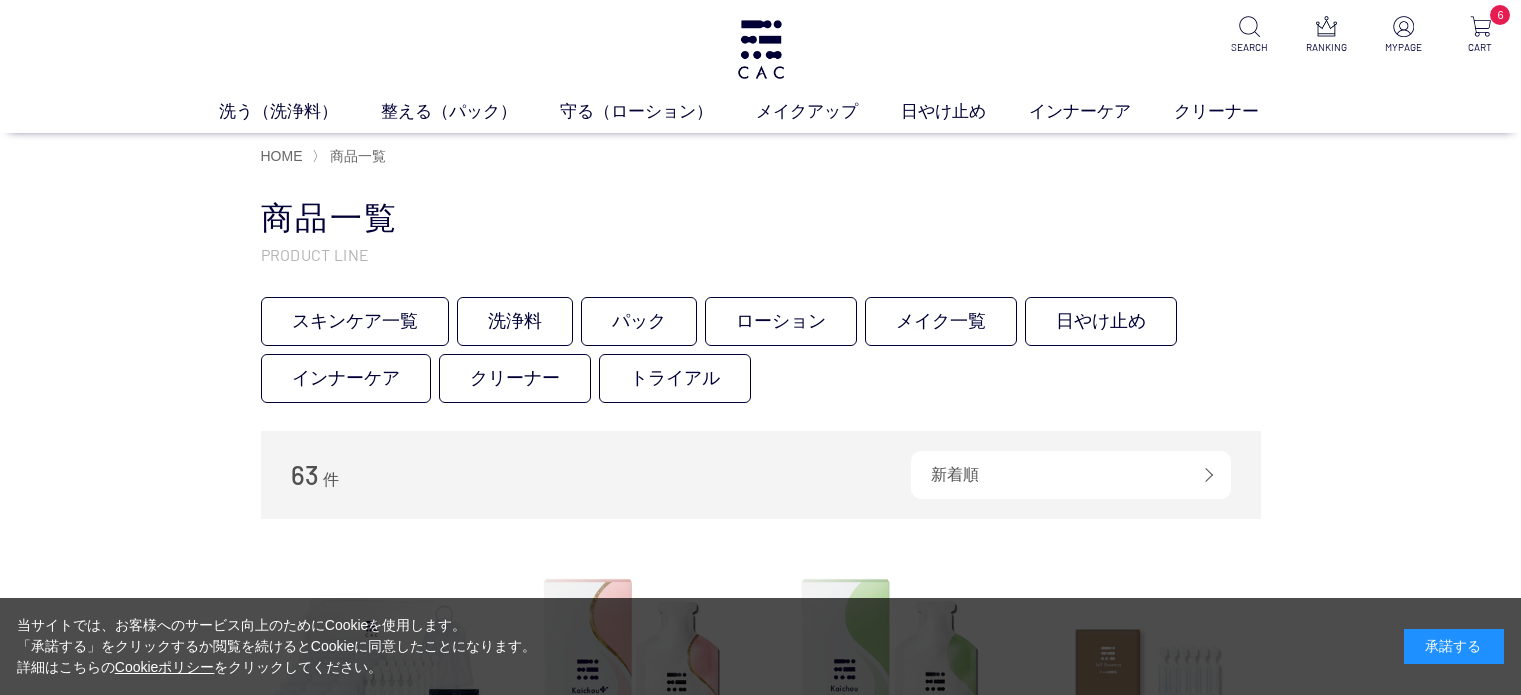 scroll, scrollTop: 0, scrollLeft: 0, axis: both 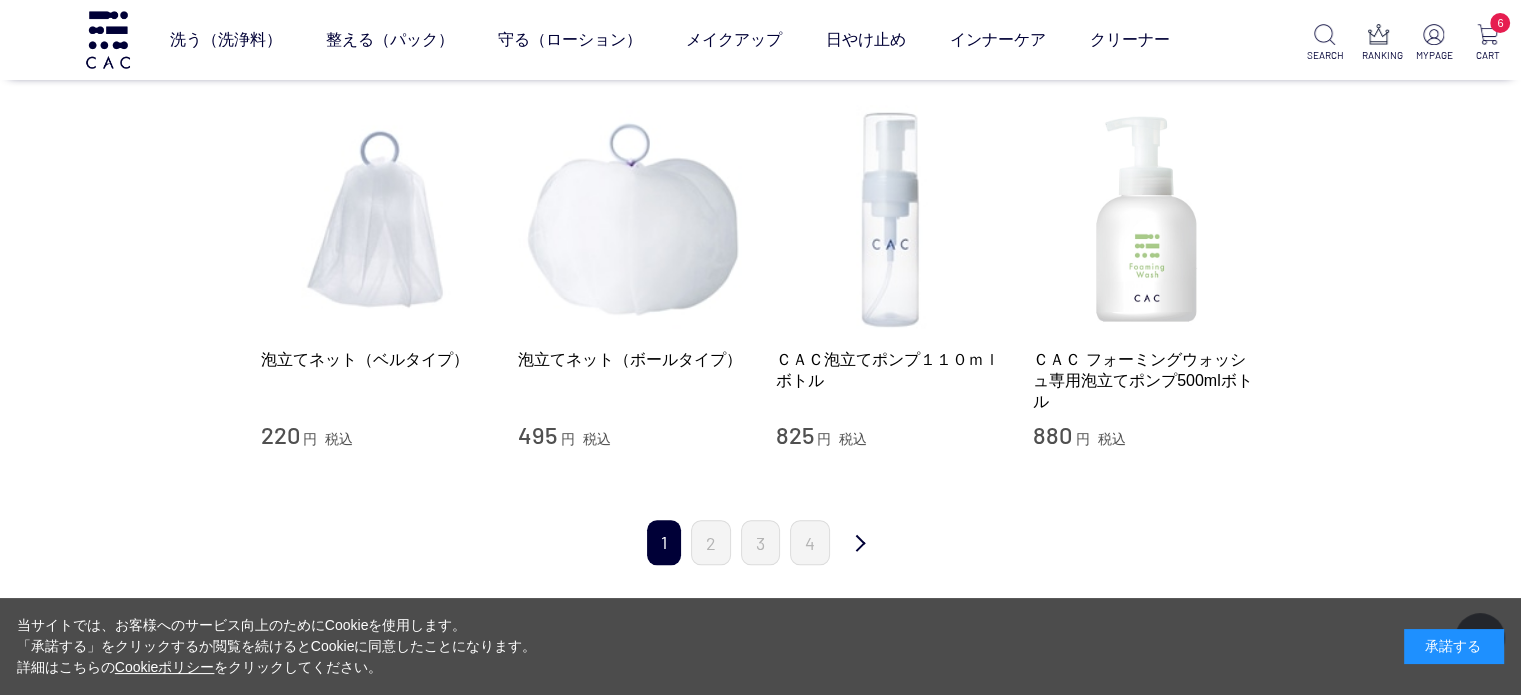click on "1
2
3
4
次 最後" at bounding box center (761, 532) 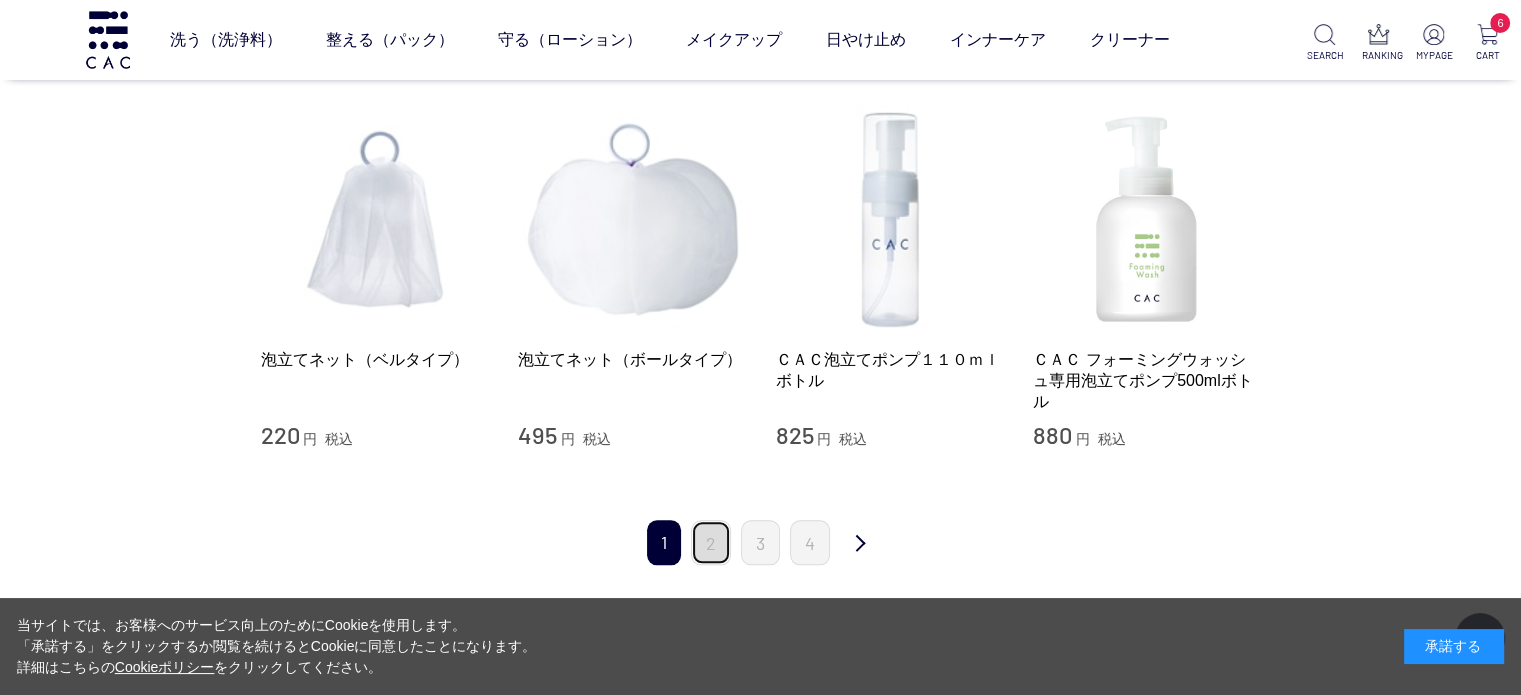 click on "2" at bounding box center [711, 542] 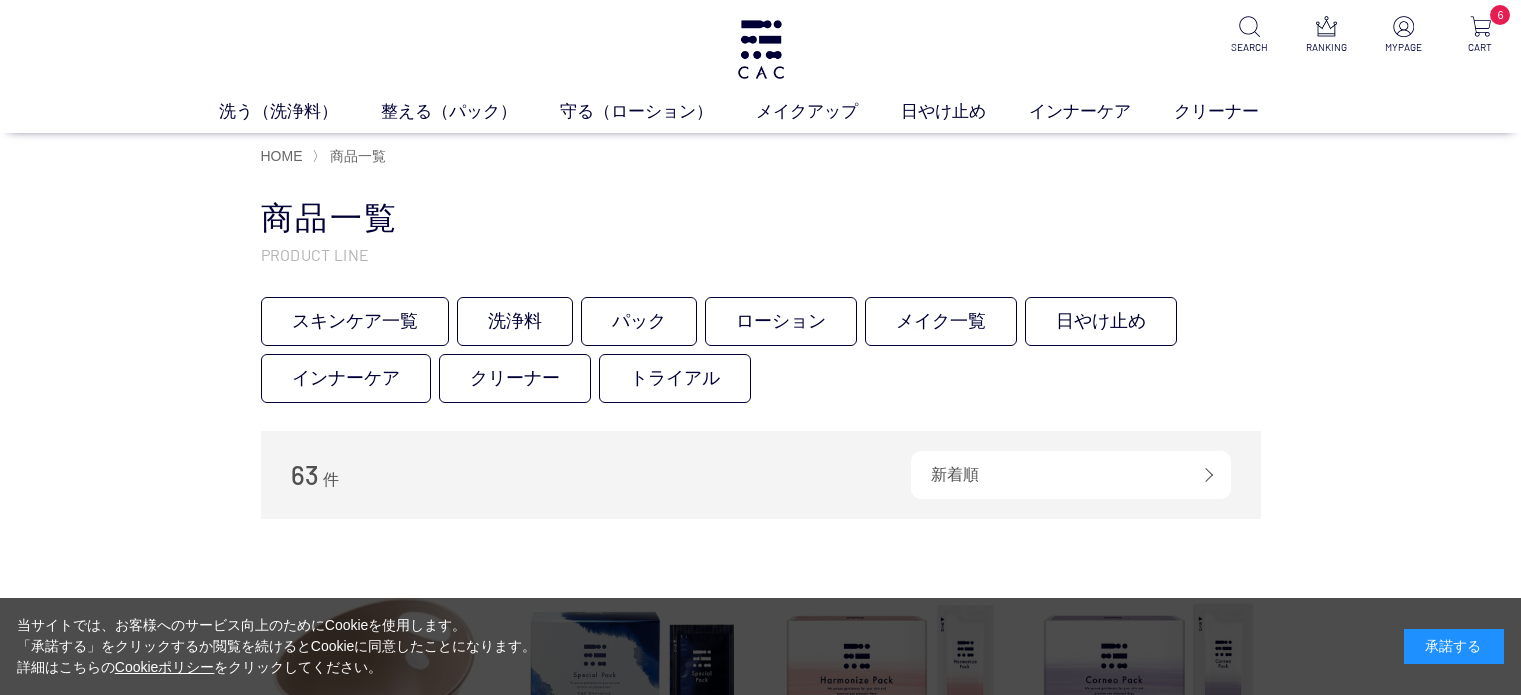 scroll, scrollTop: 0, scrollLeft: 0, axis: both 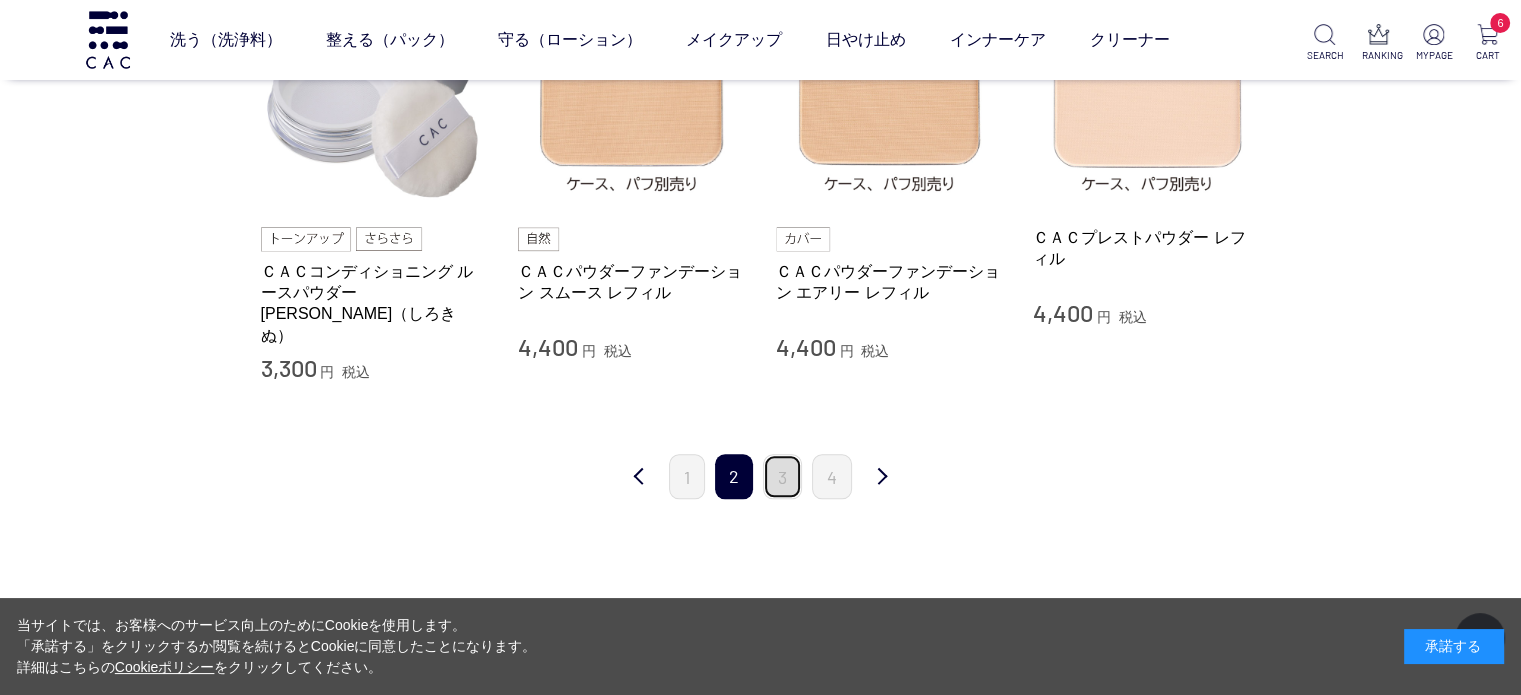 click on "3" at bounding box center (782, 476) 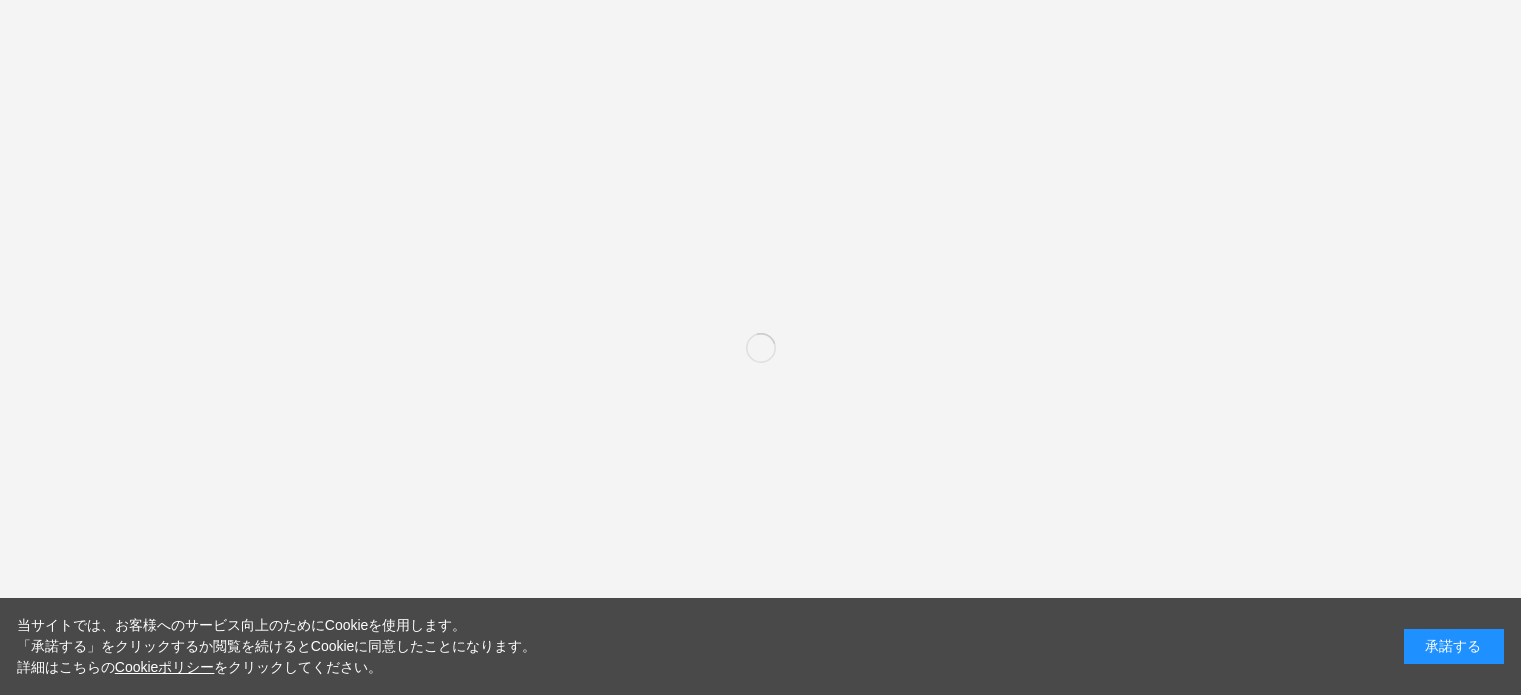 scroll, scrollTop: 0, scrollLeft: 0, axis: both 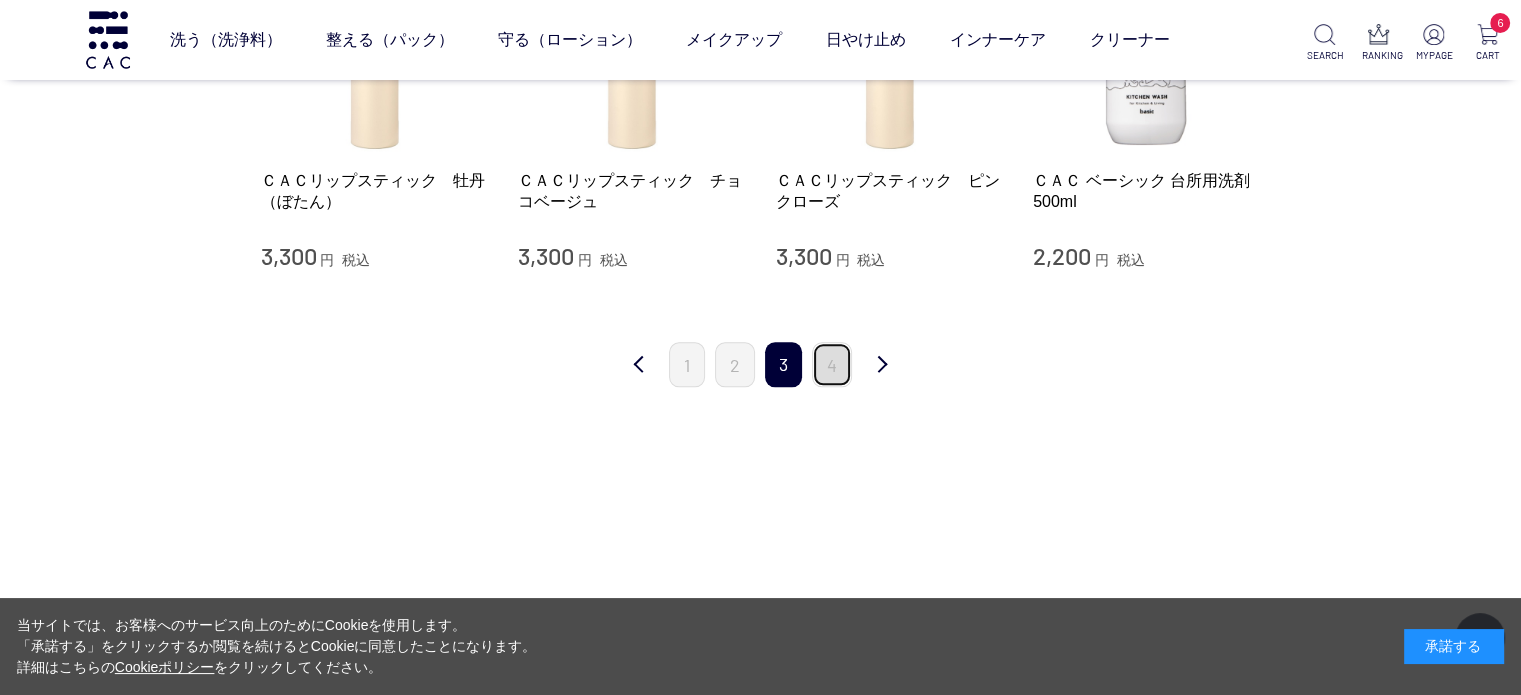 click on "4" at bounding box center [832, 364] 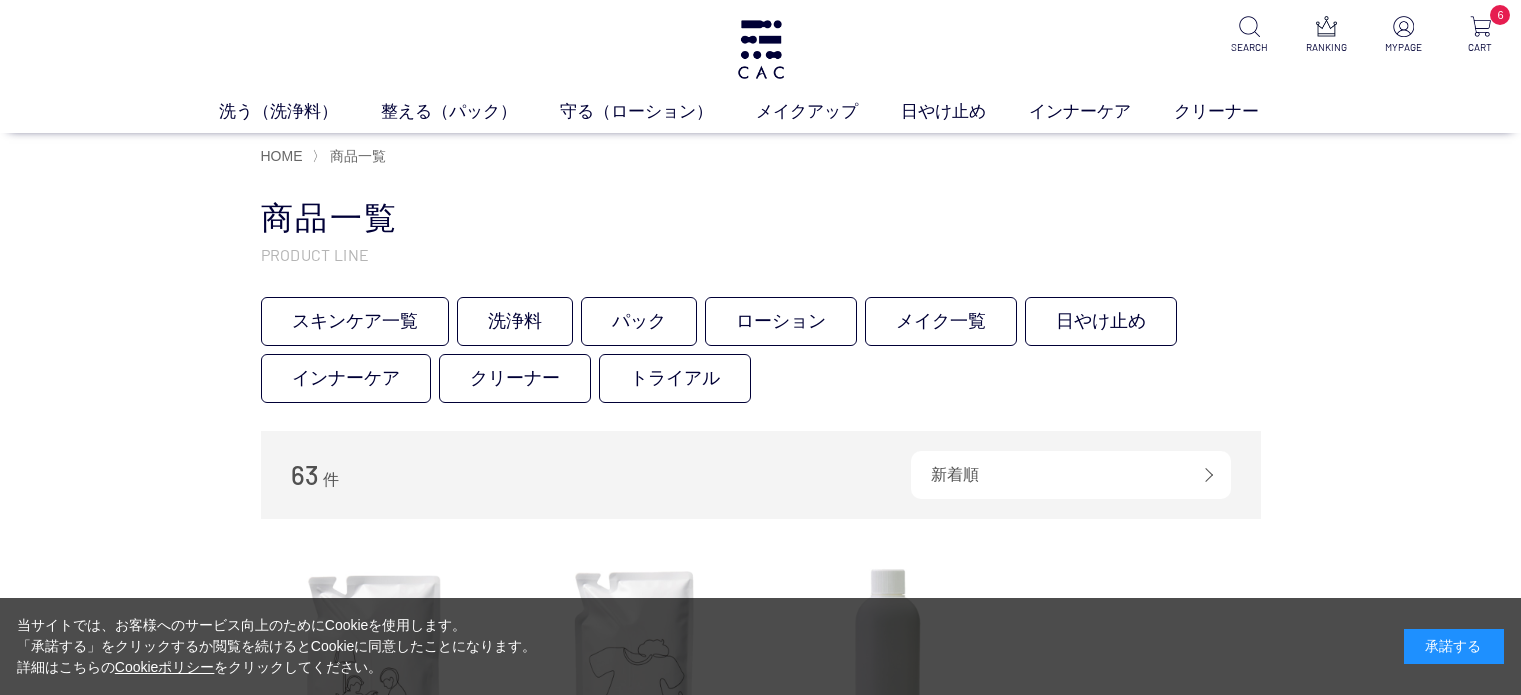 scroll, scrollTop: 0, scrollLeft: 0, axis: both 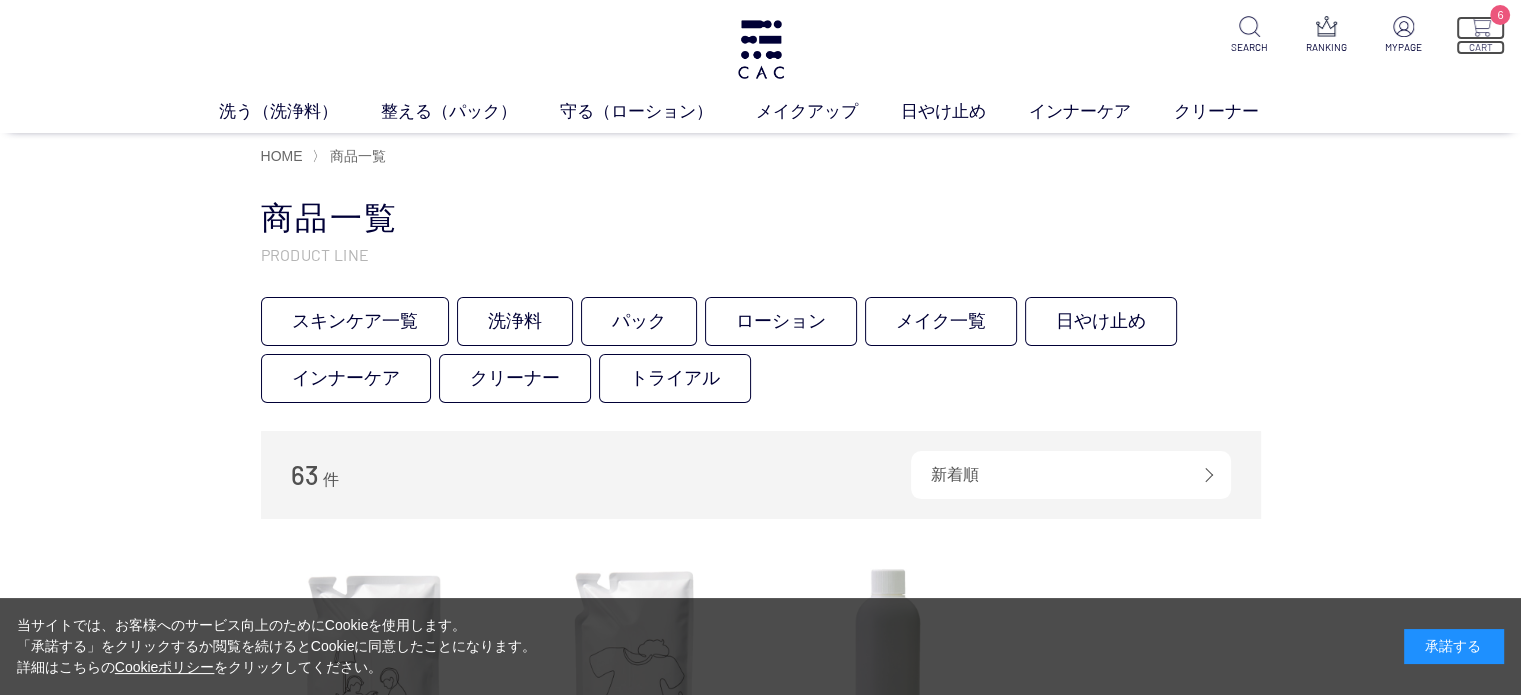 click on "CART" at bounding box center [1480, 47] 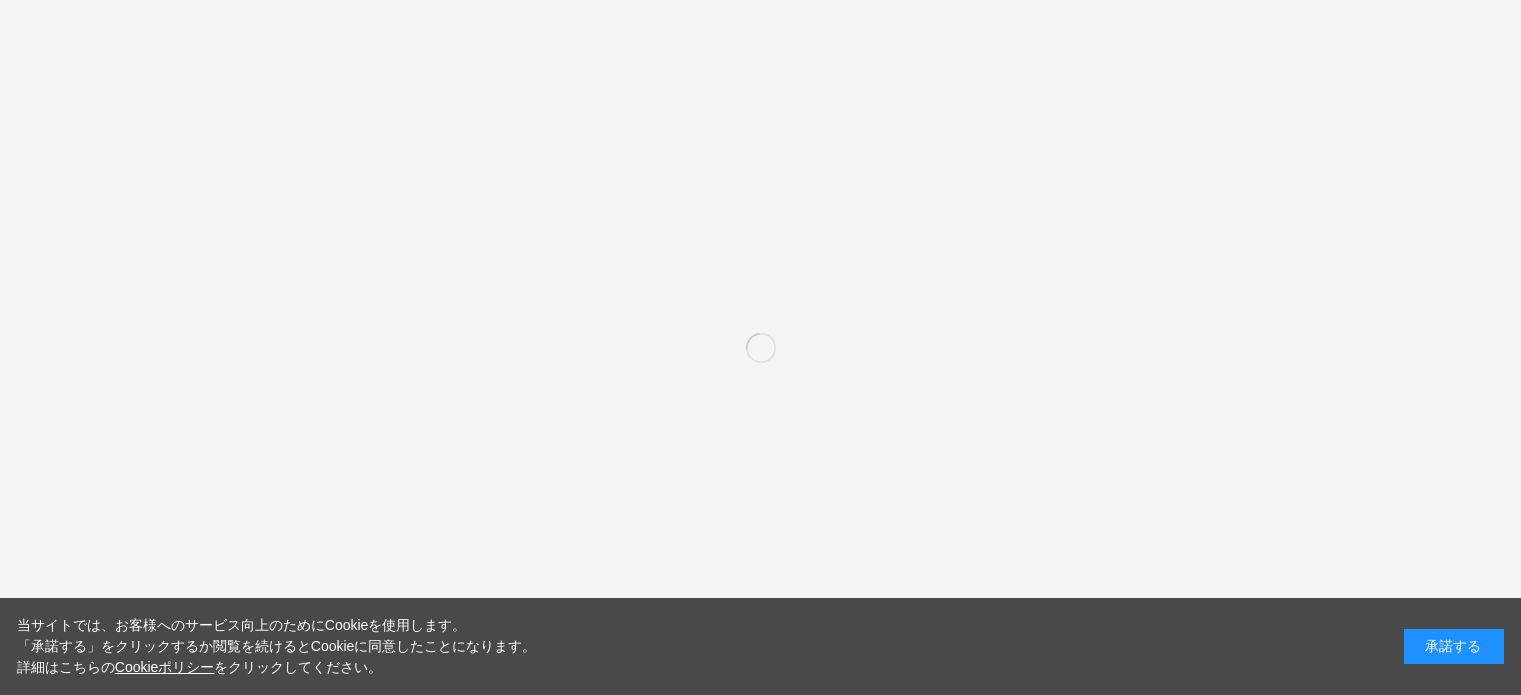 scroll, scrollTop: 0, scrollLeft: 0, axis: both 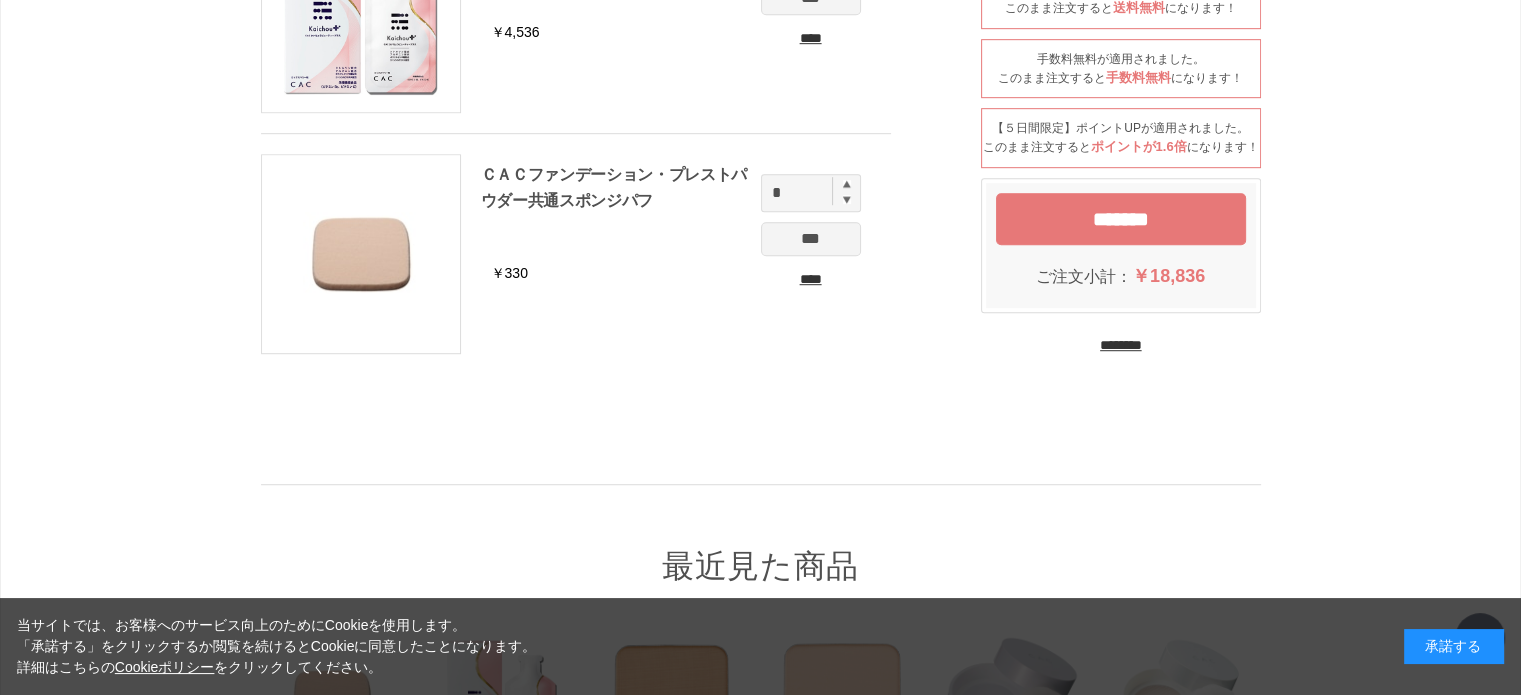 click on "********" at bounding box center [1121, 345] 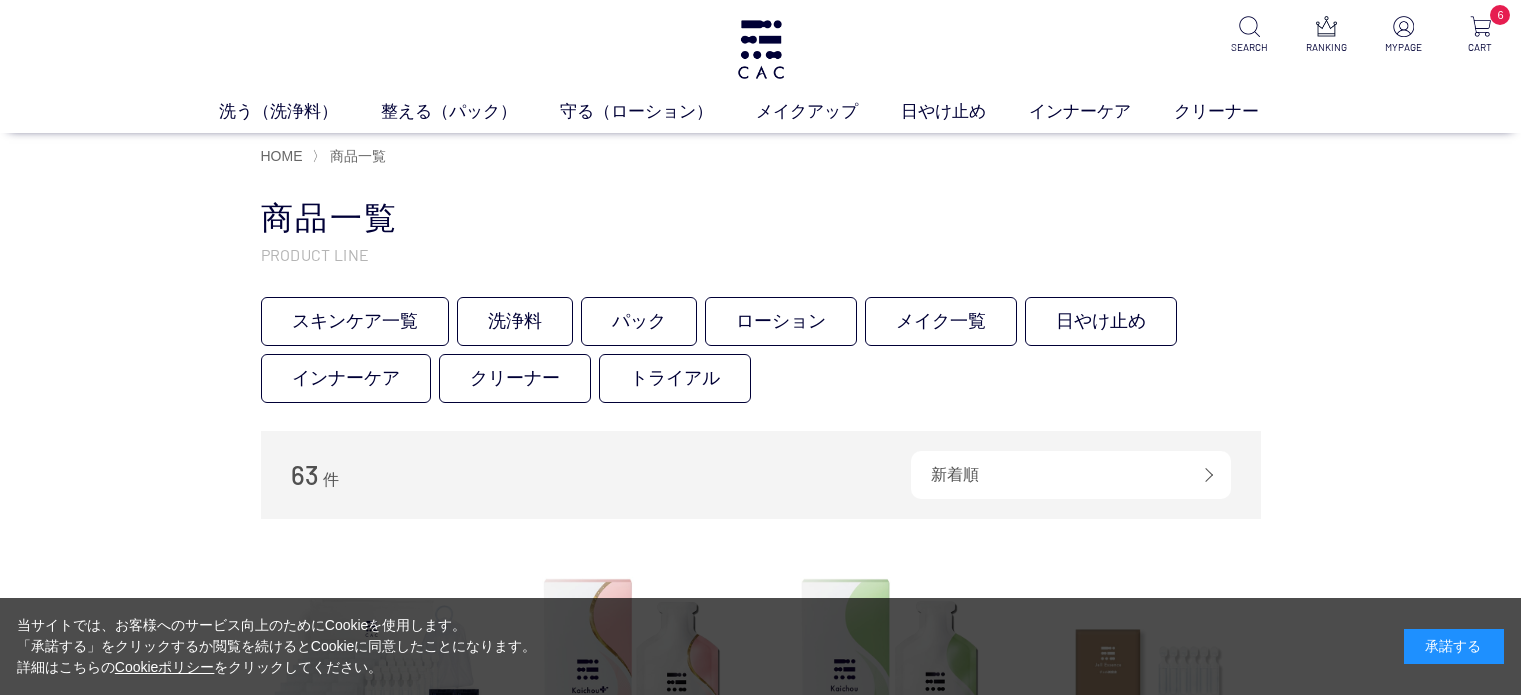 scroll, scrollTop: 0, scrollLeft: 0, axis: both 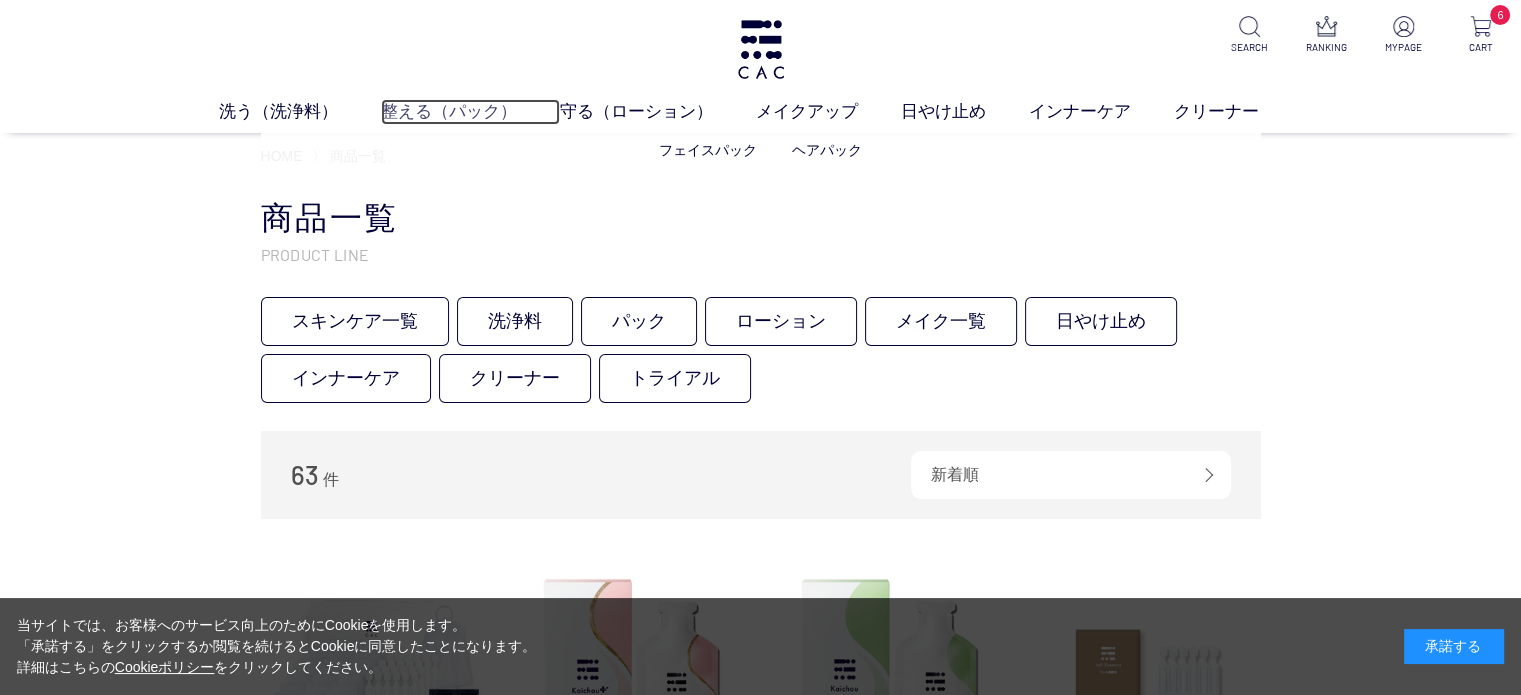 click on "整える（パック）" at bounding box center [470, 112] 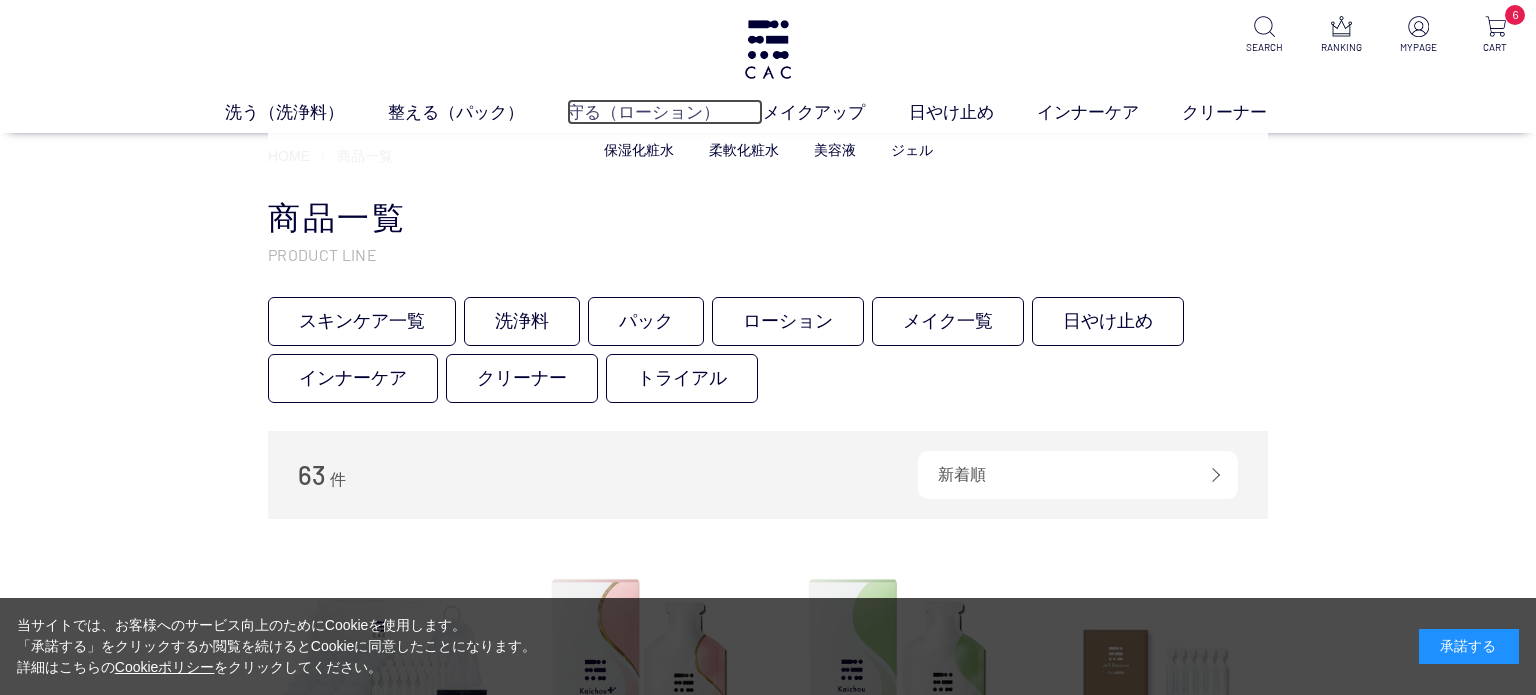 click on "守る（ローション）" at bounding box center (665, 112) 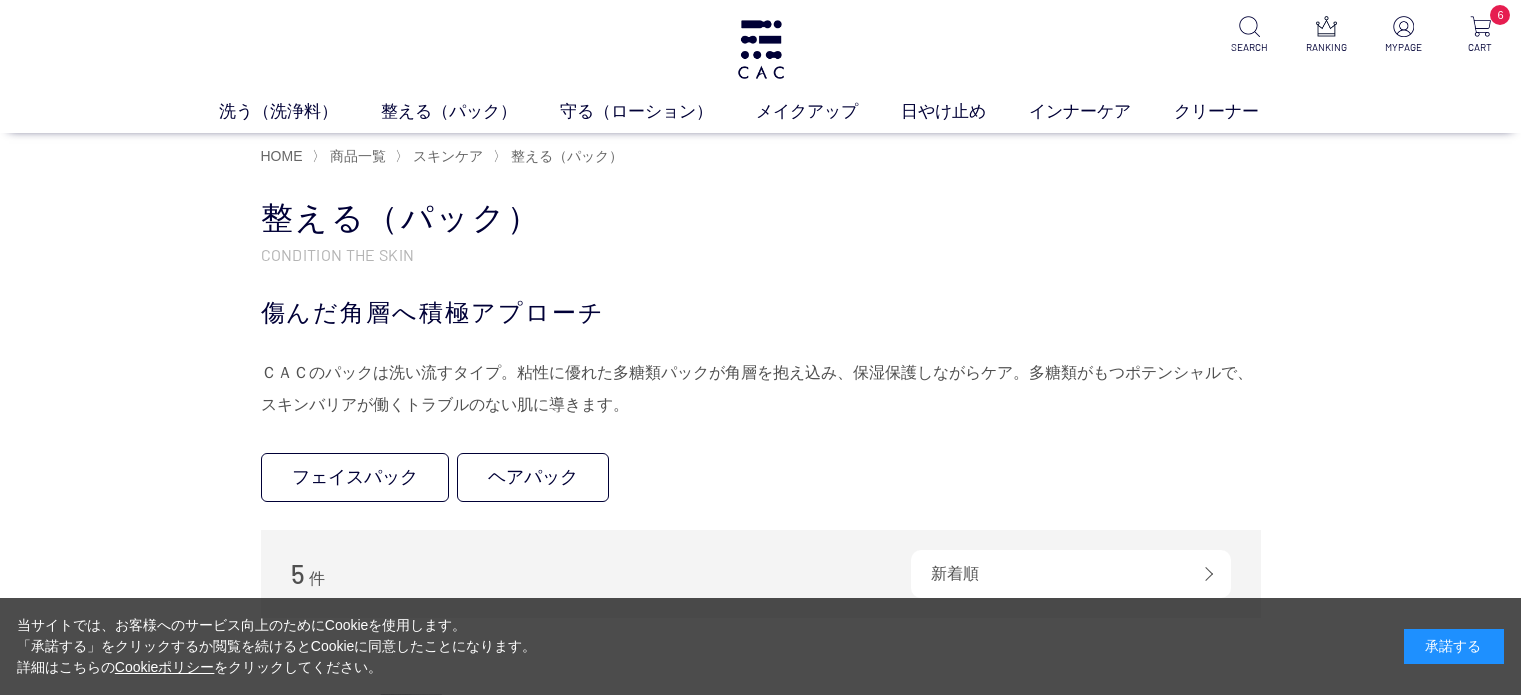 scroll, scrollTop: 0, scrollLeft: 0, axis: both 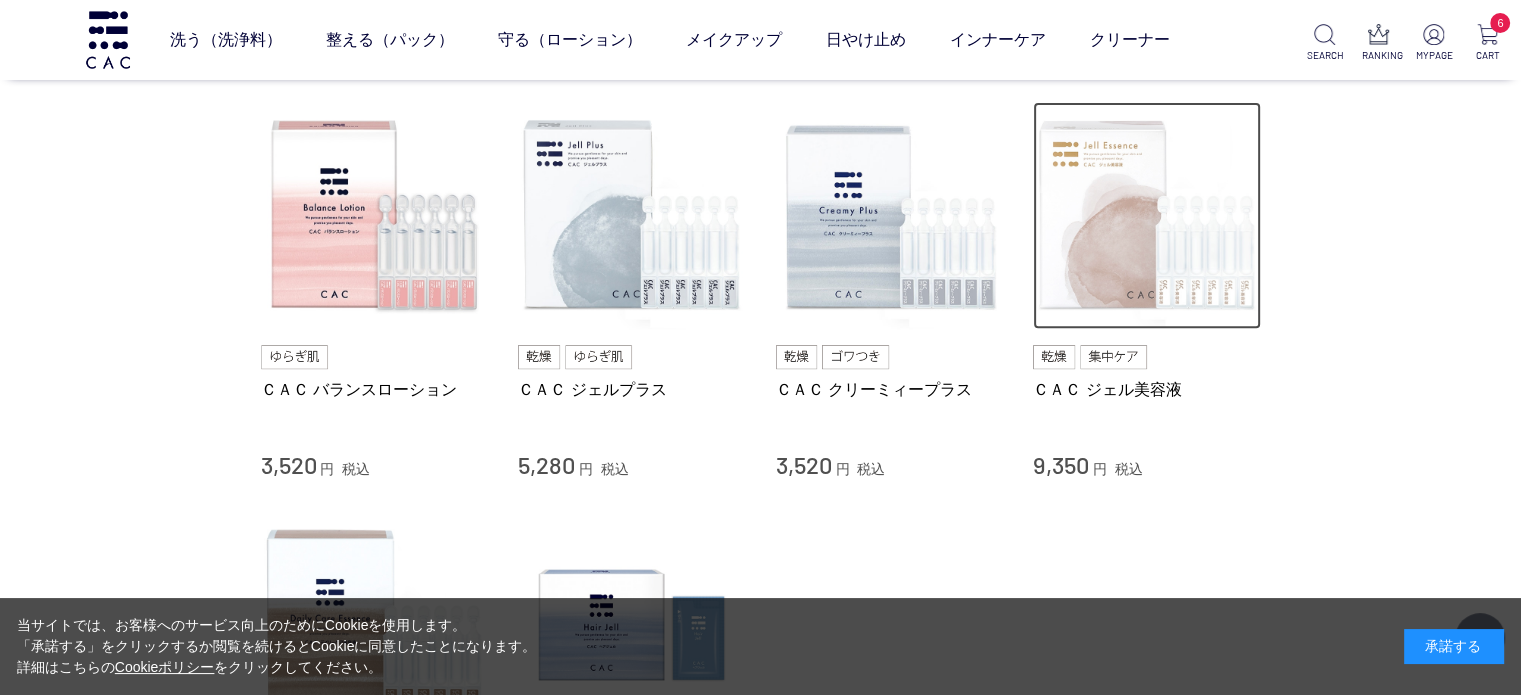 click at bounding box center (1147, 216) 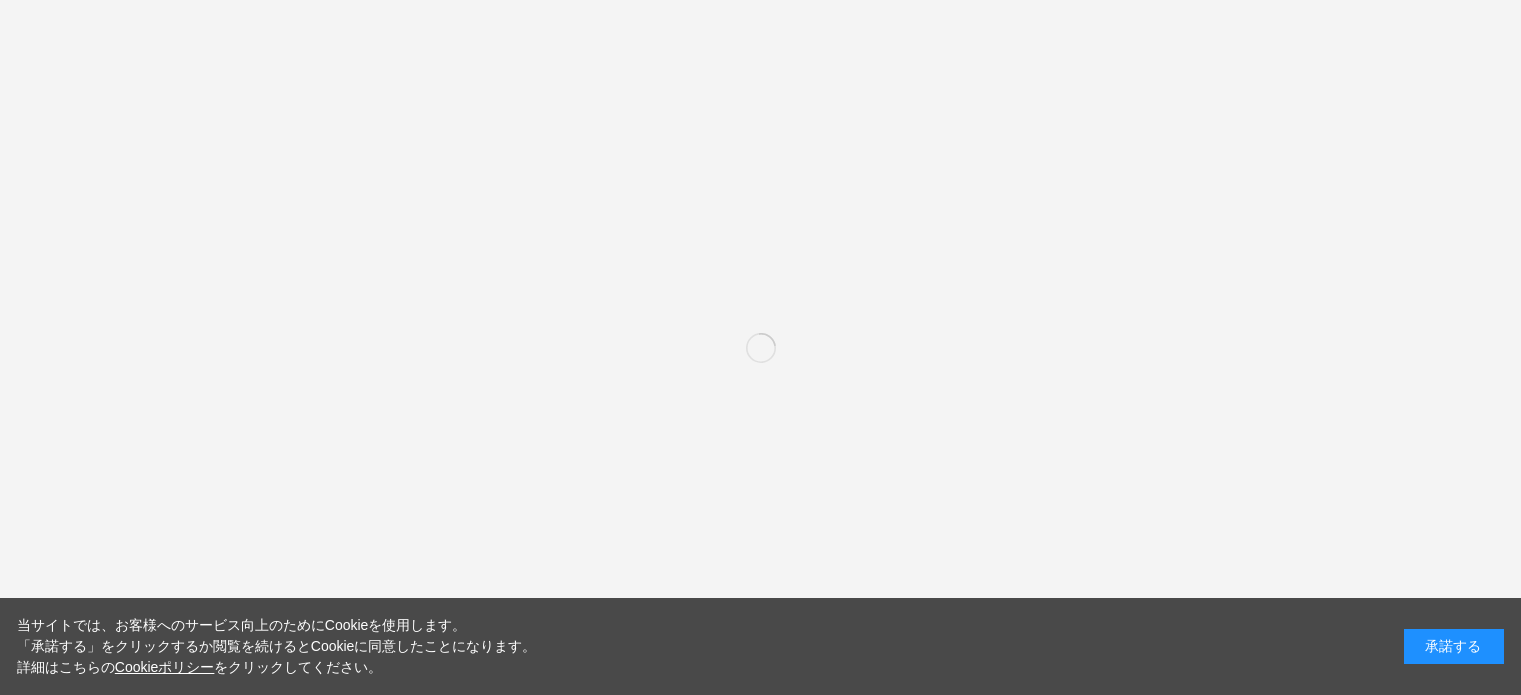 scroll, scrollTop: 55, scrollLeft: 0, axis: vertical 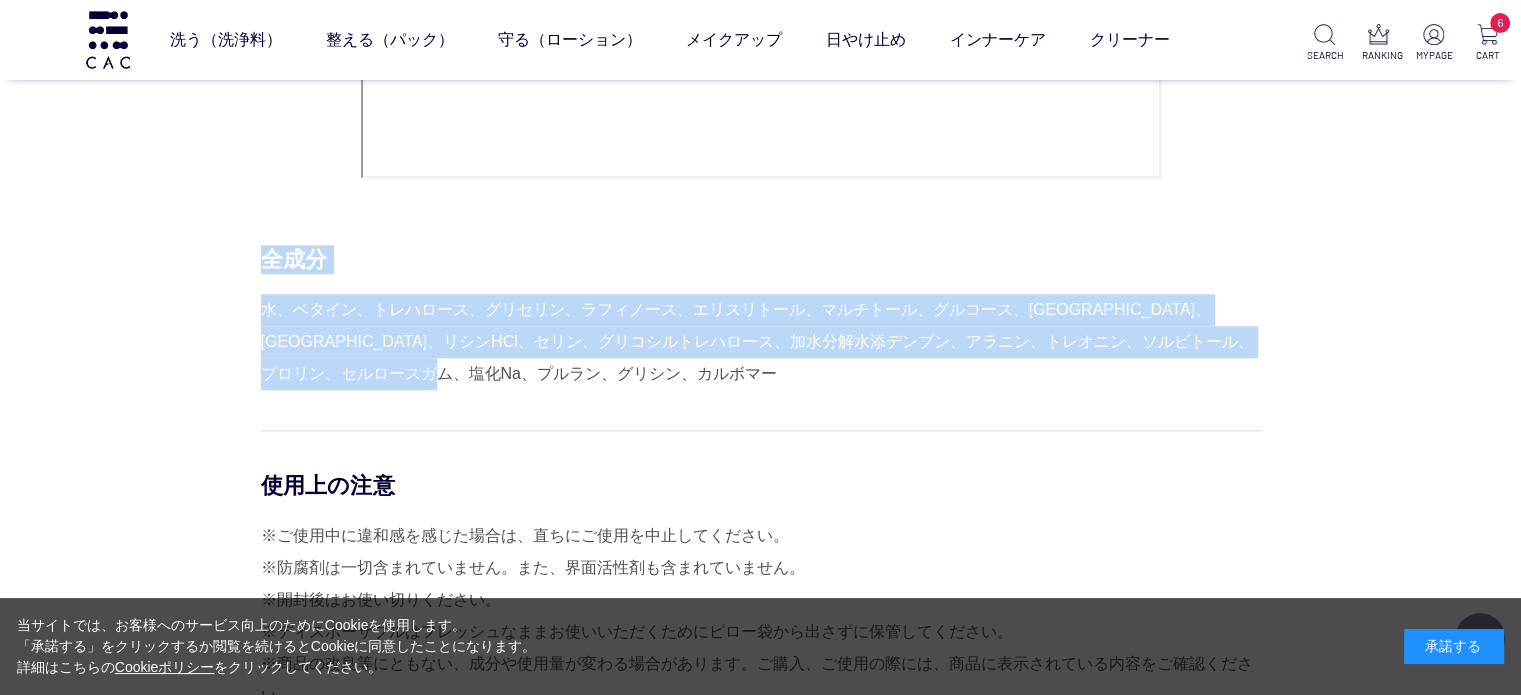 drag, startPoint x: 516, startPoint y: 374, endPoint x: 263, endPoint y: 258, distance: 278.32535 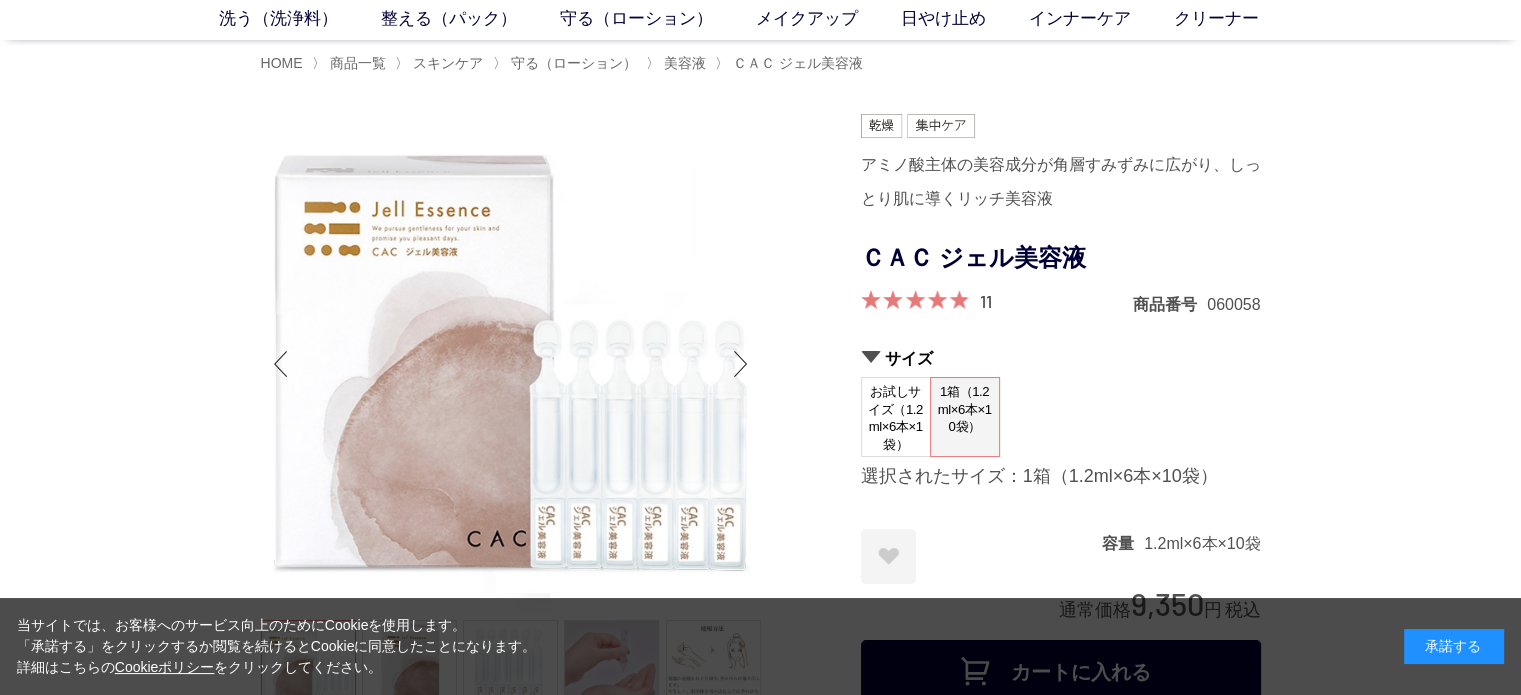 scroll, scrollTop: 0, scrollLeft: 0, axis: both 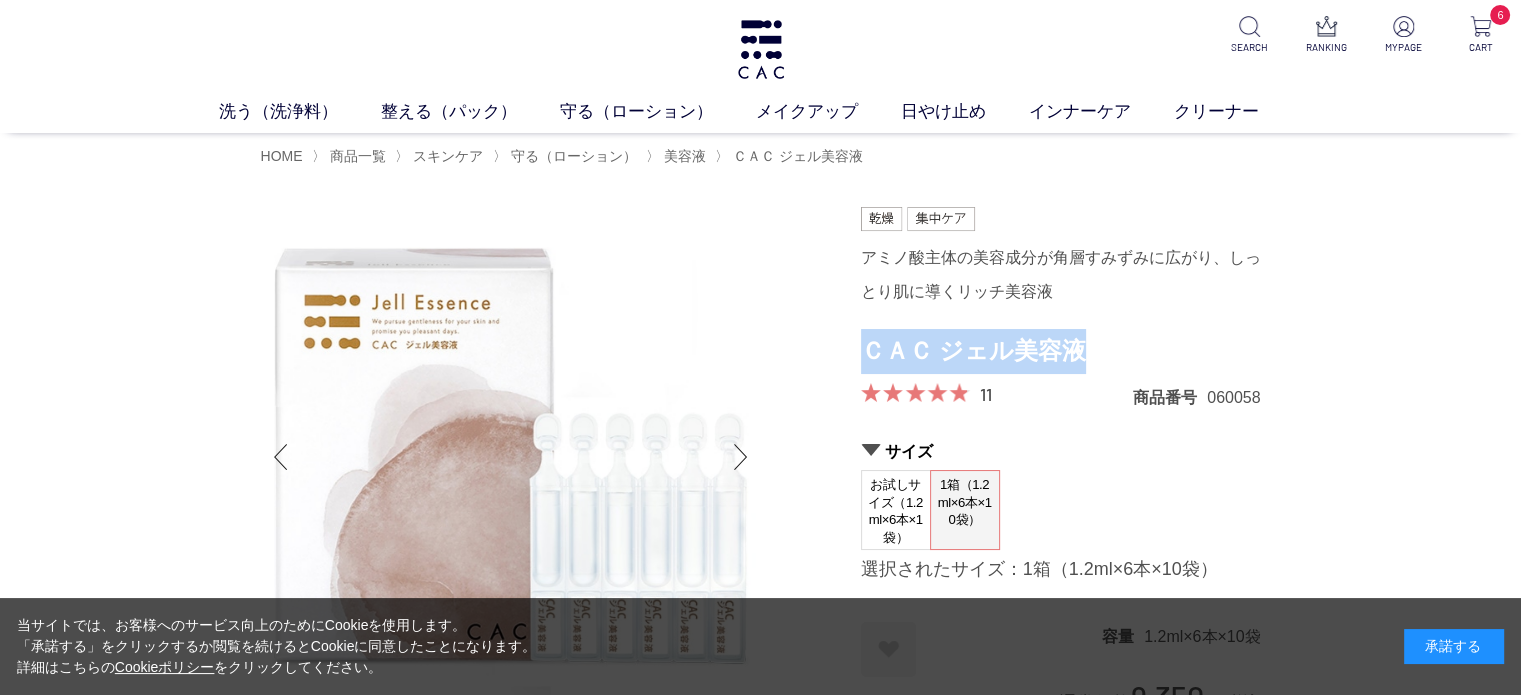 drag, startPoint x: 1067, startPoint y: 348, endPoint x: 872, endPoint y: 357, distance: 195.20758 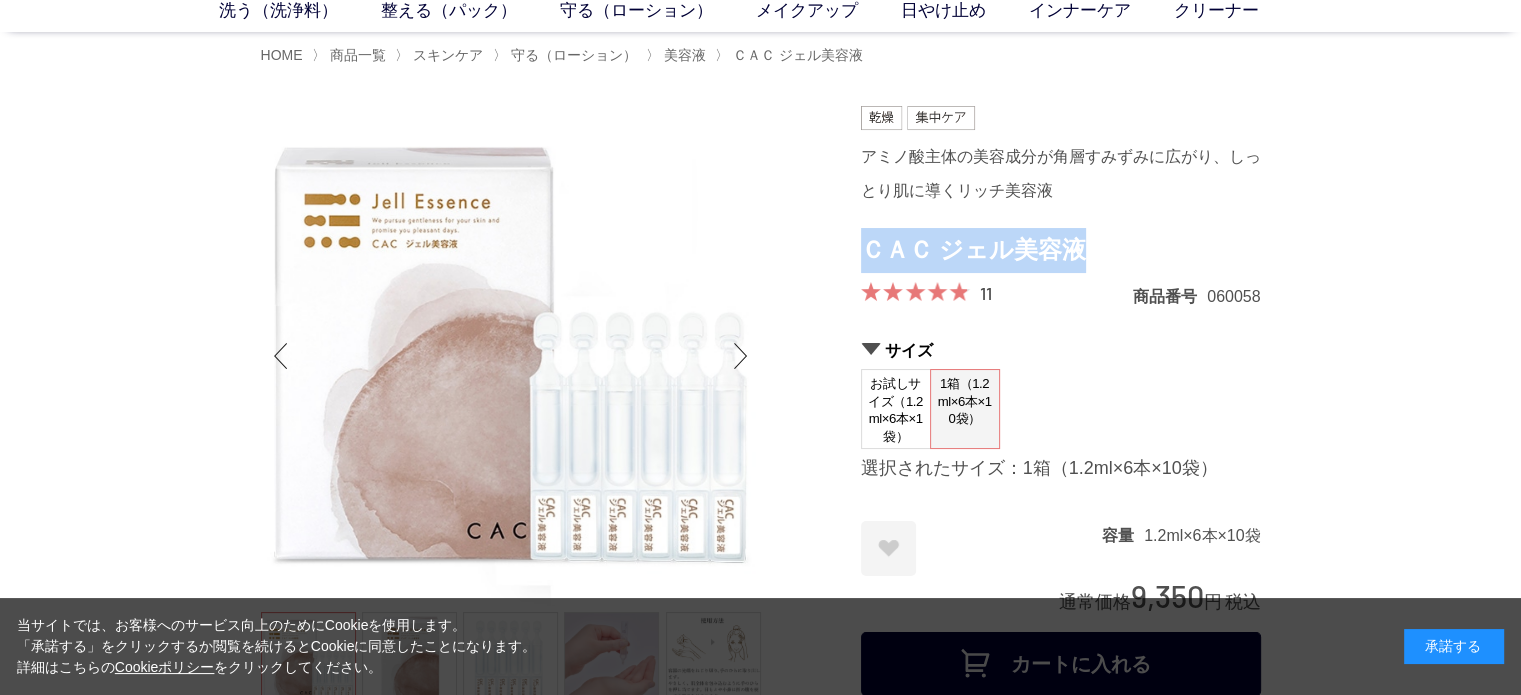 scroll, scrollTop: 200, scrollLeft: 0, axis: vertical 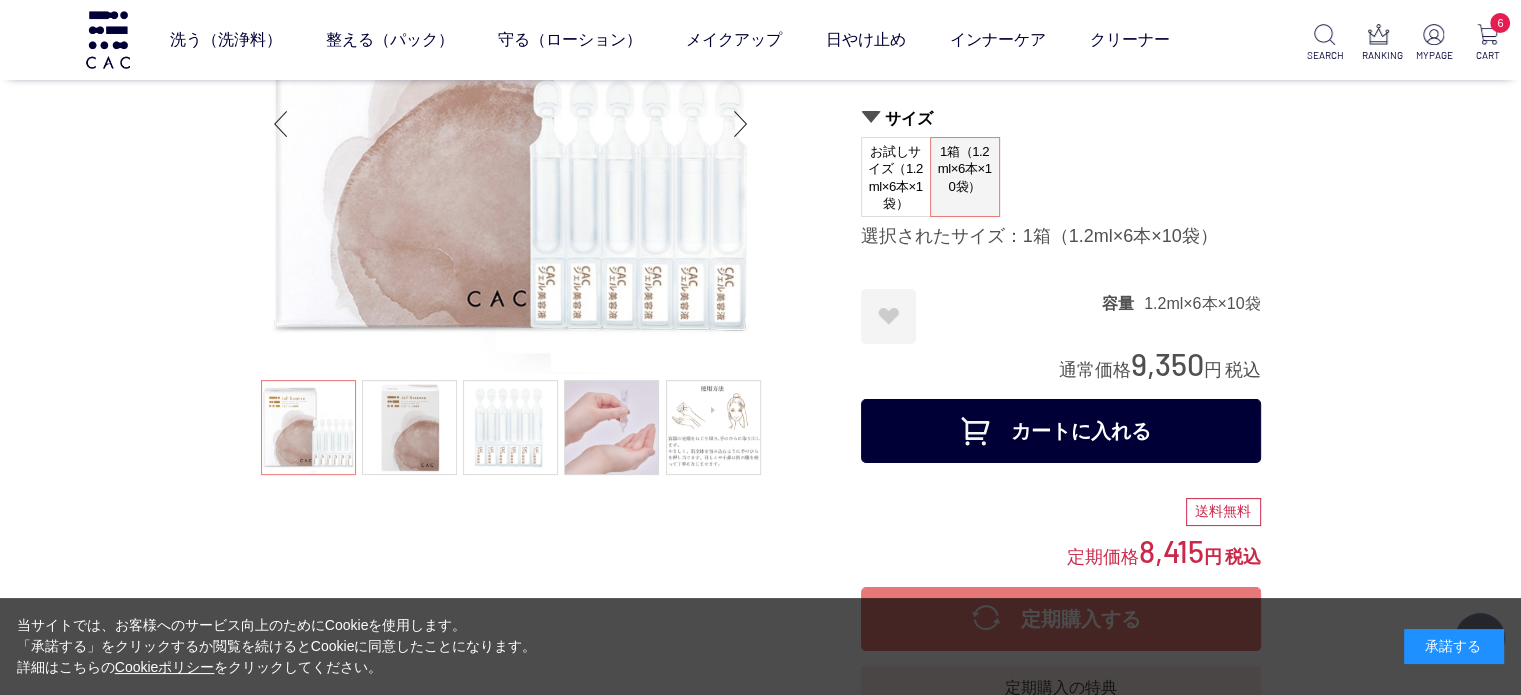 click on "買い物かご
買い物かご内の商品
【定期】ＣＡＣコンディショニング ＵＶセラム
削除
￥3,960  ×  1  =  ￥3,960
【定期】ＣＡＣパウダーファンデーション スムース レフィル
（桜（さくら））
削除
￥3,960  ×  1  =  ￥3,960
【定期】ＣＡＣプレストパウダー レフィル
削除
￥3,960  ×  1  =  ￥3,960
ＣＡＣファンデーション・プレストパウダー共通コンパクトケース
削除
￥880  ×  2  =  ￥1,760
ＣＡＣかいちょう ビューティープラス
削除
￥4,536  ×  1  =  ￥4,536
ＣＡＣファンデーション・プレストパウダー共通スポンジパフ
削除
￥330  ×  2  =  ￥660
小計
￥18,836" at bounding box center (760, 7417) 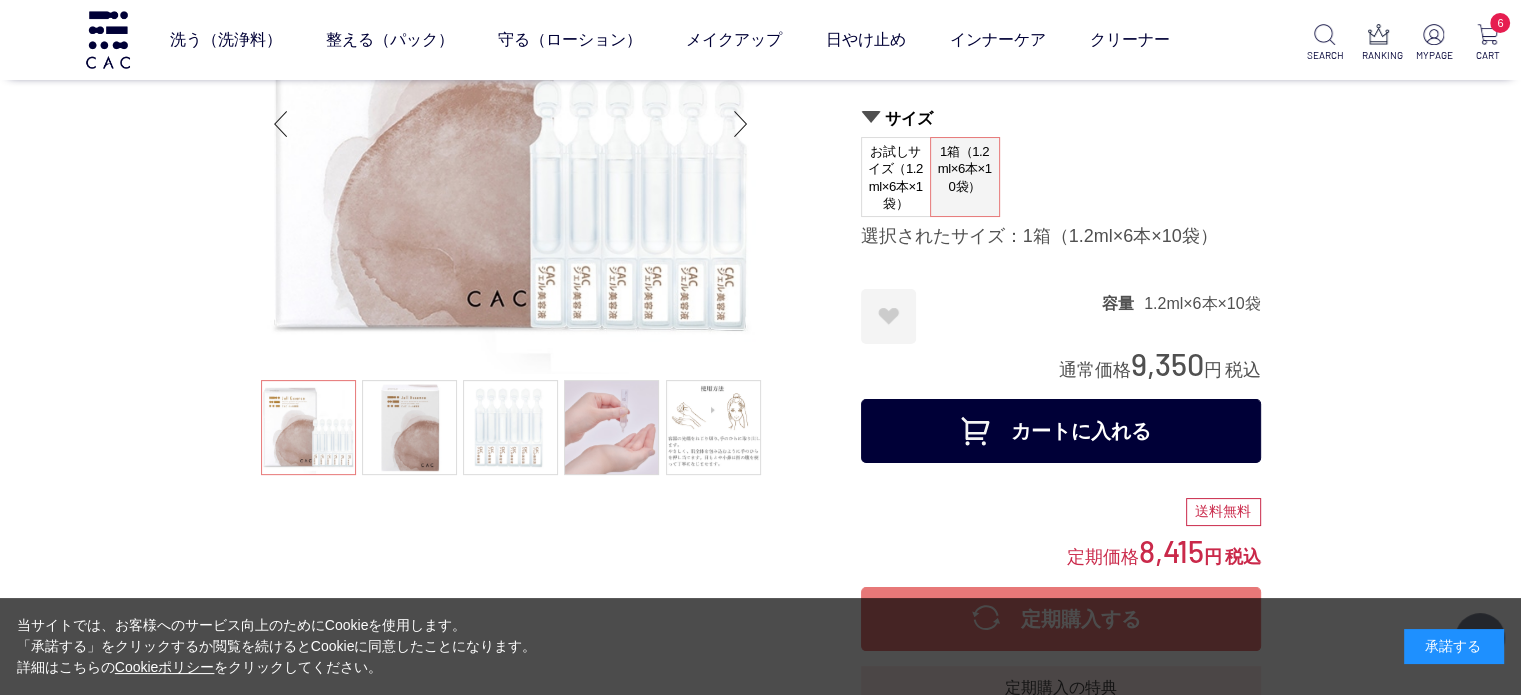 click on "お試しサイズ（1.2ml×6本×1袋）" at bounding box center (896, 178) 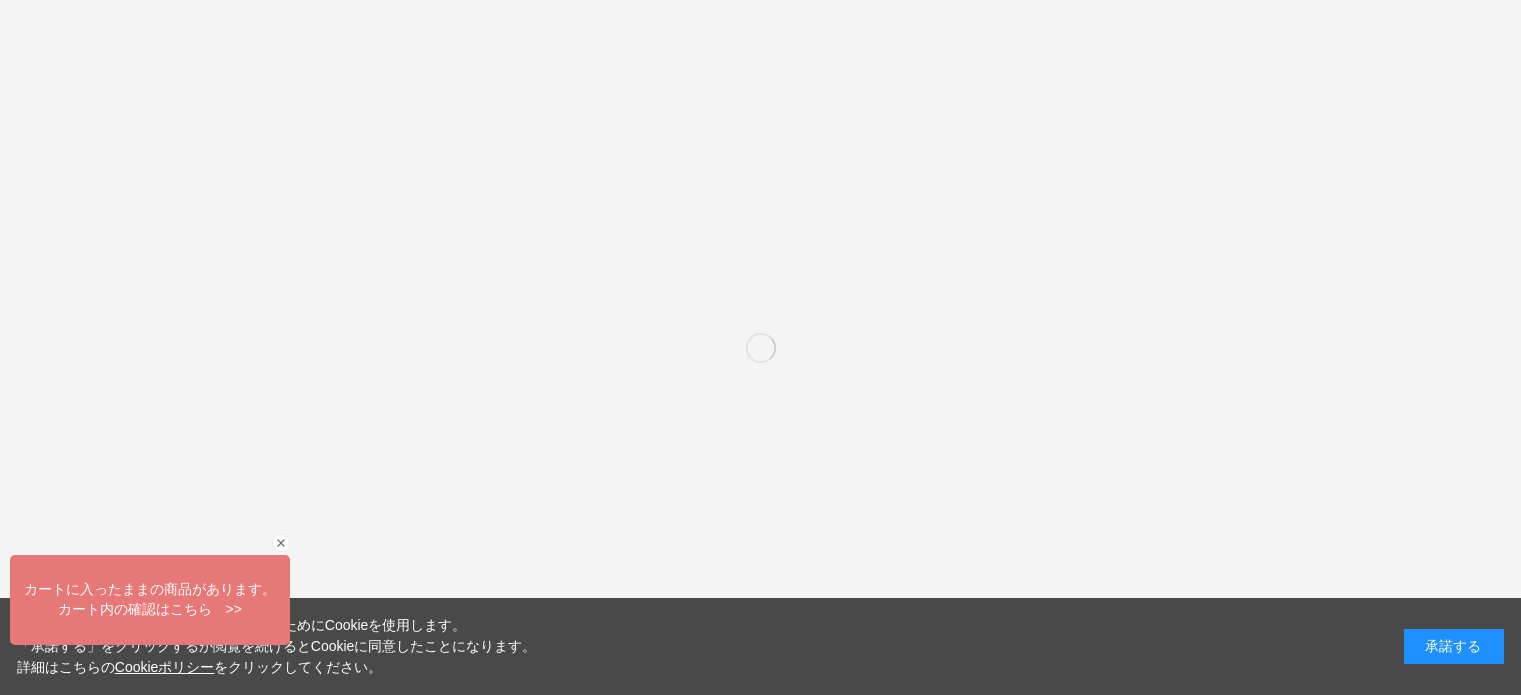 scroll, scrollTop: 0, scrollLeft: 0, axis: both 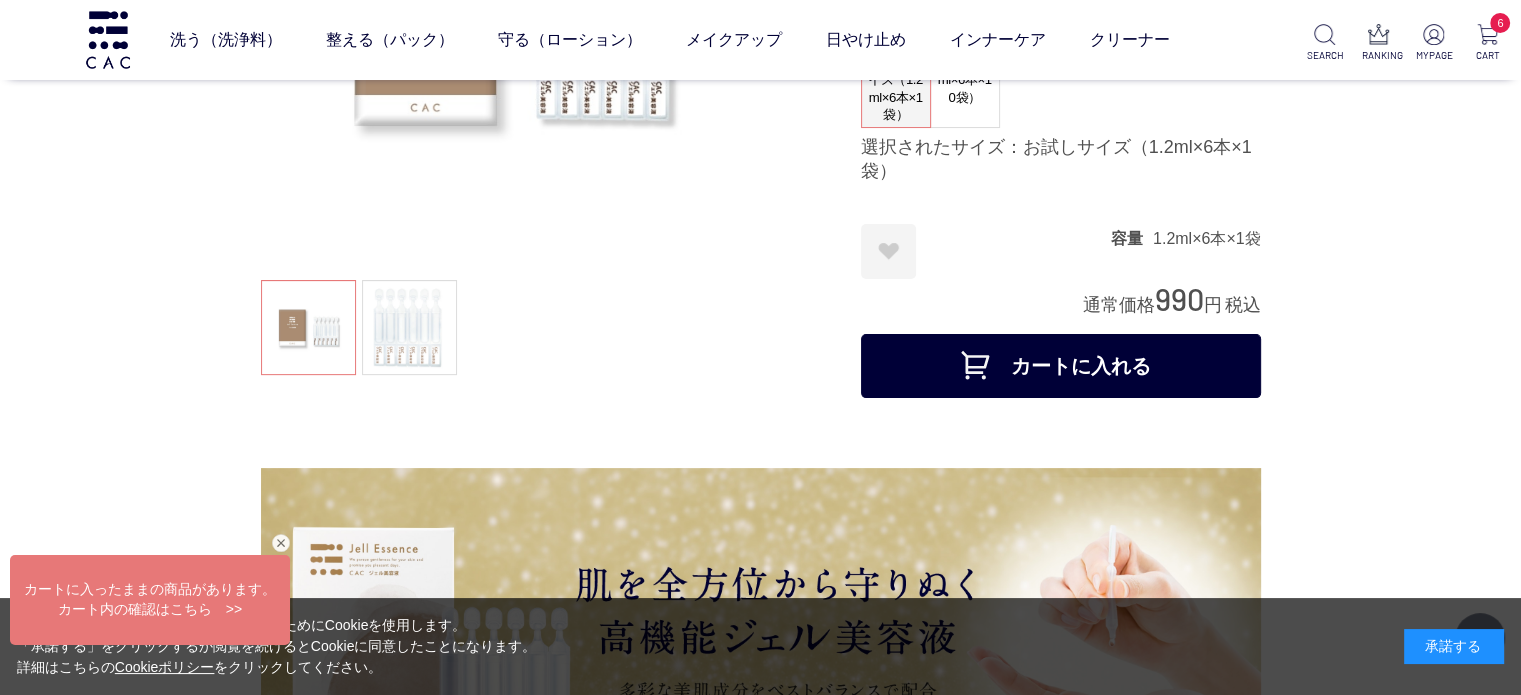 click on "カートに入れる" at bounding box center [1061, 366] 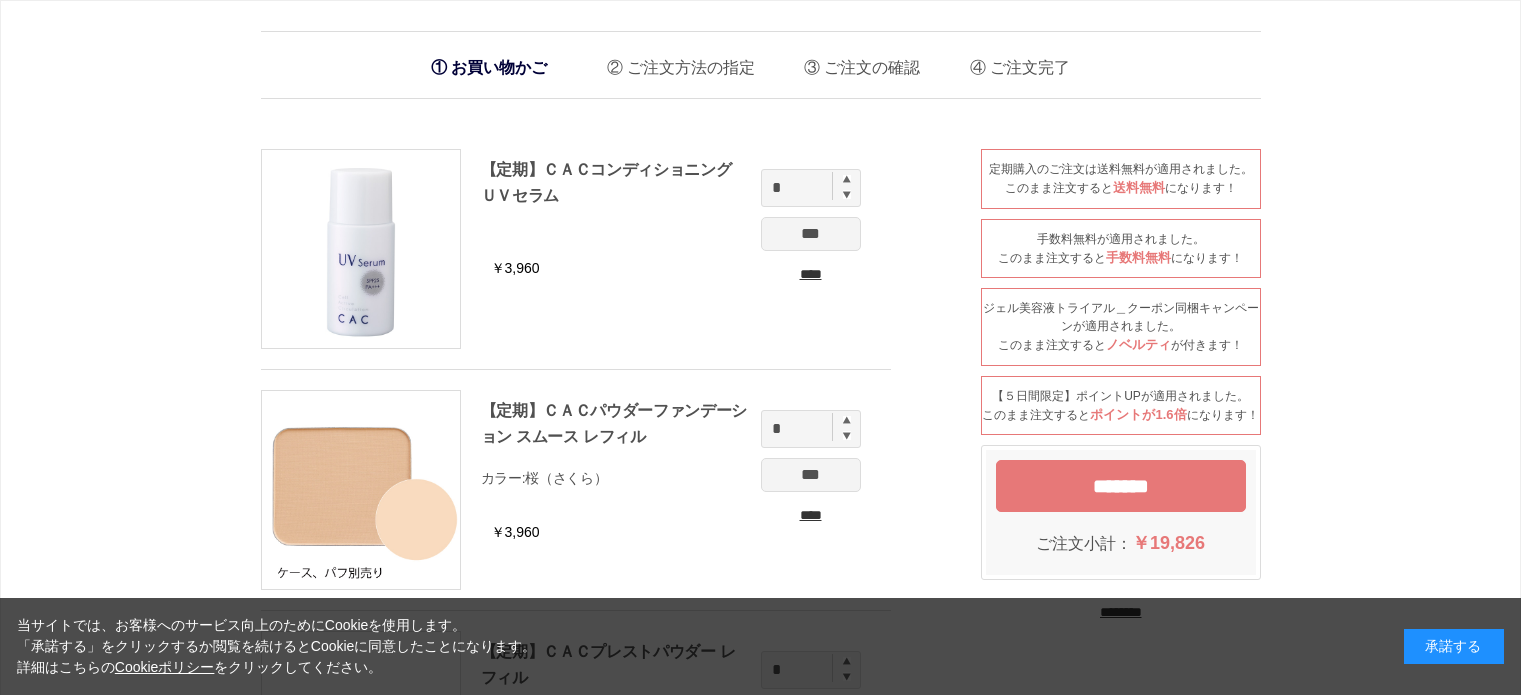 scroll, scrollTop: 0, scrollLeft: 0, axis: both 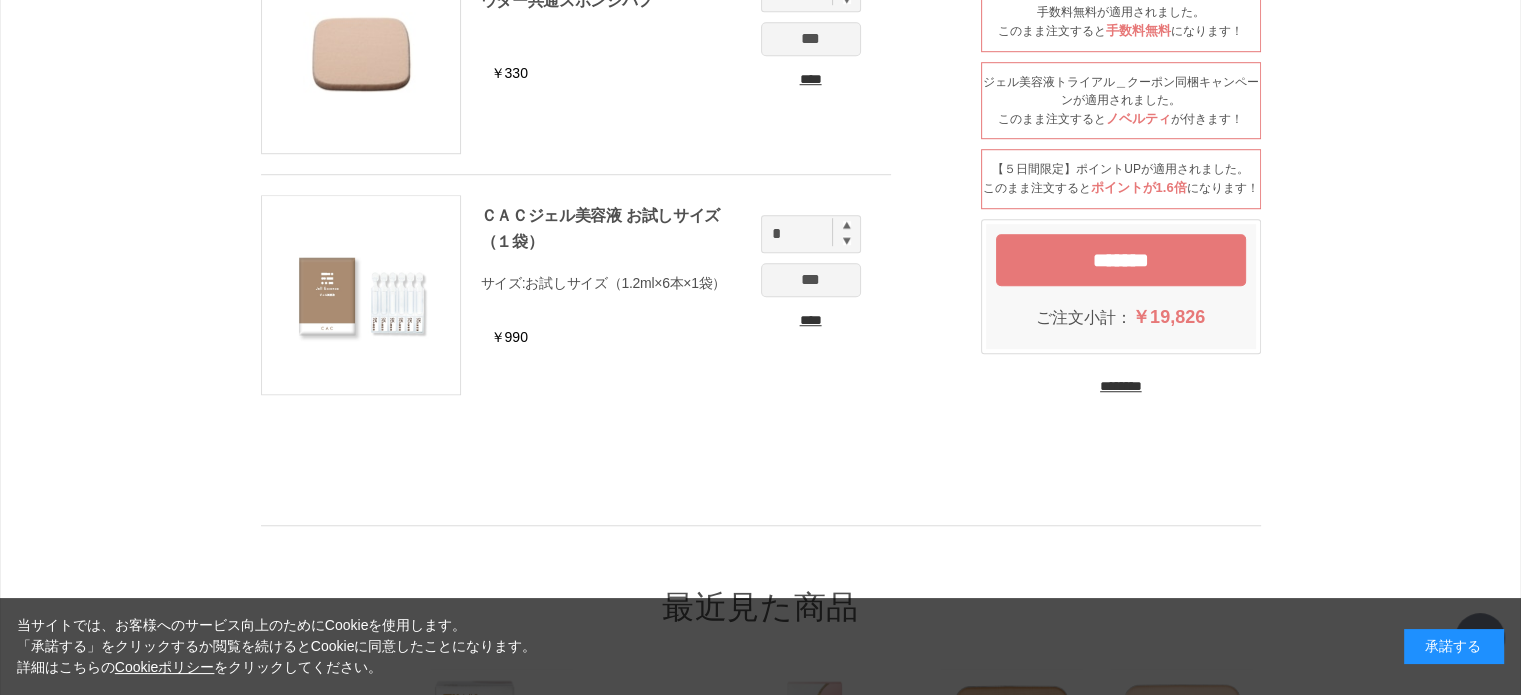click on "********" at bounding box center (1121, 386) 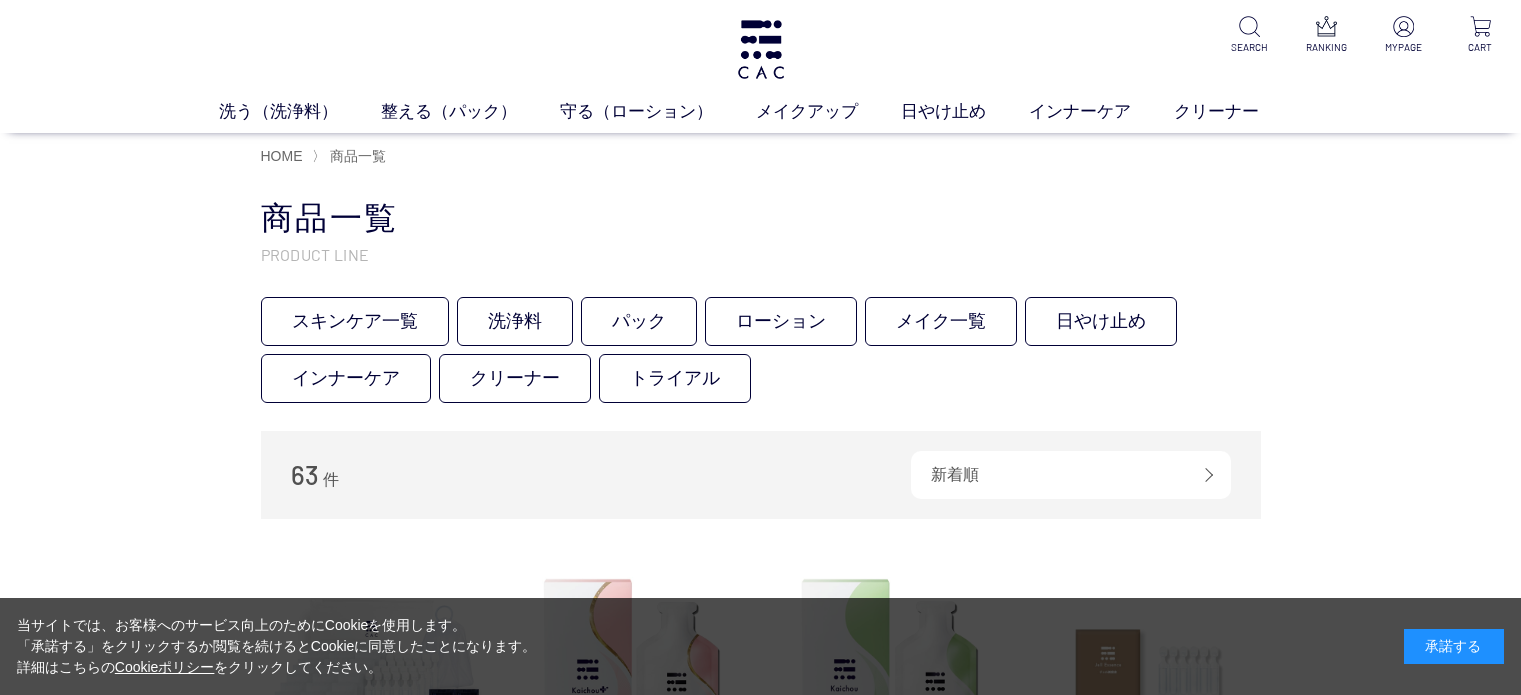 scroll, scrollTop: 0, scrollLeft: 0, axis: both 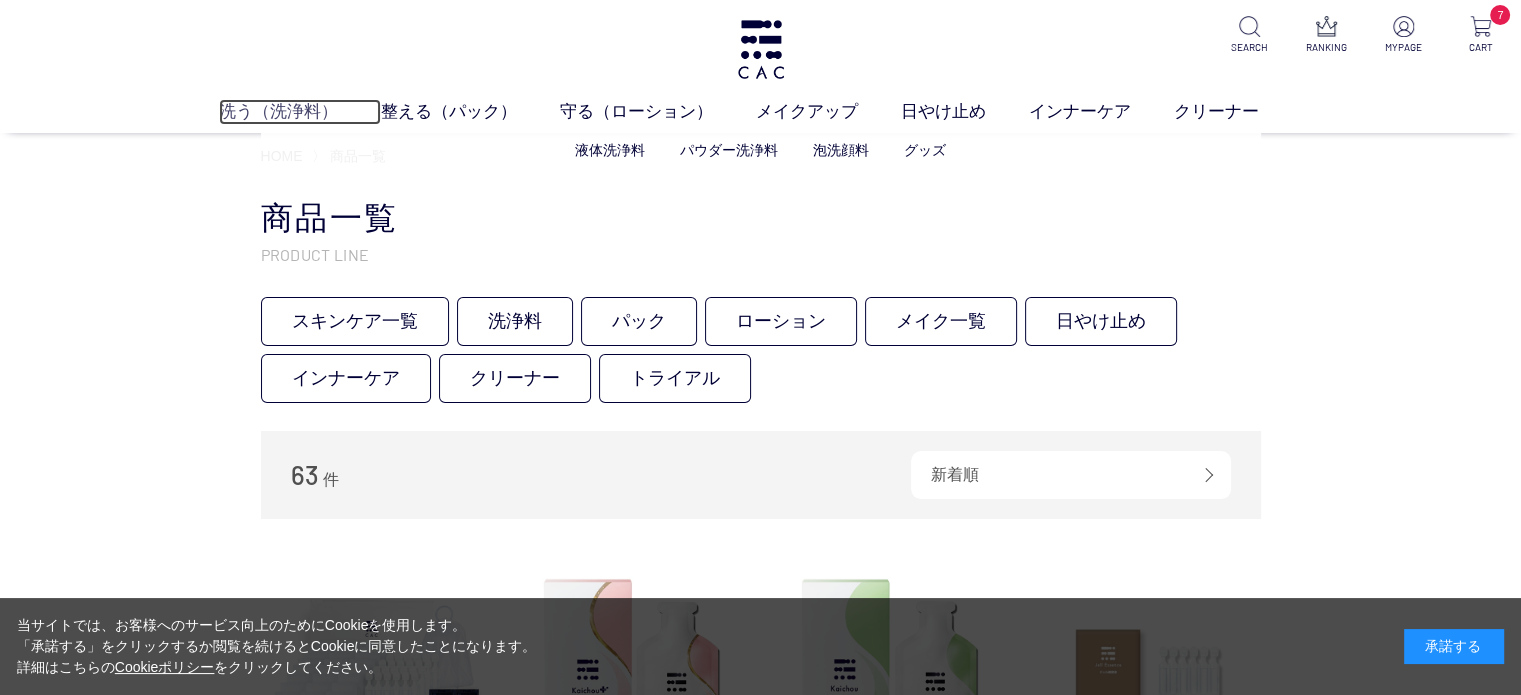 click on "洗う（洗浄料）" at bounding box center [300, 112] 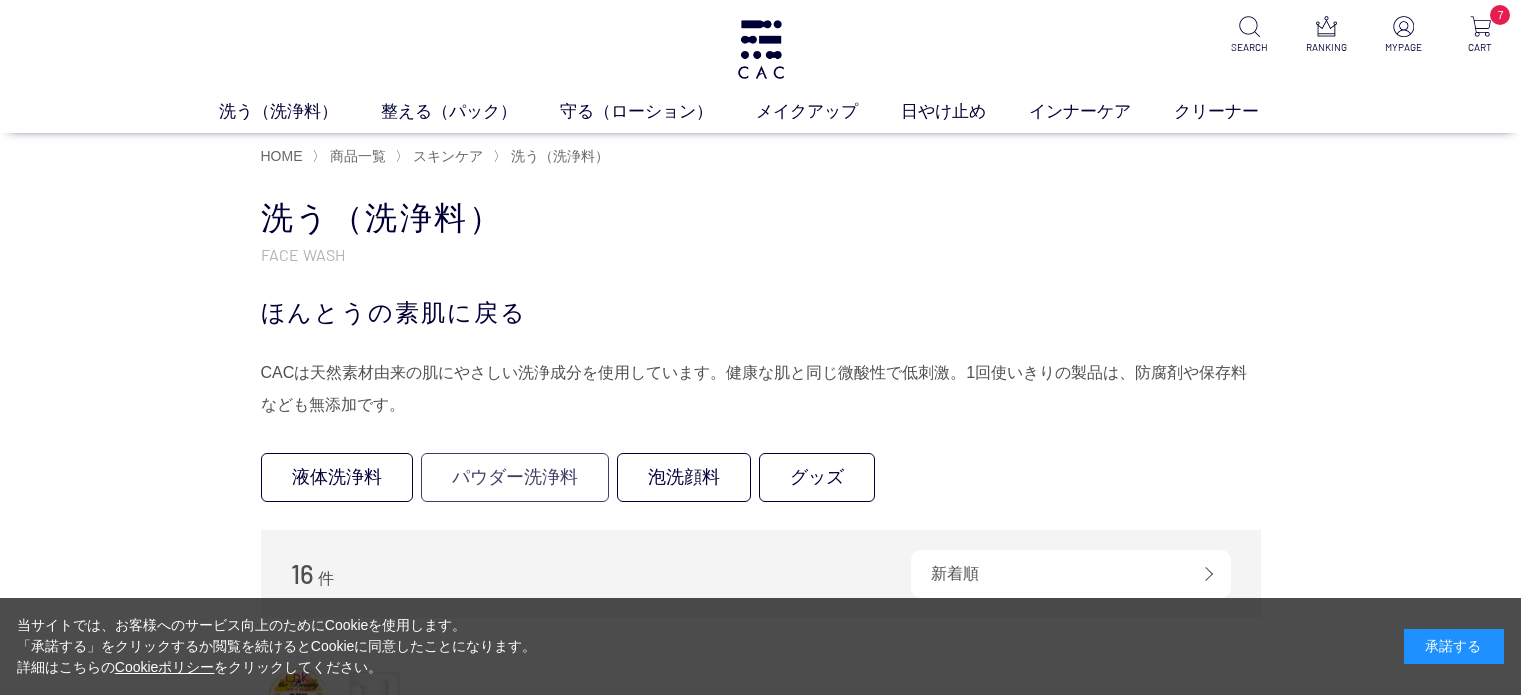 scroll, scrollTop: 200, scrollLeft: 0, axis: vertical 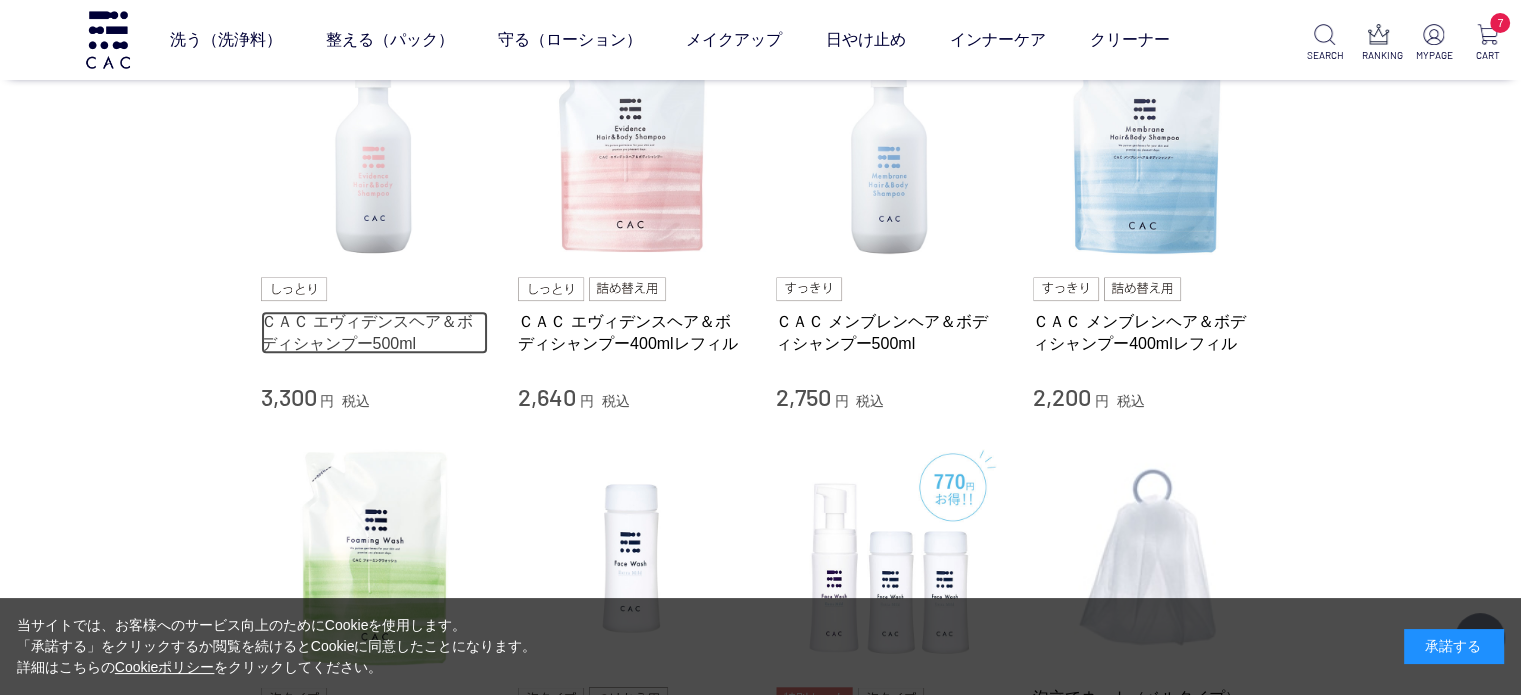 click on "ＣＡＣ エヴィデンスヘア＆ボディシャンプー500ml" at bounding box center [375, 332] 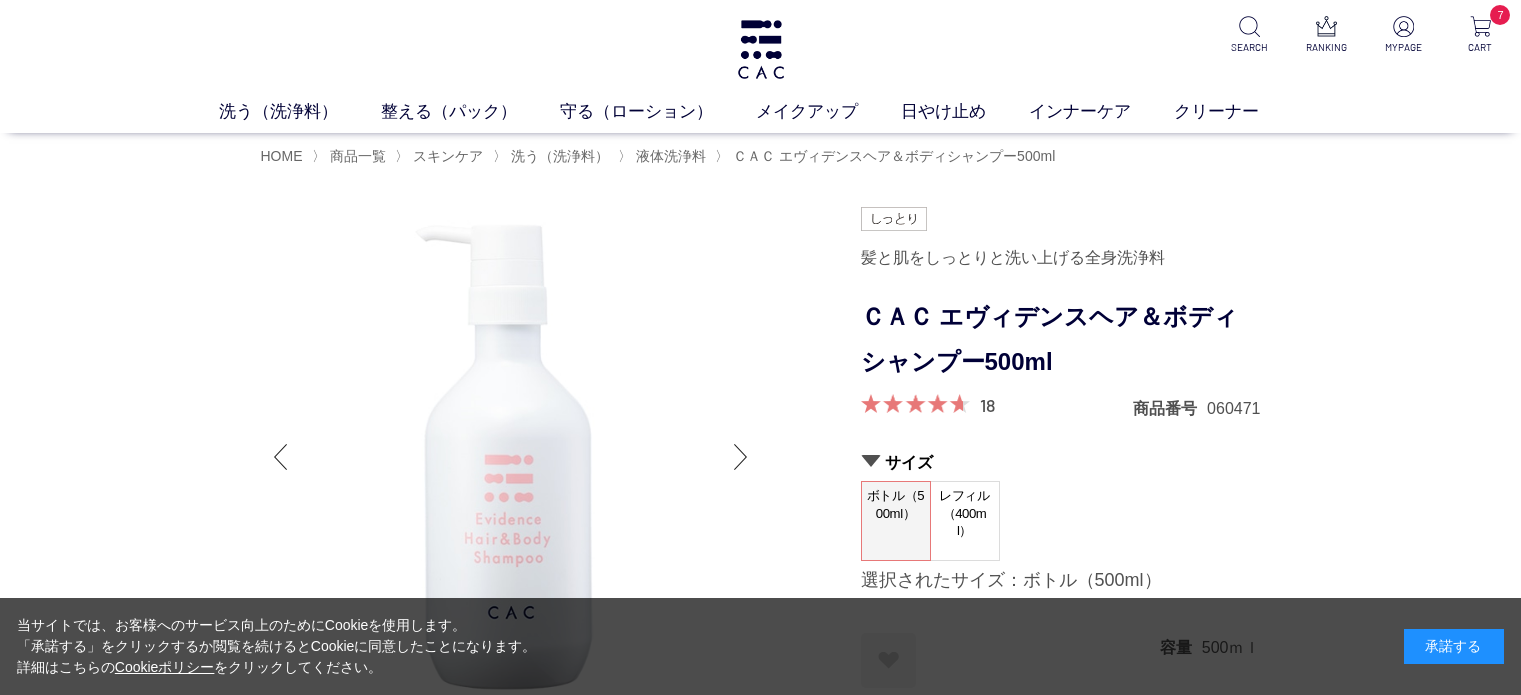 scroll, scrollTop: 0, scrollLeft: 0, axis: both 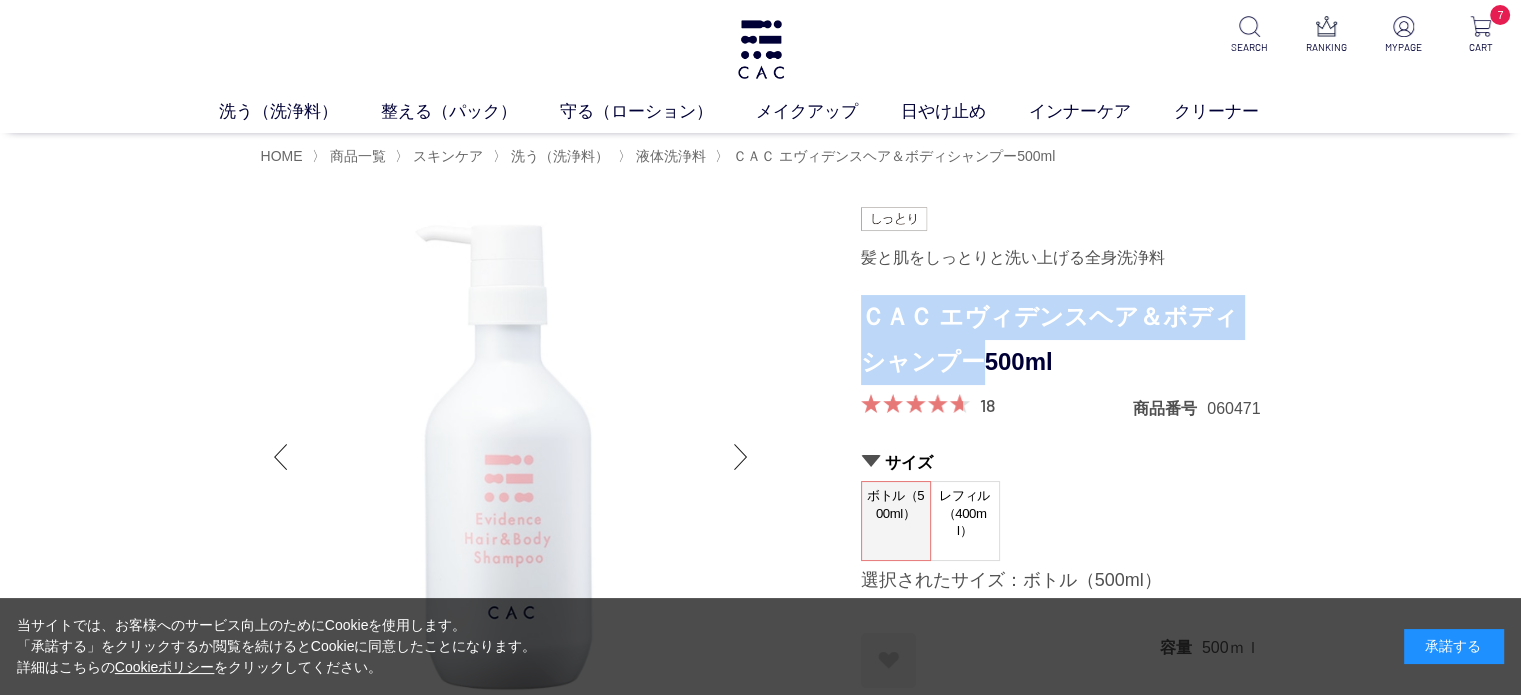 drag, startPoint x: 923, startPoint y: 368, endPoint x: 868, endPoint y: 319, distance: 73.661385 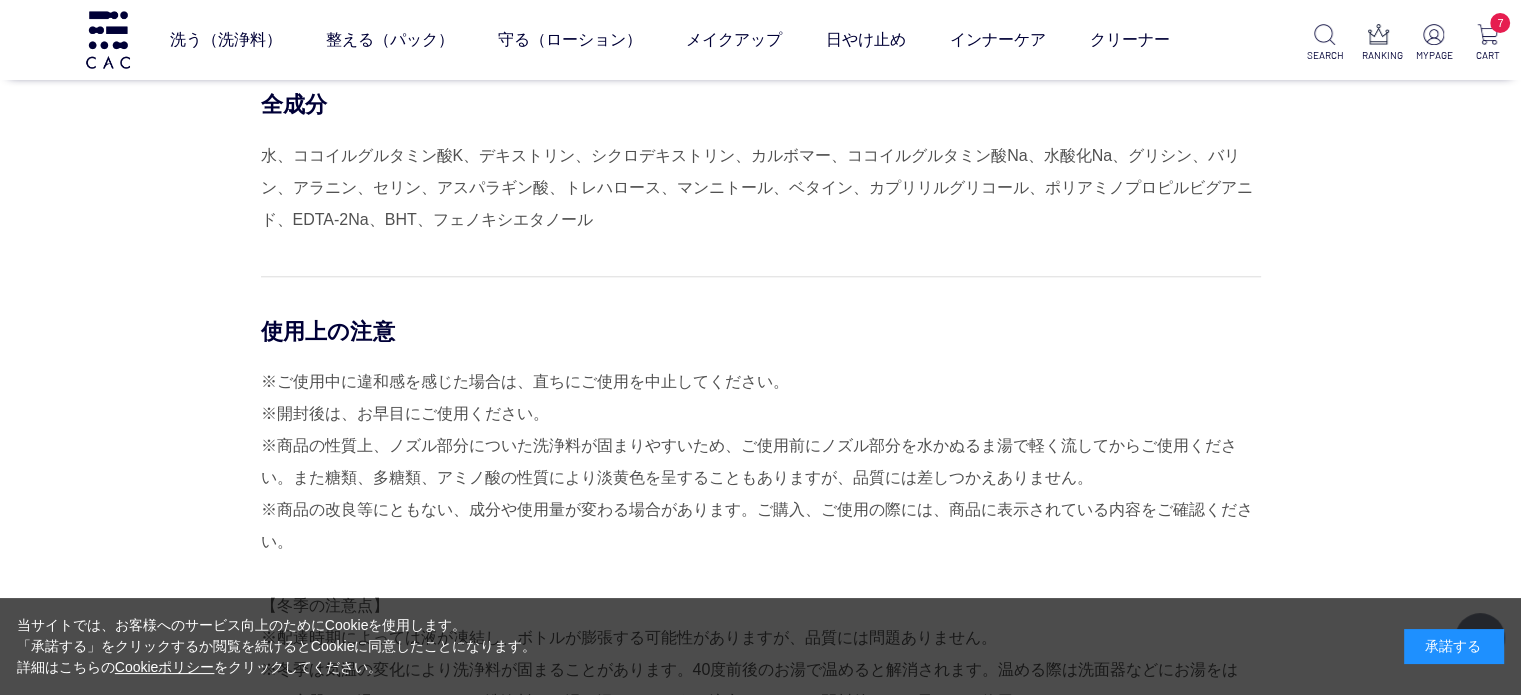 scroll, scrollTop: 1900, scrollLeft: 0, axis: vertical 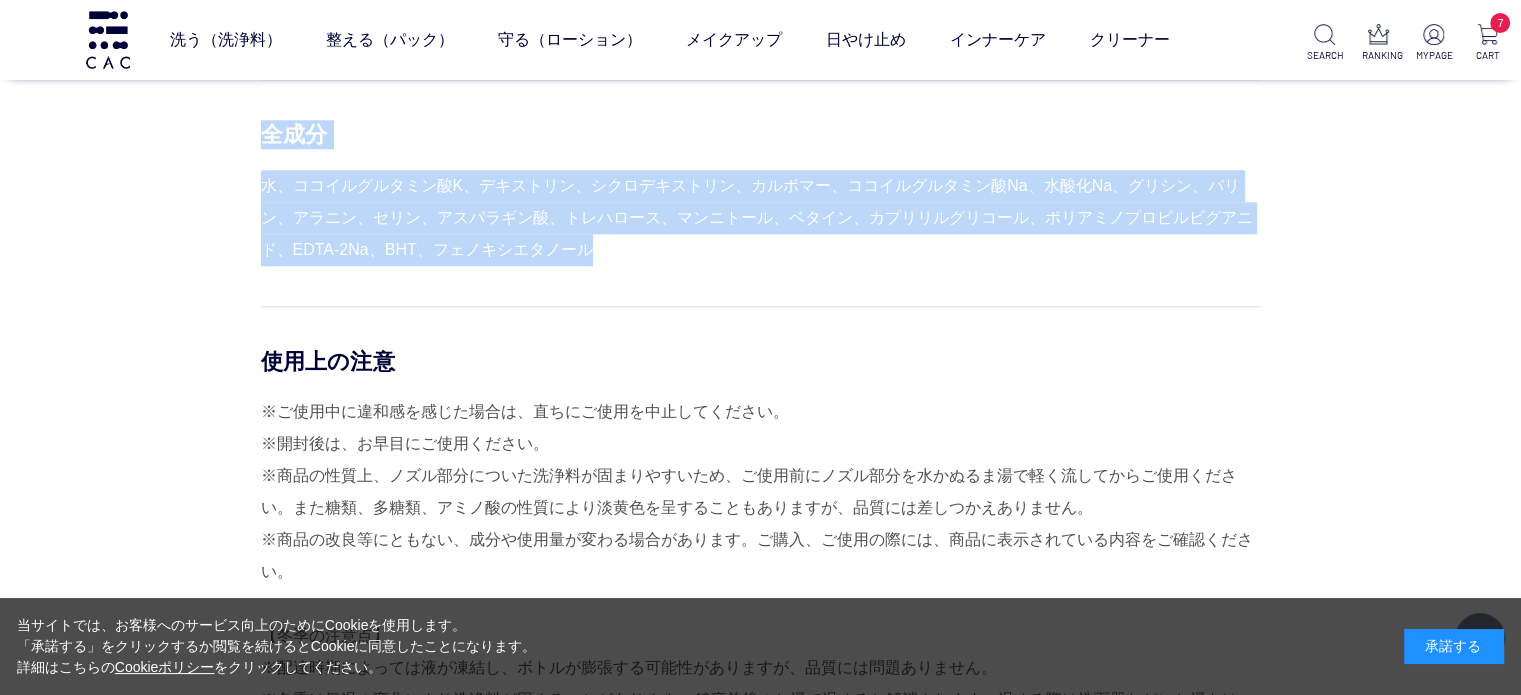drag, startPoint x: 600, startPoint y: 248, endPoint x: 262, endPoint y: 138, distance: 355.449 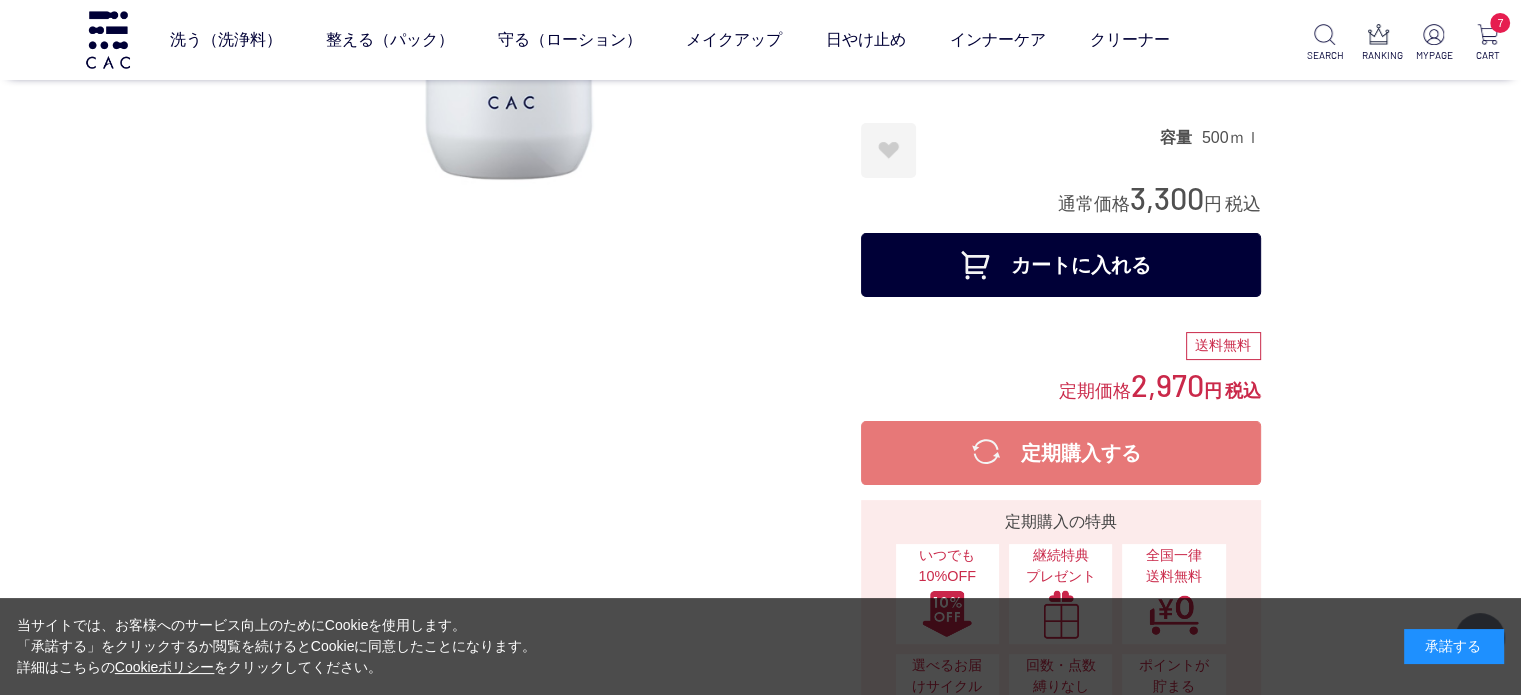 scroll, scrollTop: 400, scrollLeft: 0, axis: vertical 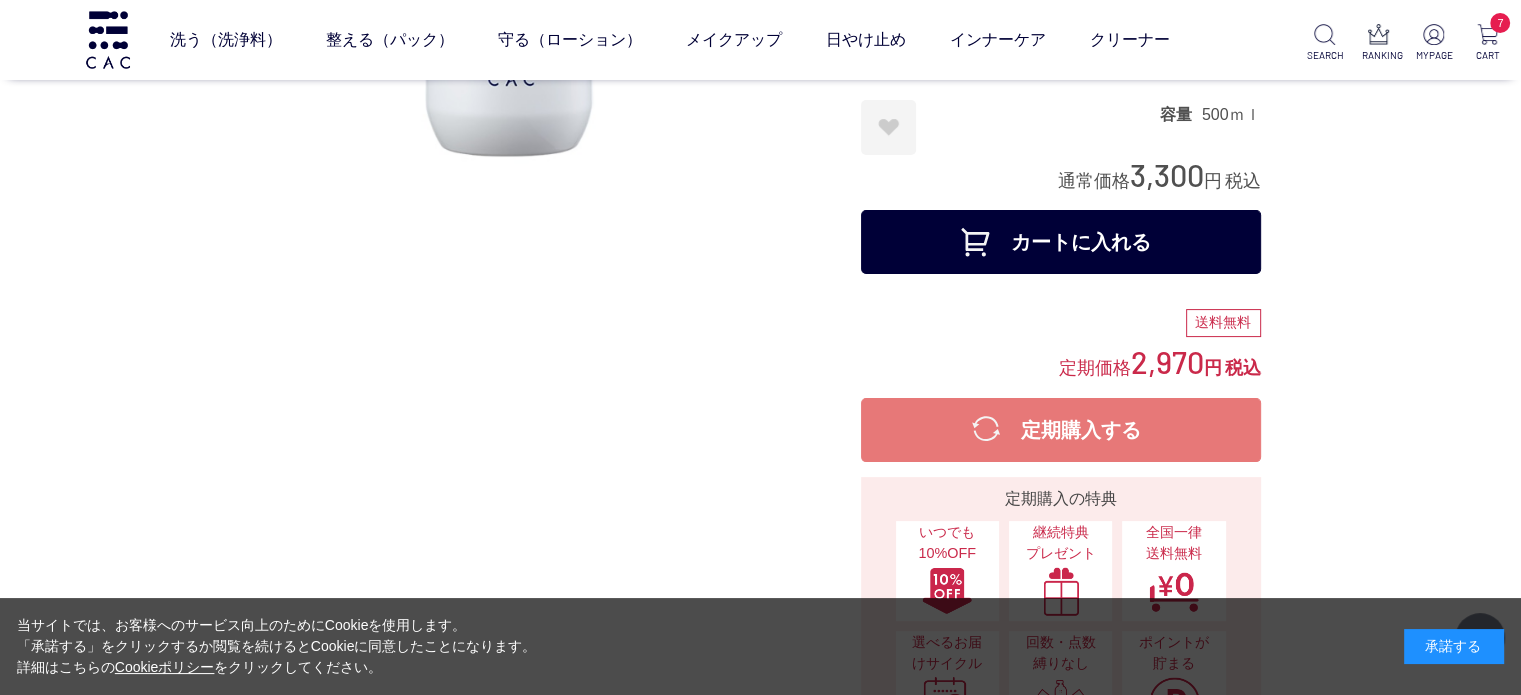 click on "定期購入する" at bounding box center (1061, 430) 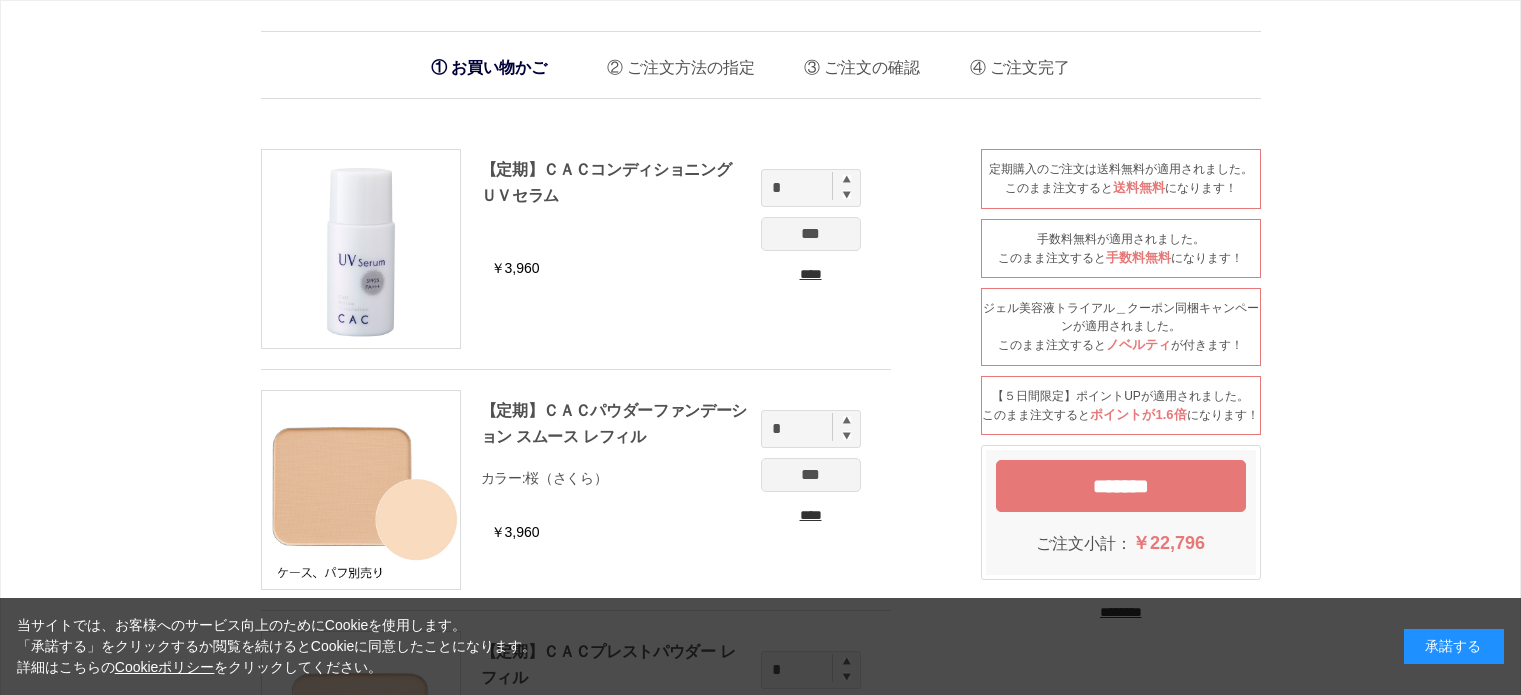 scroll, scrollTop: 0, scrollLeft: 0, axis: both 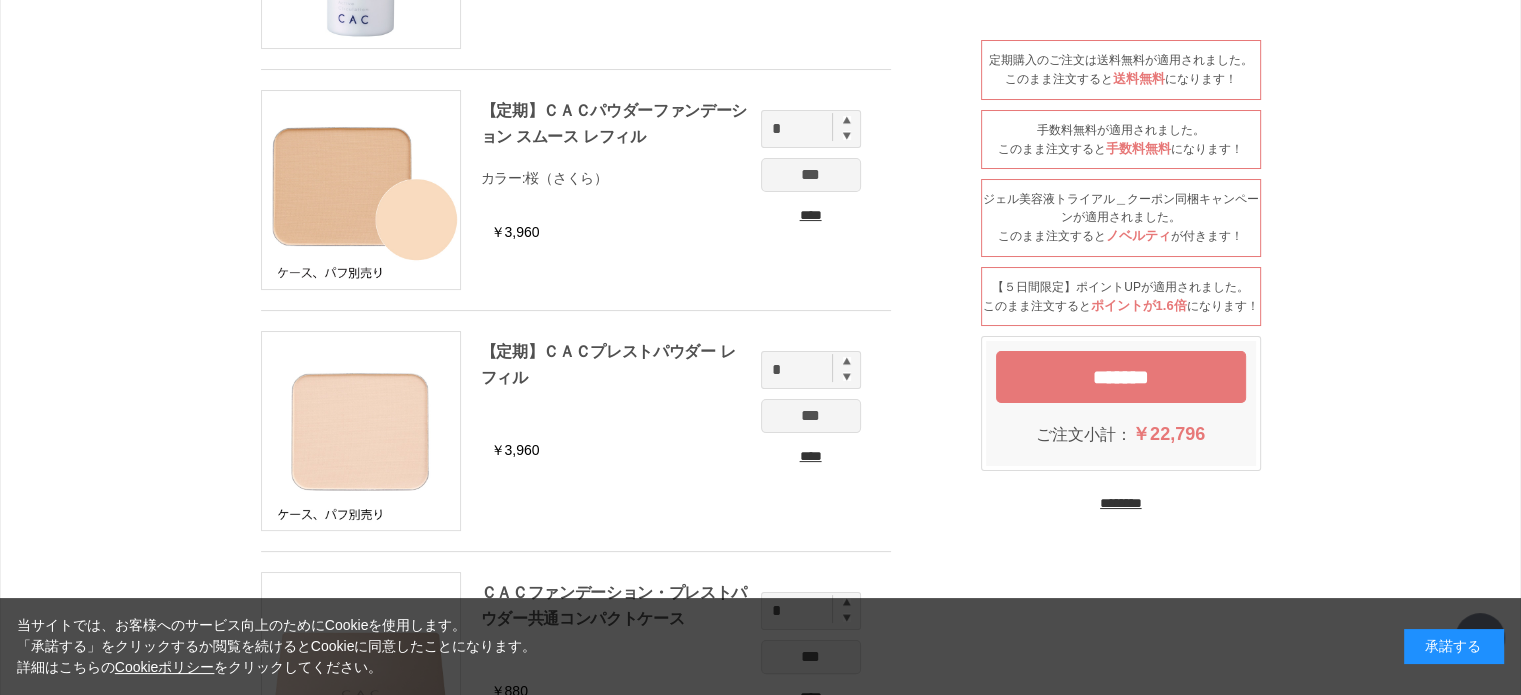 click on "********" at bounding box center (1121, 503) 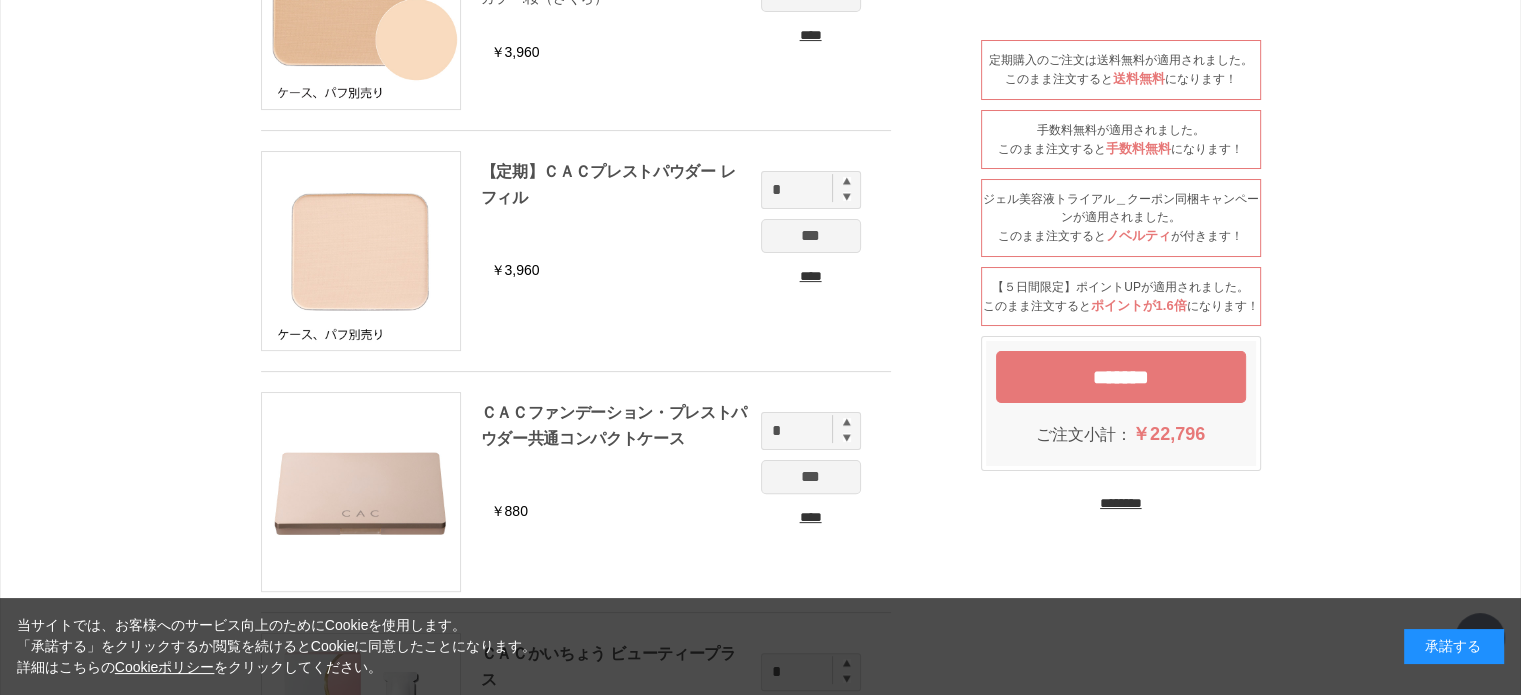 scroll, scrollTop: 500, scrollLeft: 0, axis: vertical 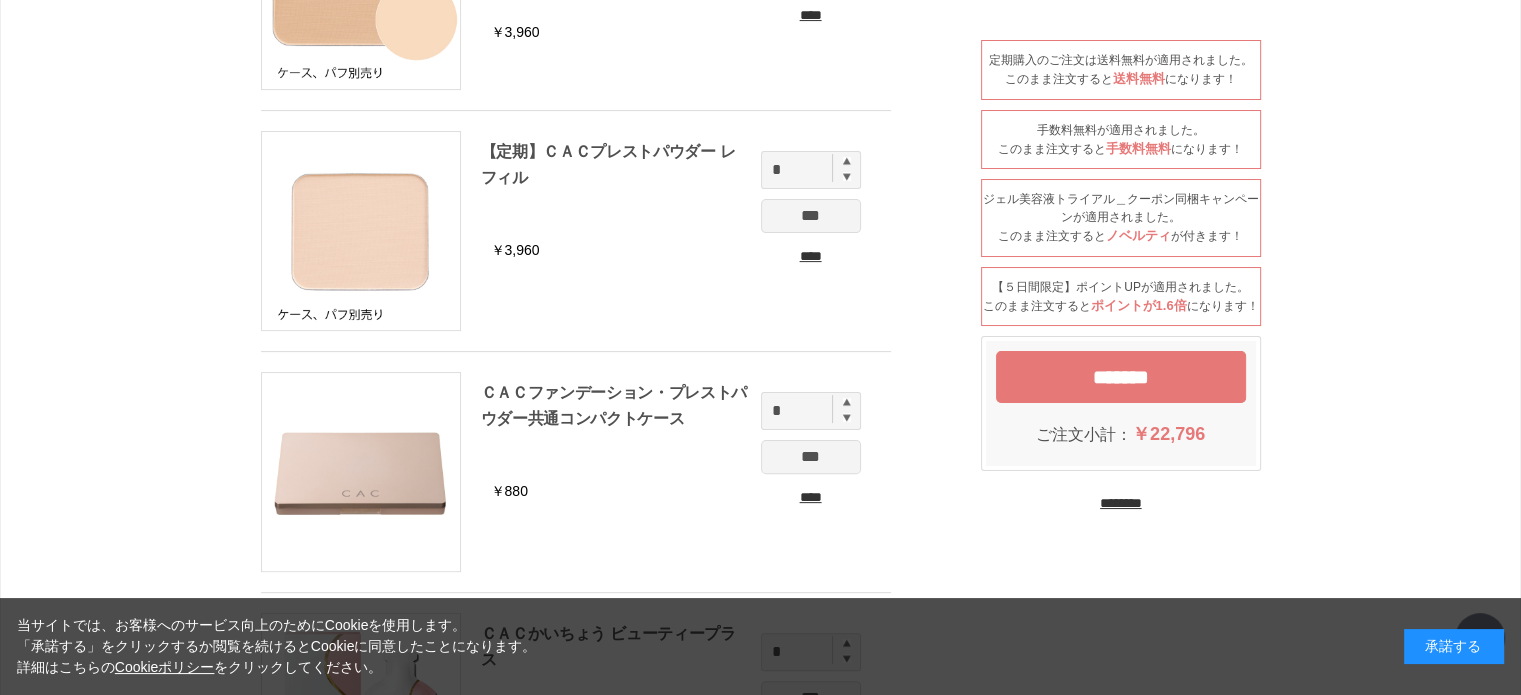 click on "********" at bounding box center [1121, 503] 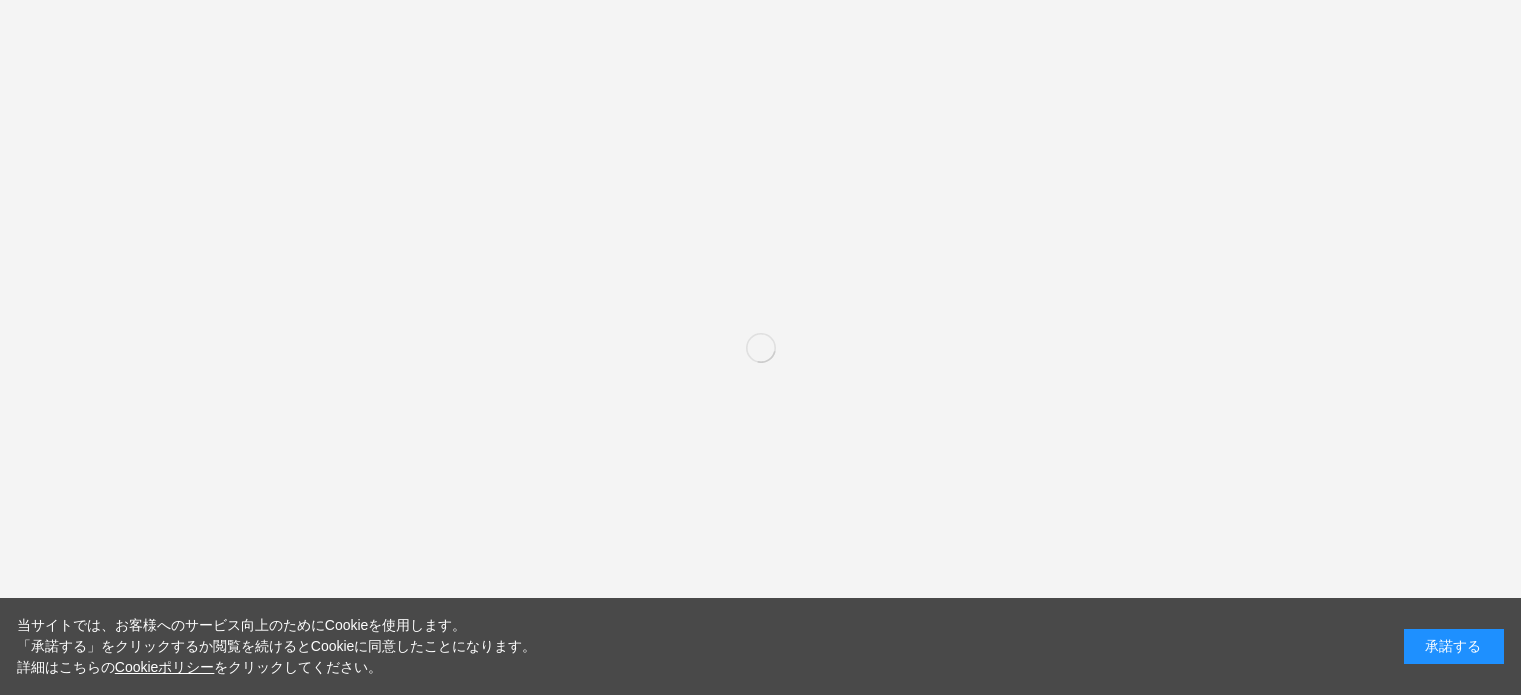 scroll, scrollTop: 0, scrollLeft: 0, axis: both 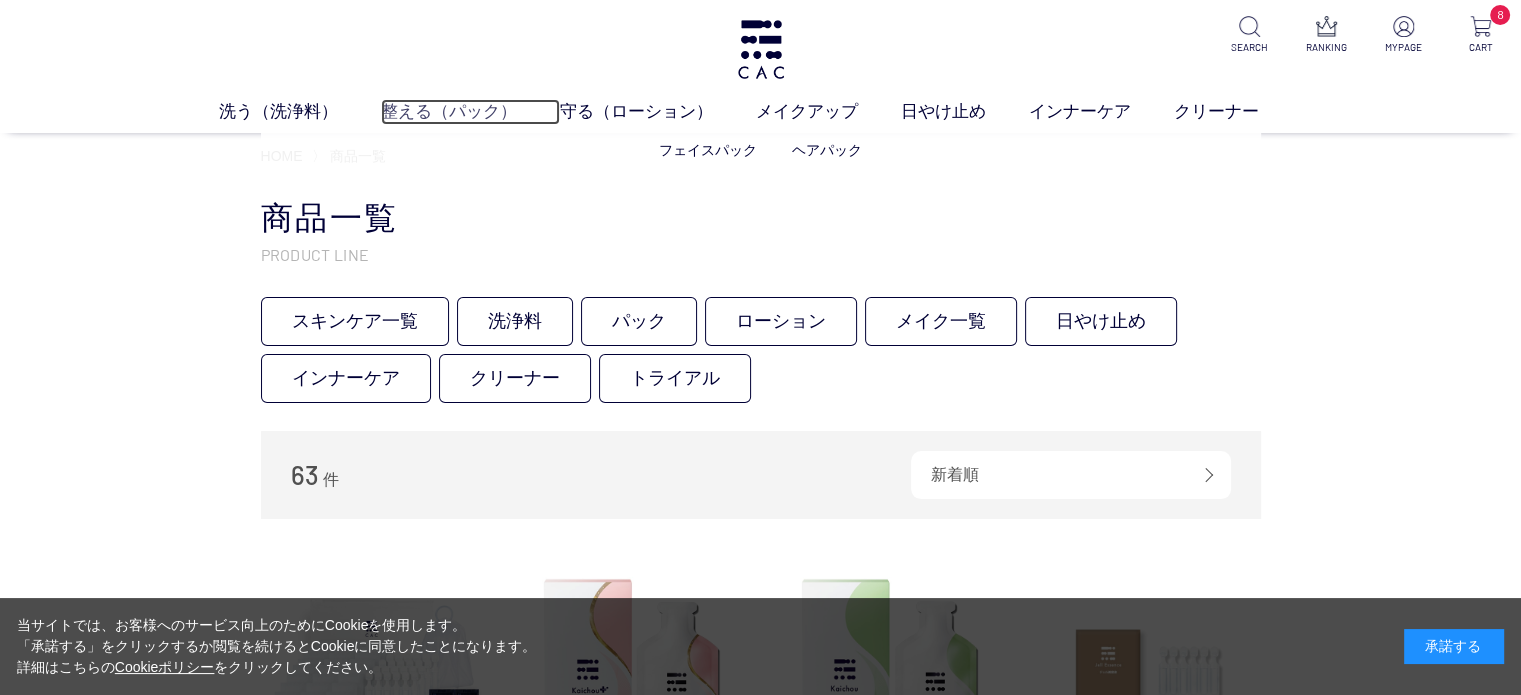 click on "整える（パック）" at bounding box center (470, 112) 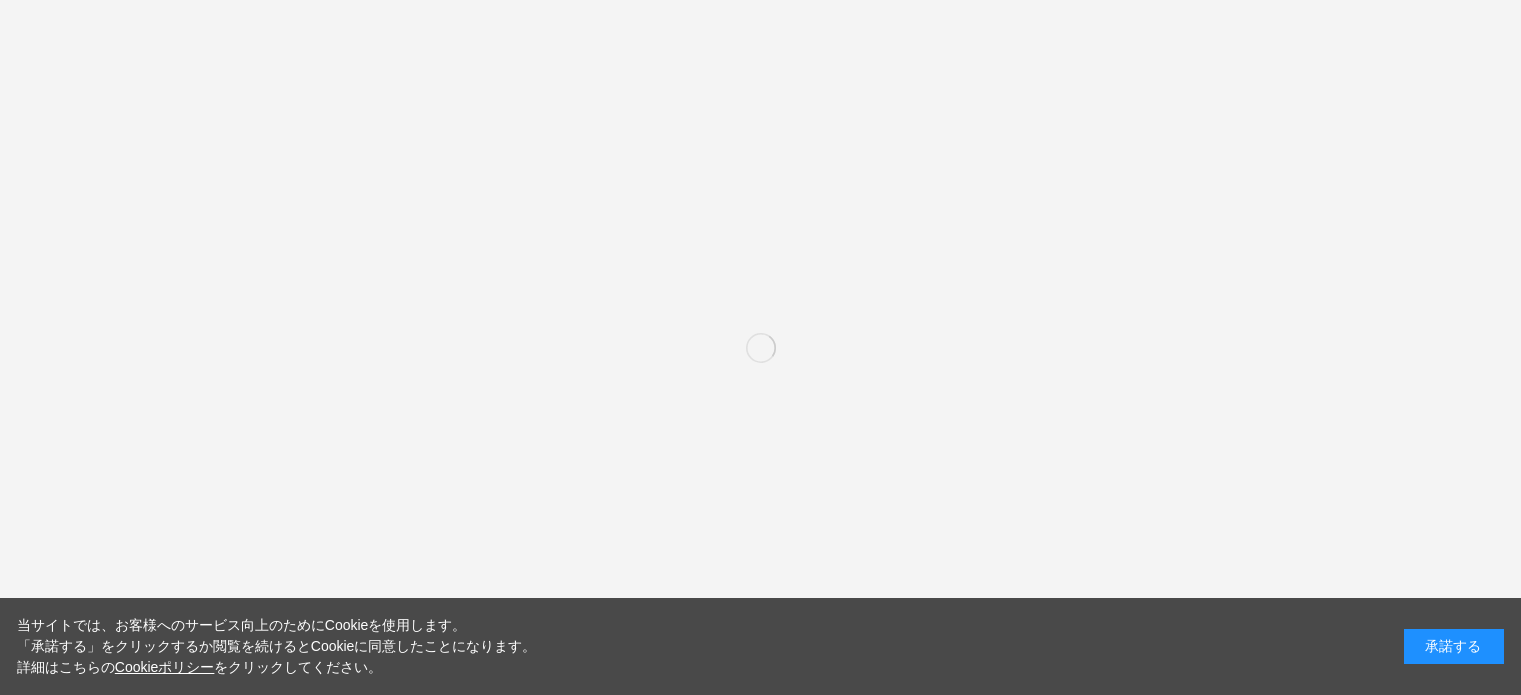scroll, scrollTop: 0, scrollLeft: 0, axis: both 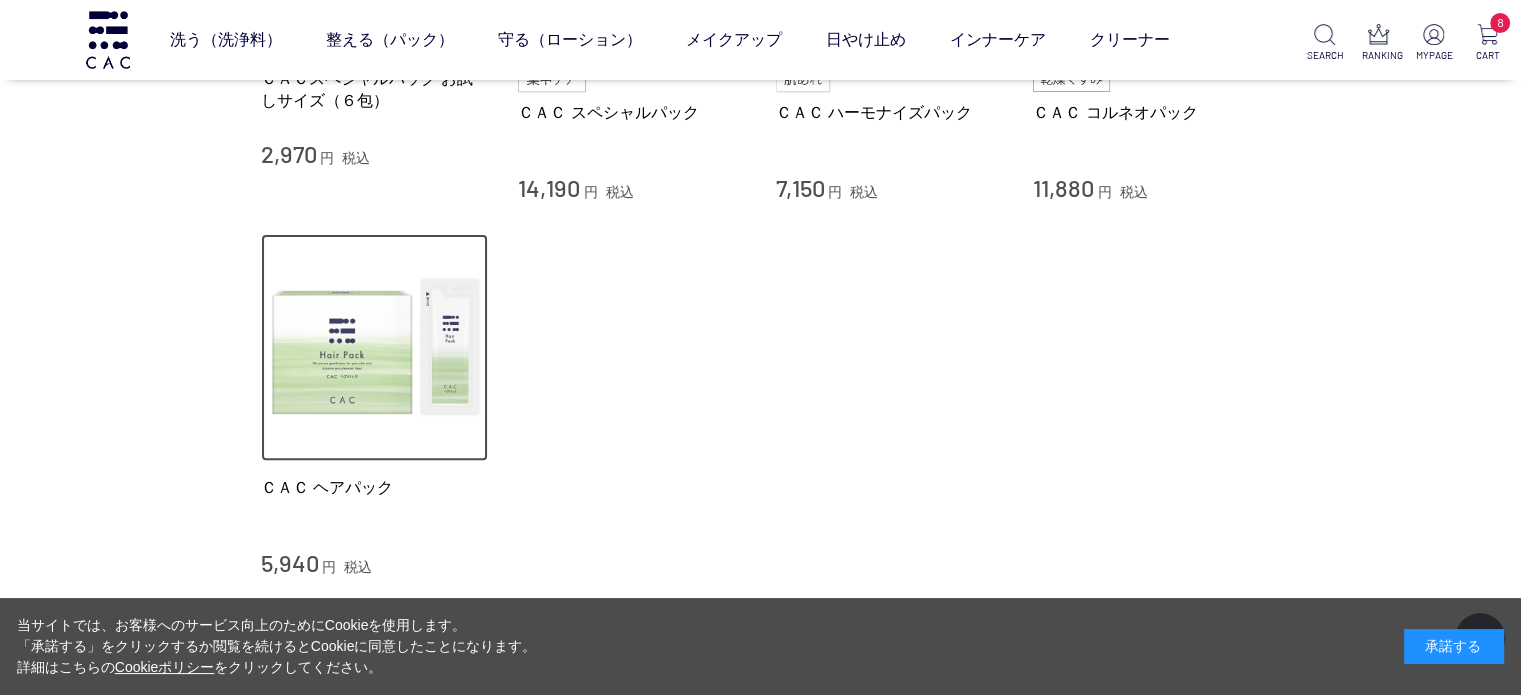 click at bounding box center (375, 348) 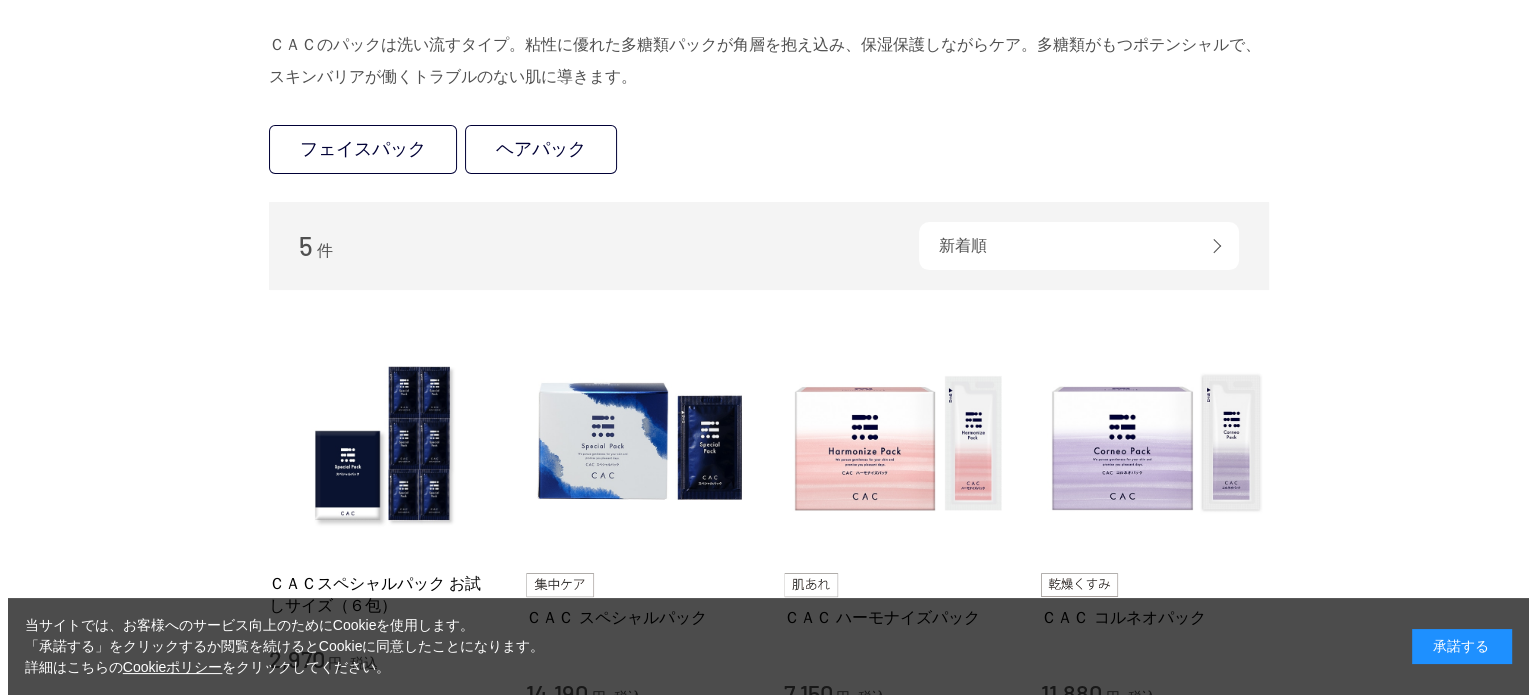 scroll, scrollTop: 0, scrollLeft: 0, axis: both 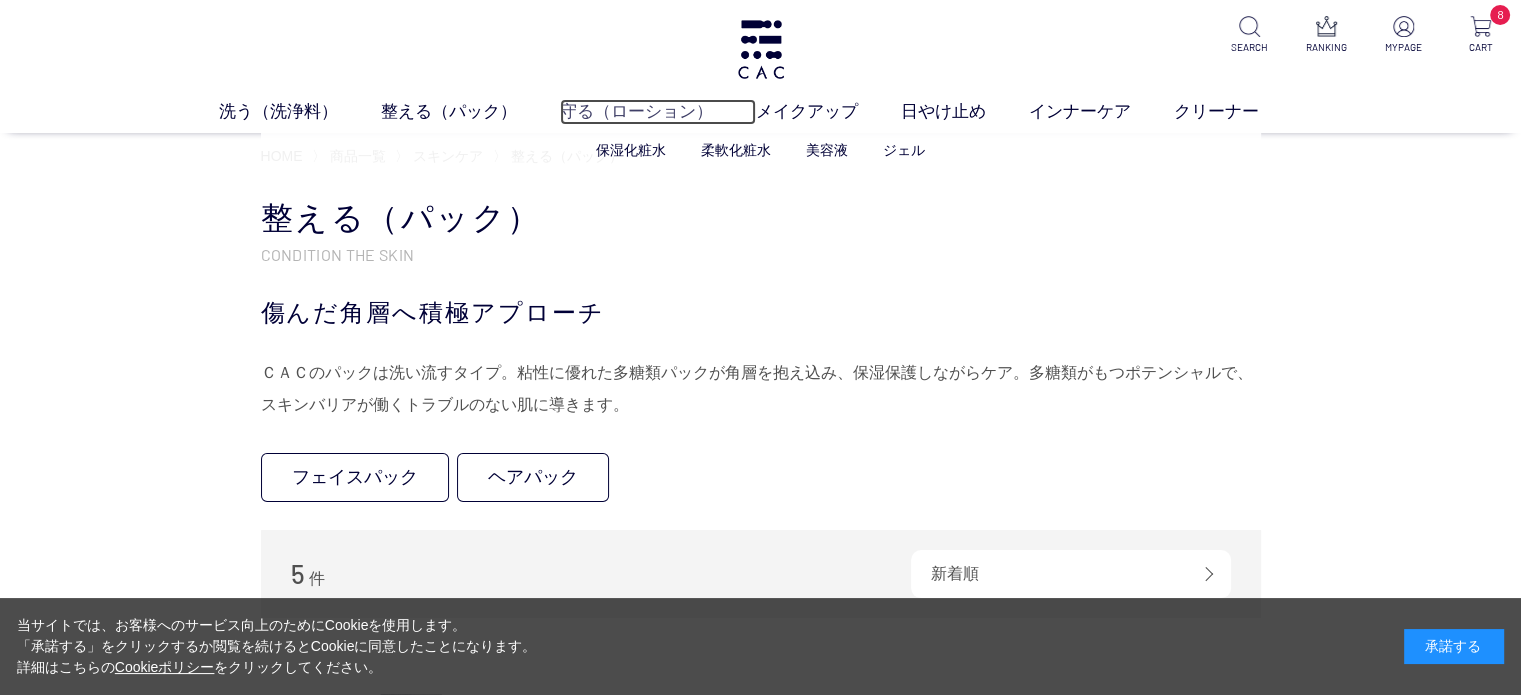 click on "守る（ローション）" at bounding box center (658, 112) 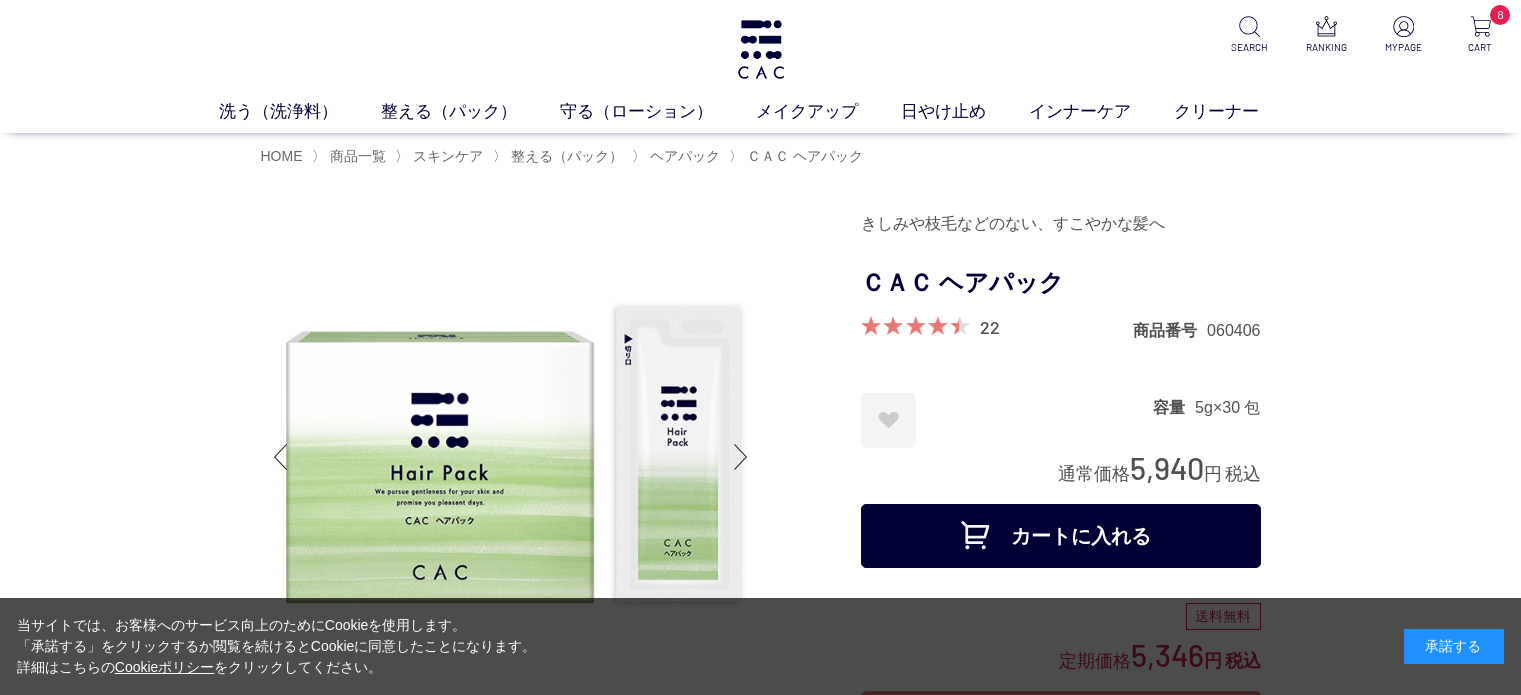 scroll, scrollTop: 0, scrollLeft: 0, axis: both 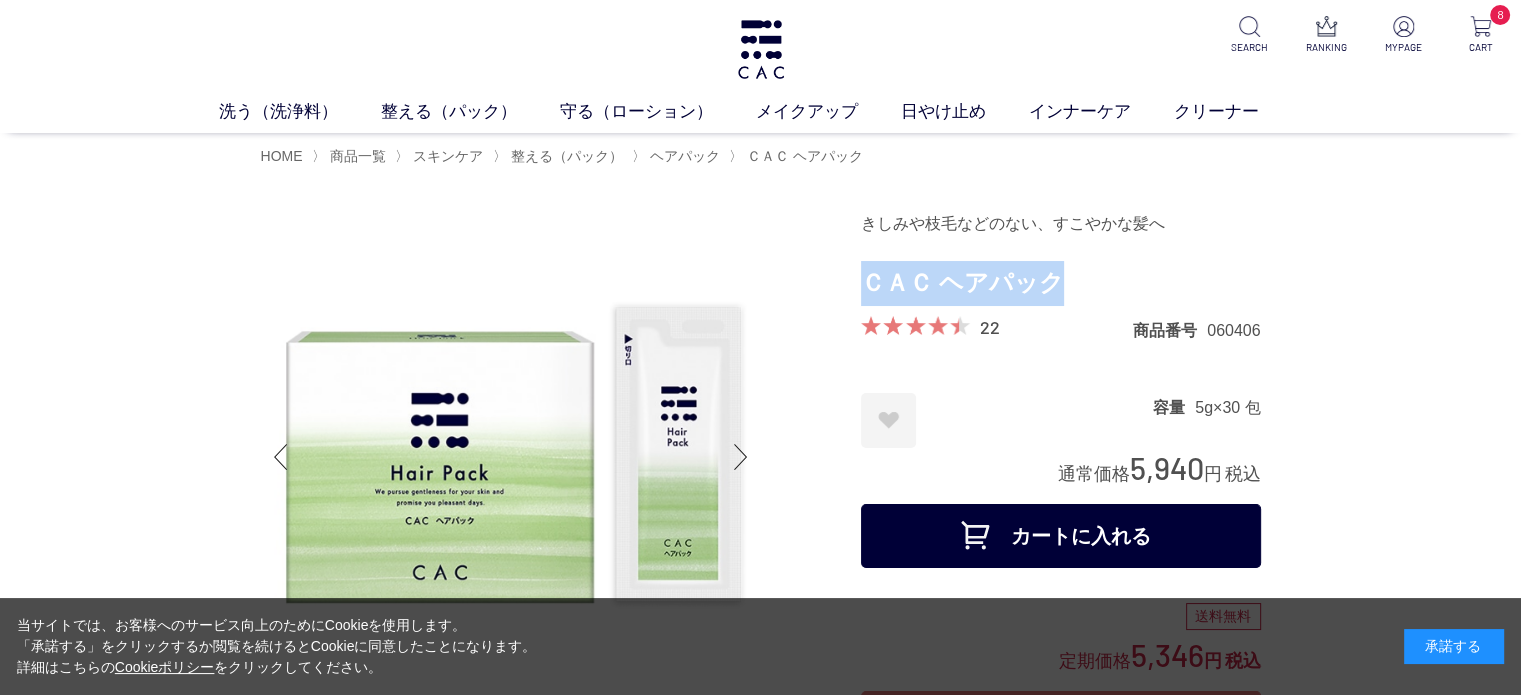 drag, startPoint x: 1074, startPoint y: 279, endPoint x: 867, endPoint y: 283, distance: 207.03865 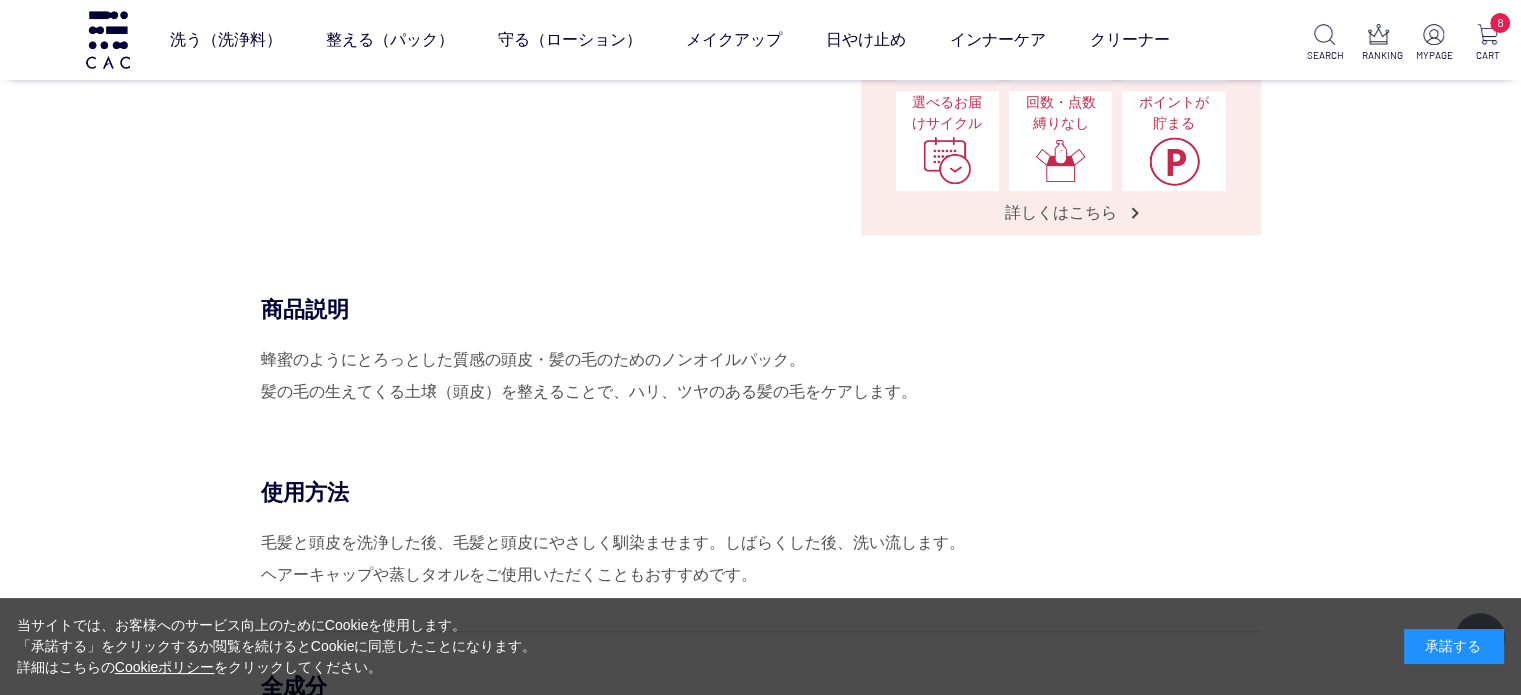 scroll, scrollTop: 1200, scrollLeft: 0, axis: vertical 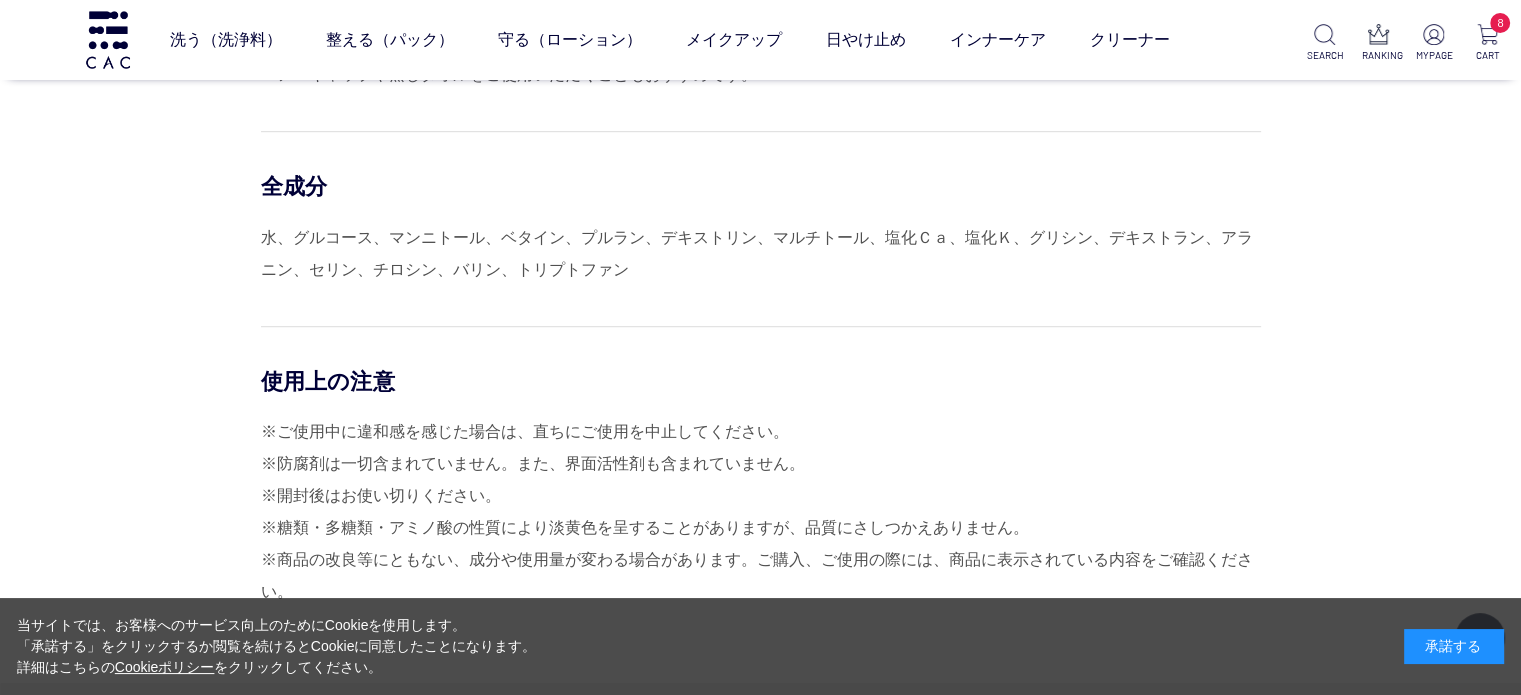 click on "水、グルコース、マンニトール、ベタイン、プルラン、デキストリン、マルチトール、塩化Ｃａ、塩化Ｋ、グリシン、デキストラン、アラニン、セリン、チロシン、バリン、トリプトファン" at bounding box center (761, 254) 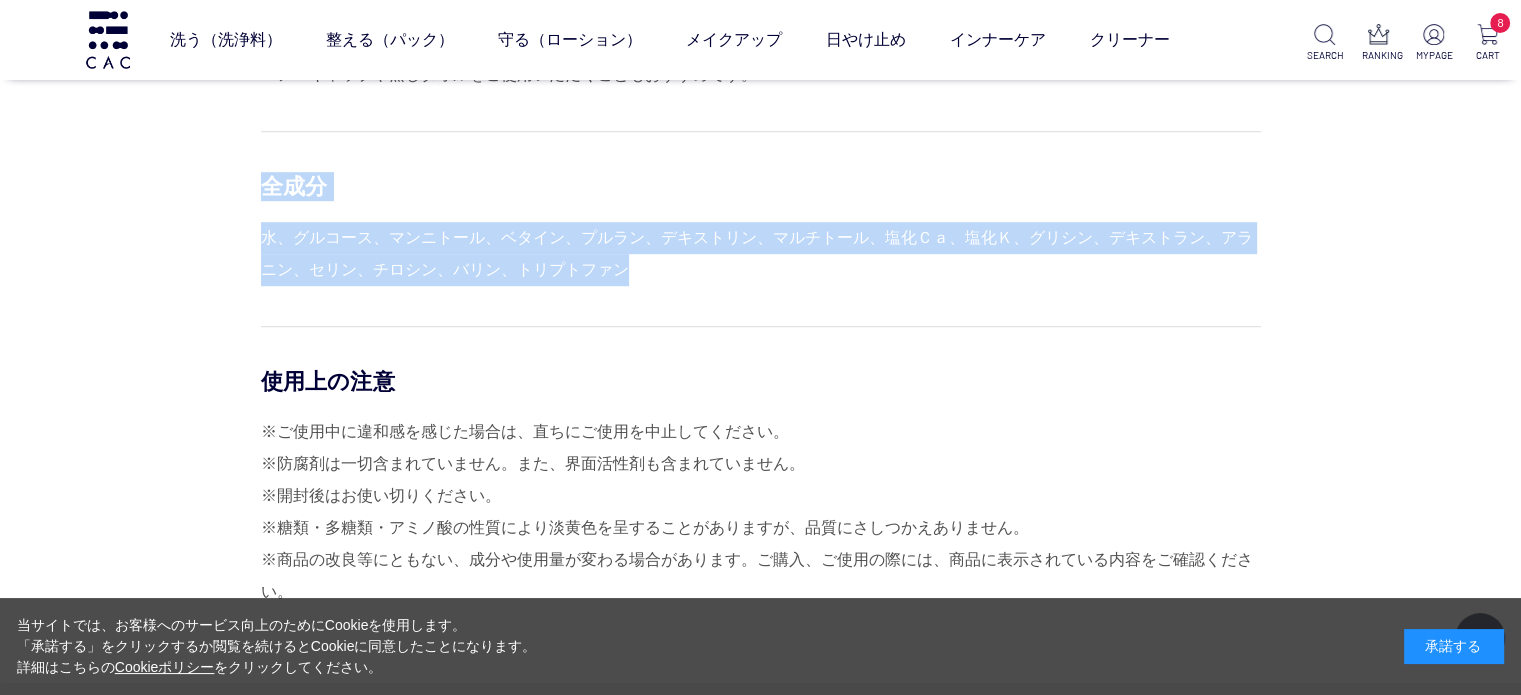 drag, startPoint x: 600, startPoint y: 271, endPoint x: 266, endPoint y: 179, distance: 346.43903 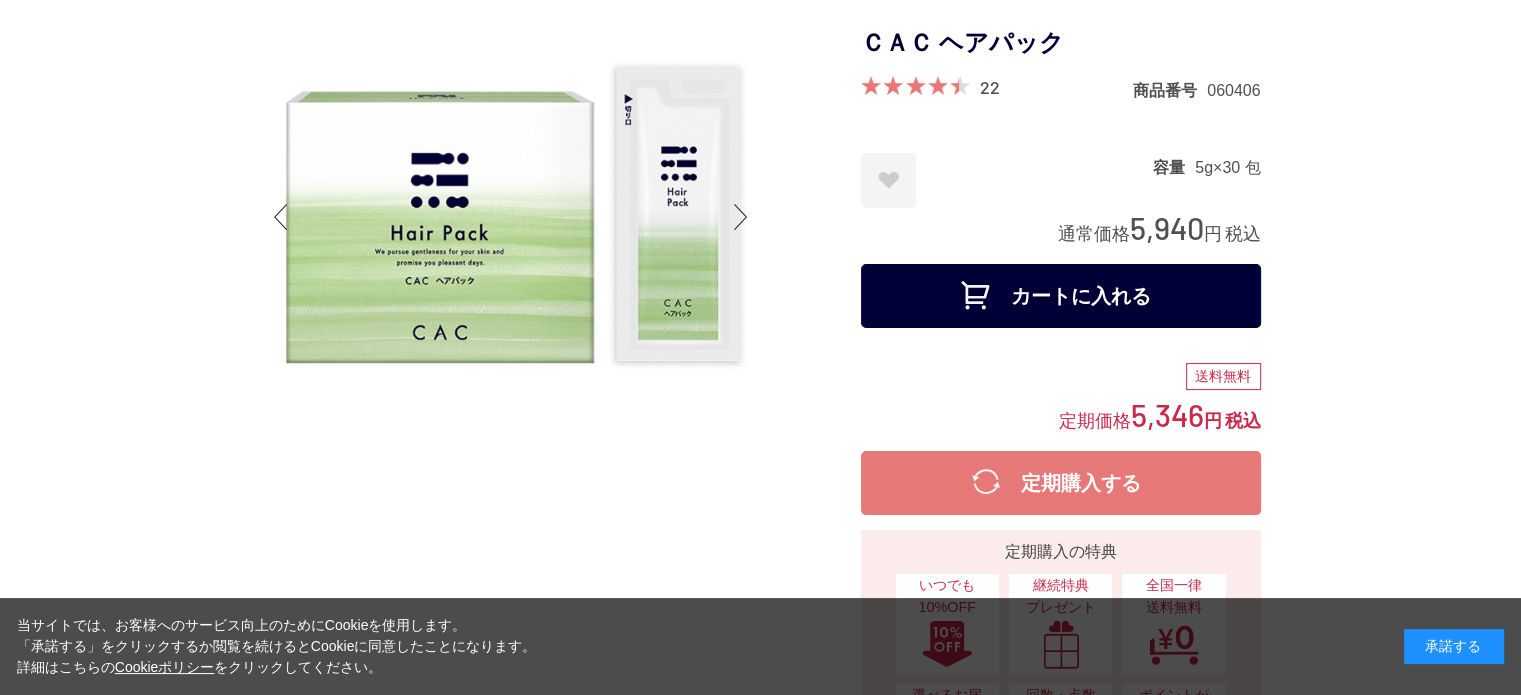 scroll, scrollTop: 0, scrollLeft: 0, axis: both 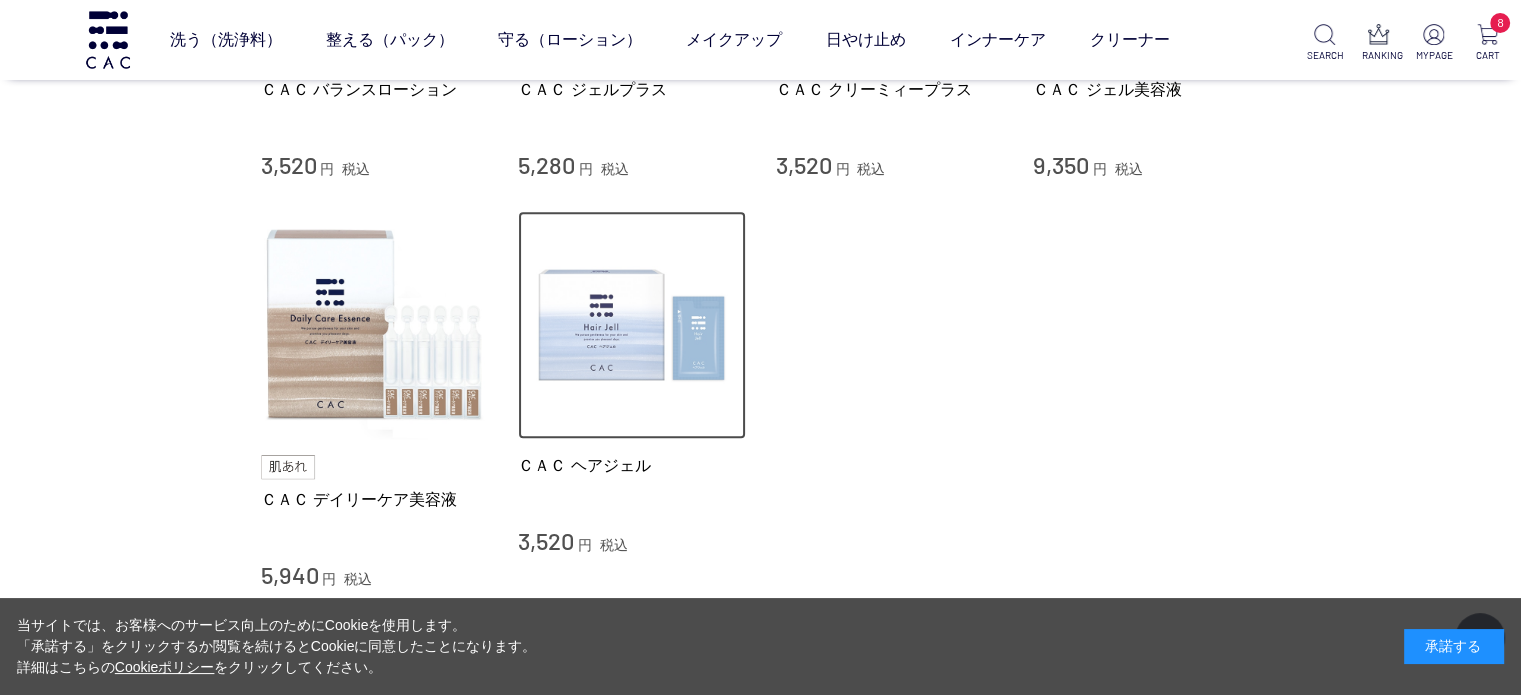click at bounding box center [632, 325] 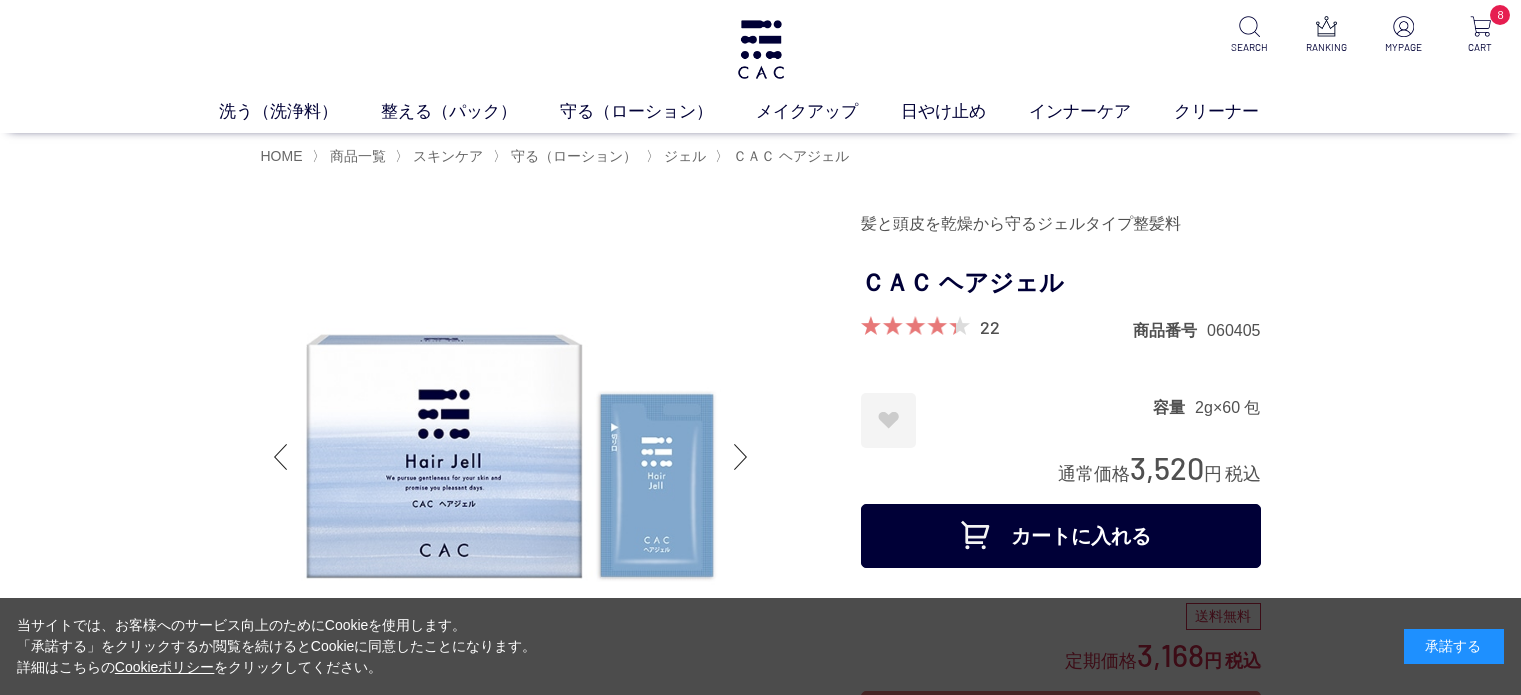 scroll, scrollTop: 0, scrollLeft: 0, axis: both 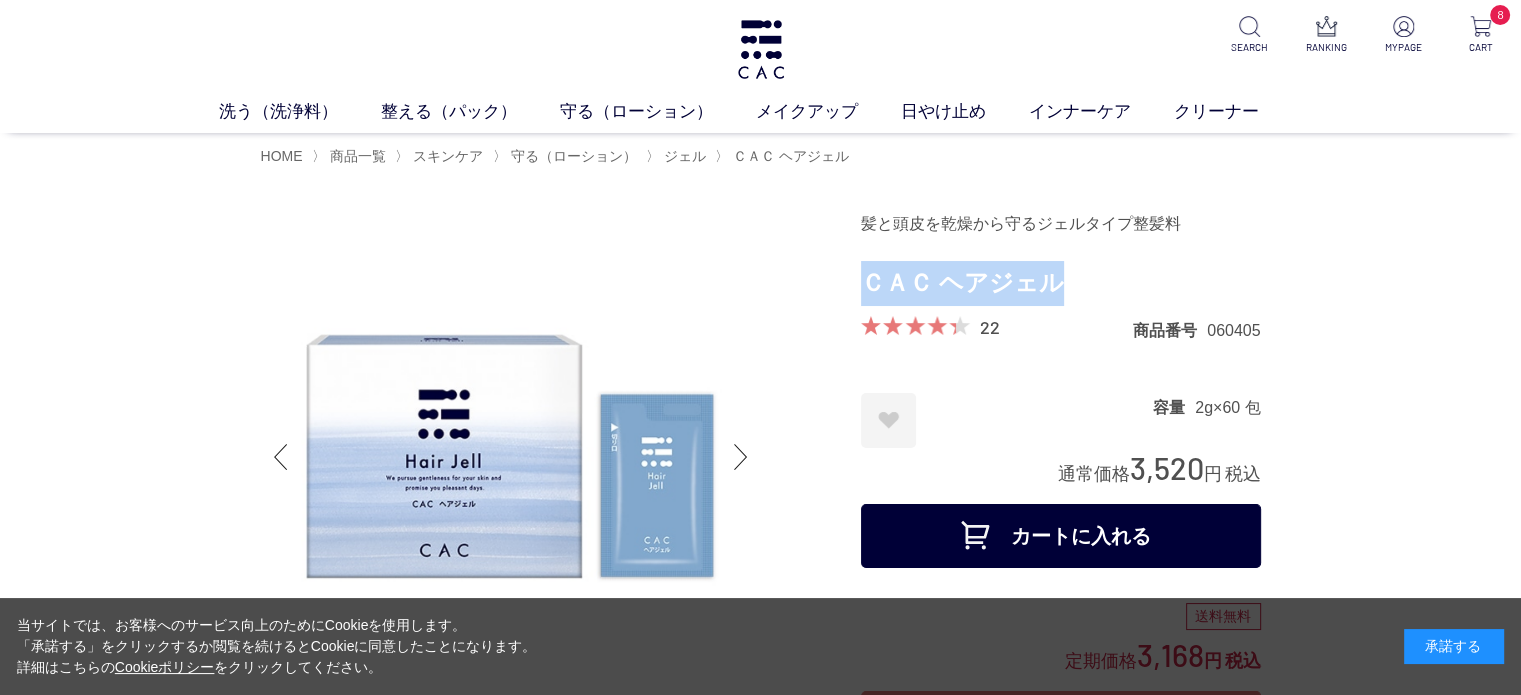 drag, startPoint x: 1058, startPoint y: 287, endPoint x: 870, endPoint y: 271, distance: 188.67963 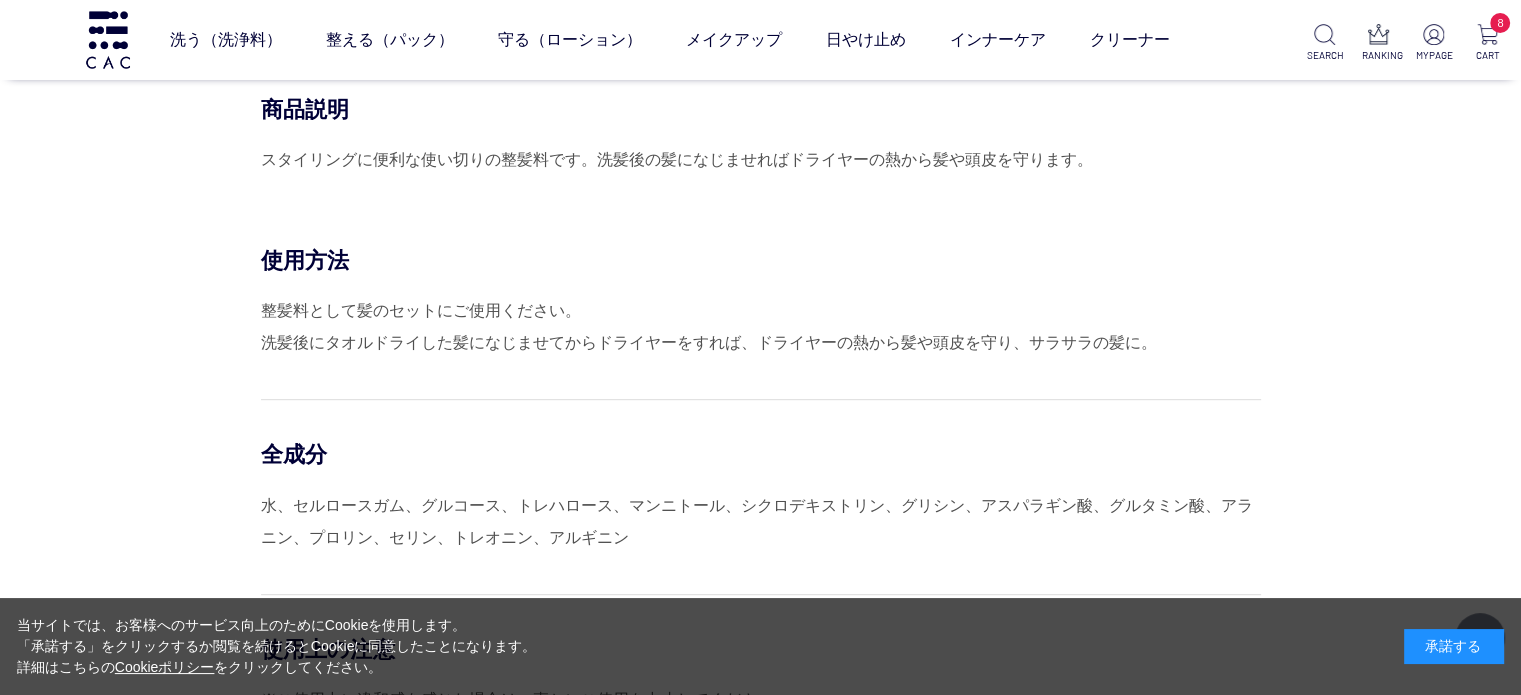 scroll, scrollTop: 1000, scrollLeft: 0, axis: vertical 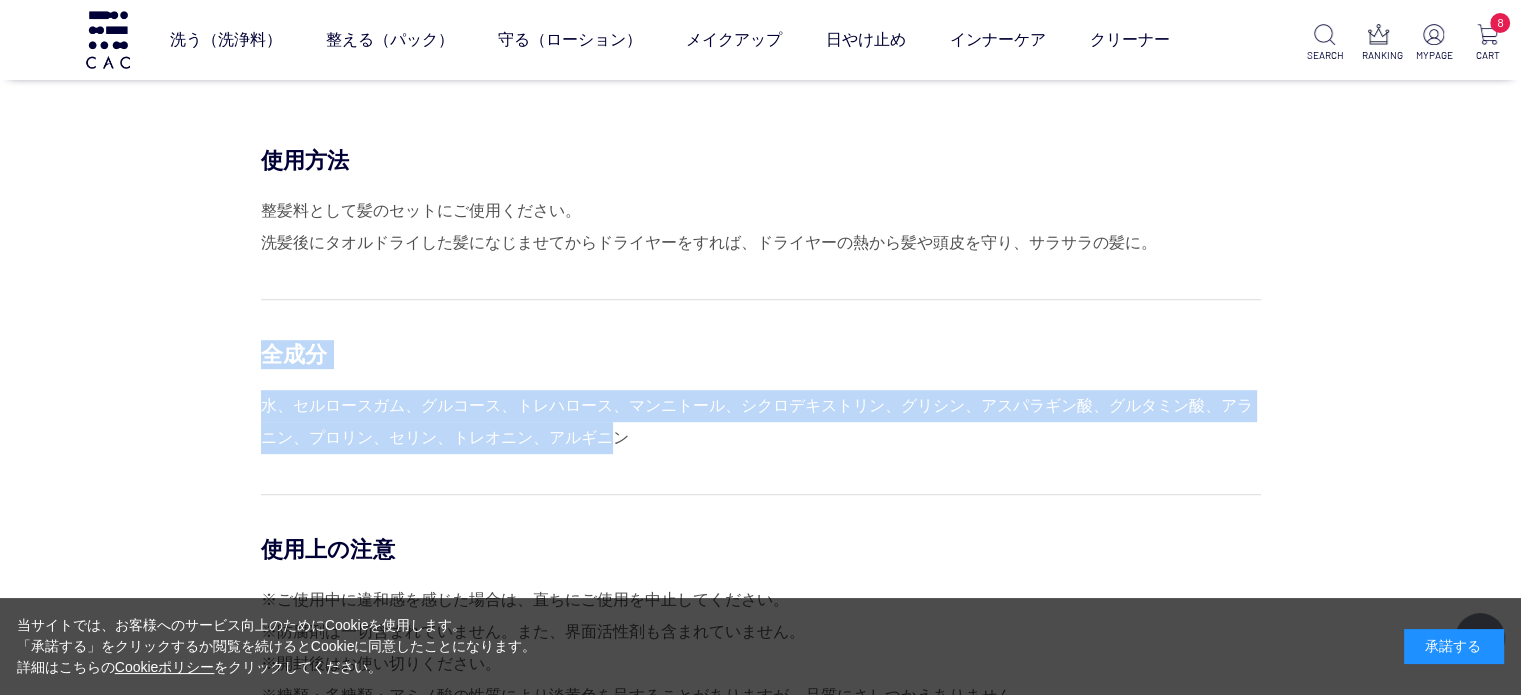 drag, startPoint x: 603, startPoint y: 434, endPoint x: 264, endPoint y: 347, distance: 349.98572 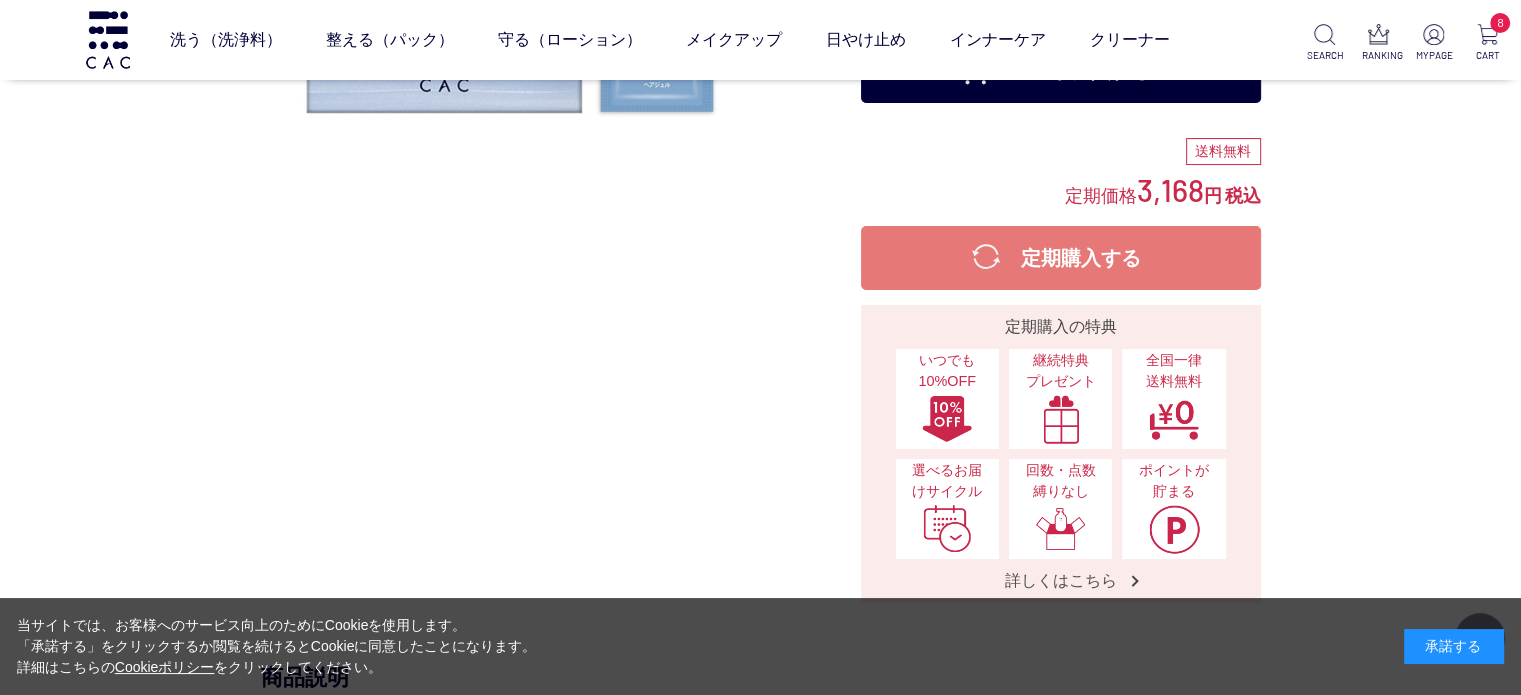 scroll, scrollTop: 0, scrollLeft: 0, axis: both 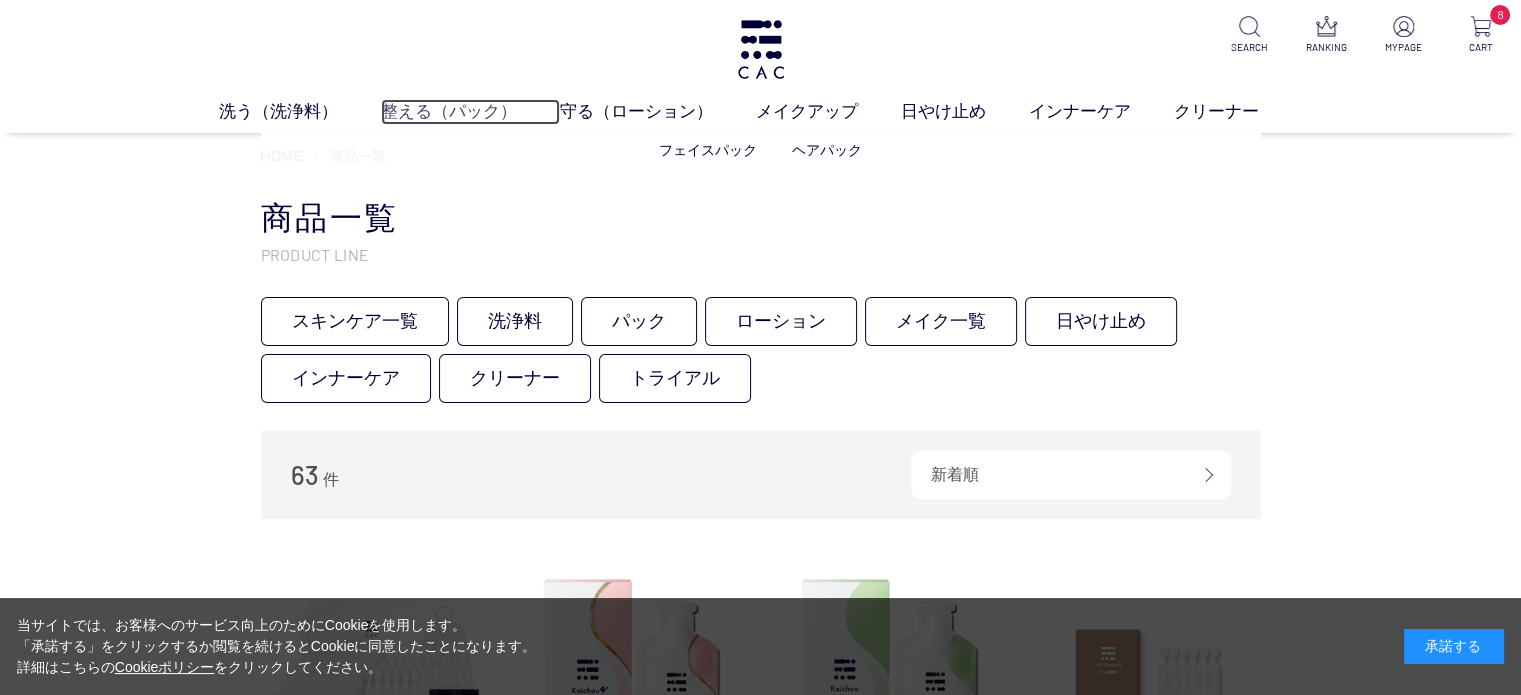 click on "整える（パック）" at bounding box center [470, 112] 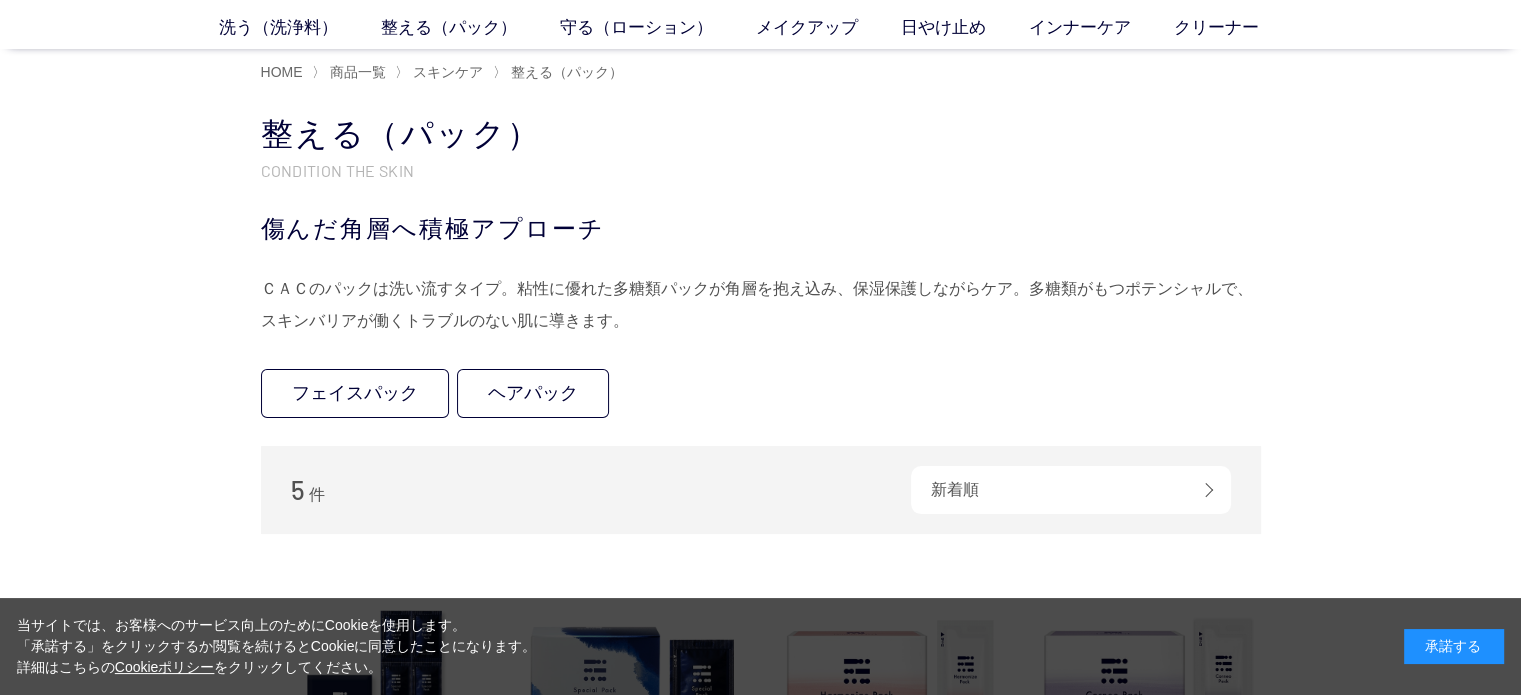 scroll, scrollTop: 0, scrollLeft: 0, axis: both 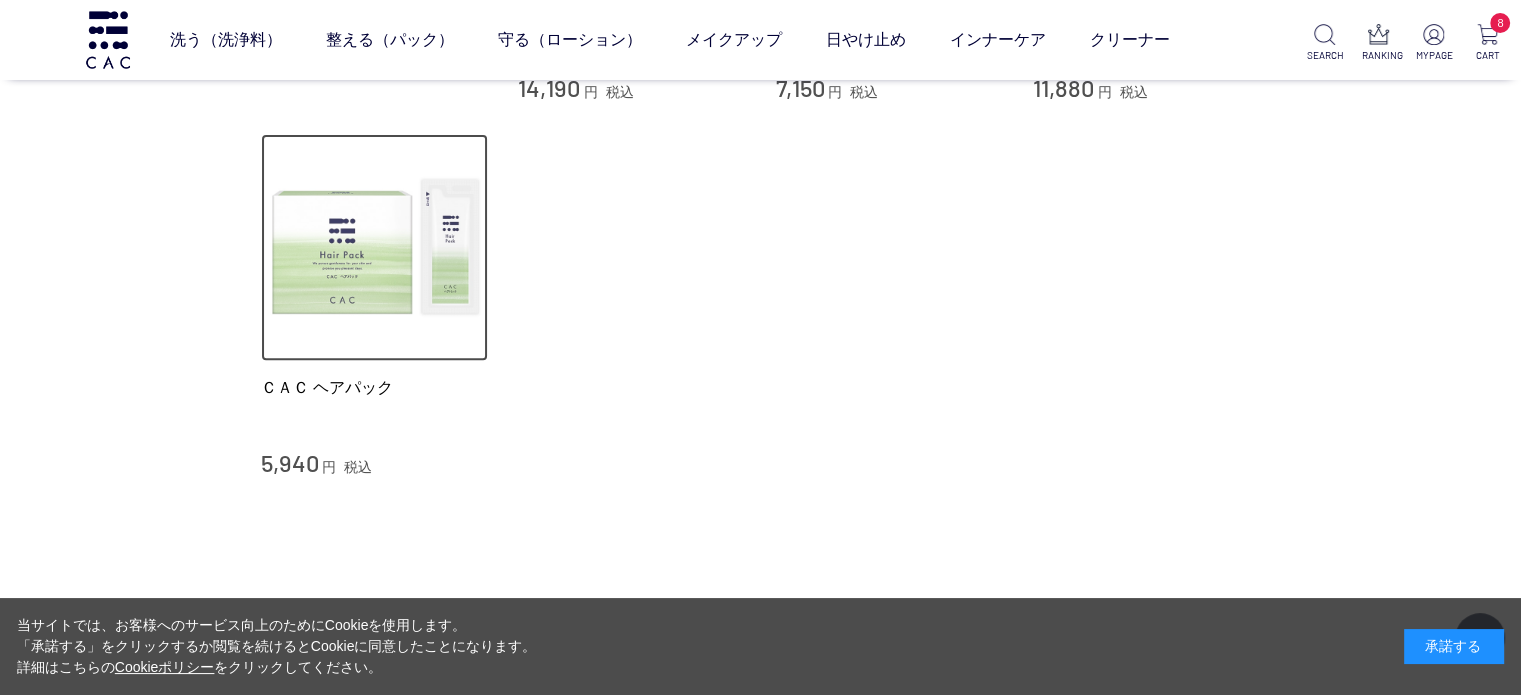 click at bounding box center (375, 248) 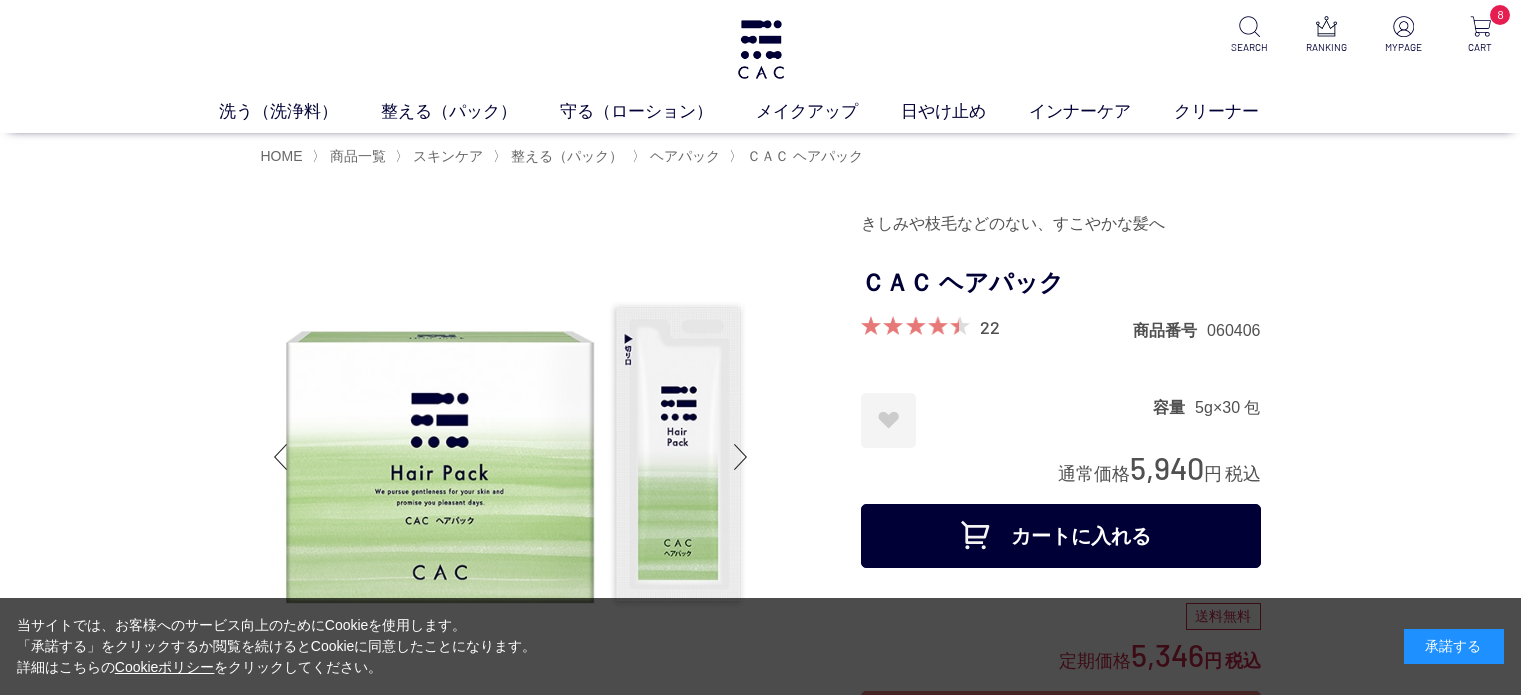 scroll, scrollTop: 0, scrollLeft: 0, axis: both 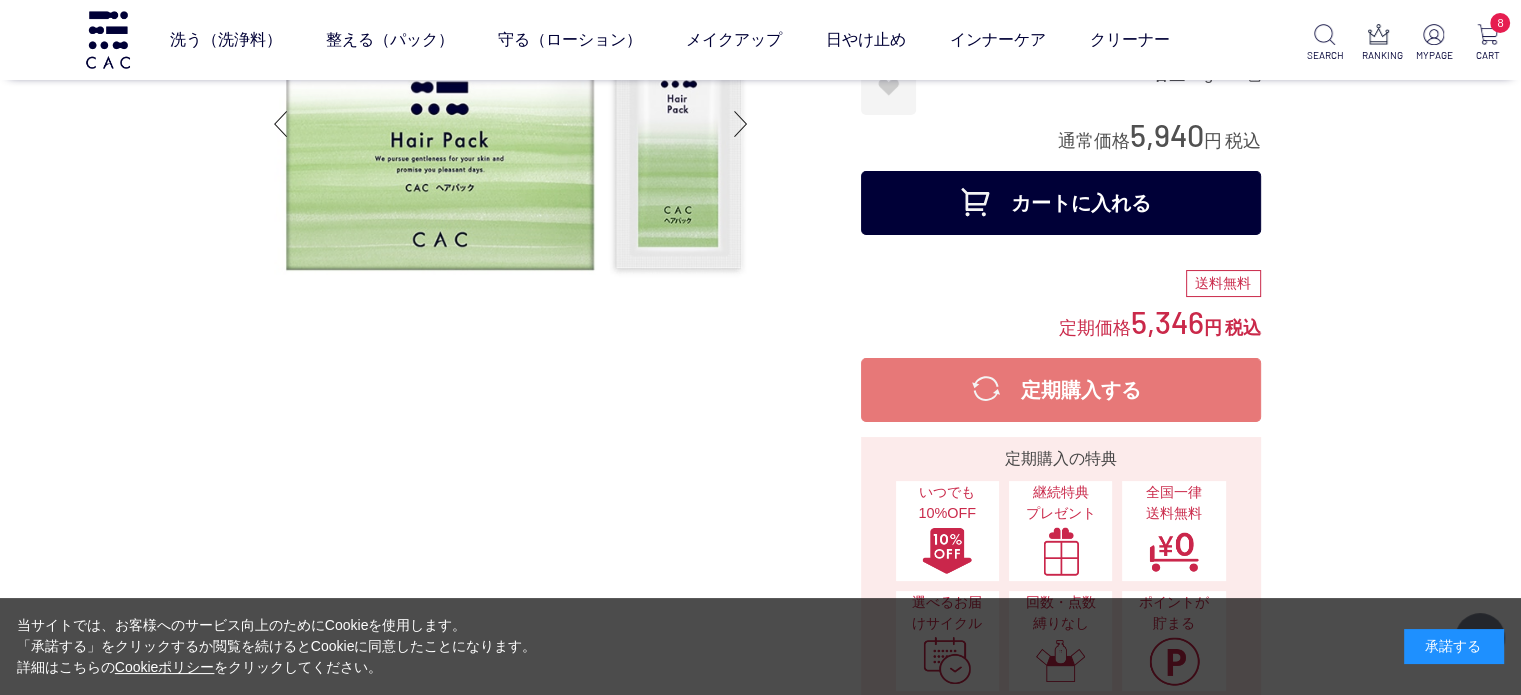 click on "定期購入する" at bounding box center [1061, 390] 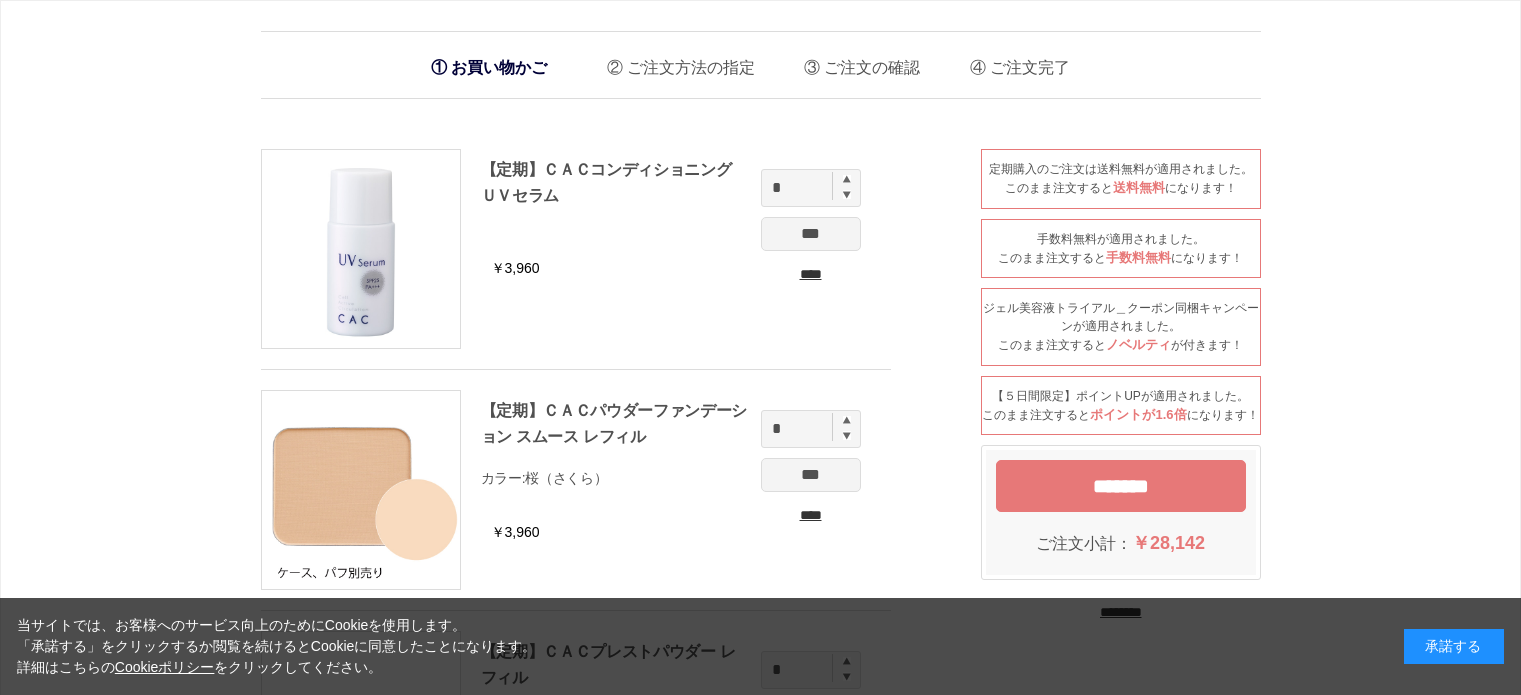 scroll, scrollTop: 0, scrollLeft: 0, axis: both 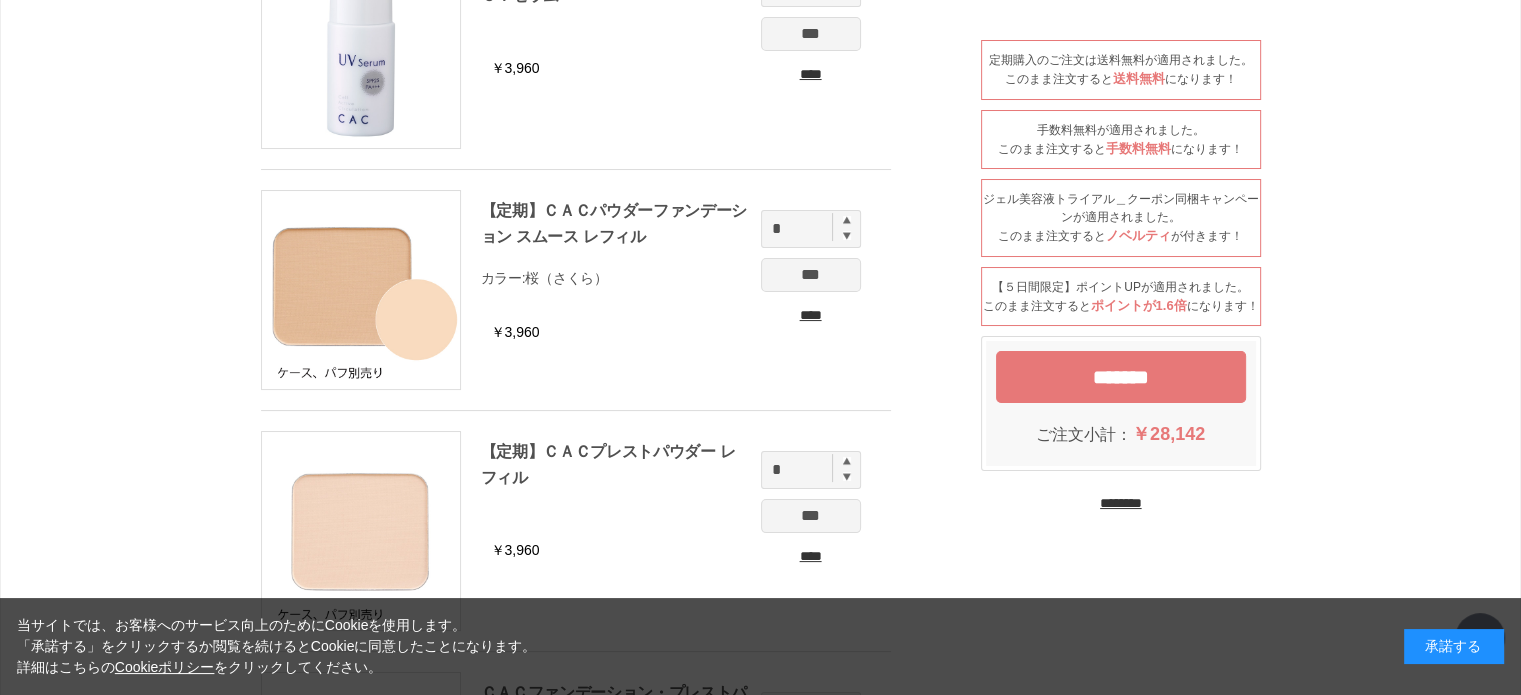 click on "********" at bounding box center (1121, 503) 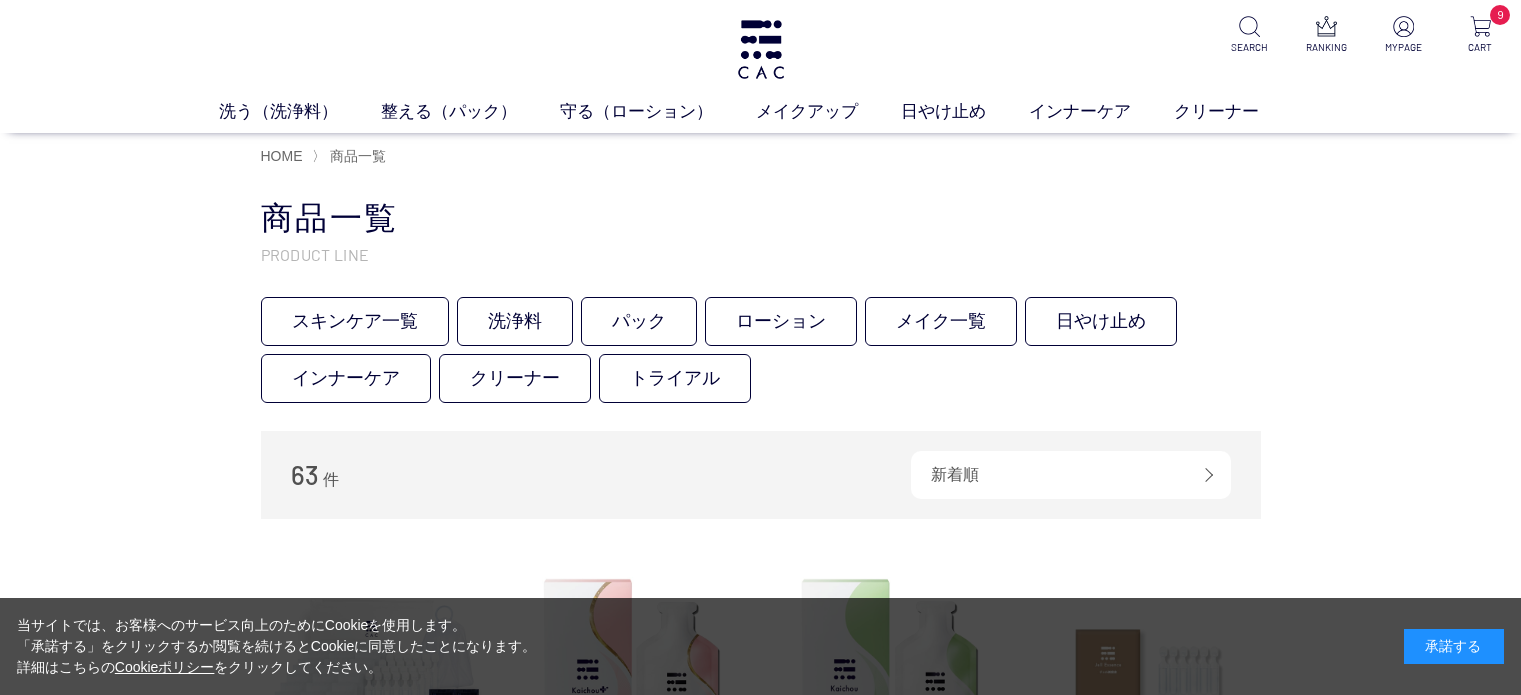 scroll, scrollTop: 0, scrollLeft: 0, axis: both 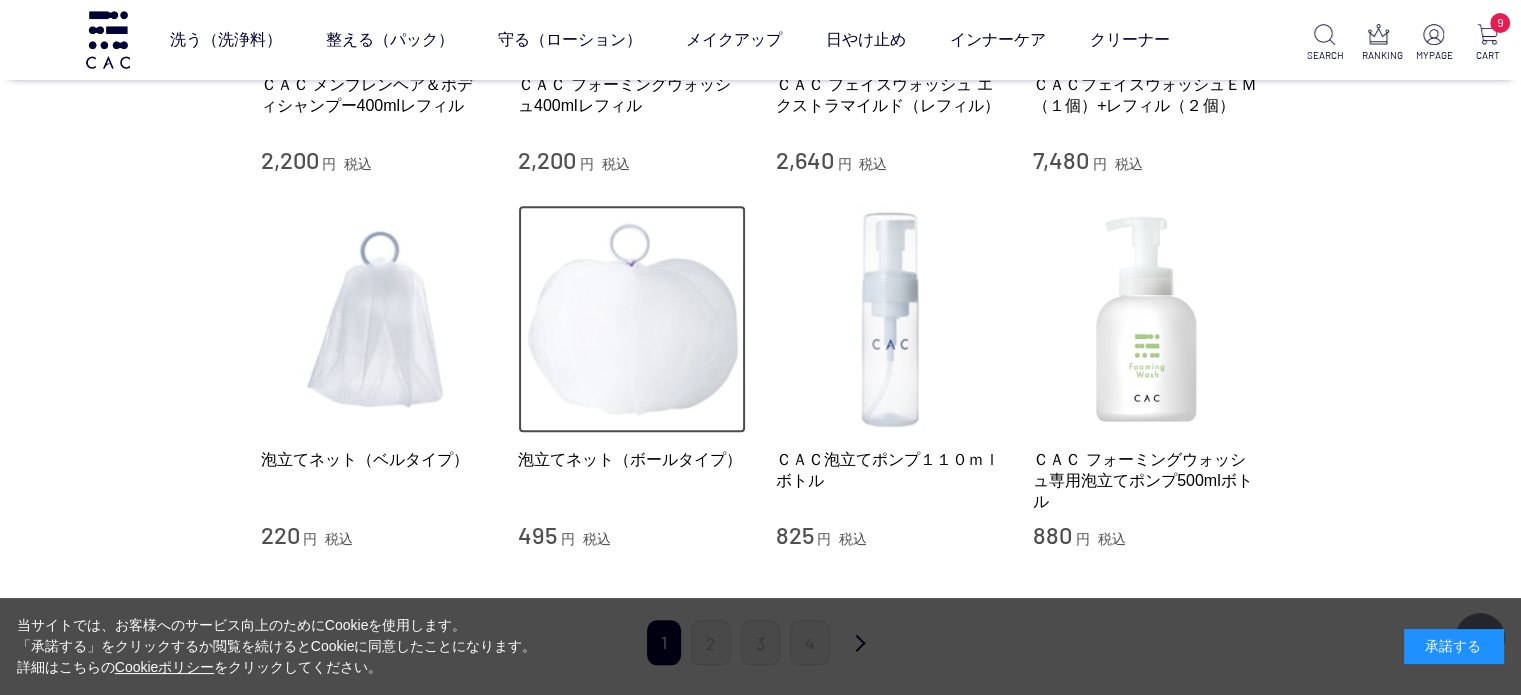 click at bounding box center (632, 319) 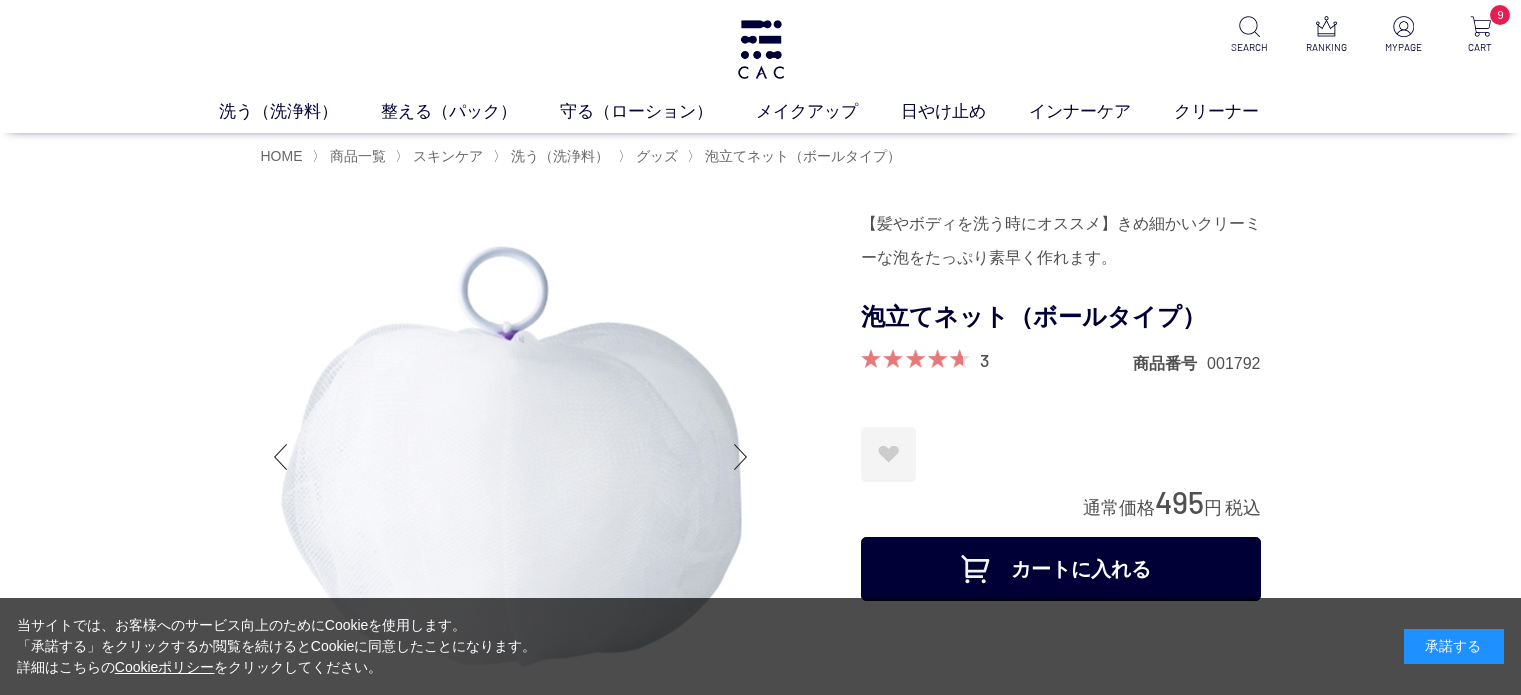 scroll, scrollTop: 1, scrollLeft: 0, axis: vertical 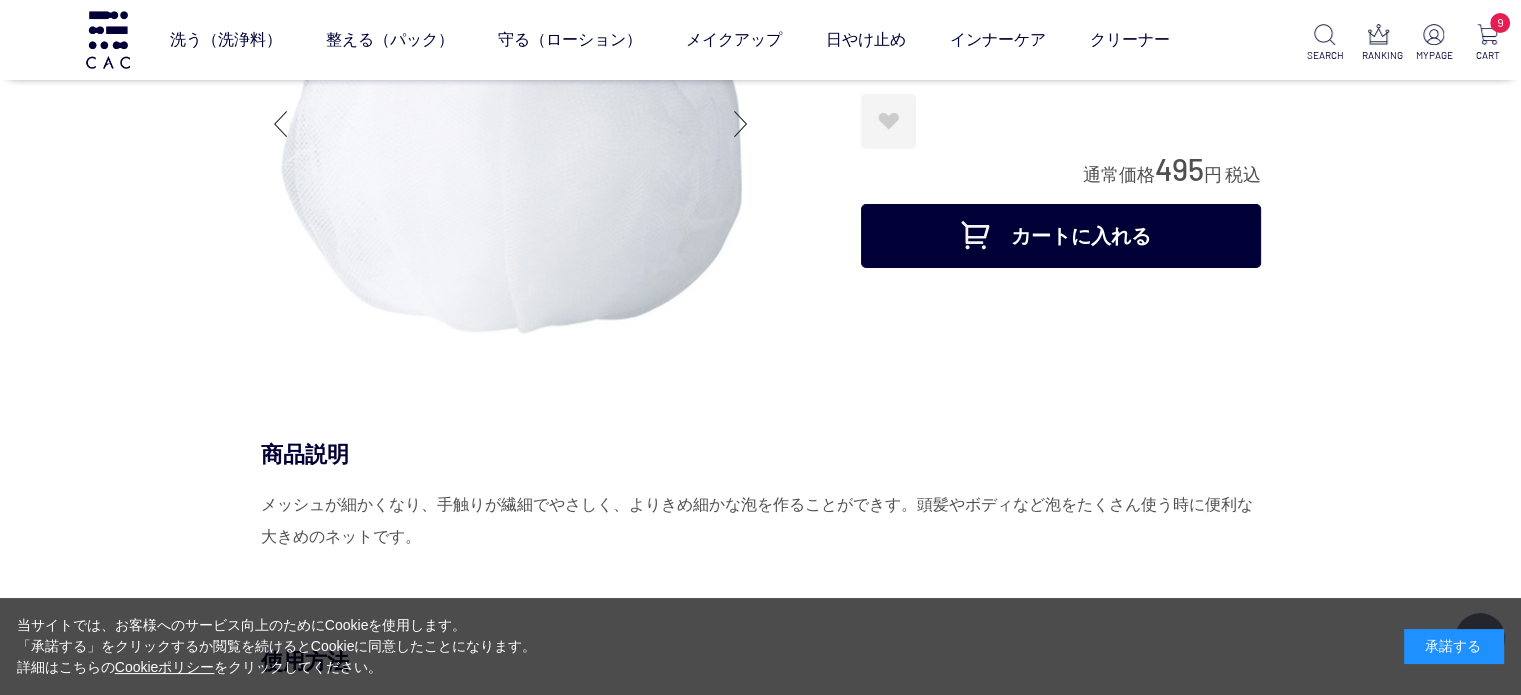 click on "カートに入れる" at bounding box center [1061, 236] 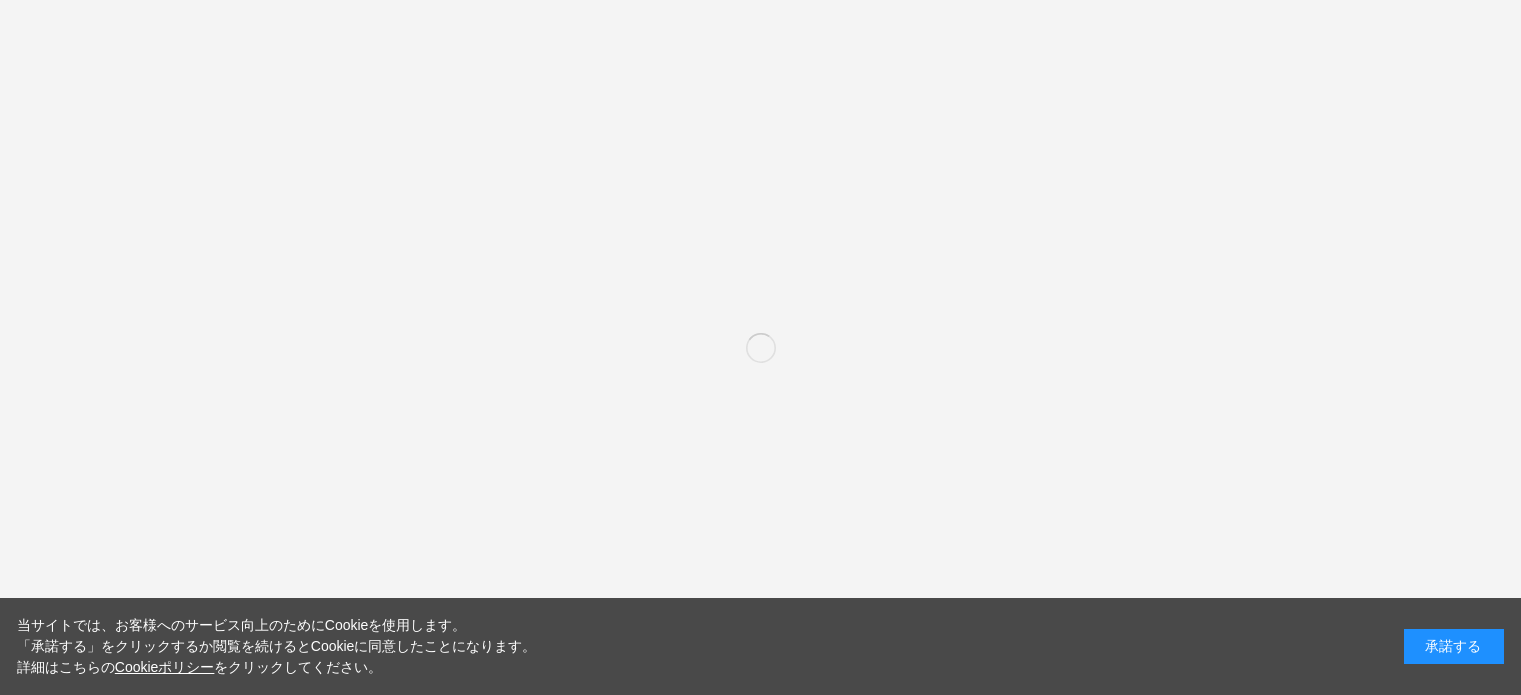 scroll, scrollTop: 0, scrollLeft: 0, axis: both 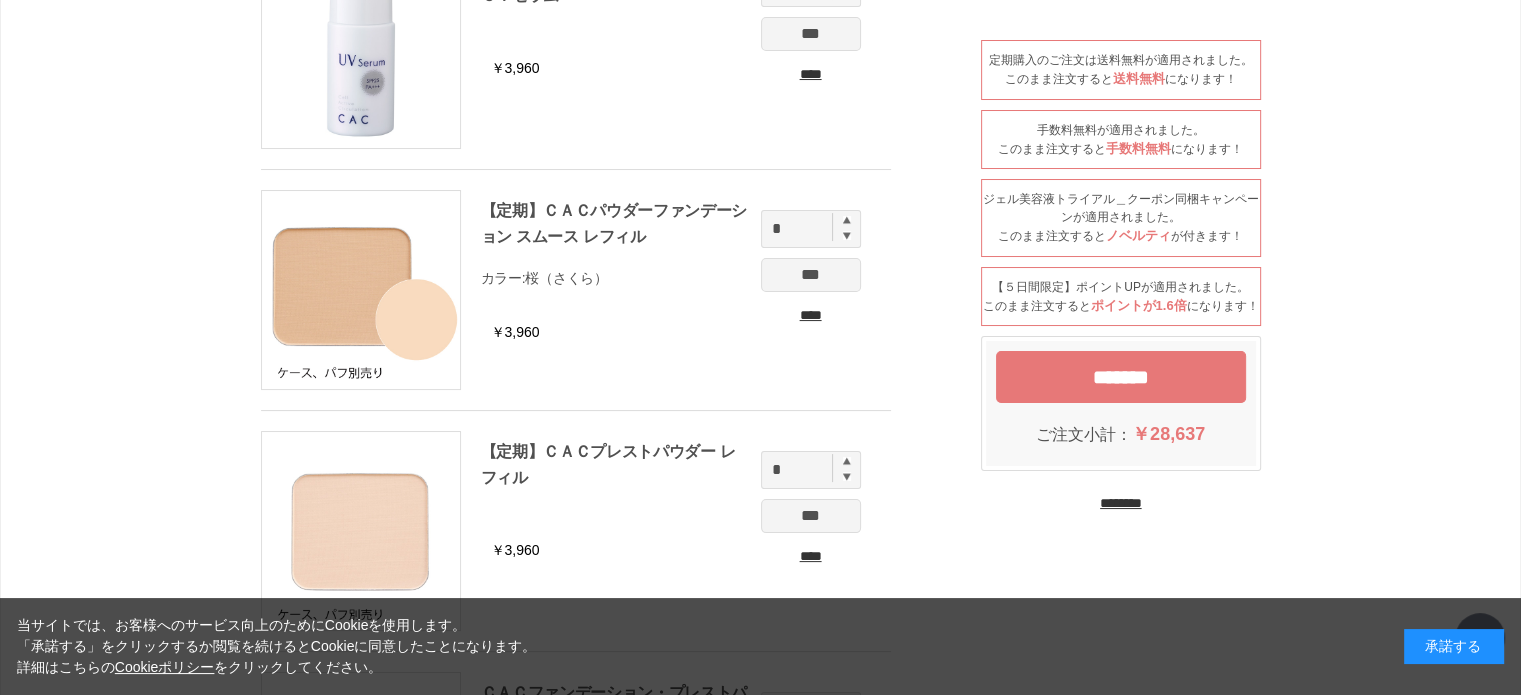 click on "********" at bounding box center [1121, 503] 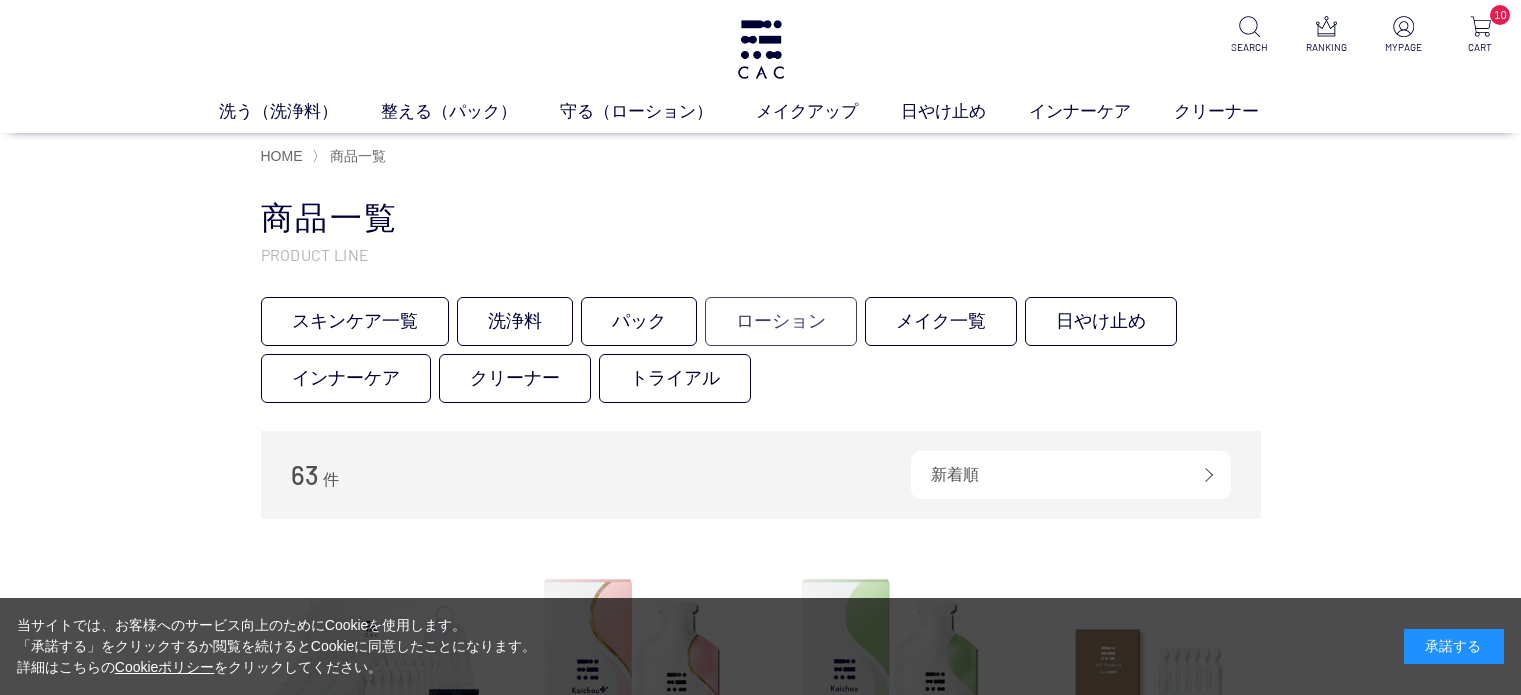 scroll, scrollTop: 0, scrollLeft: 0, axis: both 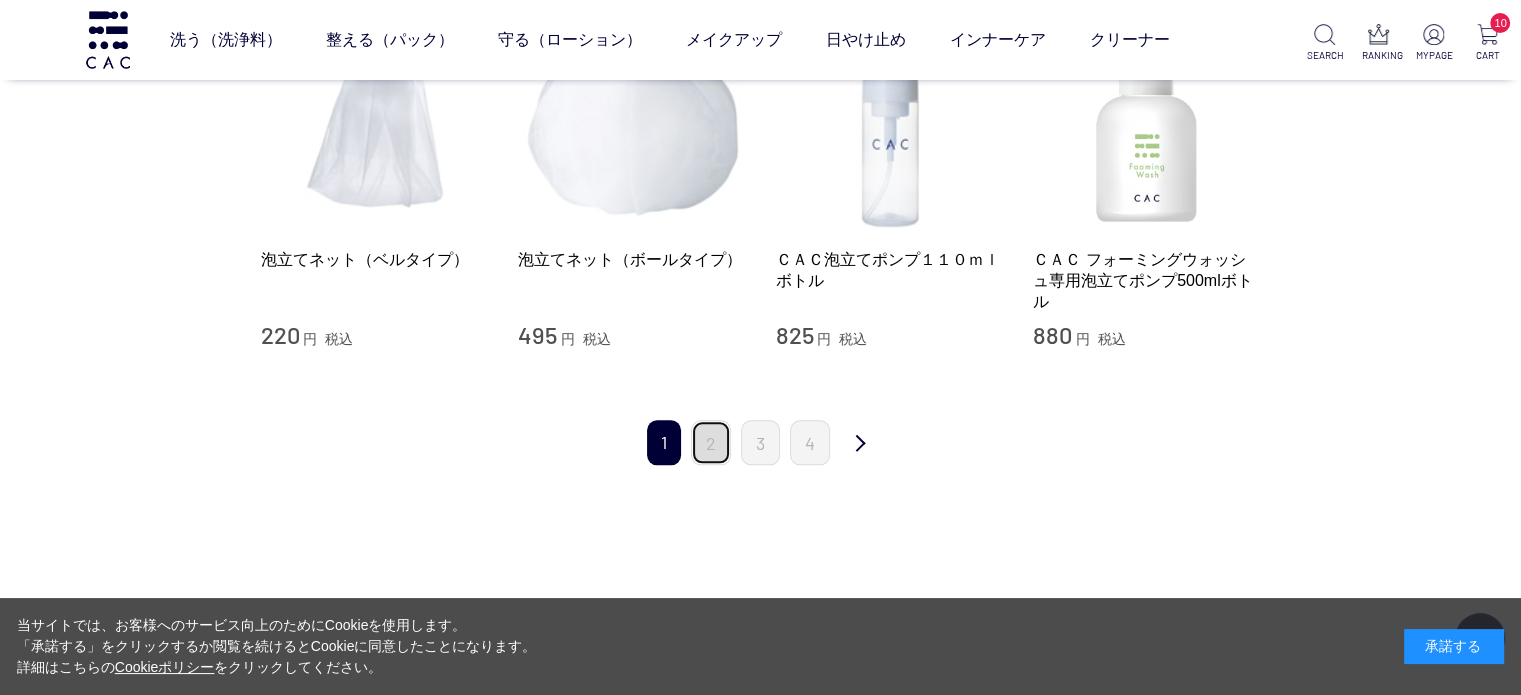 click on "2" at bounding box center [711, 442] 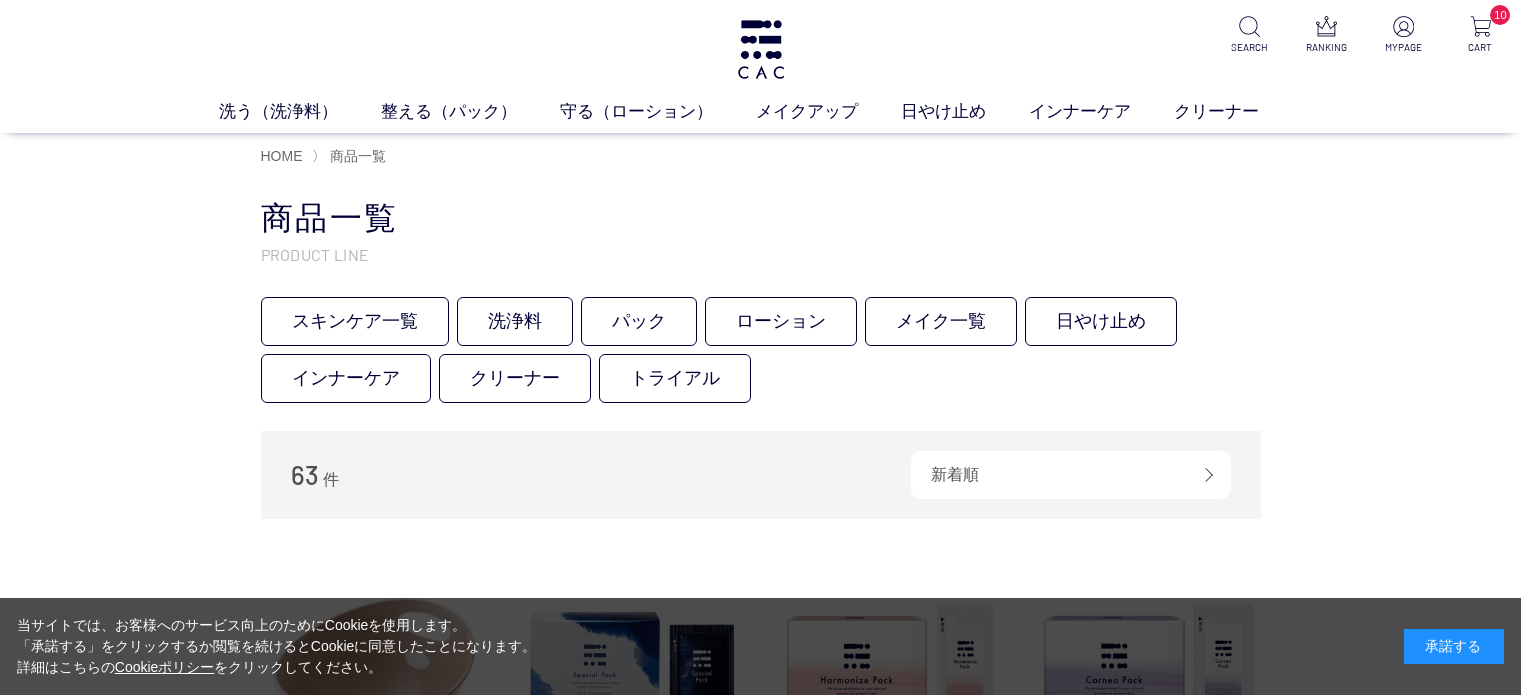 scroll, scrollTop: 0, scrollLeft: 0, axis: both 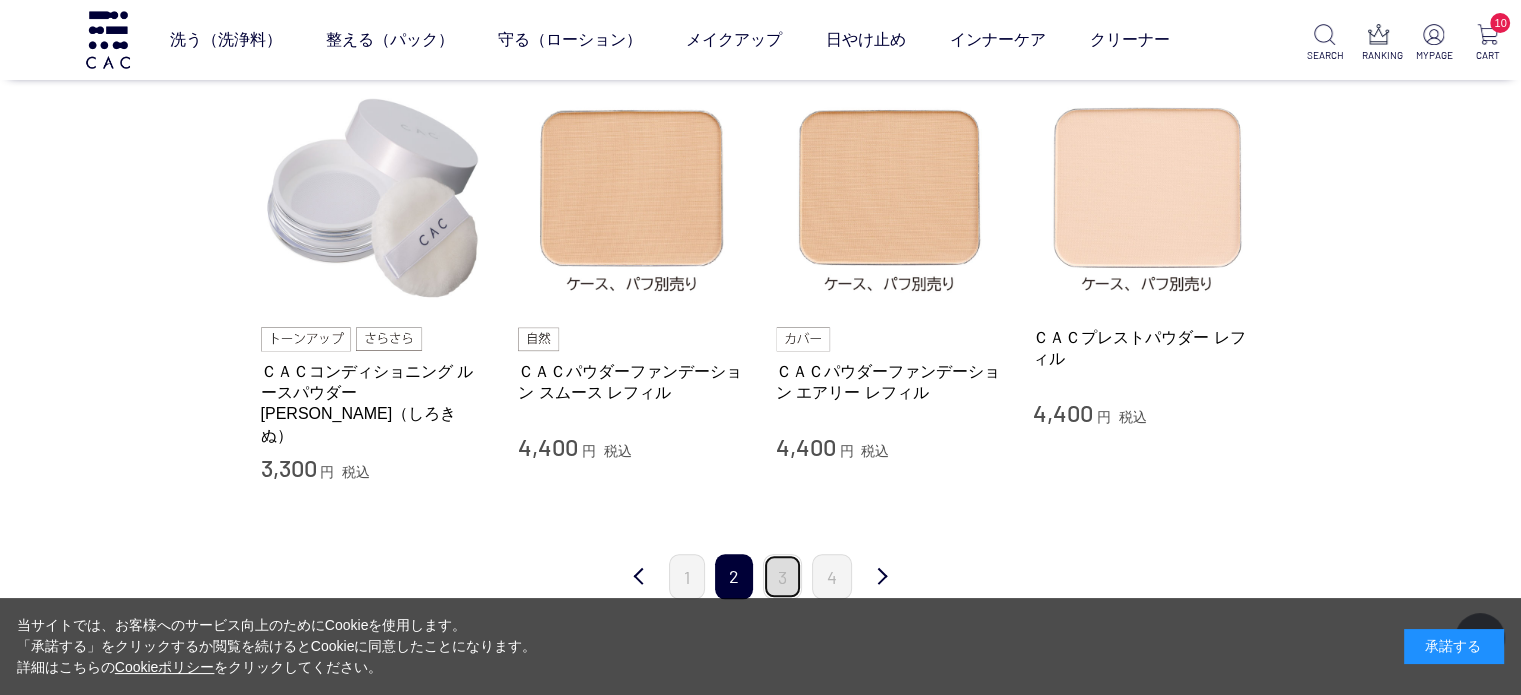 click on "3" at bounding box center [782, 576] 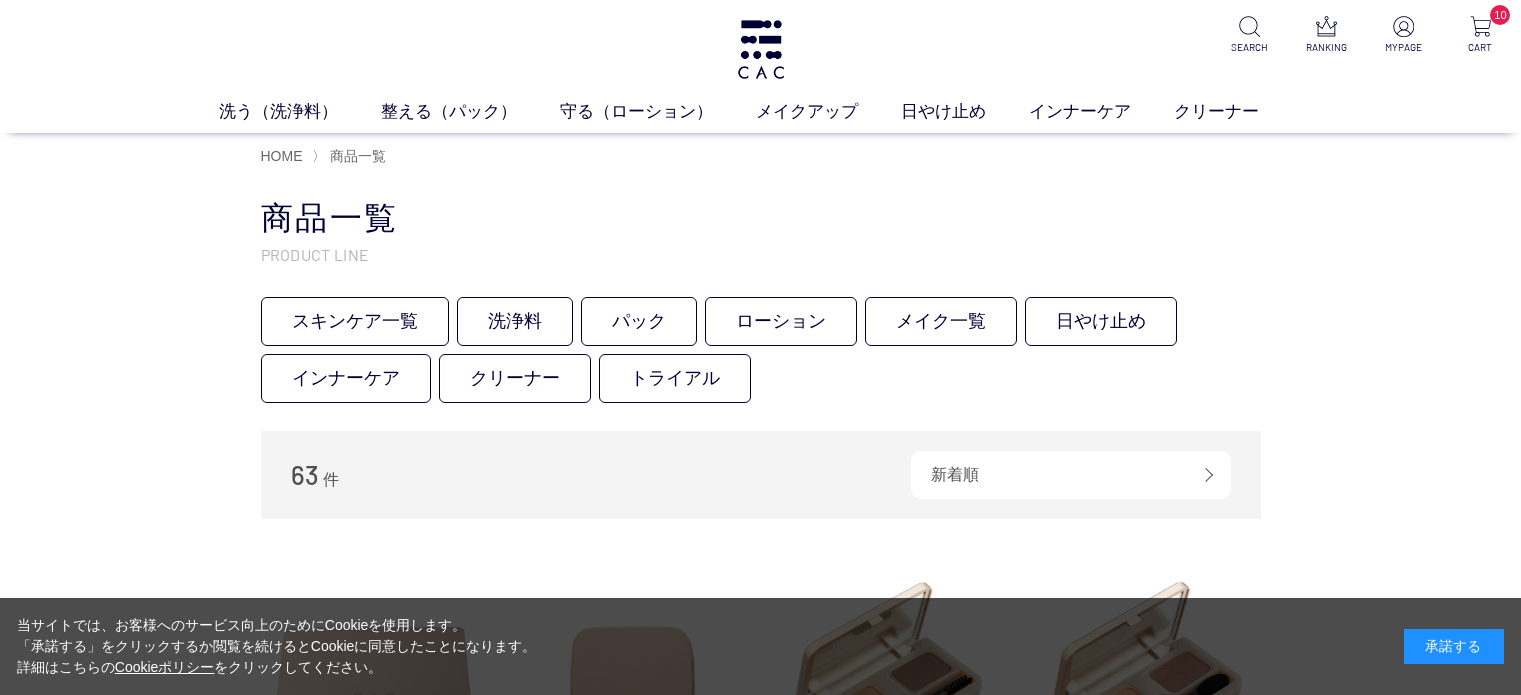 scroll, scrollTop: 0, scrollLeft: 0, axis: both 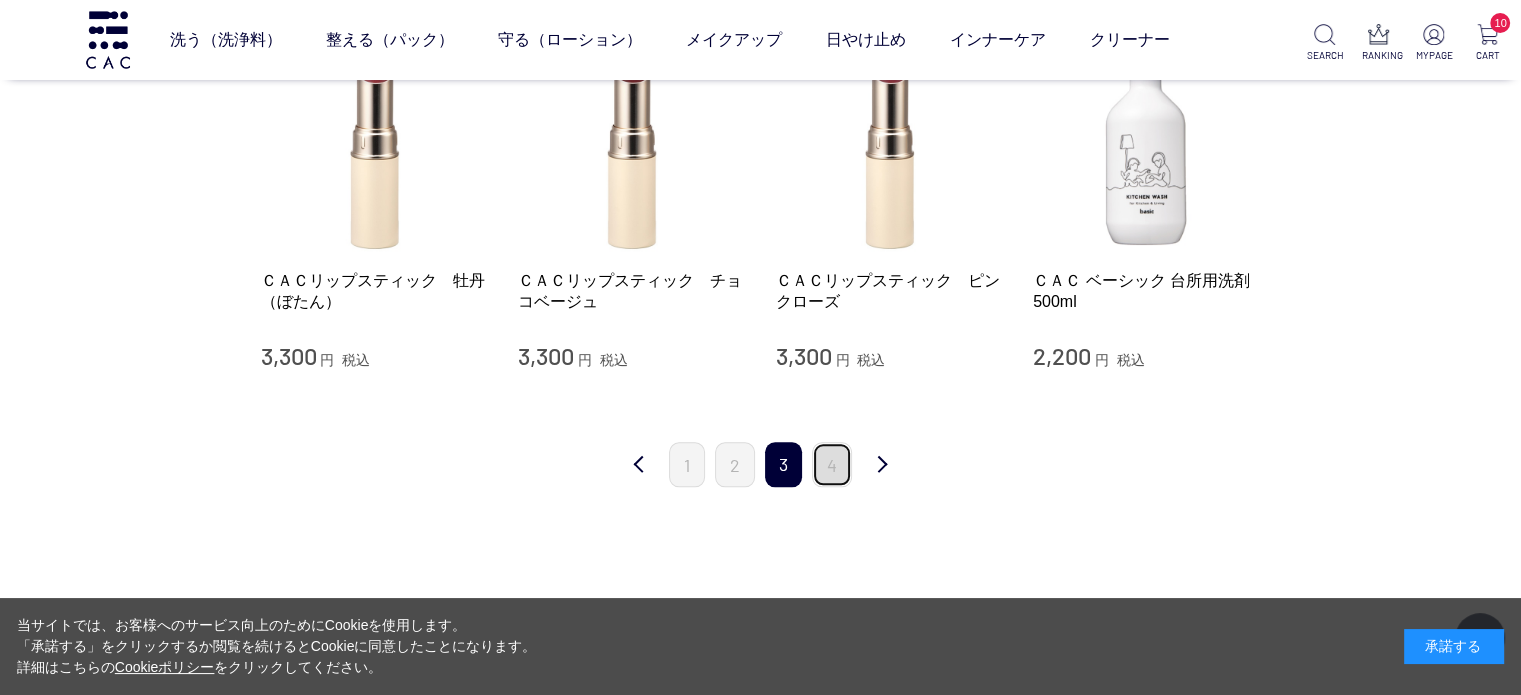 click on "4" at bounding box center (832, 464) 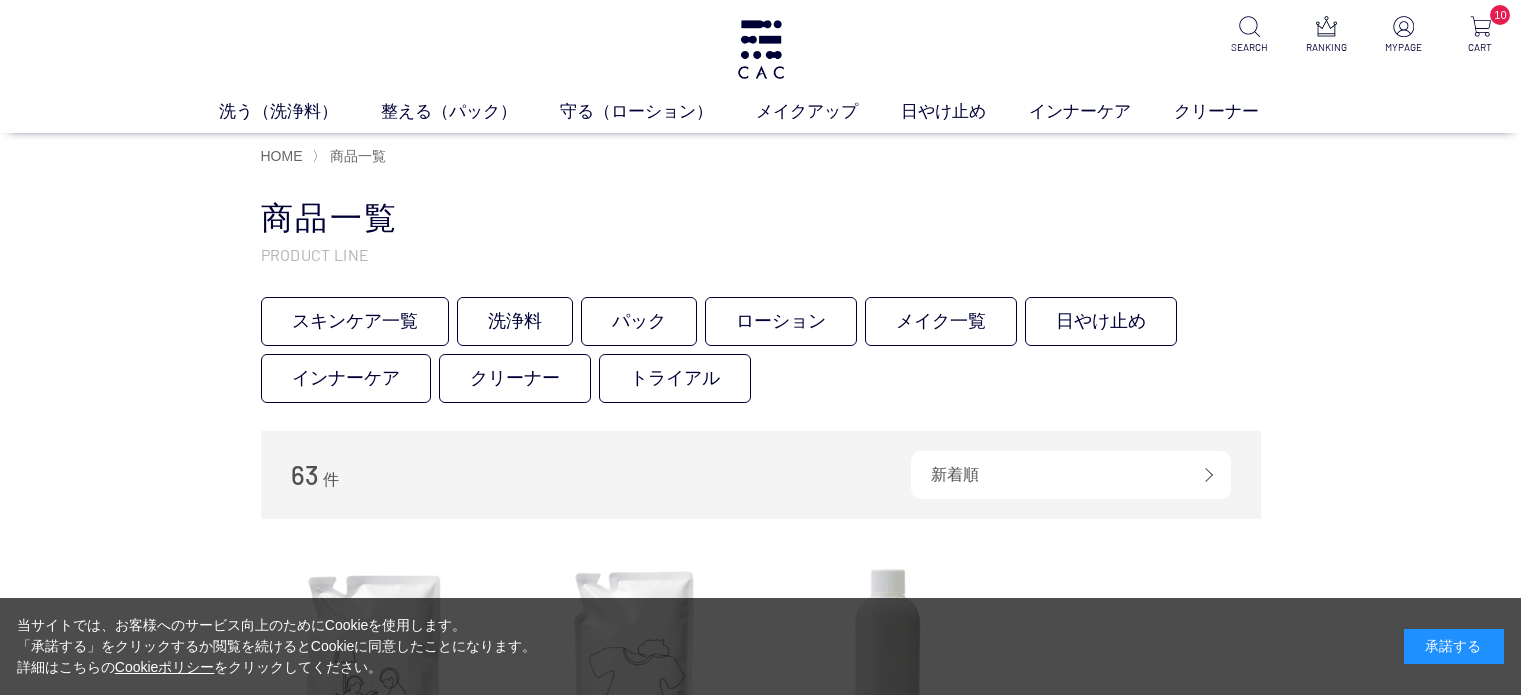 scroll, scrollTop: 95, scrollLeft: 0, axis: vertical 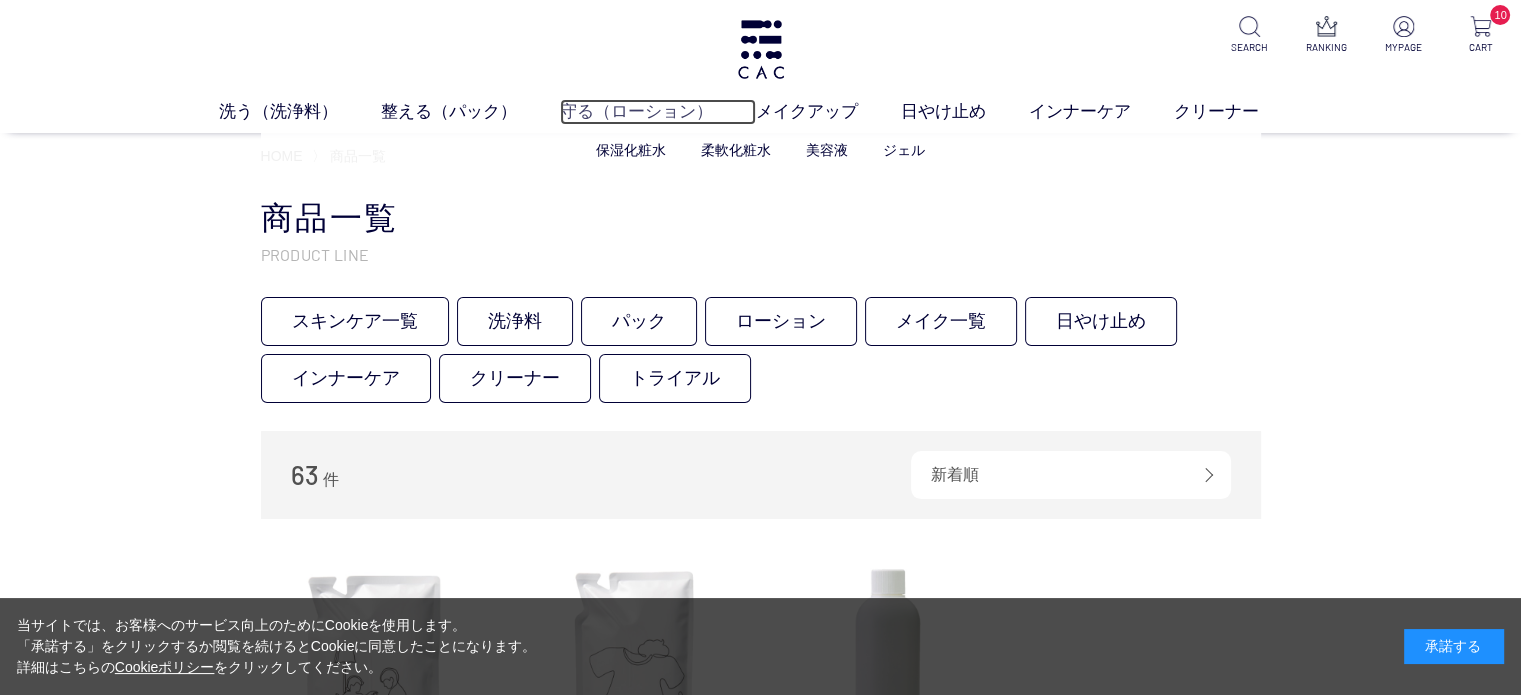 click on "守る（ローション）" at bounding box center (658, 112) 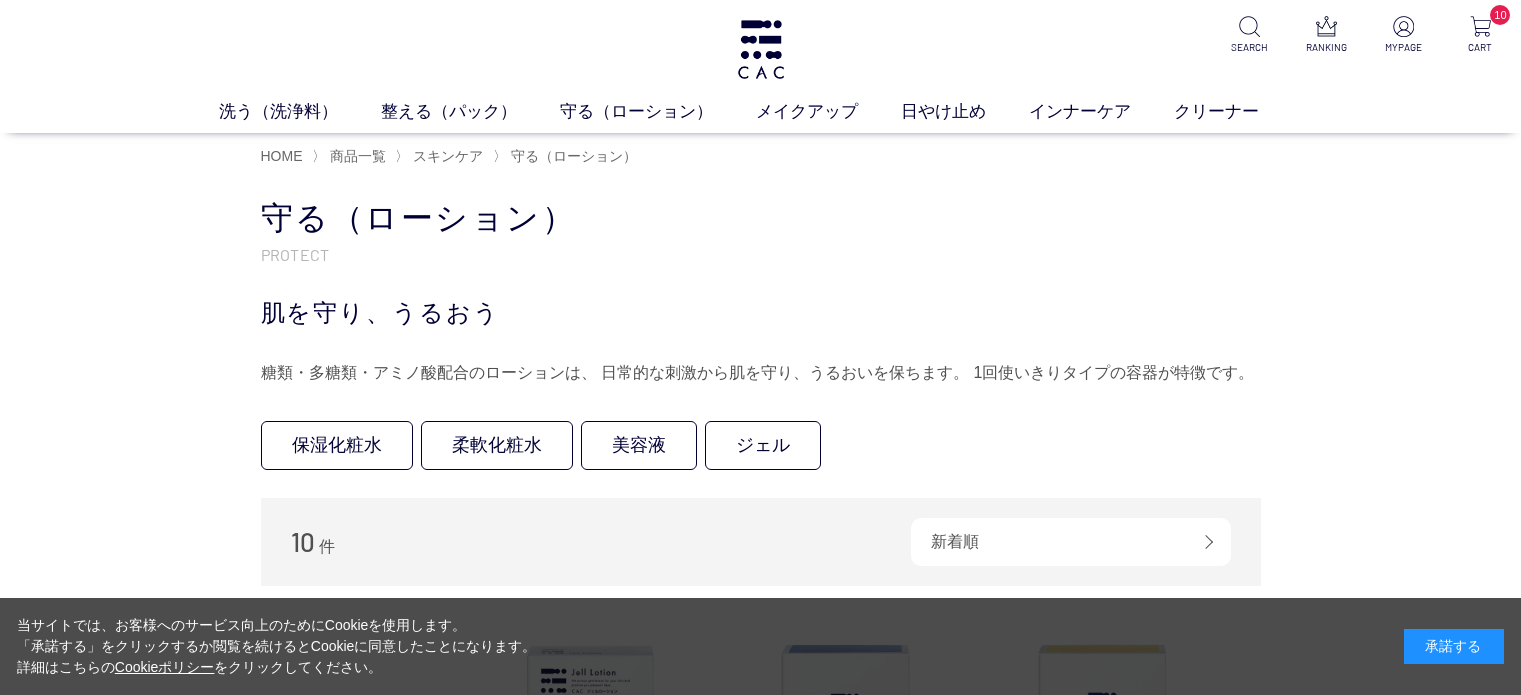 scroll, scrollTop: 0, scrollLeft: 0, axis: both 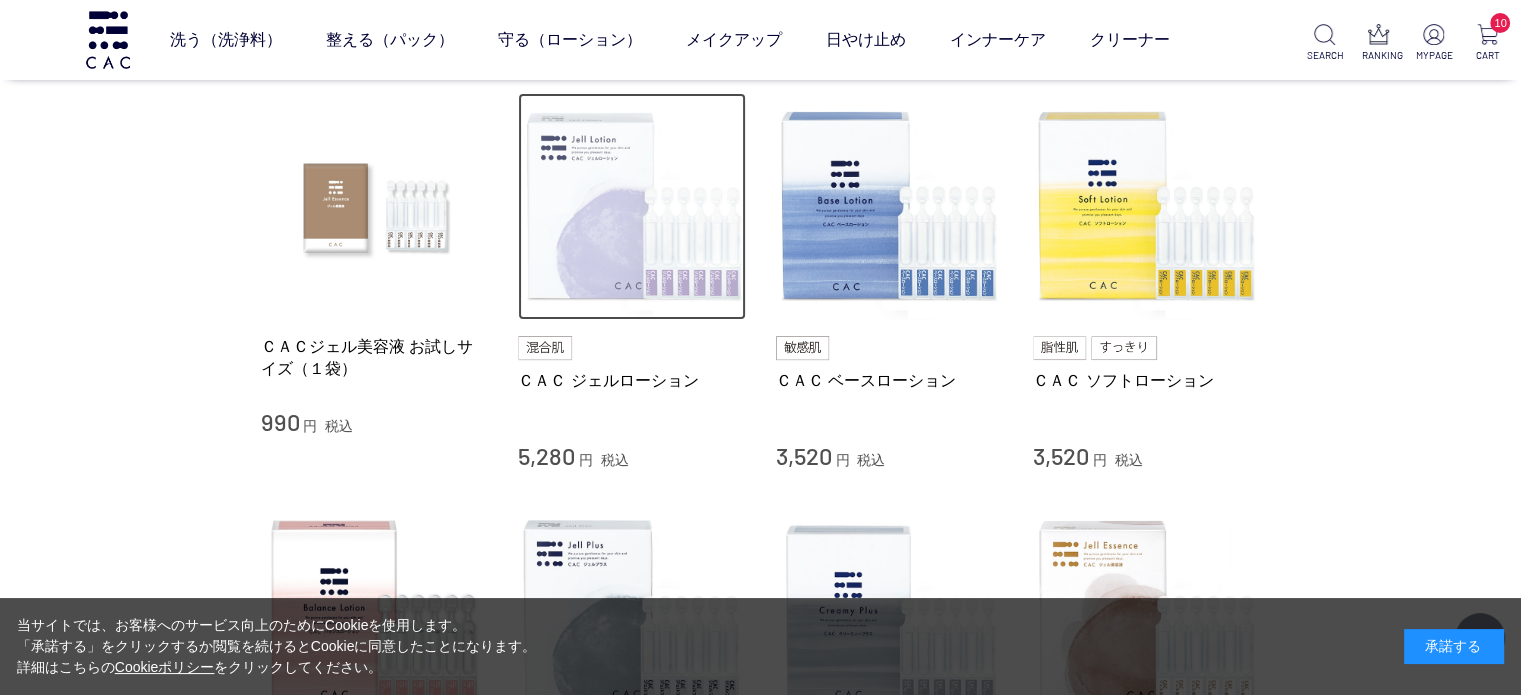 click at bounding box center (632, 207) 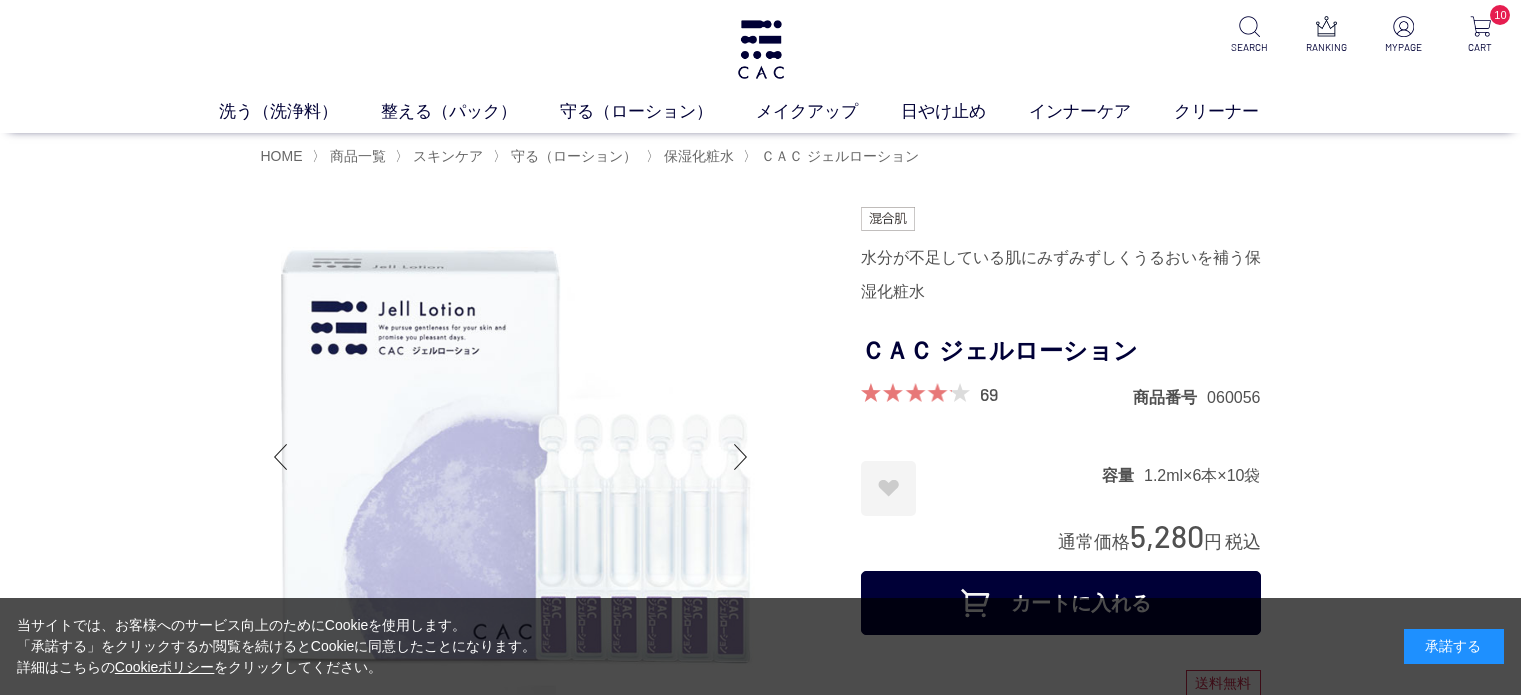 scroll, scrollTop: 0, scrollLeft: 0, axis: both 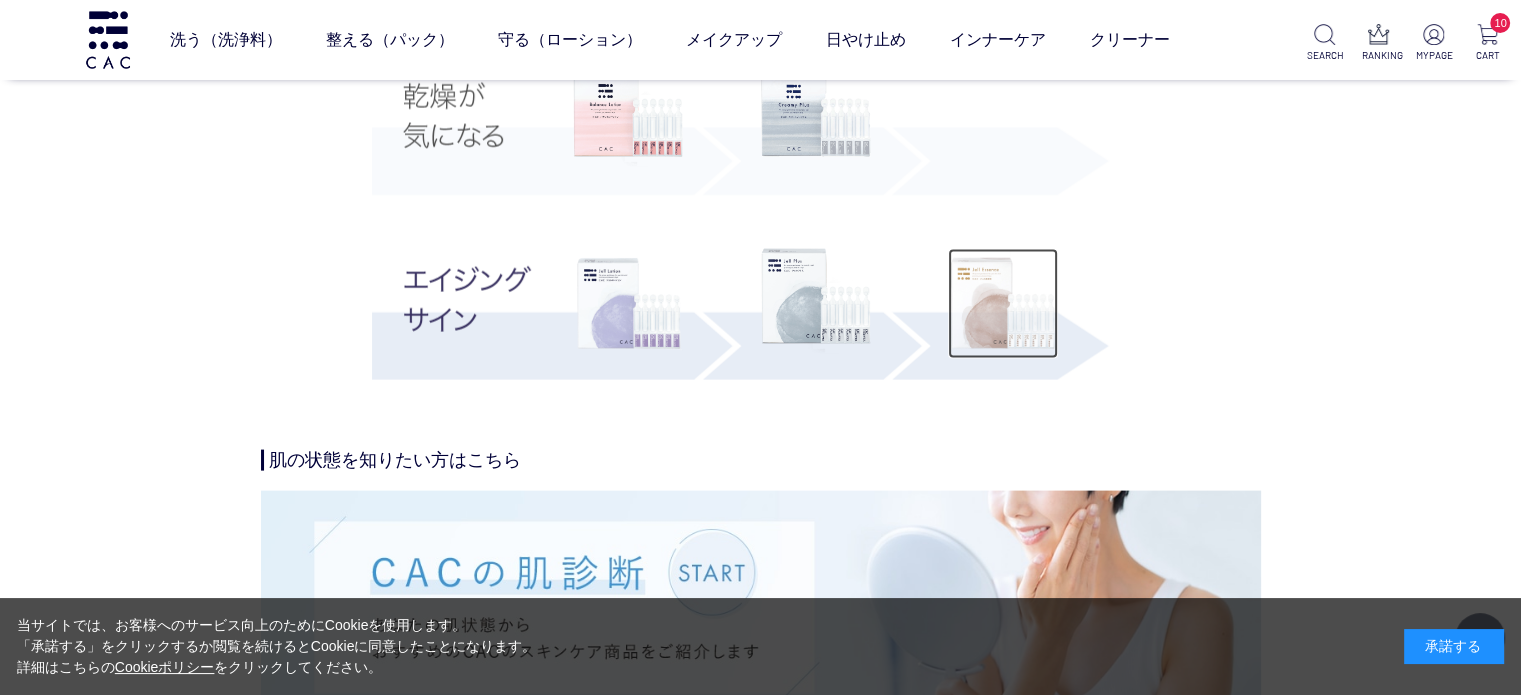 click at bounding box center [1003, 304] 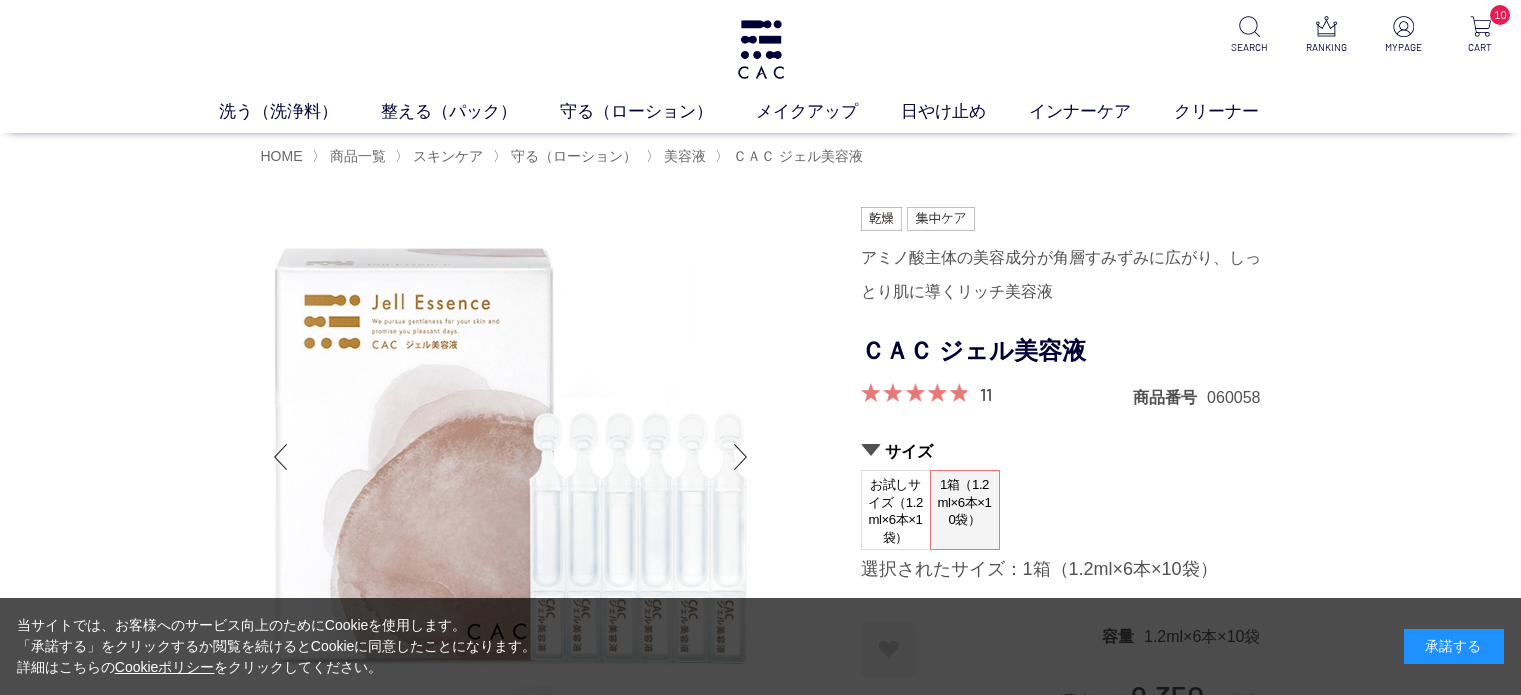 scroll, scrollTop: 0, scrollLeft: 0, axis: both 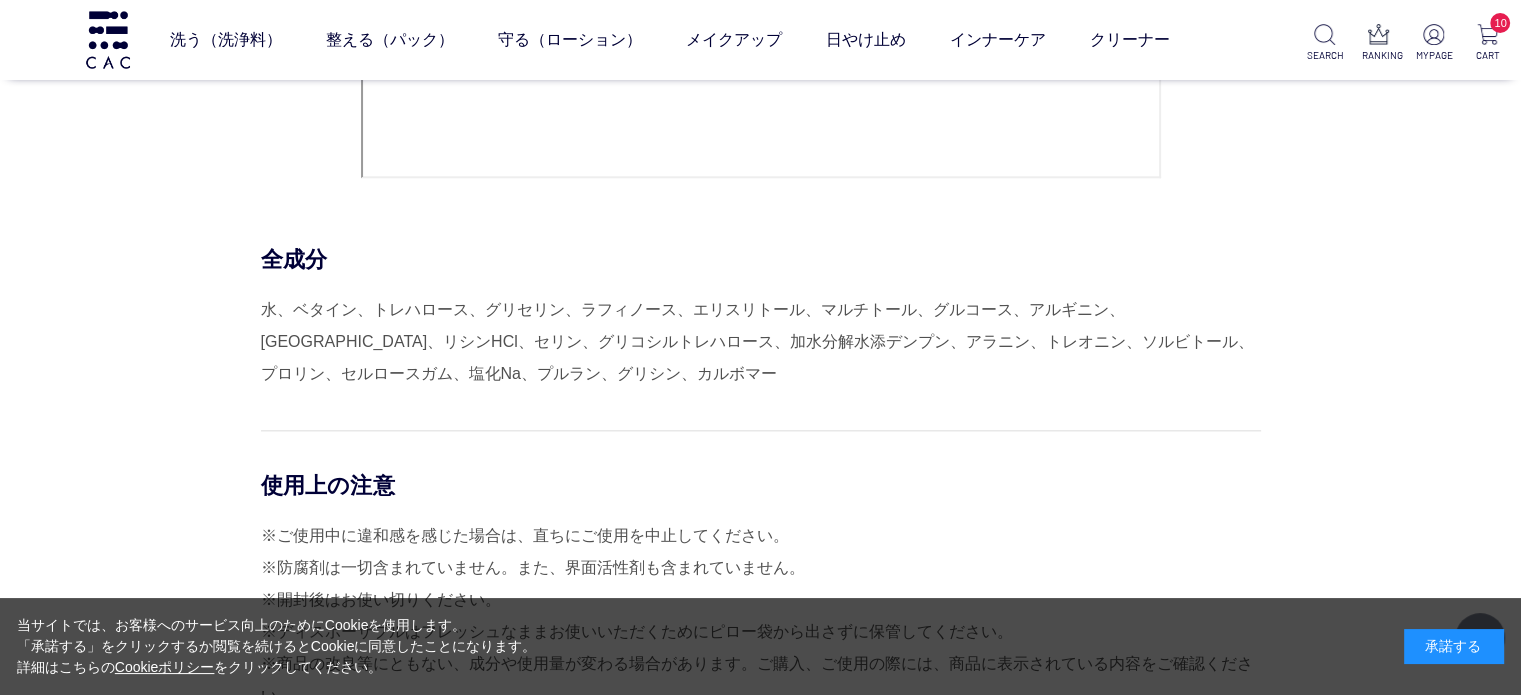 click on "水、ベタイン、トレハロース、グリセリン、ラフィノース、エリスリトール、マルチトール、グルコース、アルギニン、キサンタンガム、リシンHCl、セリン、グリコシルトレハロース、加水分解水添デンプン、アラニン、トレオニン、ソルビトール、プロリン、セルロースガム、塩化Na、プルラン、グリシン、カルボマー" at bounding box center (761, 342) 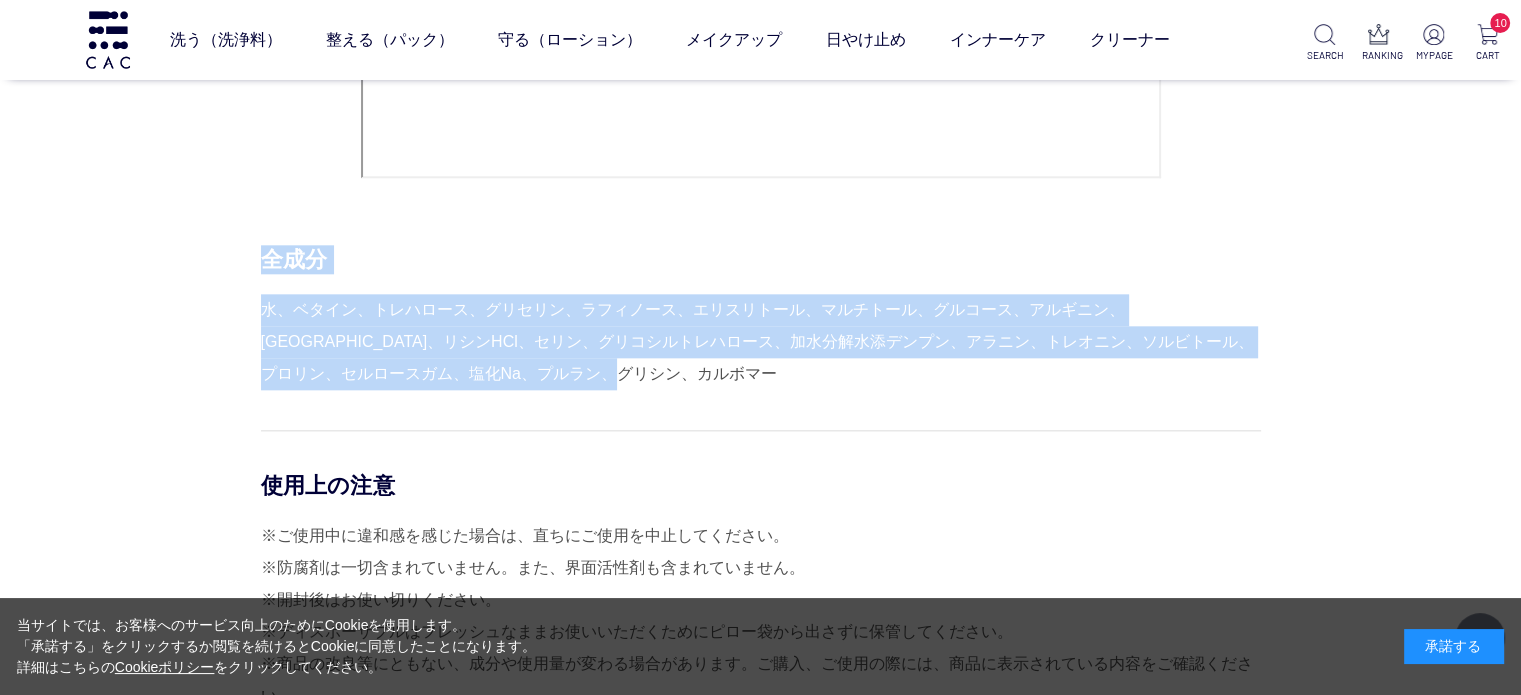 drag, startPoint x: 565, startPoint y: 373, endPoint x: 269, endPoint y: 255, distance: 318.6534 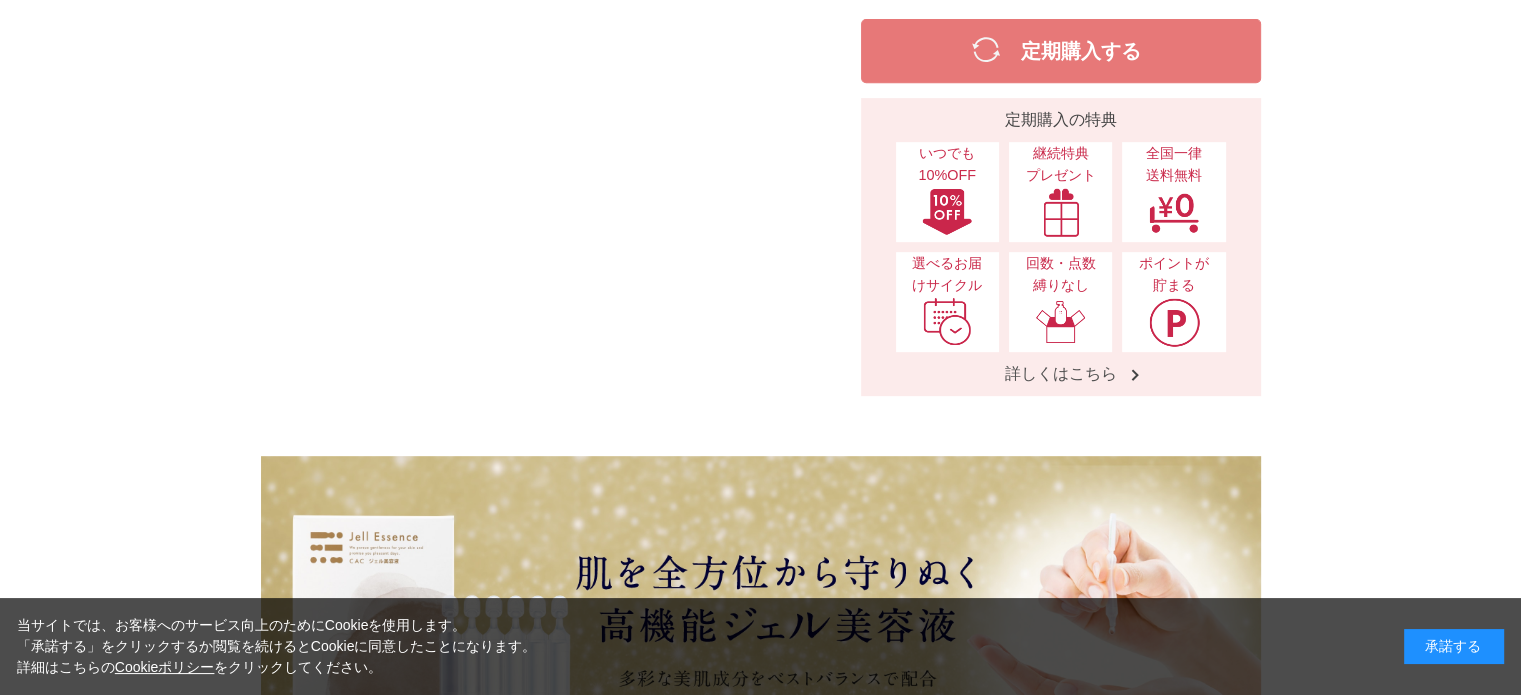 scroll, scrollTop: 0, scrollLeft: 0, axis: both 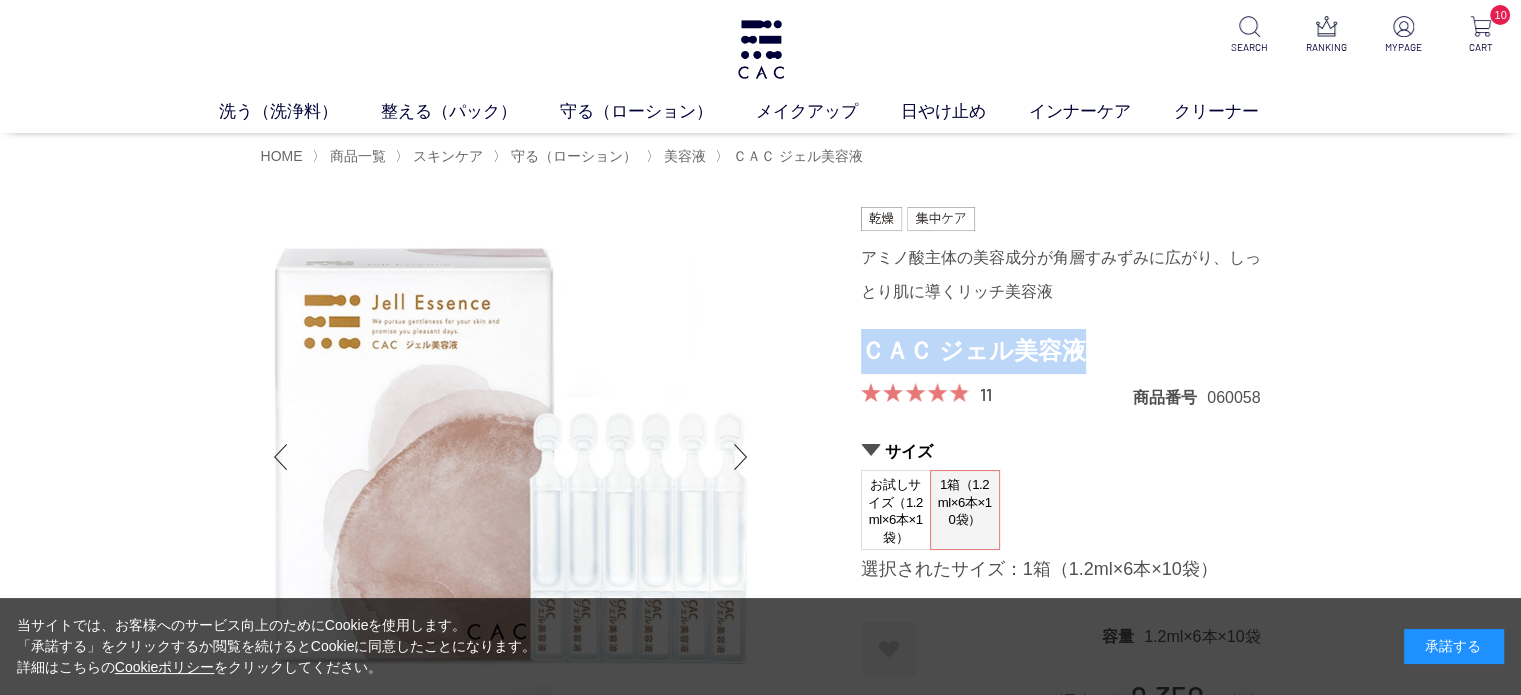drag, startPoint x: 1073, startPoint y: 349, endPoint x: 868, endPoint y: 358, distance: 205.19746 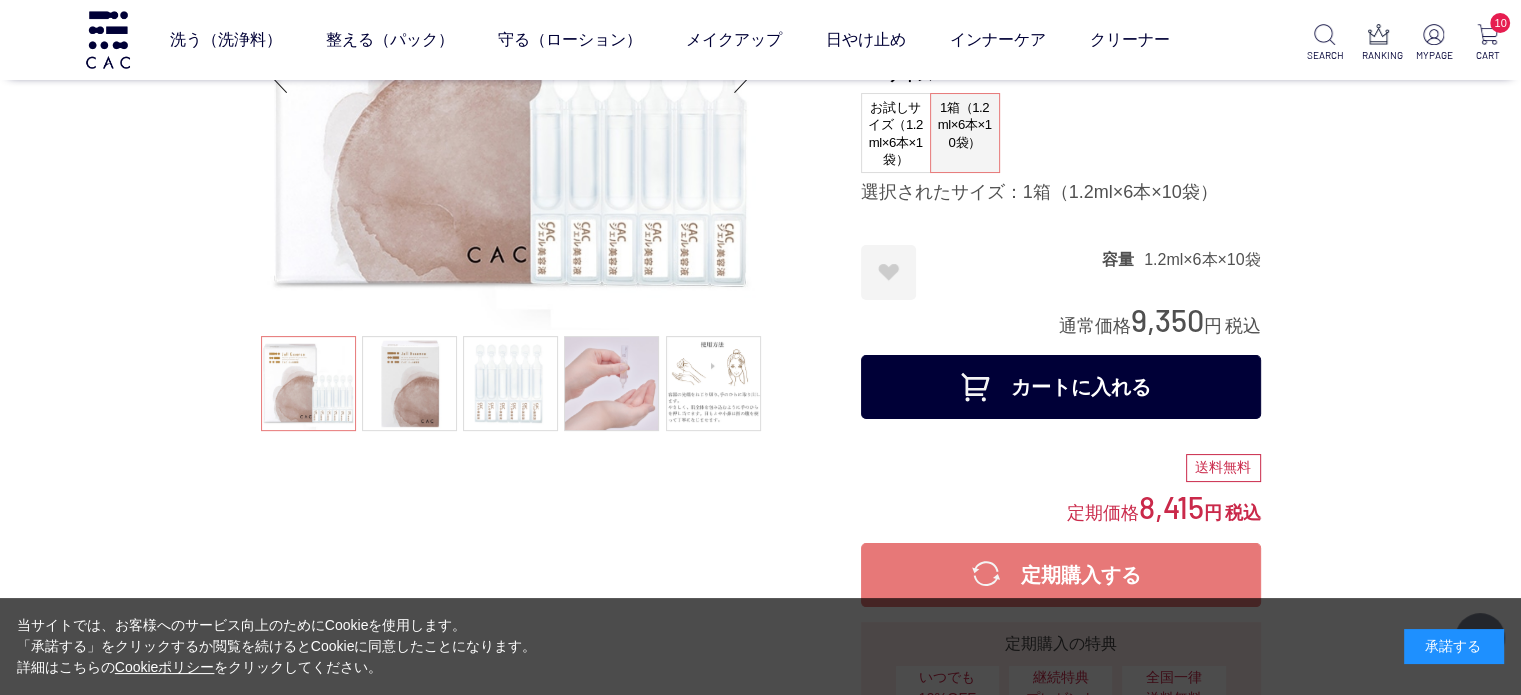 scroll, scrollTop: 300, scrollLeft: 0, axis: vertical 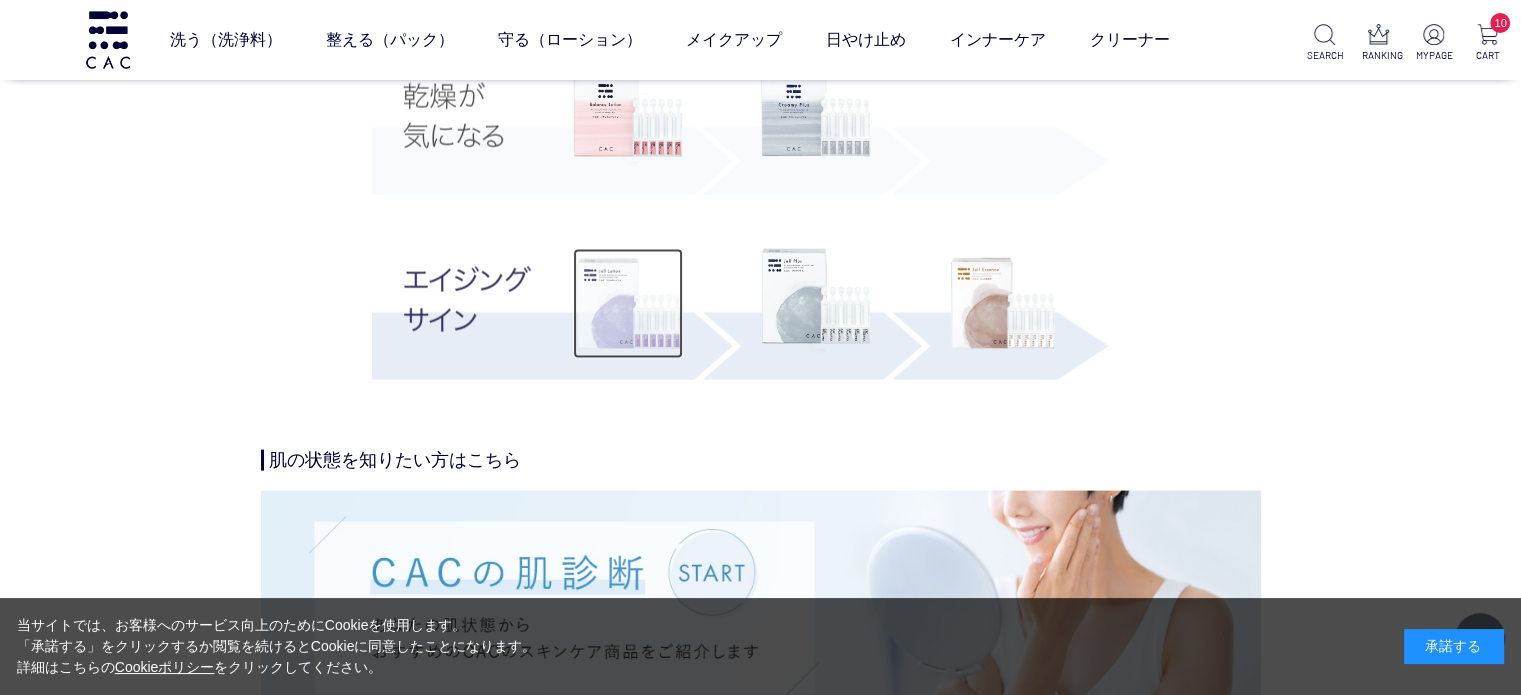 click at bounding box center (628, 304) 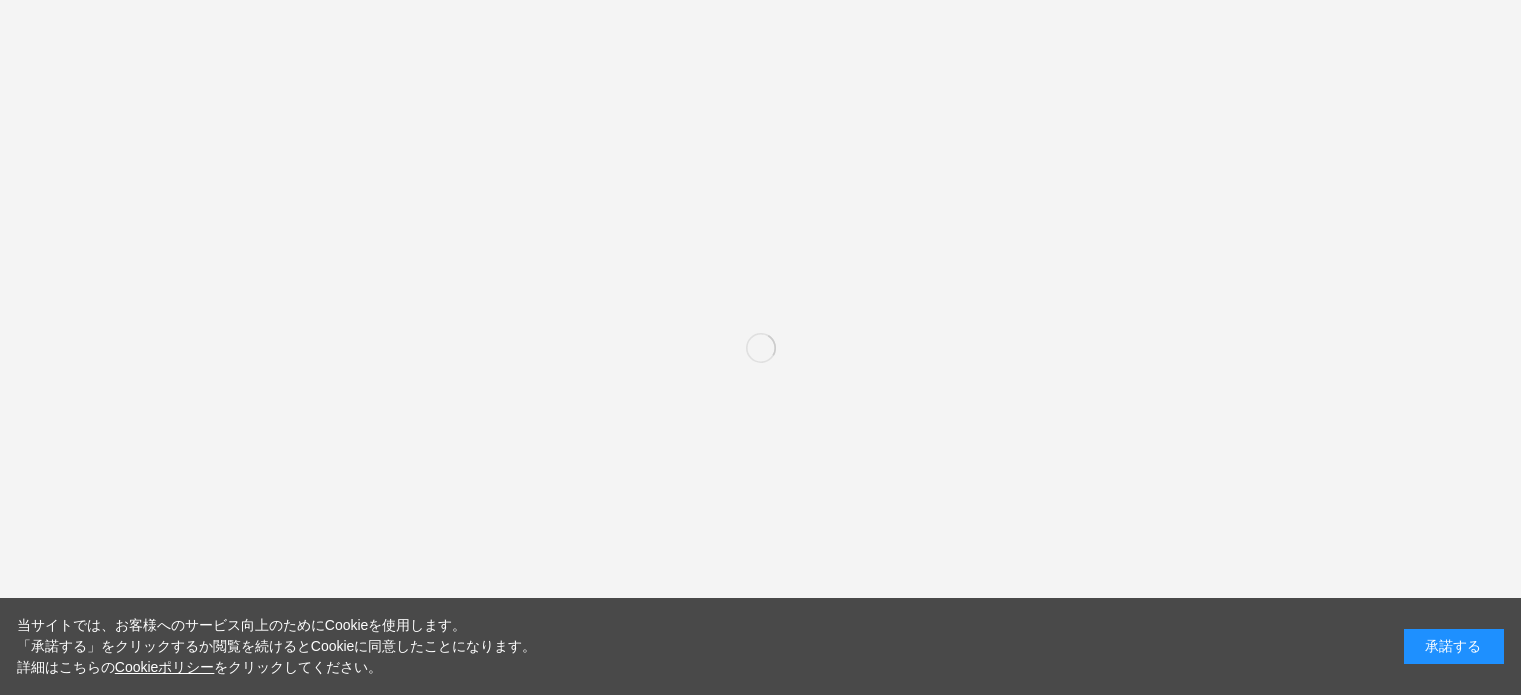 scroll, scrollTop: 0, scrollLeft: 0, axis: both 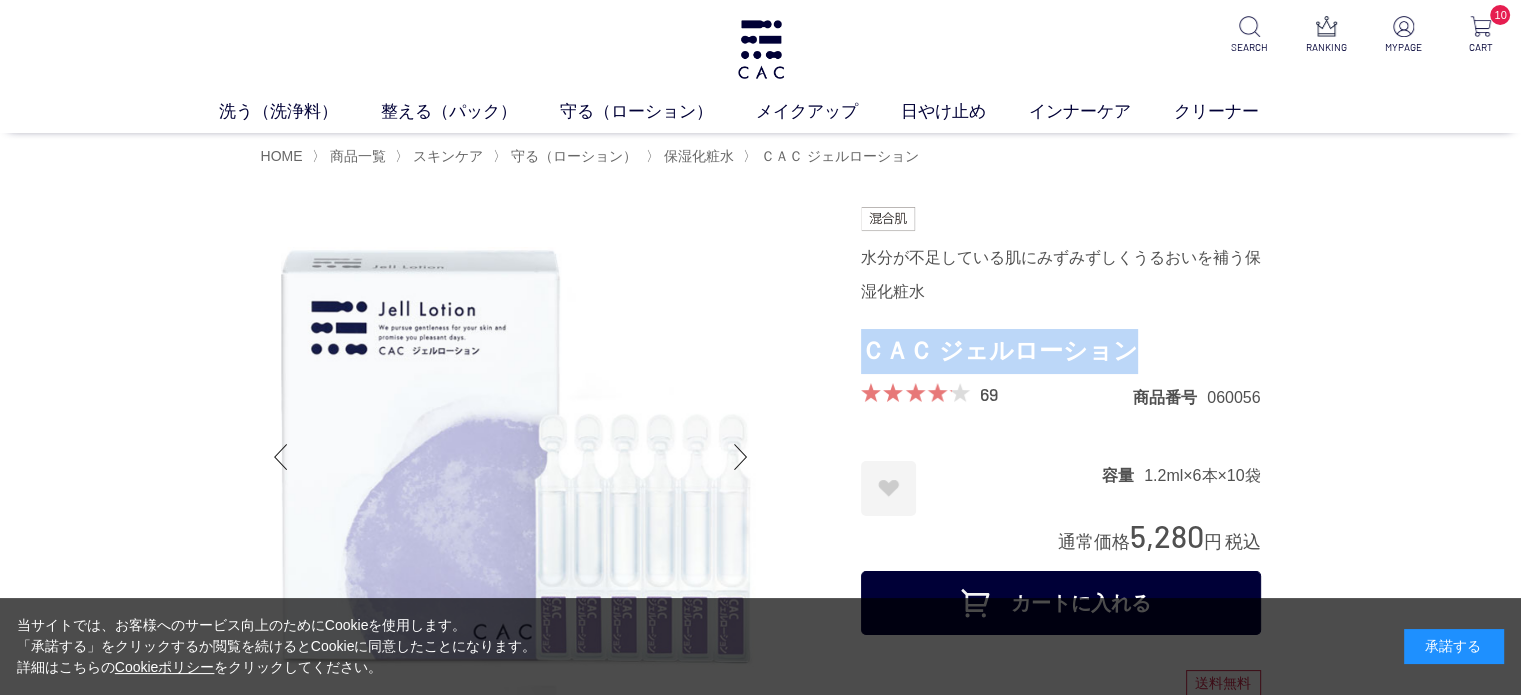 drag, startPoint x: 1128, startPoint y: 347, endPoint x: 865, endPoint y: 335, distance: 263.27362 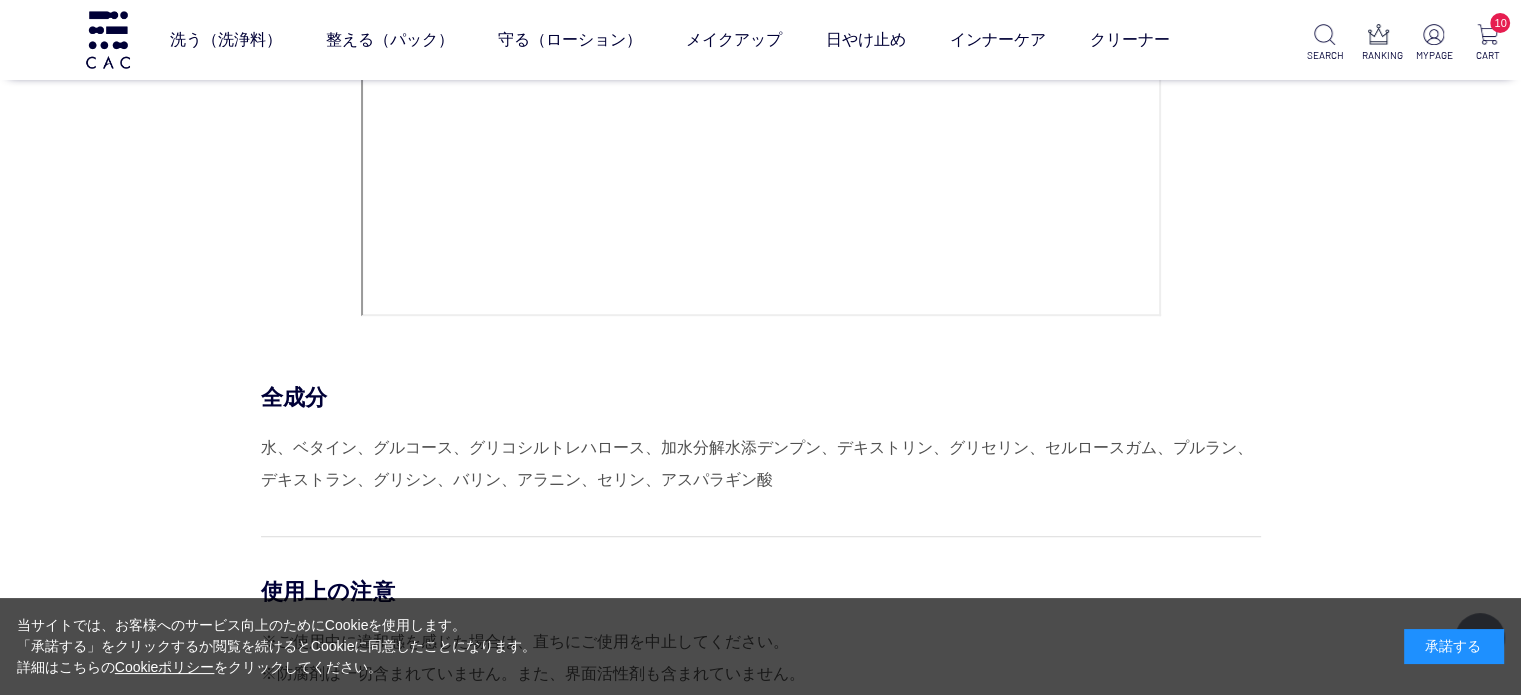 scroll, scrollTop: 8900, scrollLeft: 0, axis: vertical 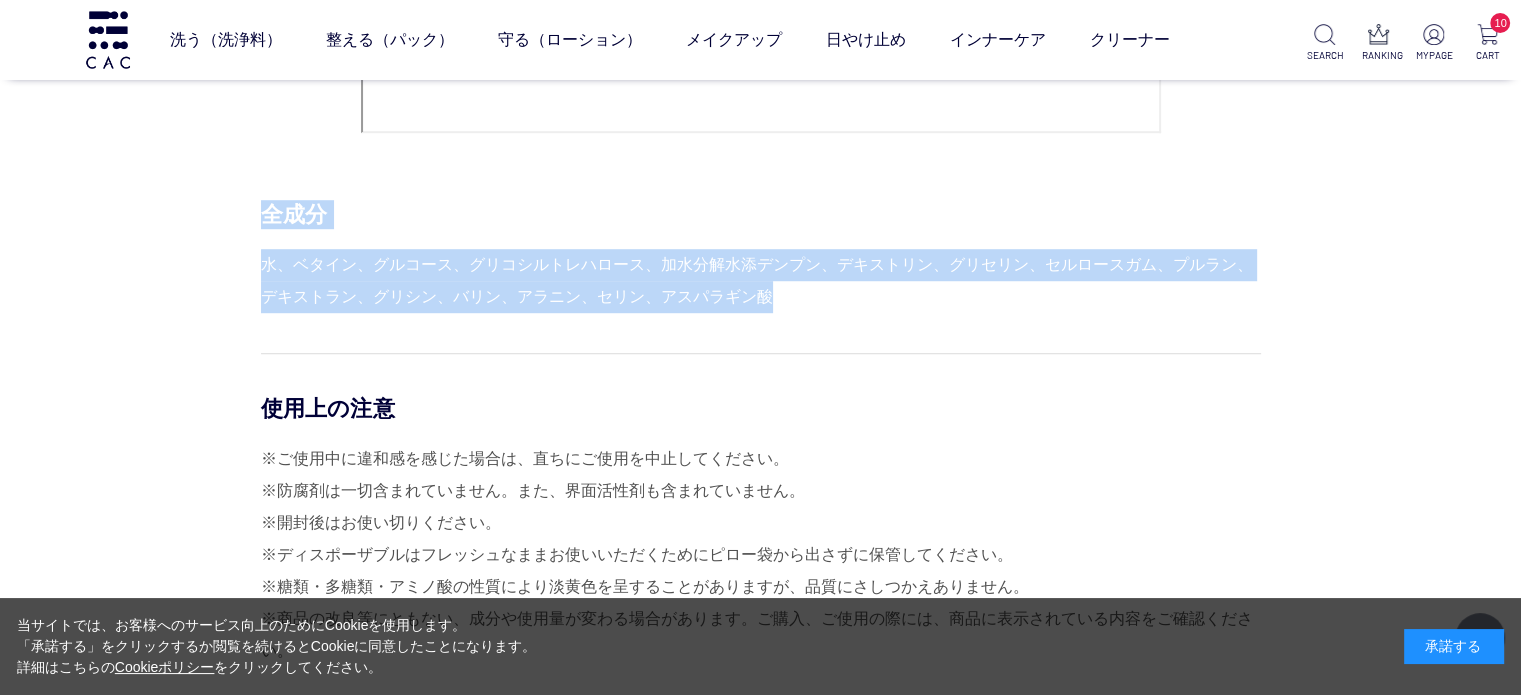 drag, startPoint x: 748, startPoint y: 295, endPoint x: 266, endPoint y: 198, distance: 491.6635 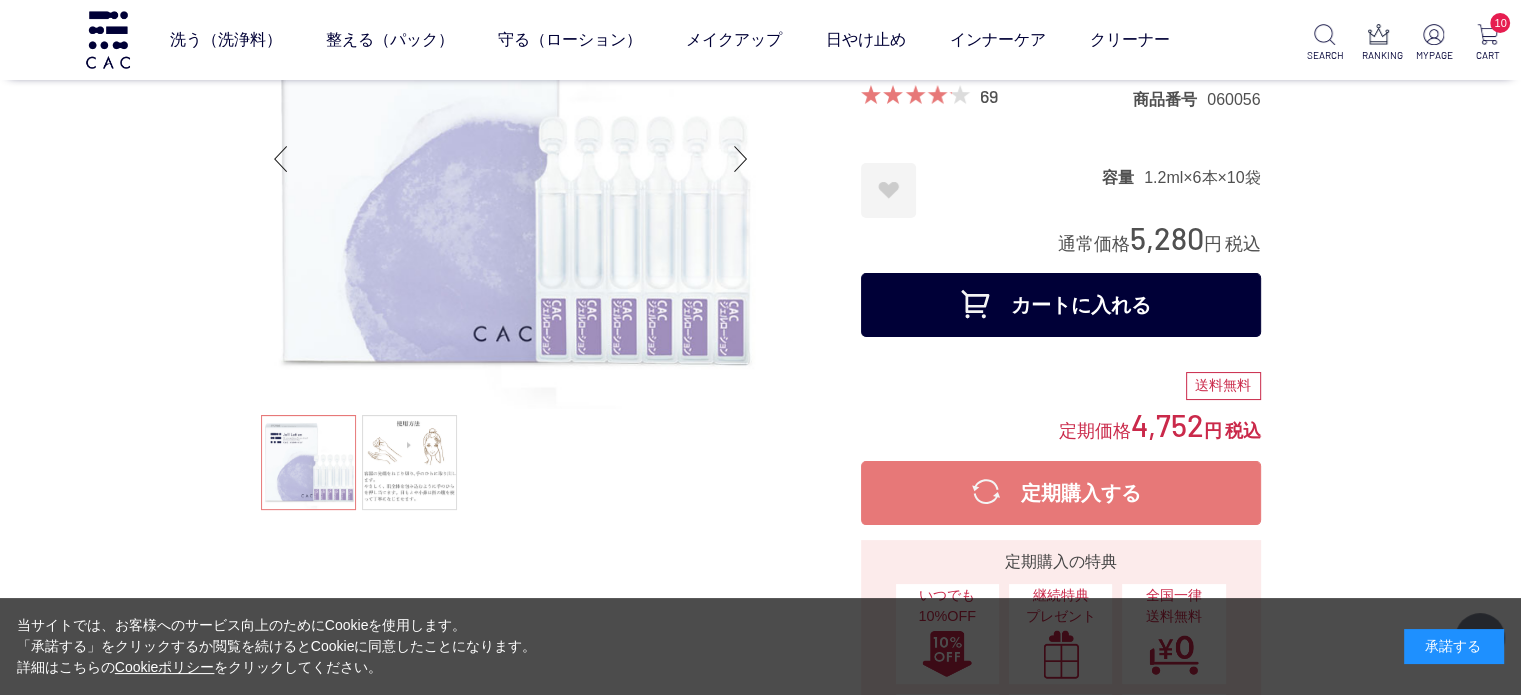 scroll, scrollTop: 200, scrollLeft: 0, axis: vertical 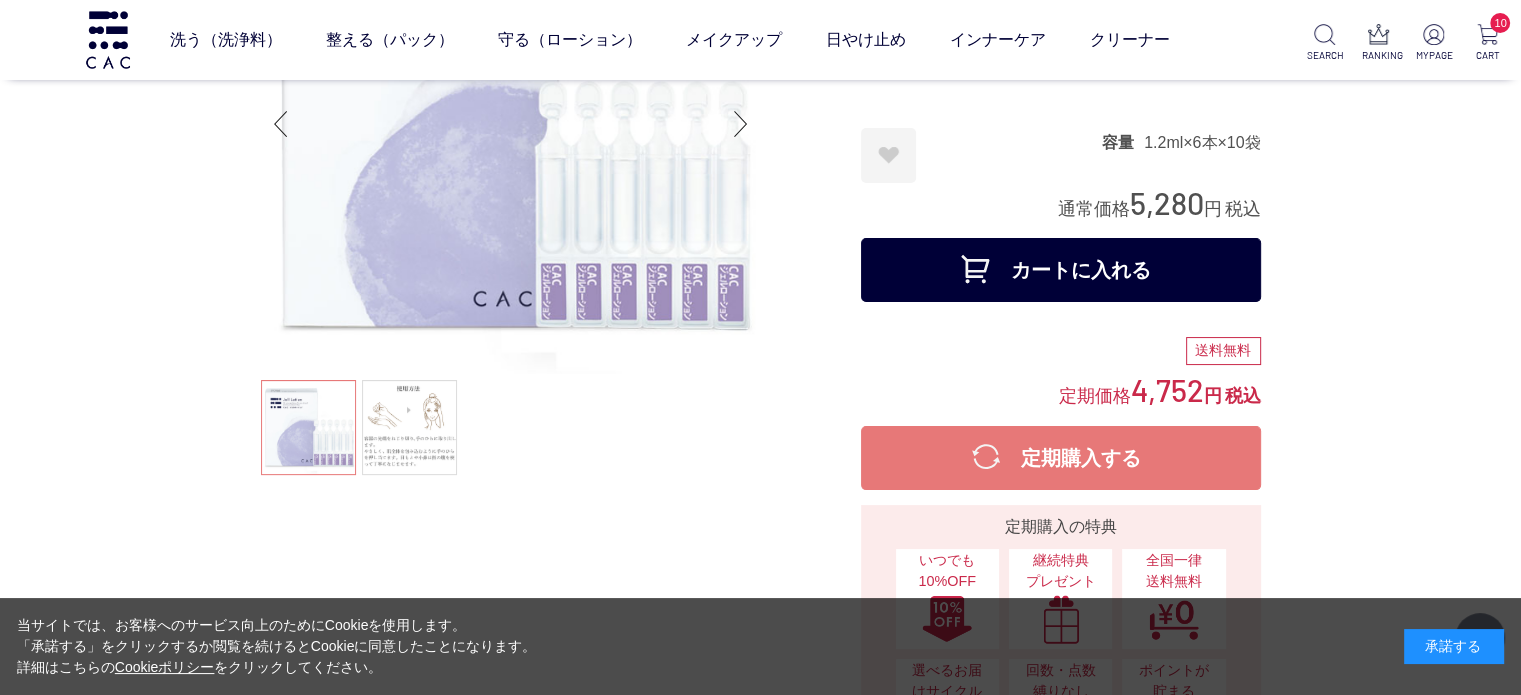 click on "定期購入する" at bounding box center (1061, 458) 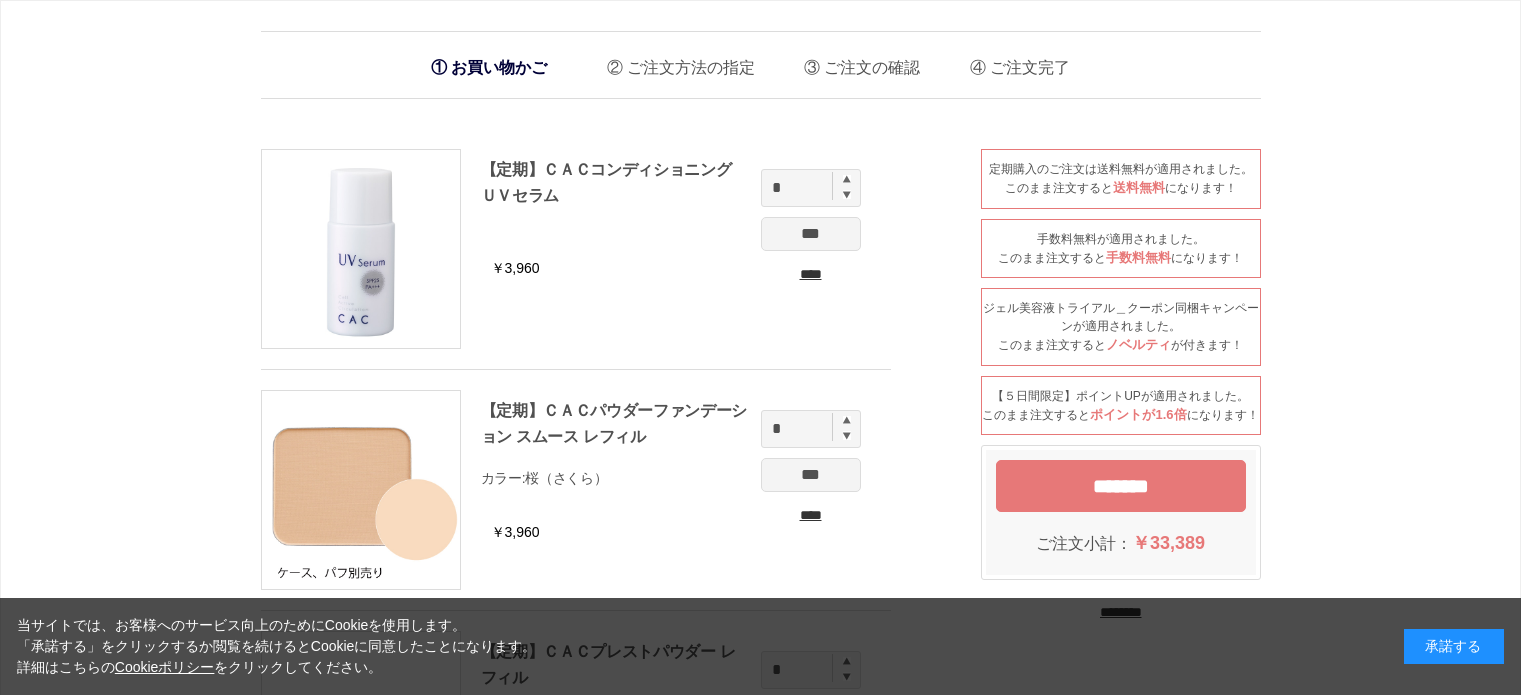 scroll, scrollTop: 0, scrollLeft: 0, axis: both 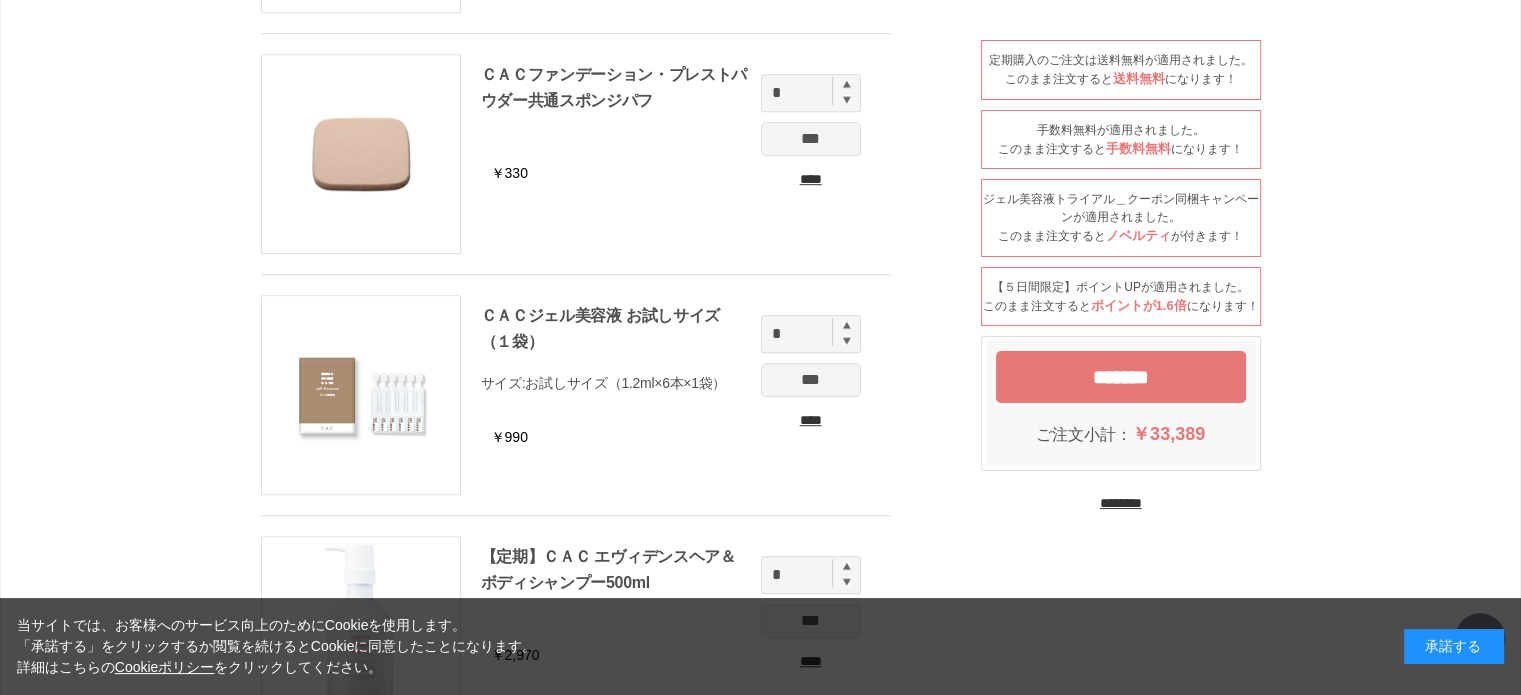 click on "****" at bounding box center [811, 420] 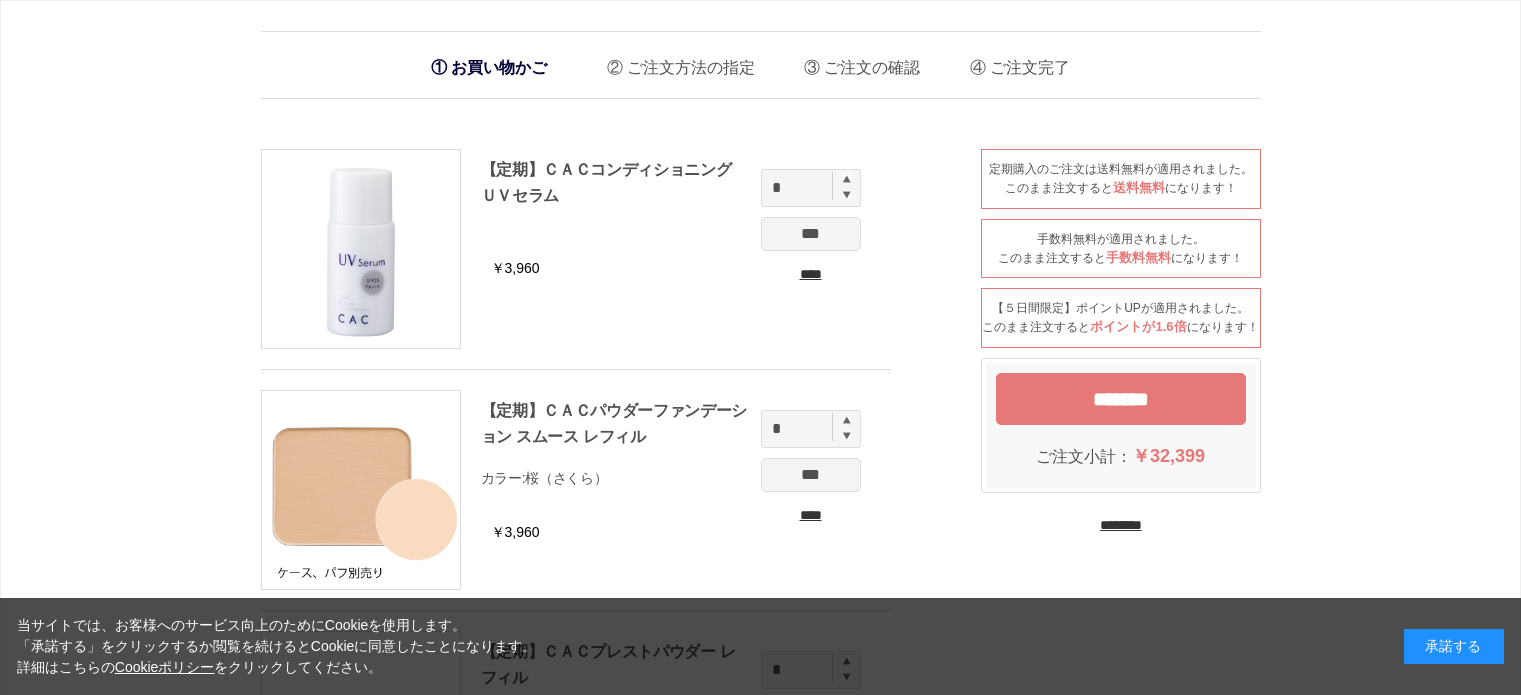 scroll, scrollTop: 0, scrollLeft: 0, axis: both 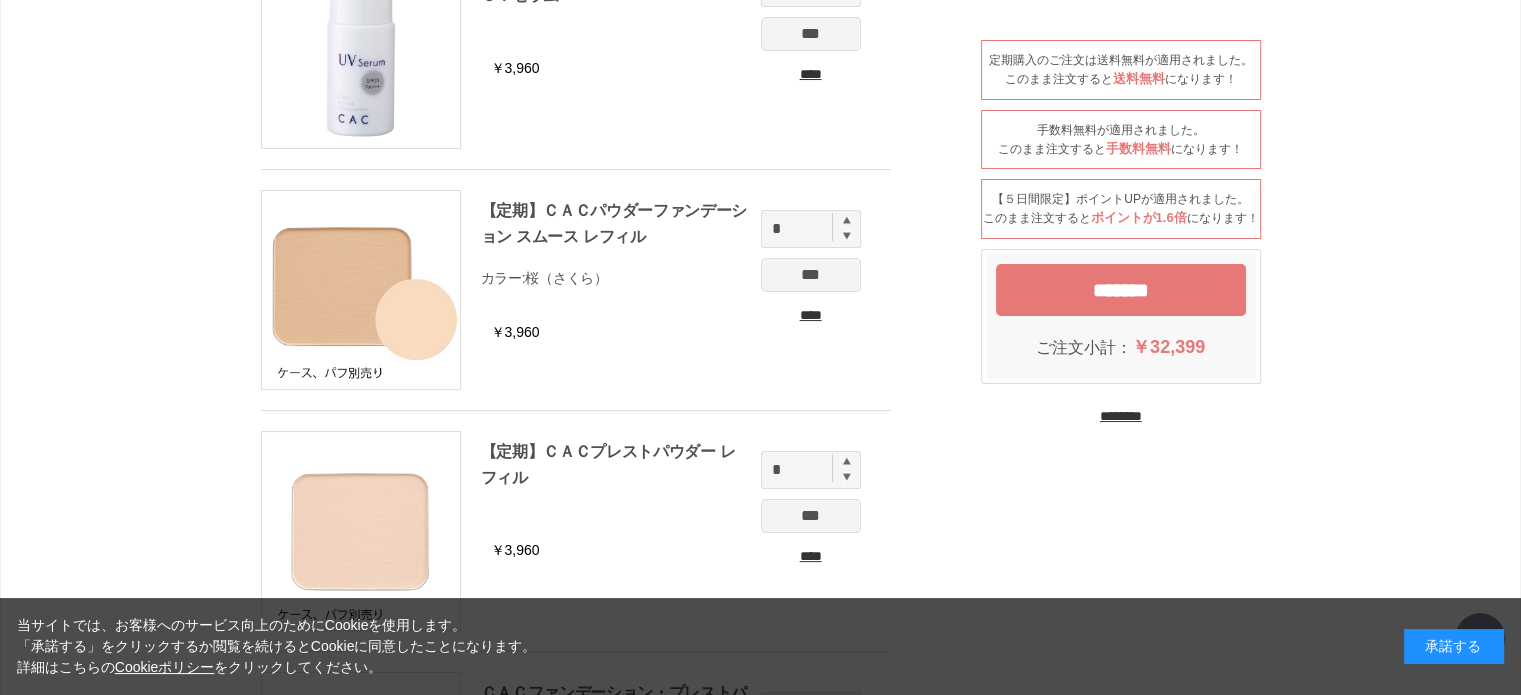 click on "********" at bounding box center (1121, 416) 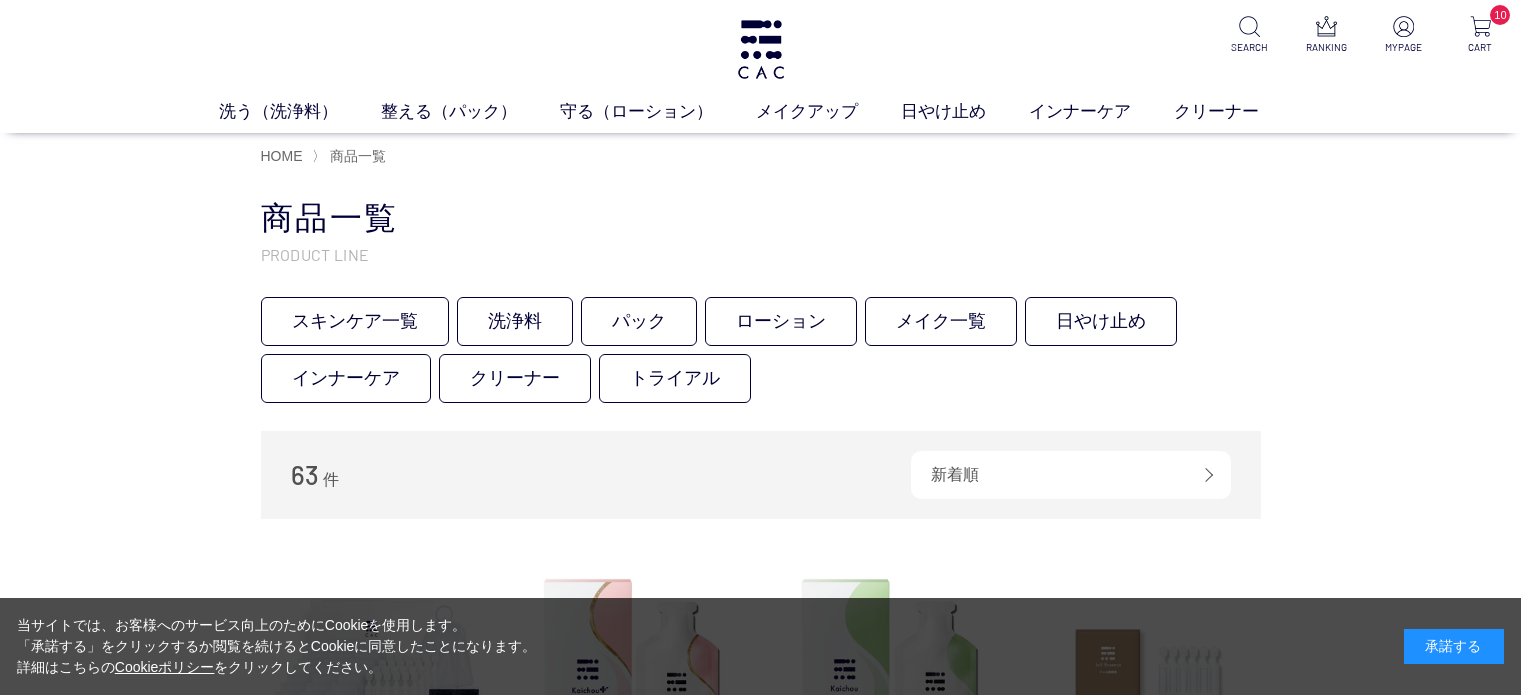 scroll, scrollTop: 0, scrollLeft: 0, axis: both 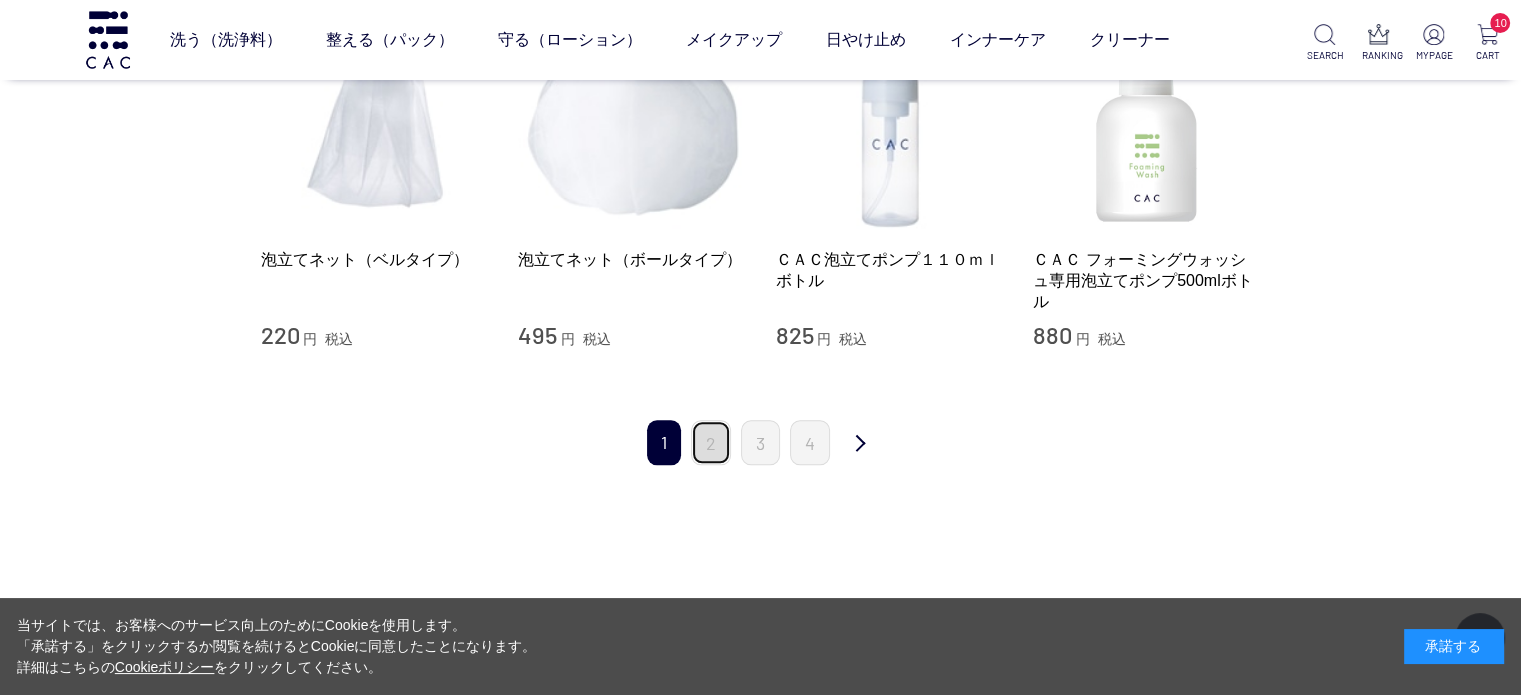 click on "2" at bounding box center [711, 442] 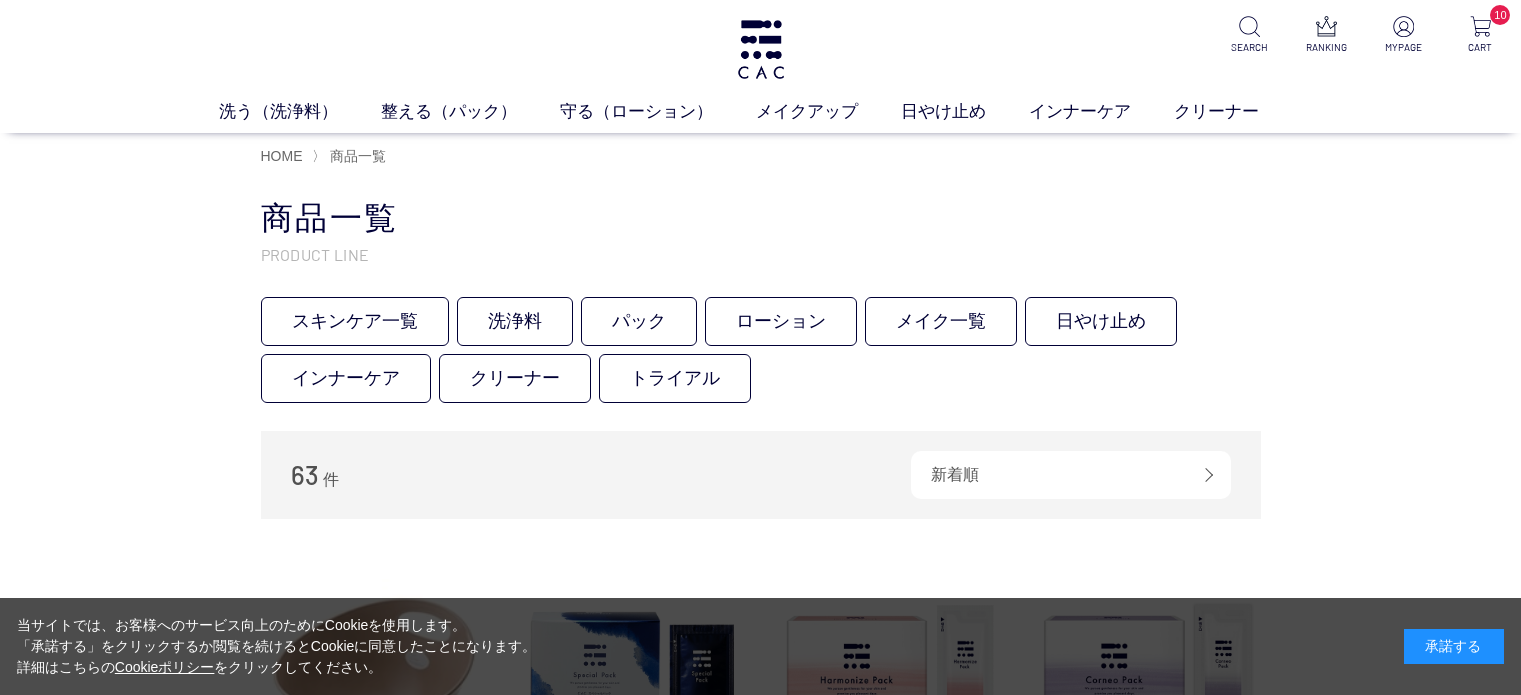 scroll, scrollTop: 0, scrollLeft: 0, axis: both 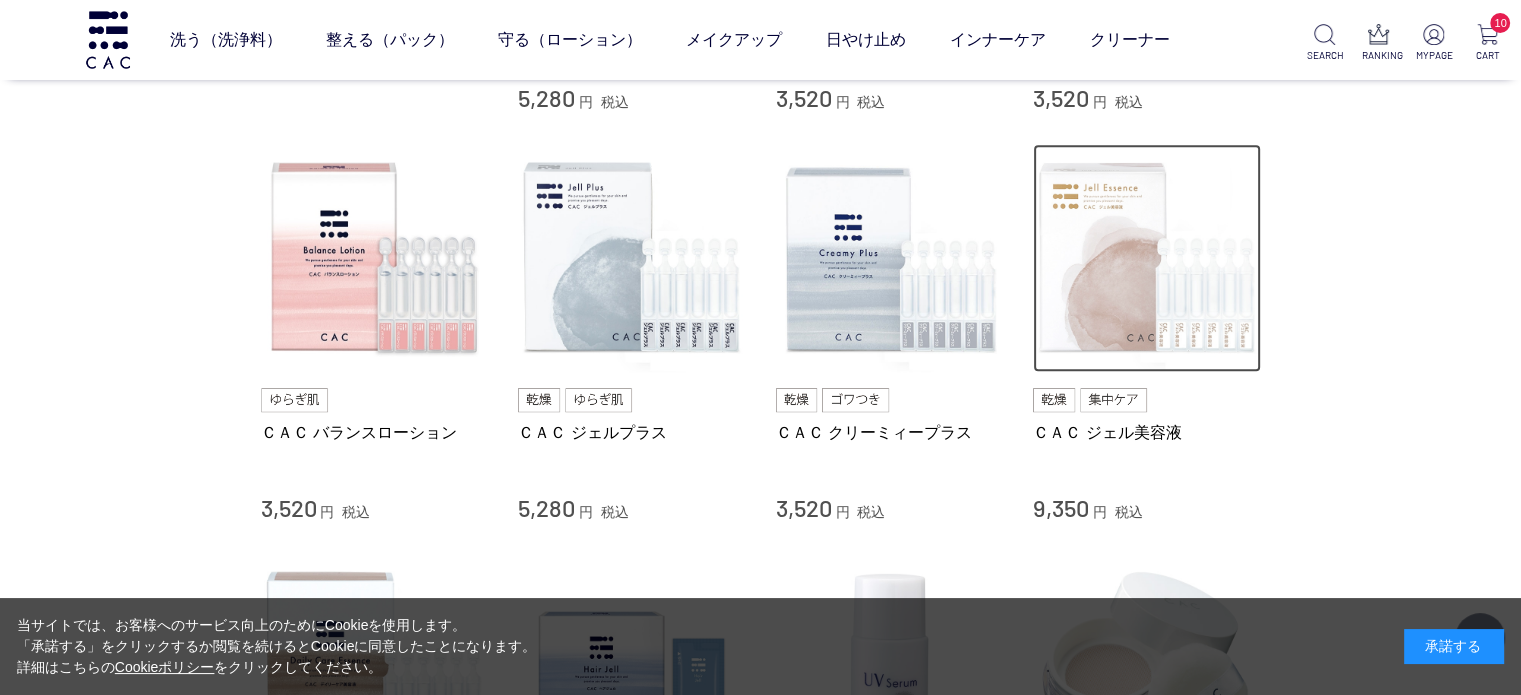 click at bounding box center (1147, 258) 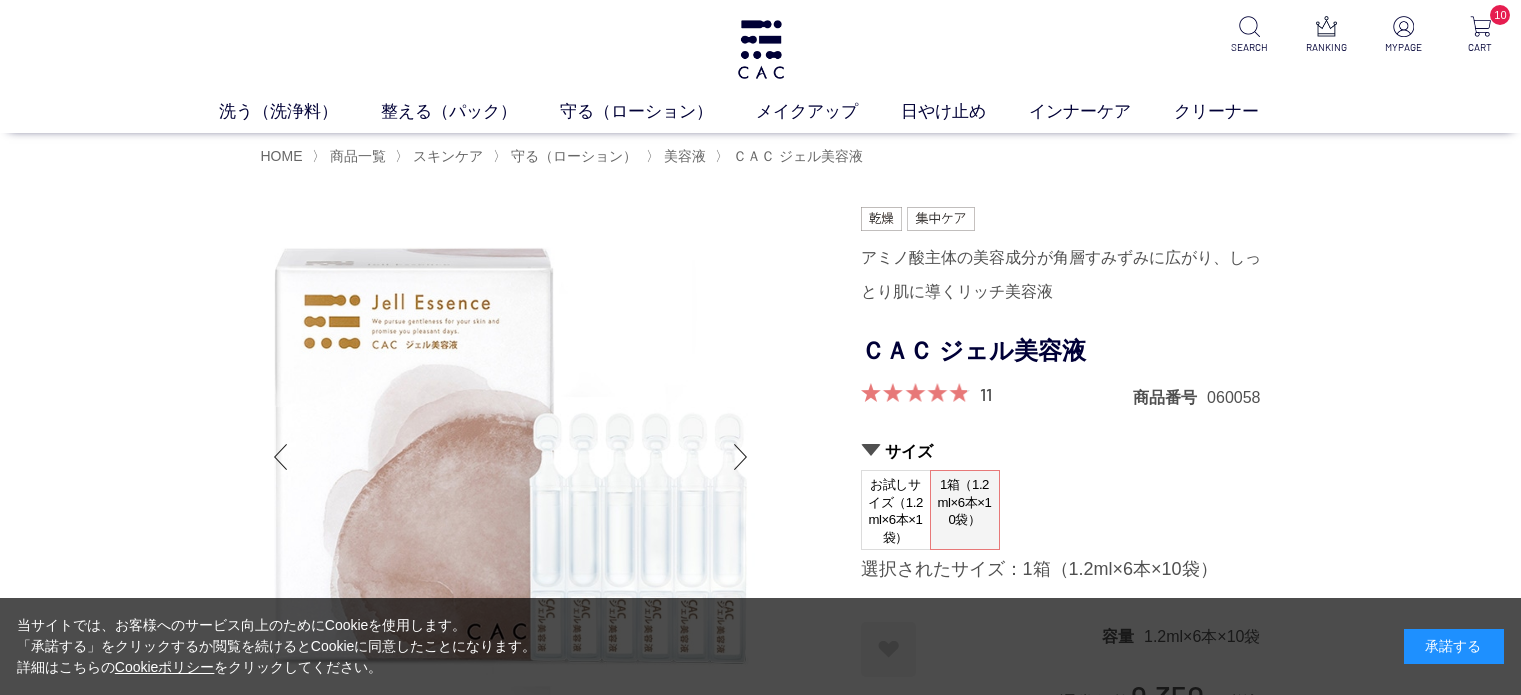 scroll, scrollTop: 0, scrollLeft: 0, axis: both 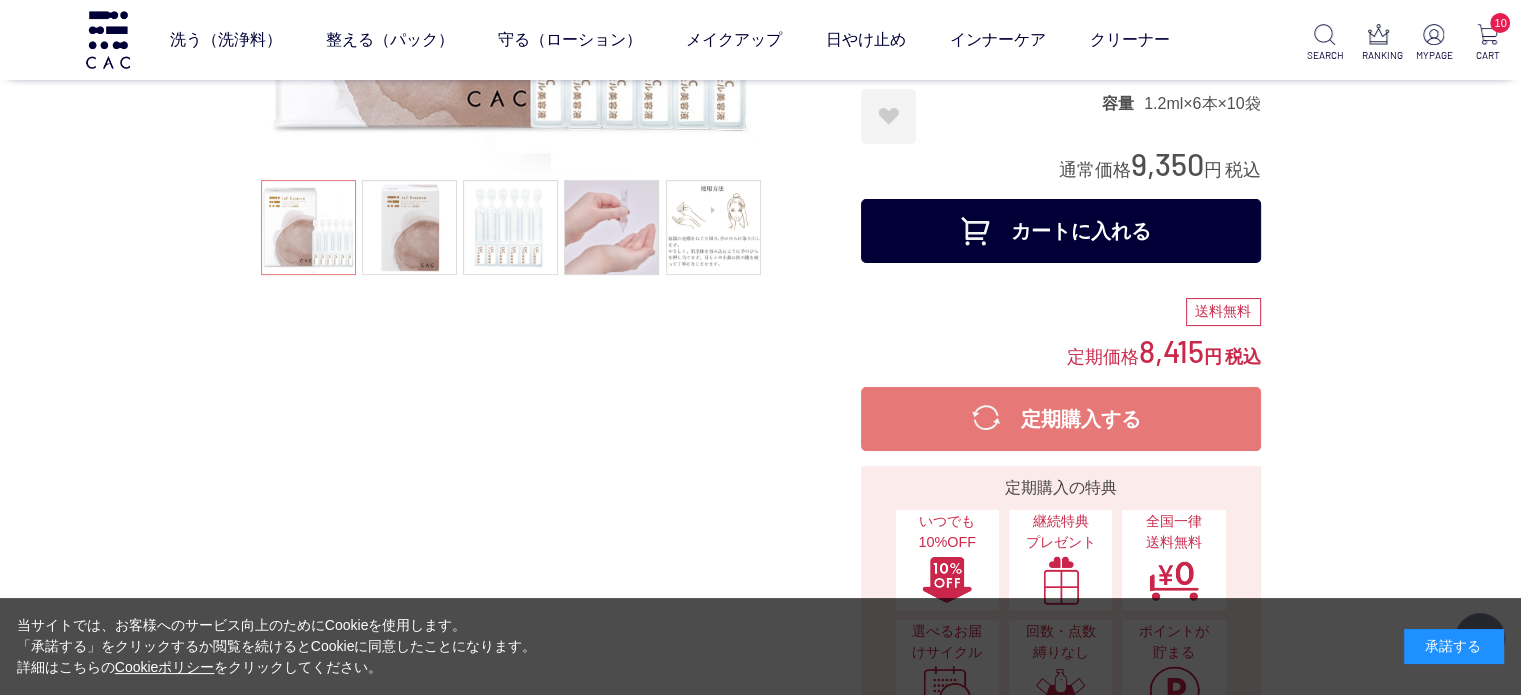 click on "定期購入する" at bounding box center [1061, 419] 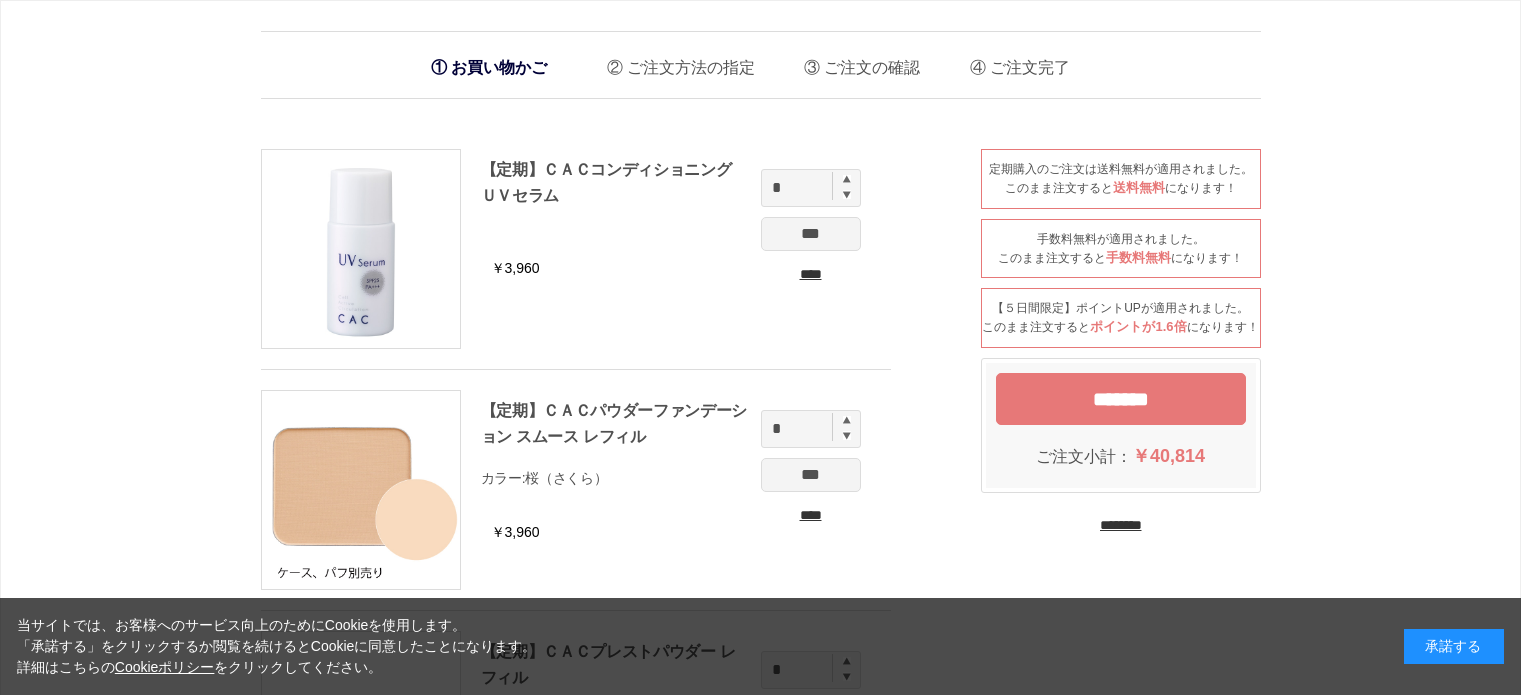 scroll, scrollTop: 0, scrollLeft: 0, axis: both 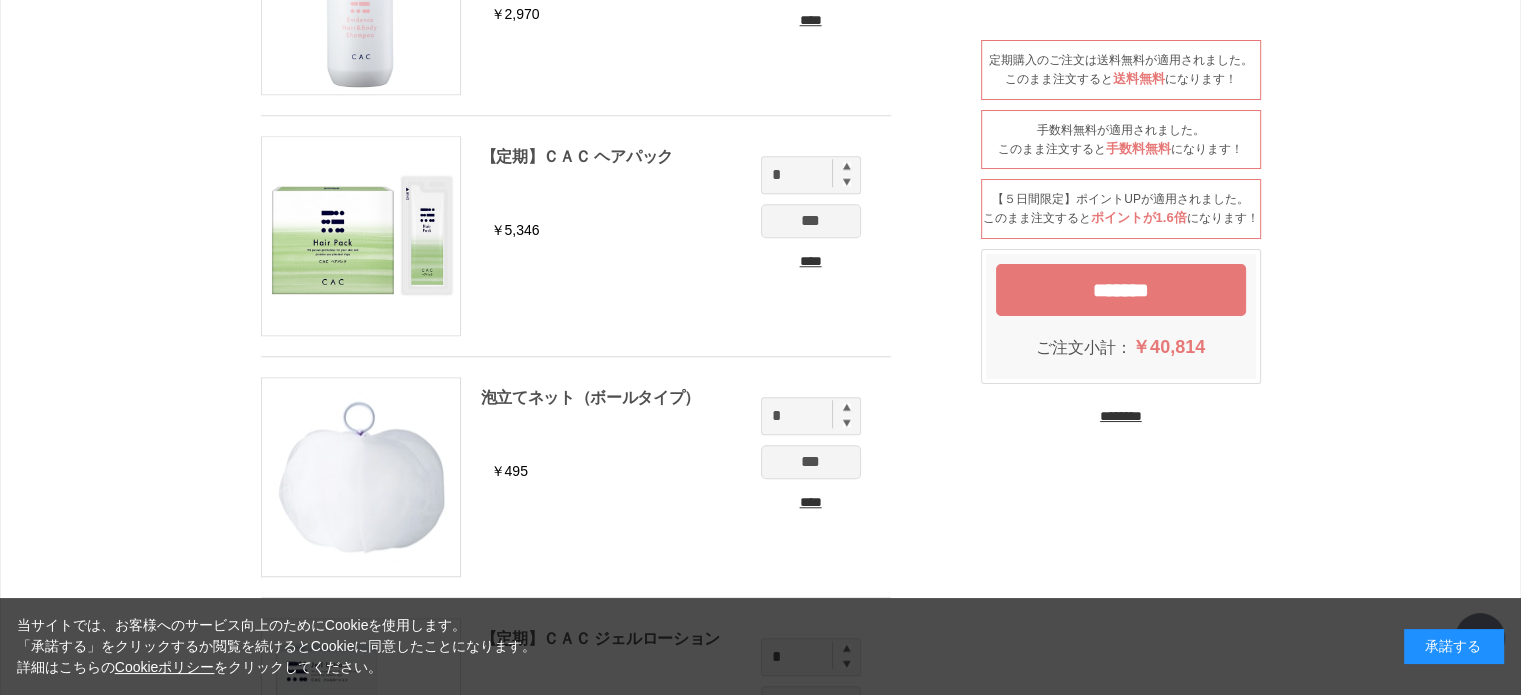 click on "********" at bounding box center [1121, 416] 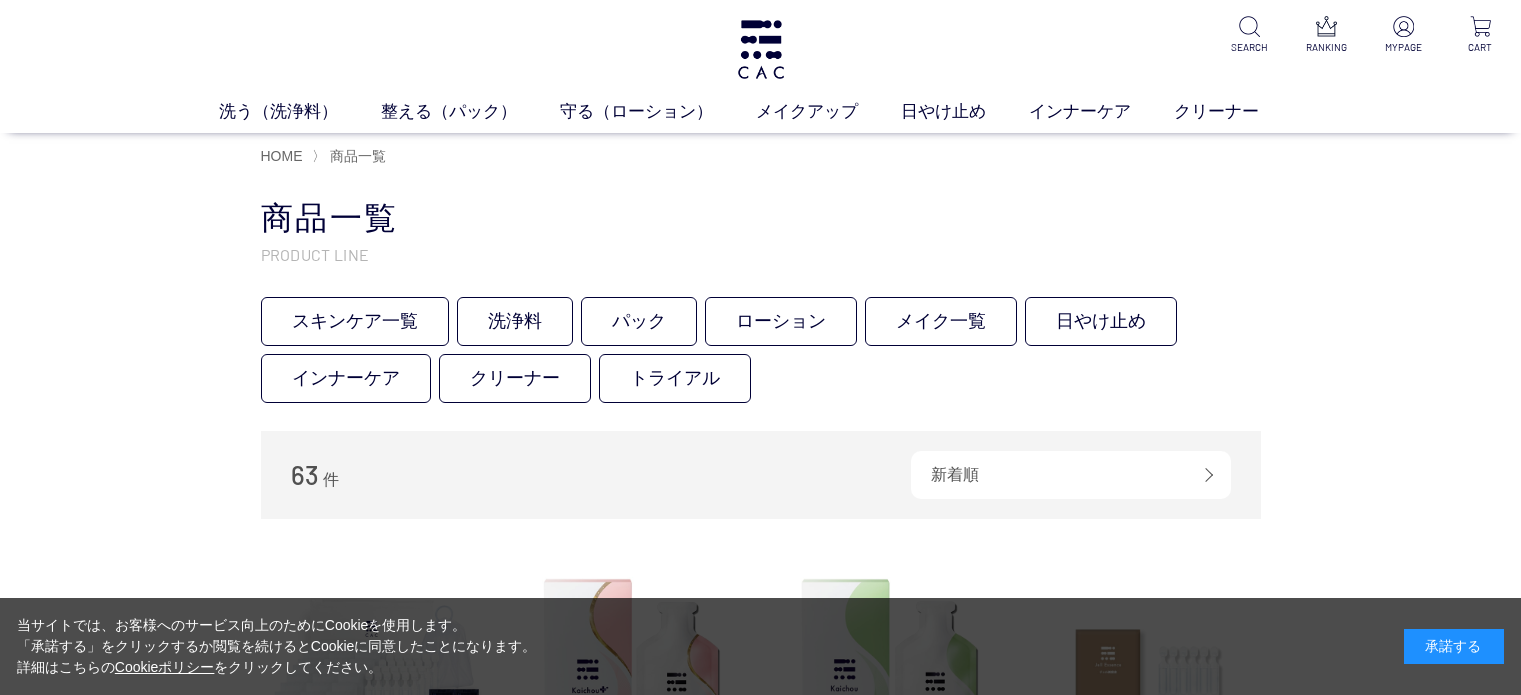 scroll, scrollTop: 0, scrollLeft: 0, axis: both 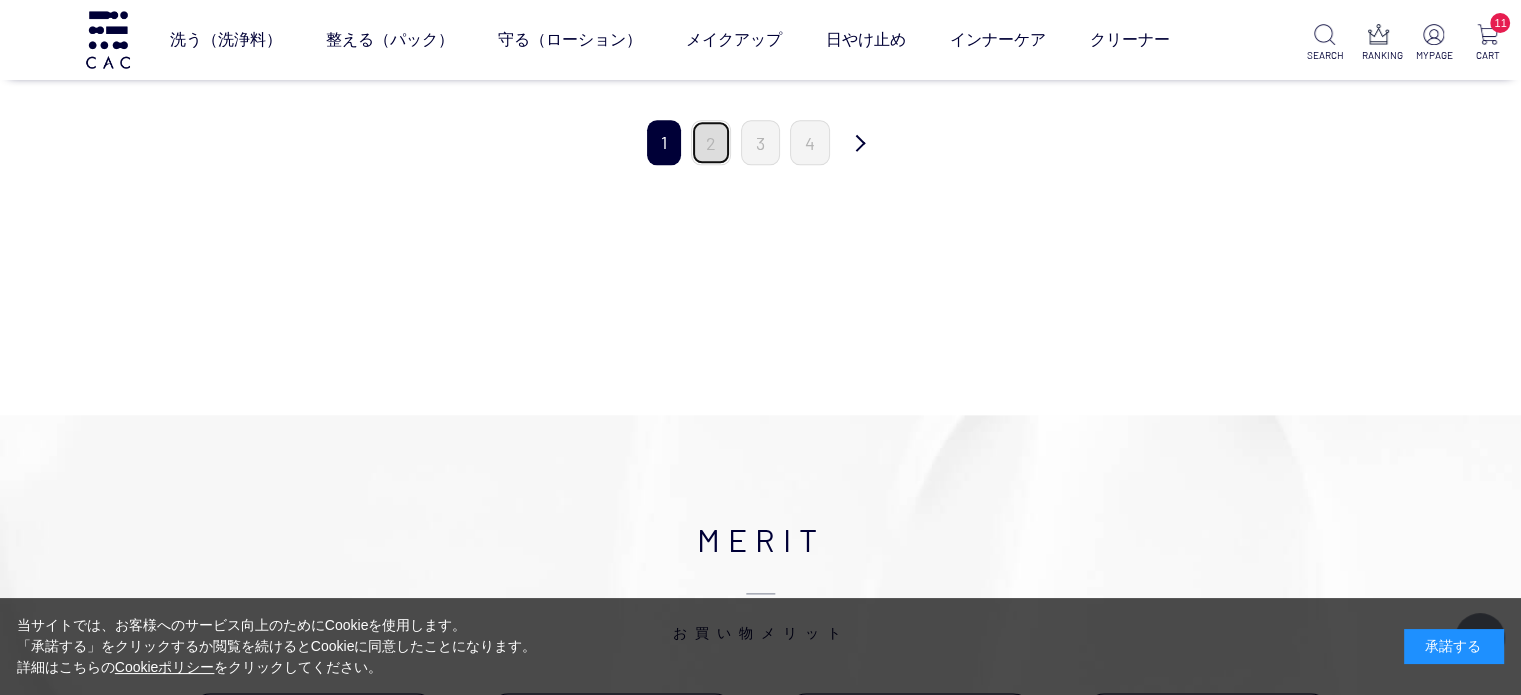 click on "2" at bounding box center [711, 142] 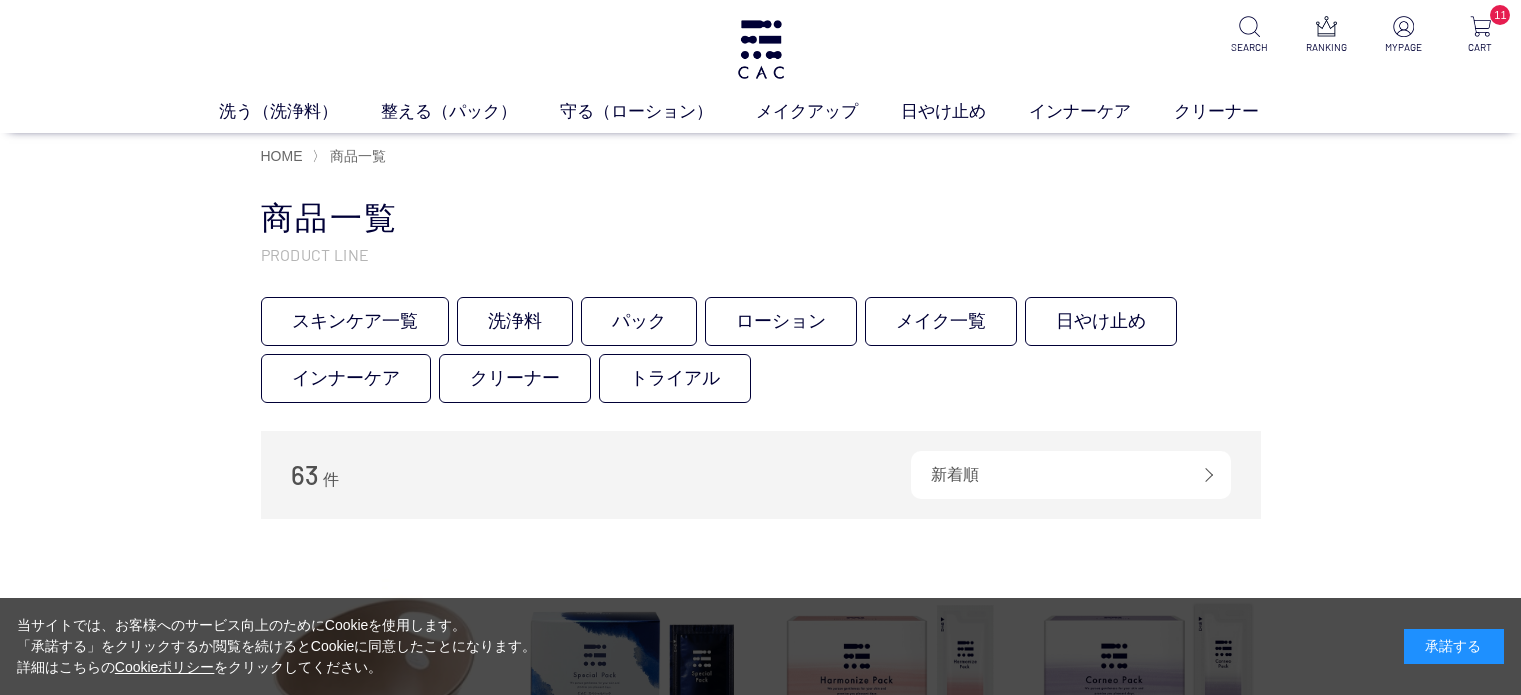 scroll, scrollTop: 0, scrollLeft: 0, axis: both 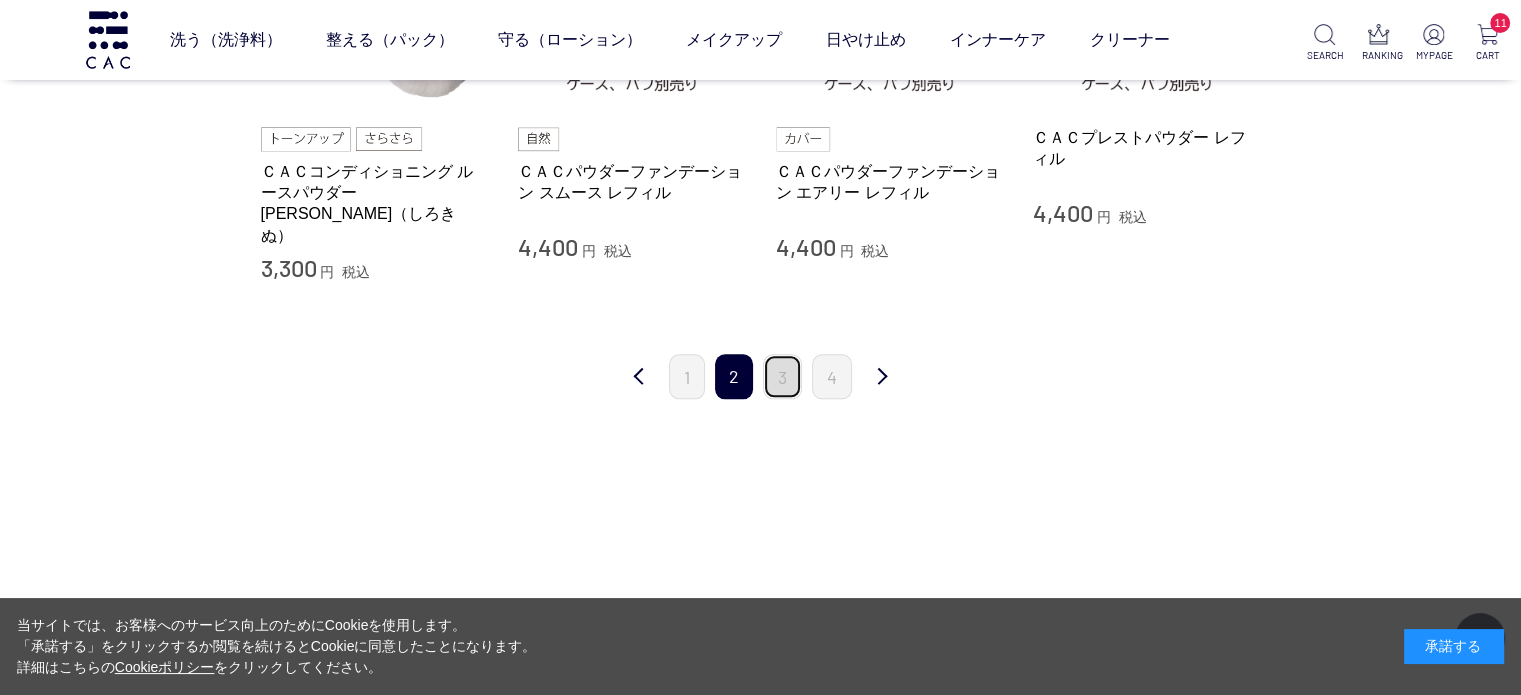 click on "3" at bounding box center (782, 376) 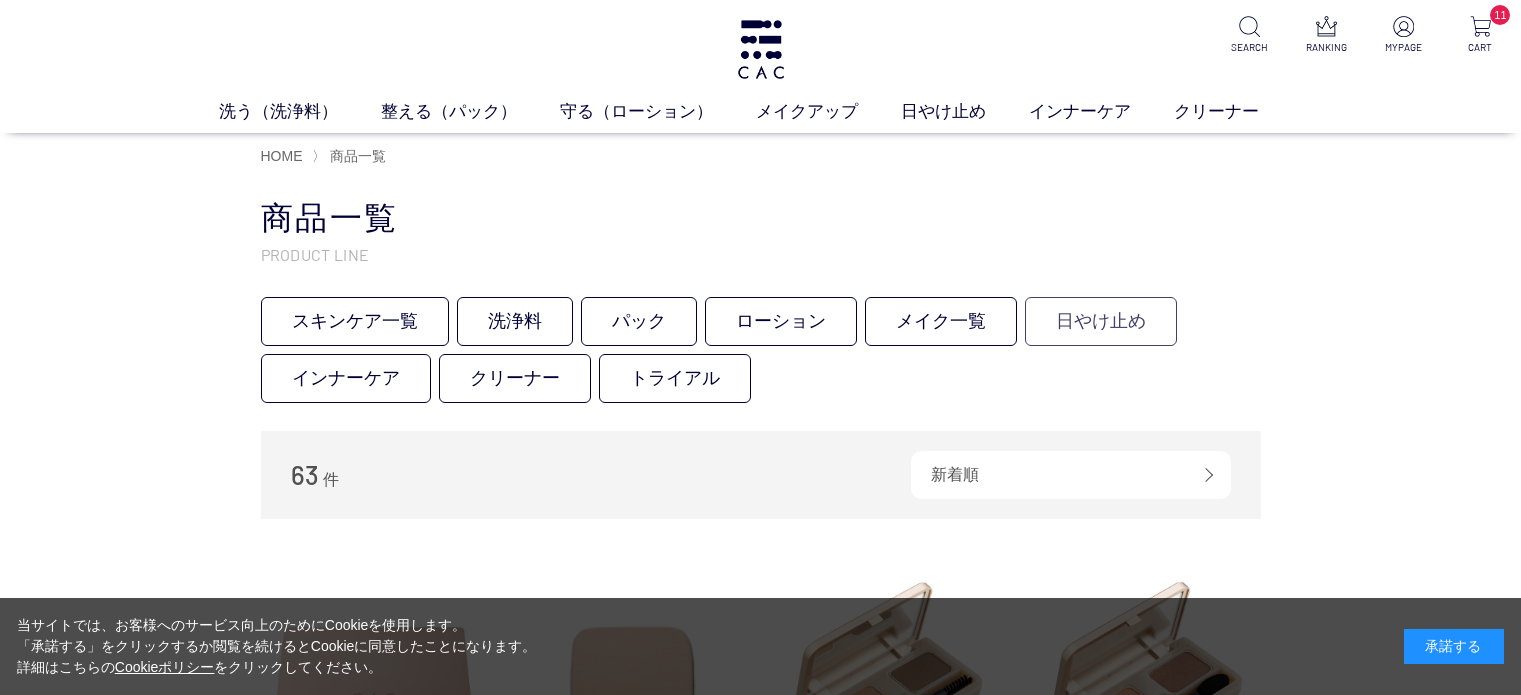 scroll, scrollTop: 0, scrollLeft: 0, axis: both 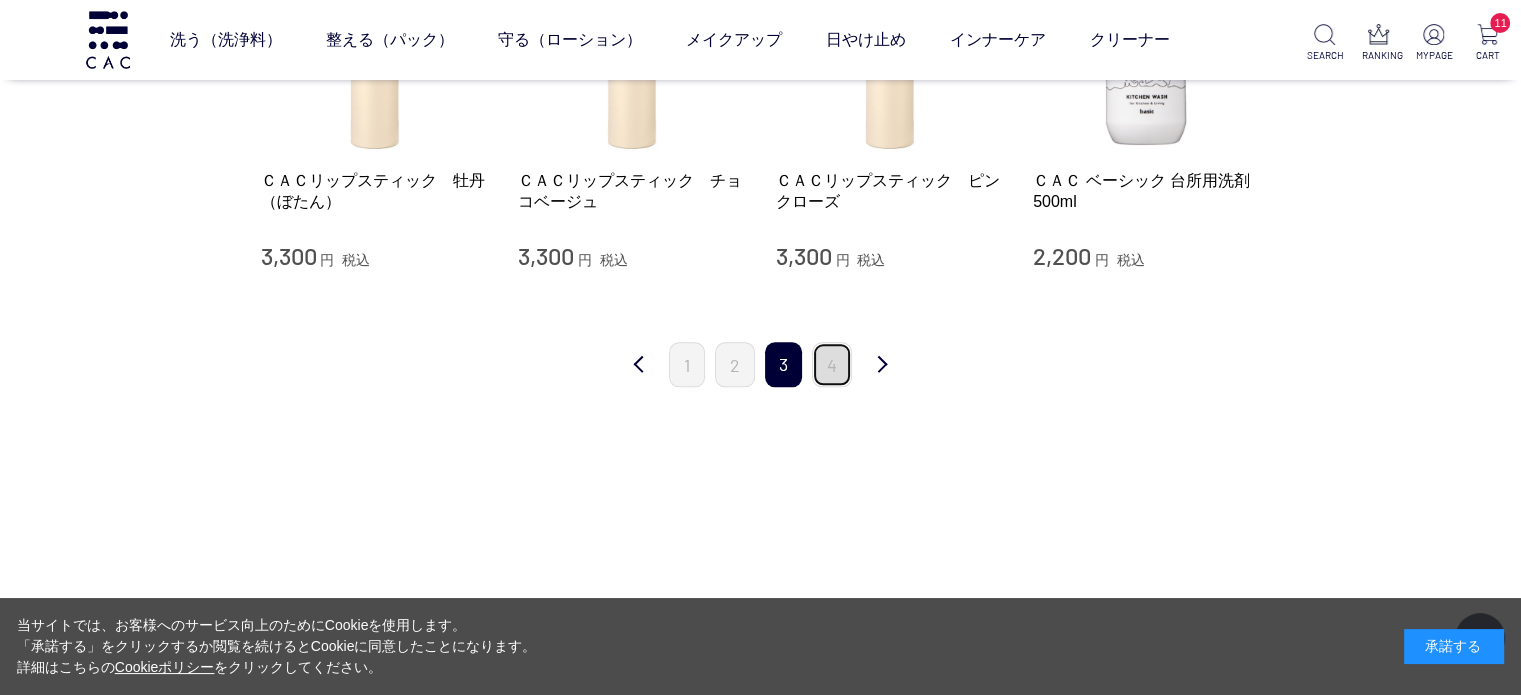 click on "4" at bounding box center [832, 364] 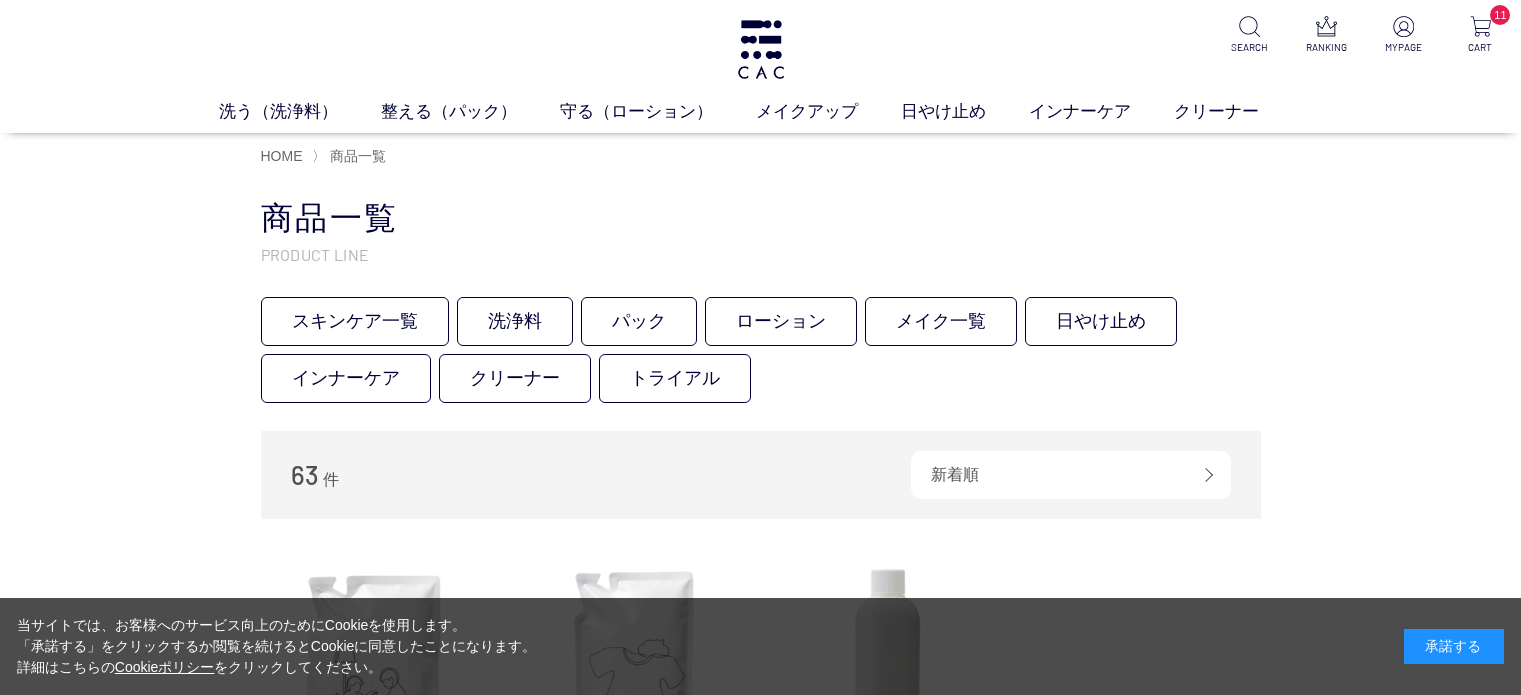 scroll, scrollTop: 0, scrollLeft: 0, axis: both 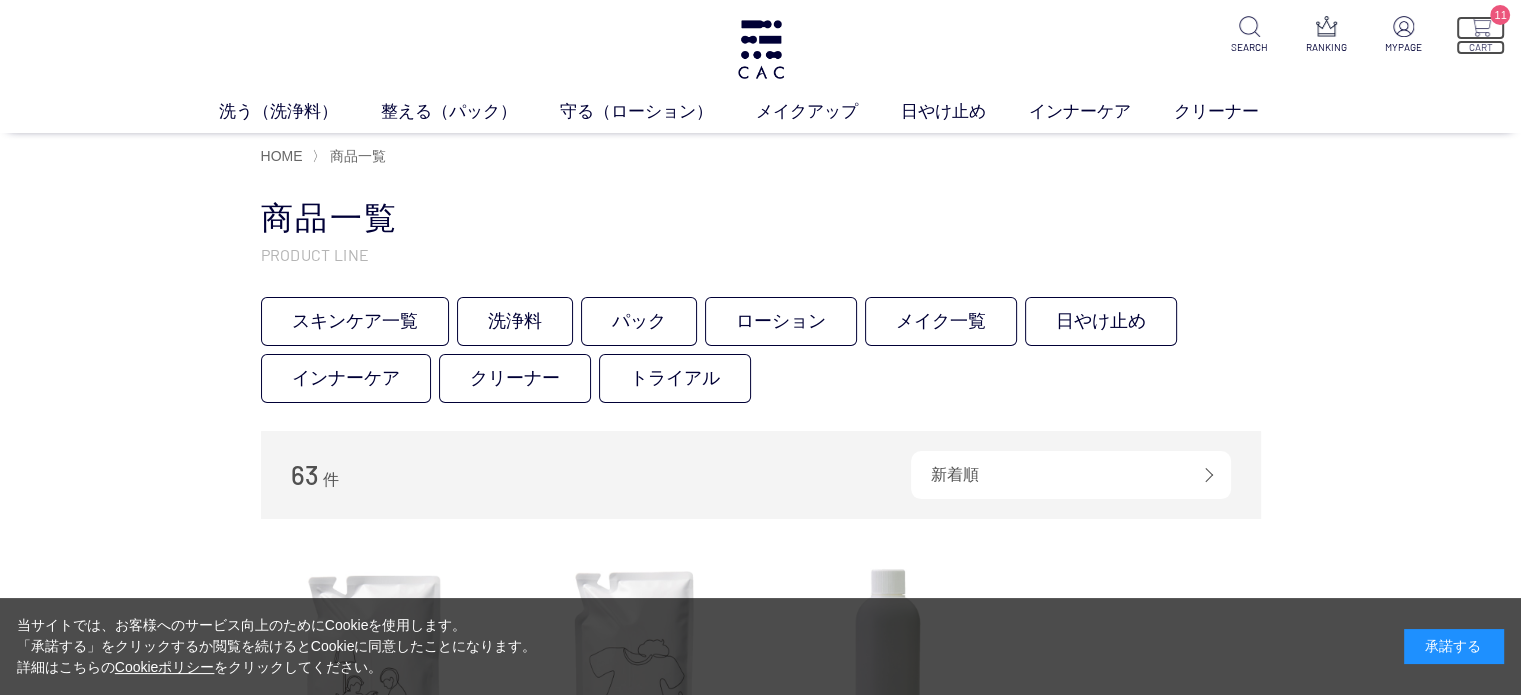 click at bounding box center [1480, 26] 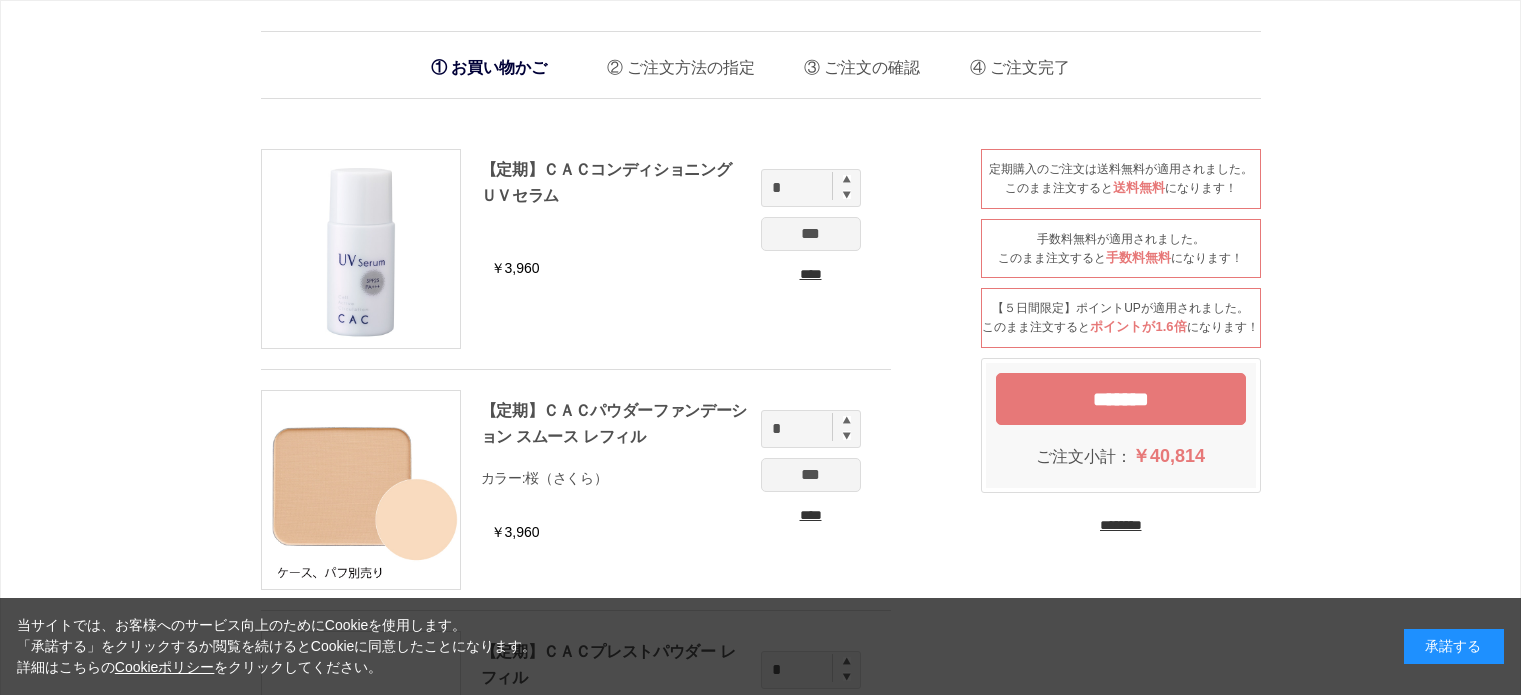 scroll, scrollTop: 0, scrollLeft: 0, axis: both 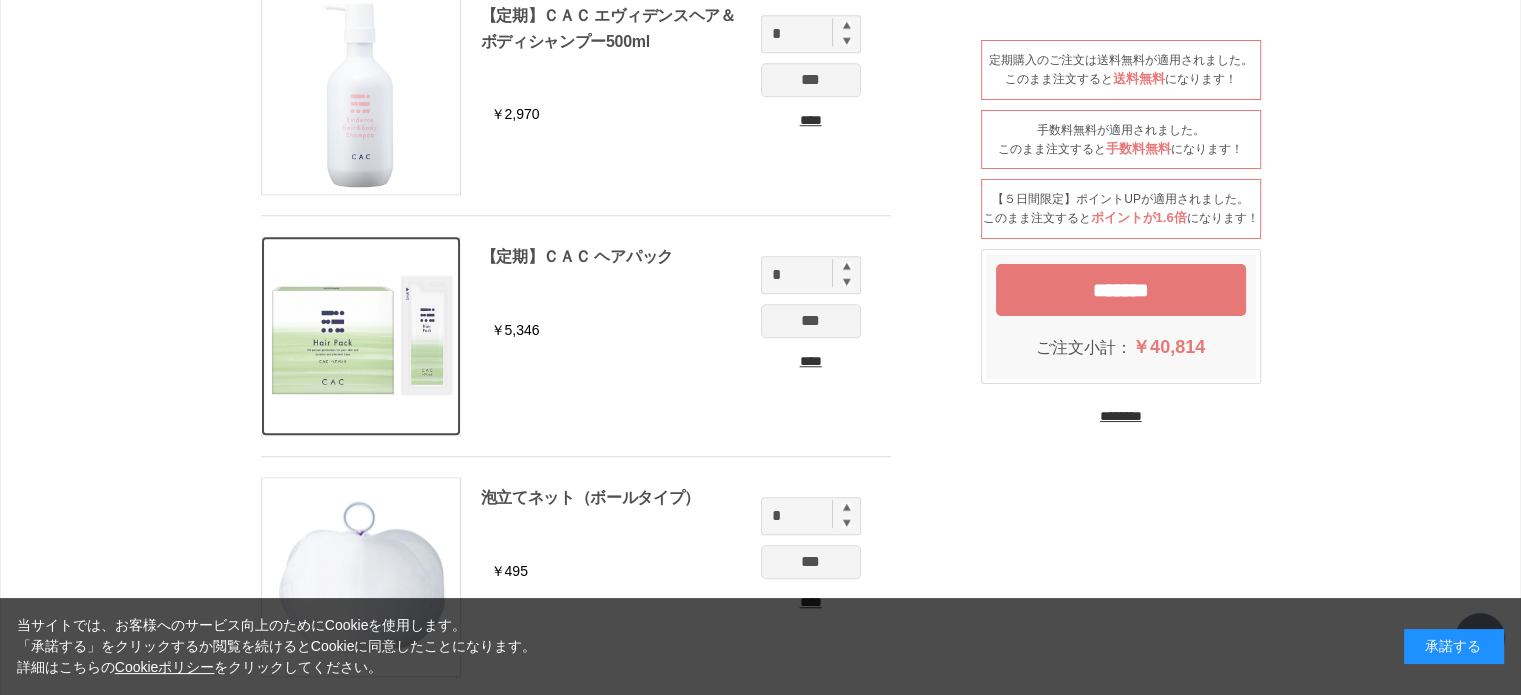 click at bounding box center [361, 336] 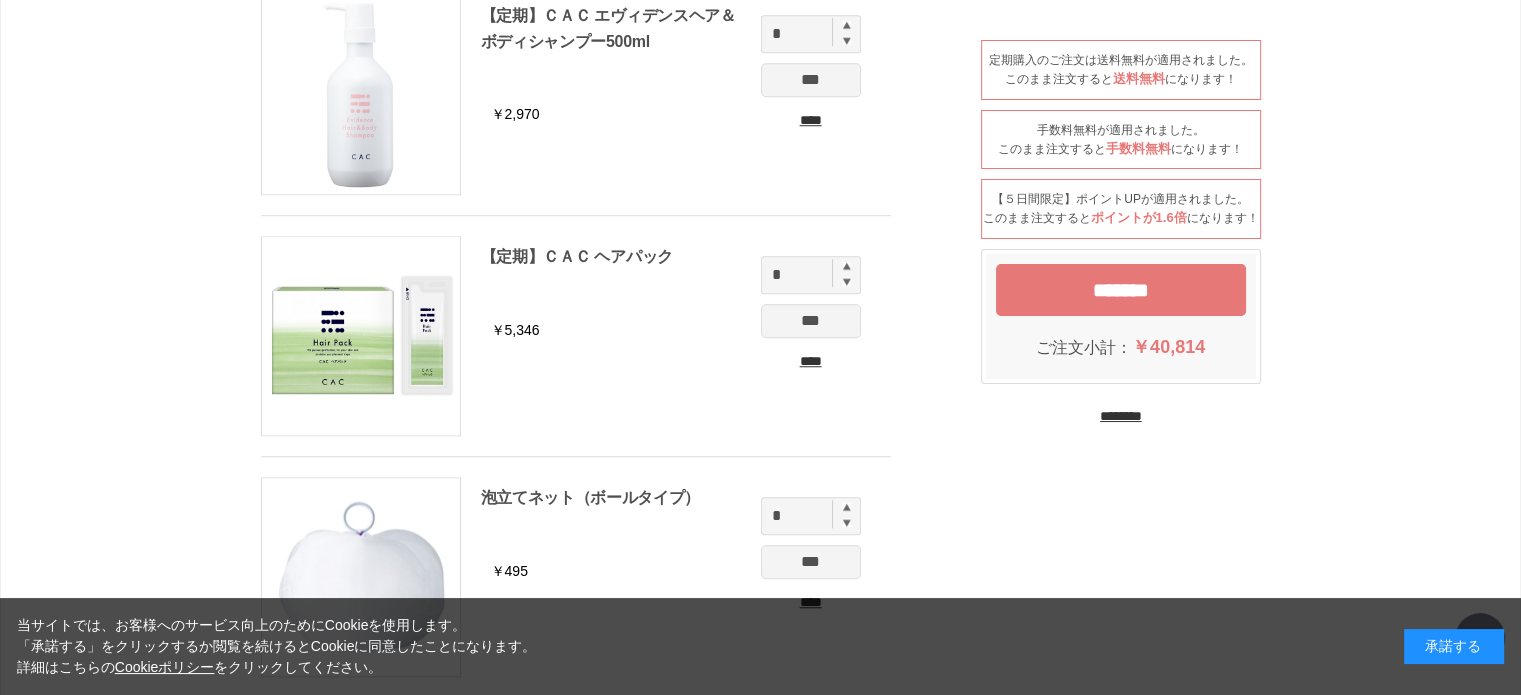 click on "********" at bounding box center [1121, 416] 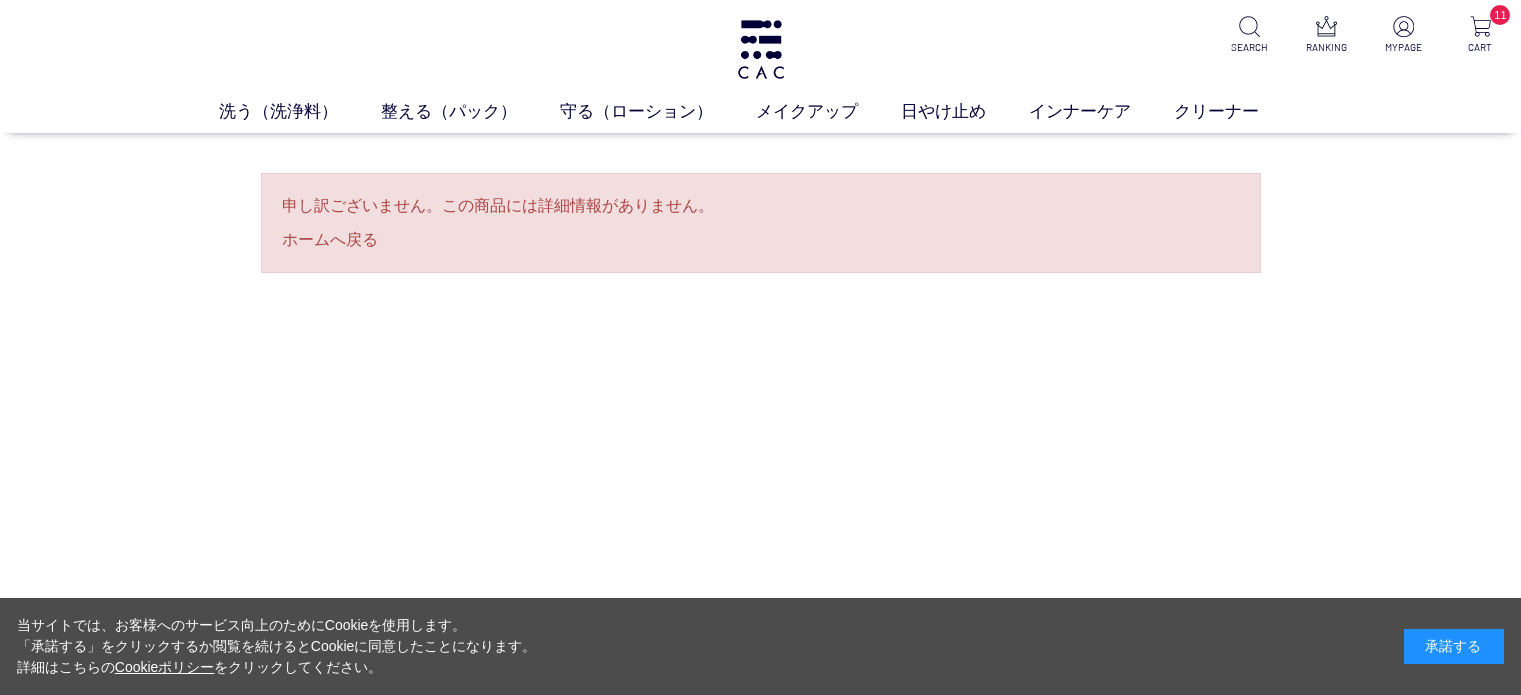 scroll, scrollTop: 0, scrollLeft: 0, axis: both 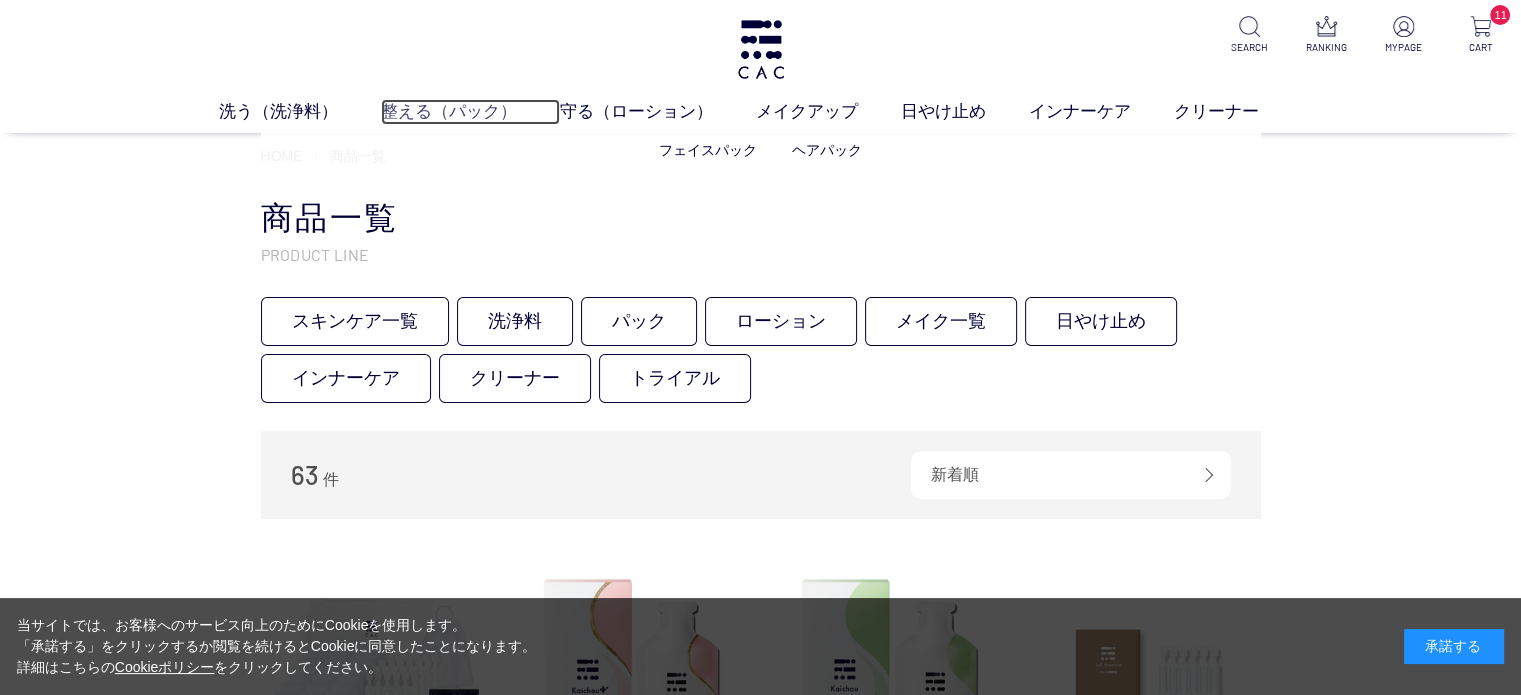 click on "整える（パック）" at bounding box center [470, 112] 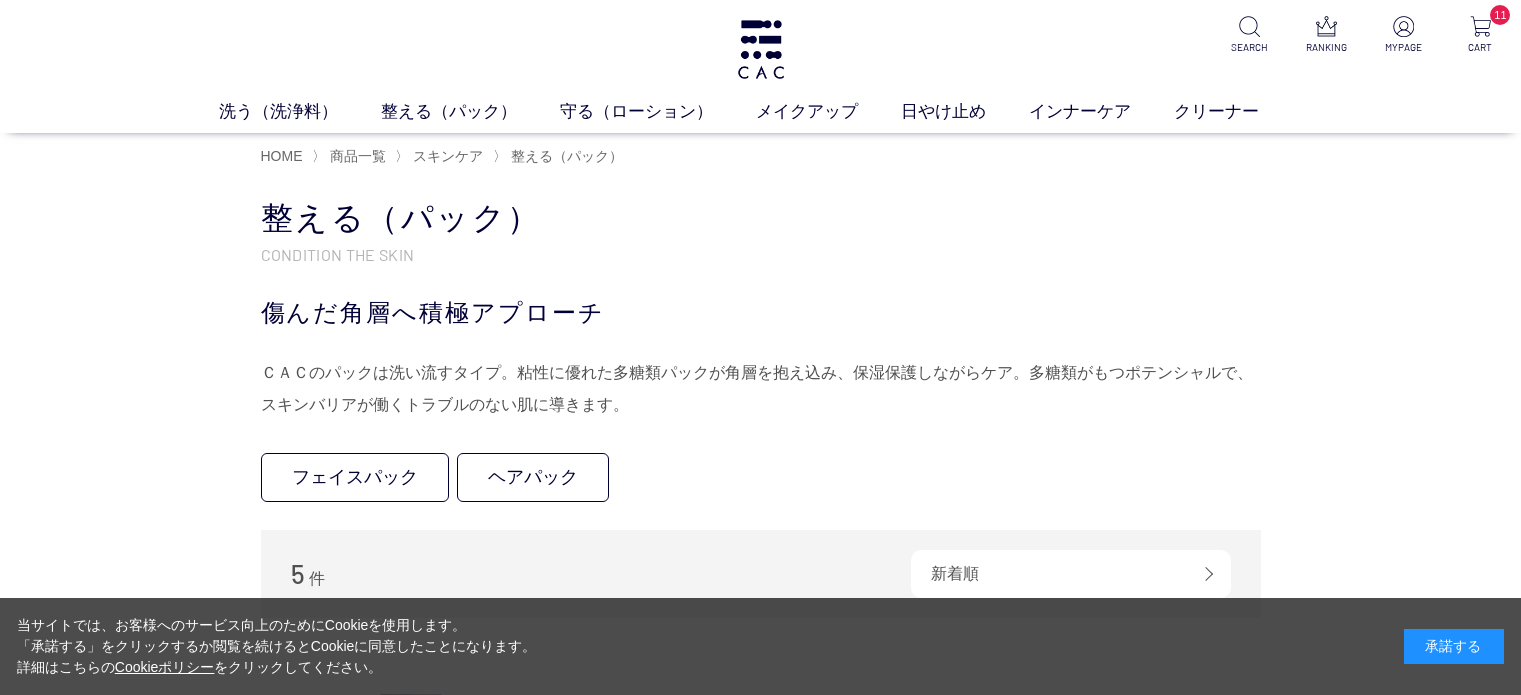scroll, scrollTop: 0, scrollLeft: 0, axis: both 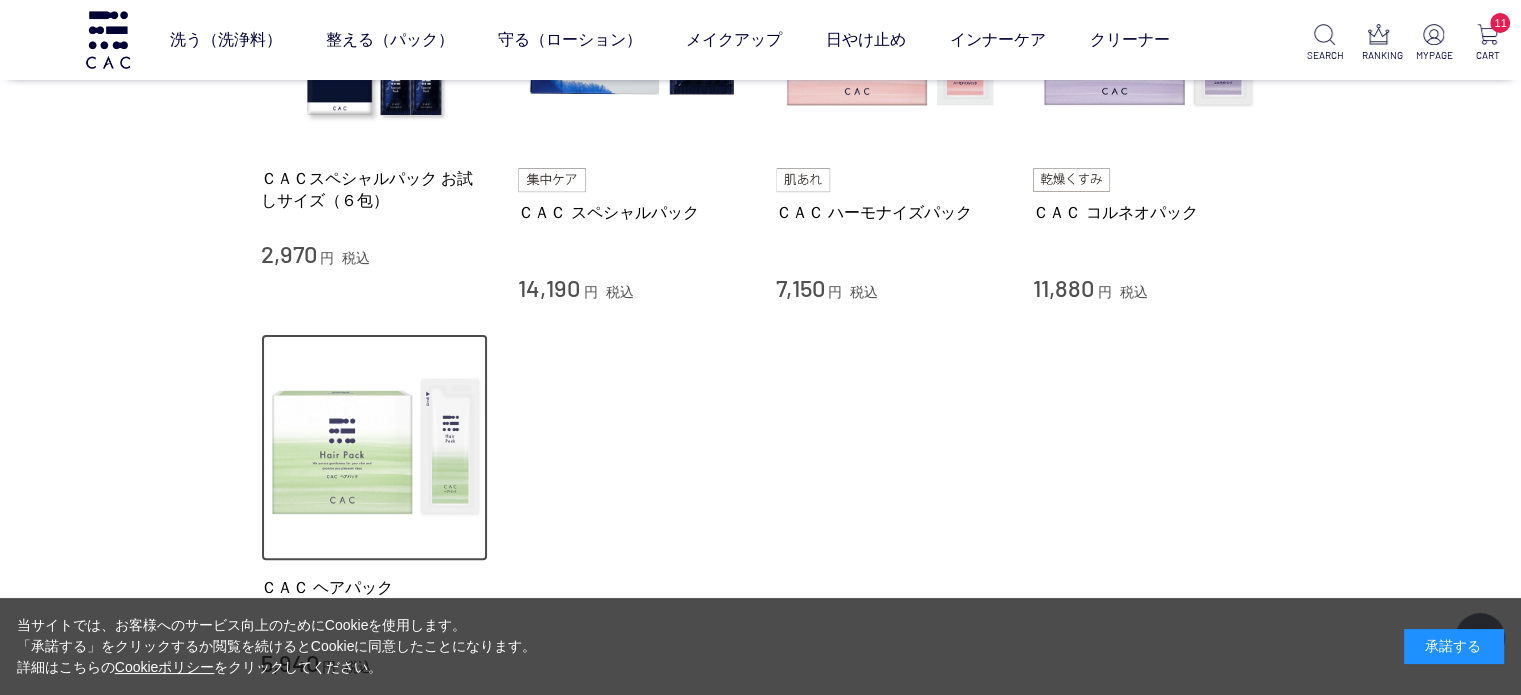 click at bounding box center (375, 448) 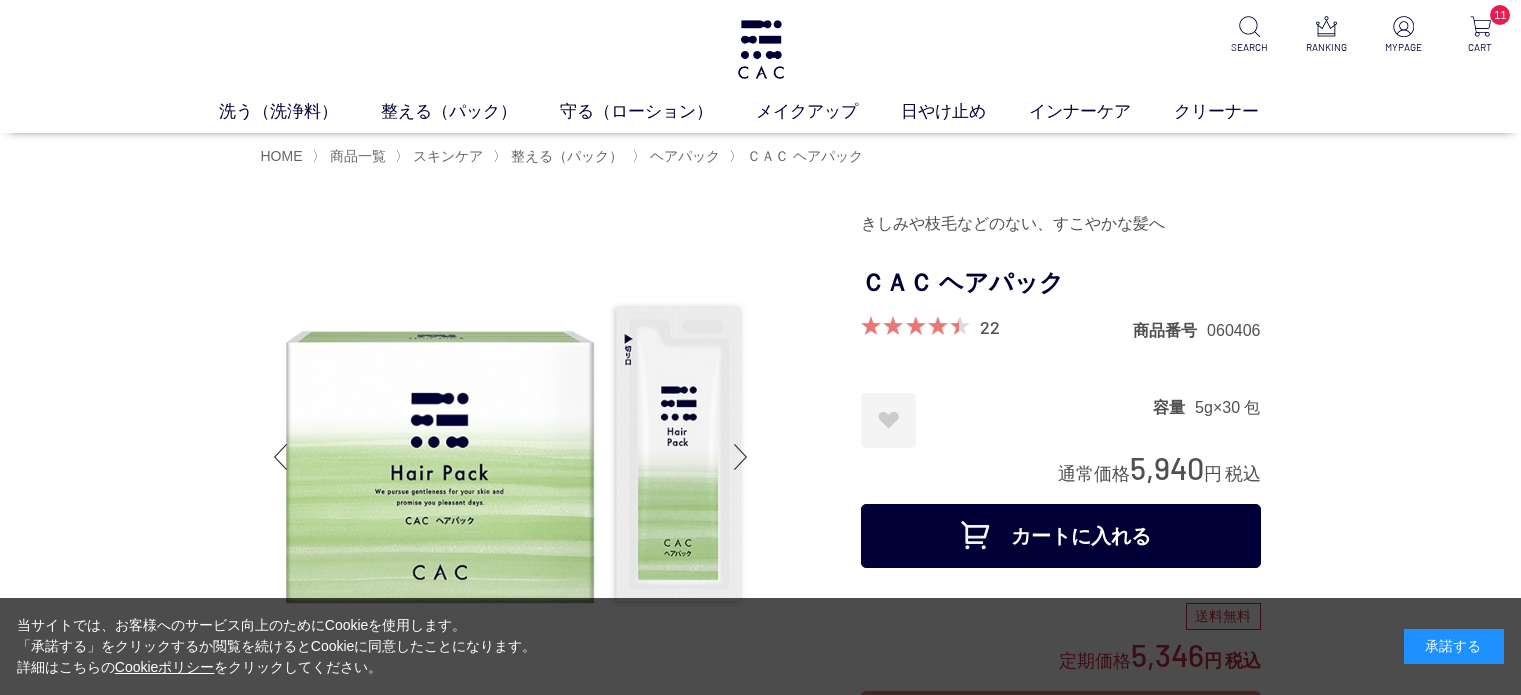 scroll, scrollTop: 0, scrollLeft: 0, axis: both 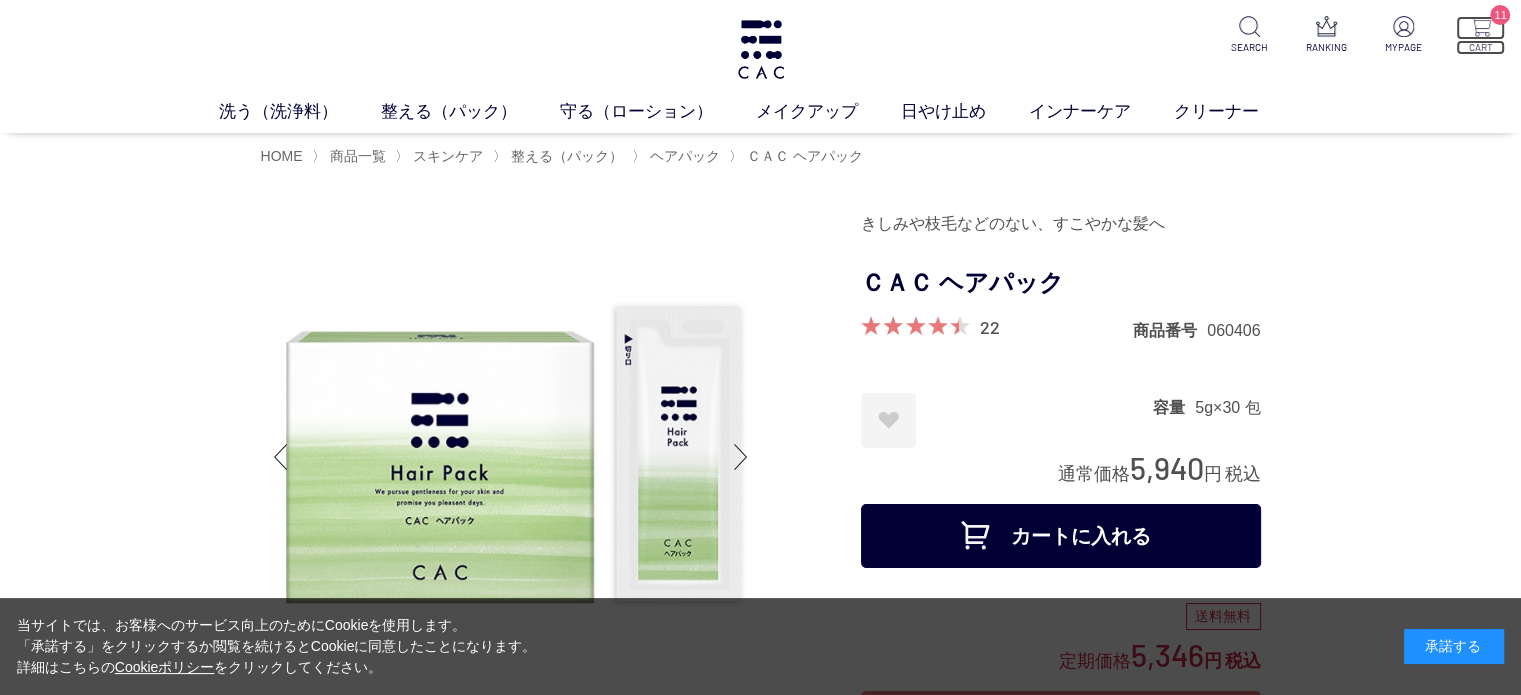 click at bounding box center (1480, 26) 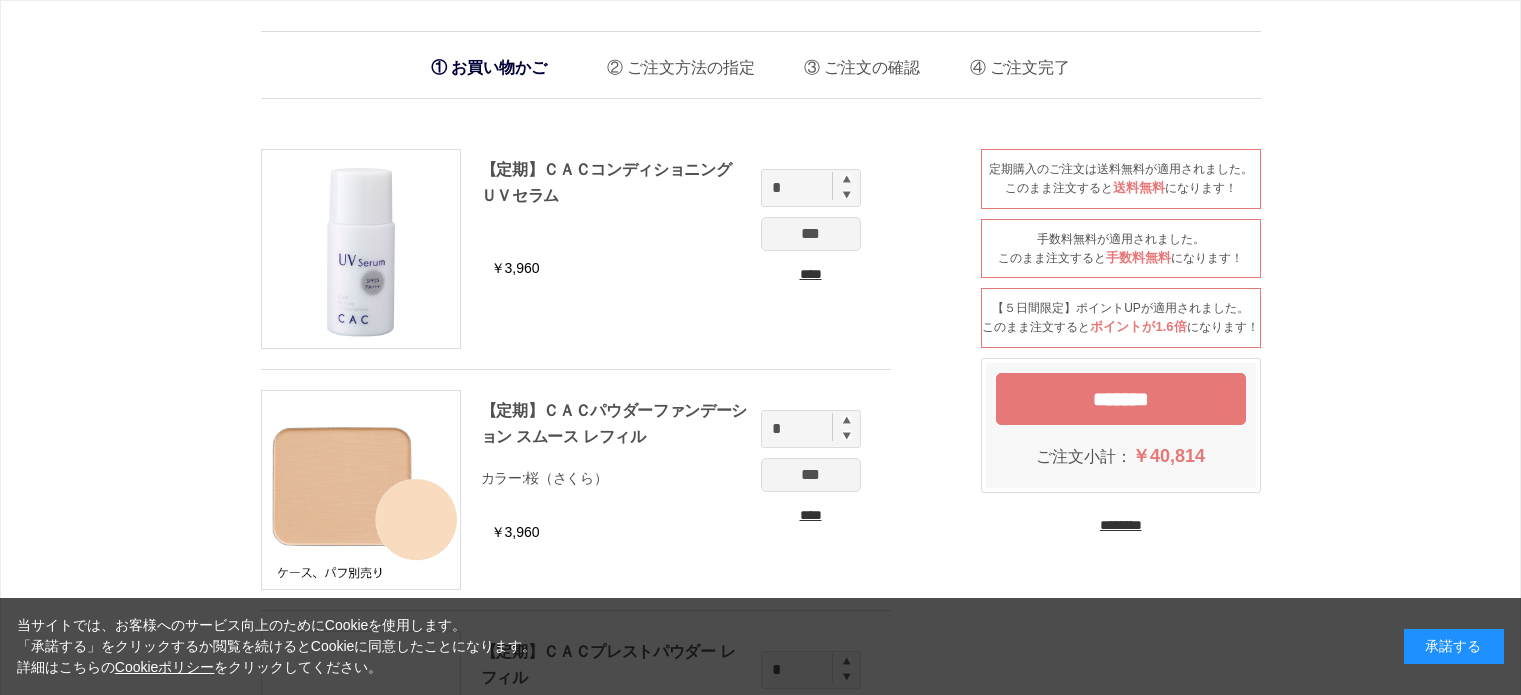 scroll, scrollTop: 0, scrollLeft: 0, axis: both 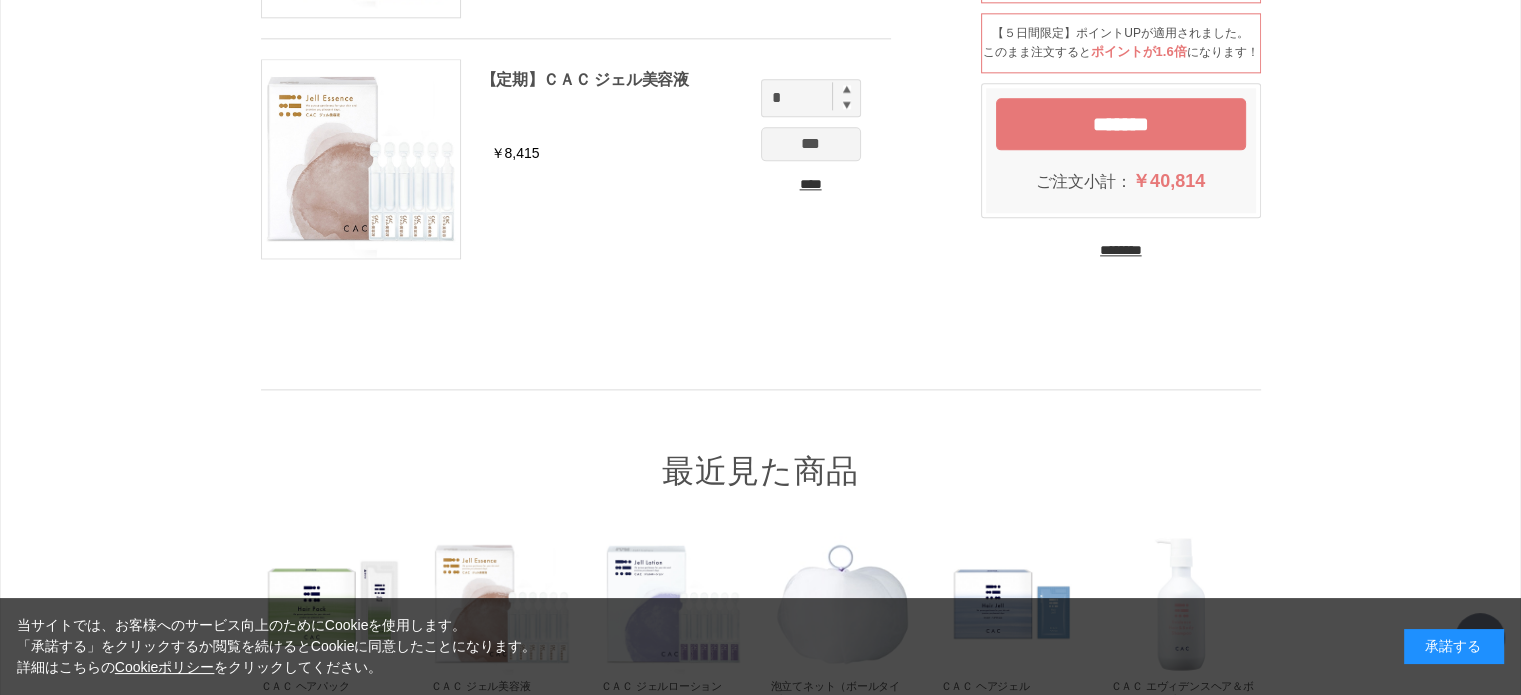 click on "*******" at bounding box center (1121, 124) 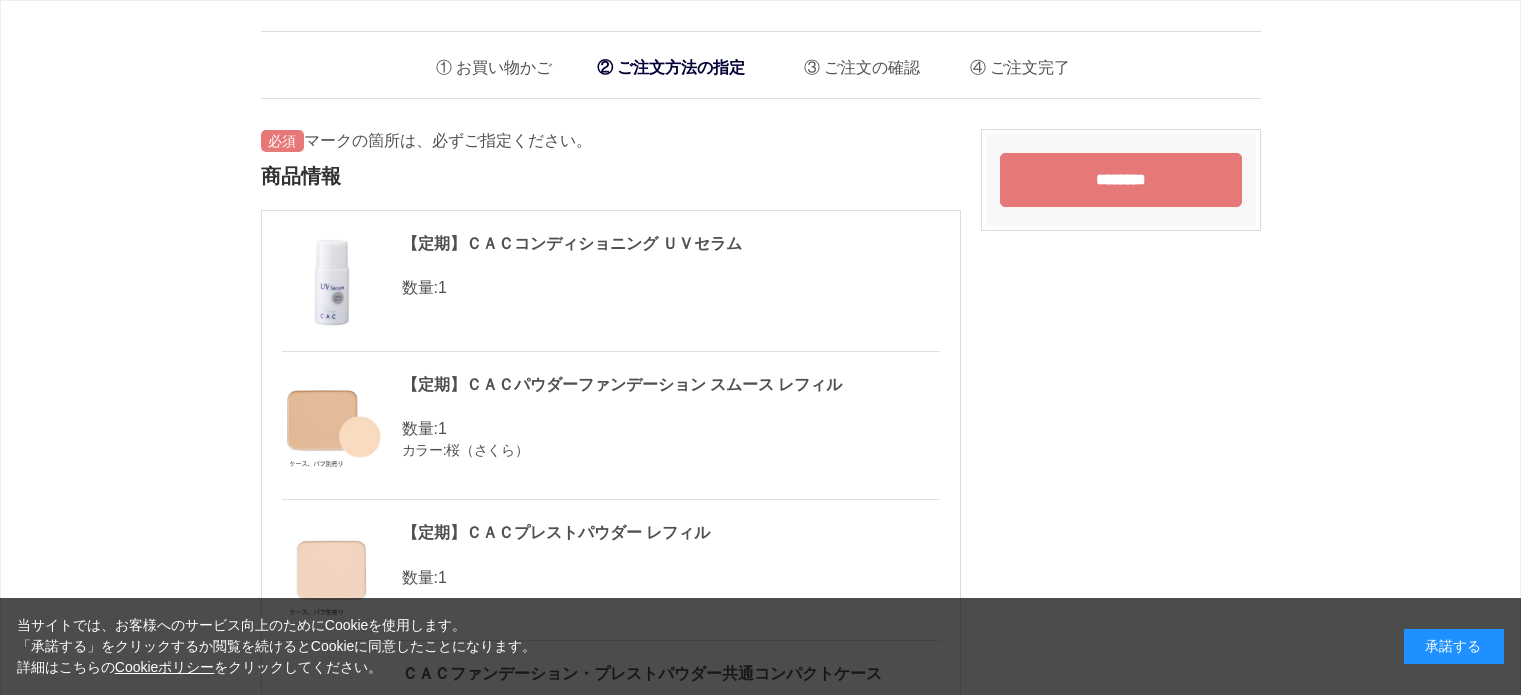 scroll, scrollTop: 0, scrollLeft: 0, axis: both 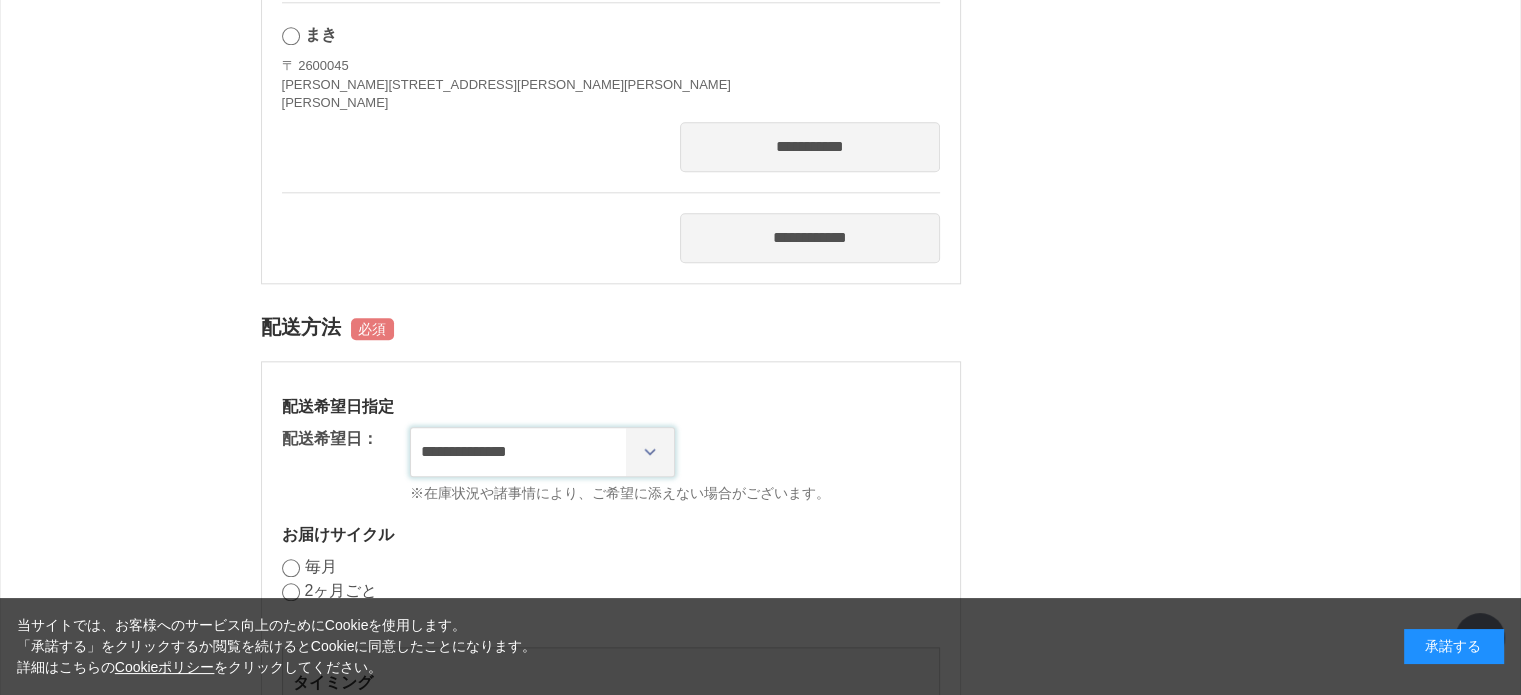 click on "**********" at bounding box center (542, 452) 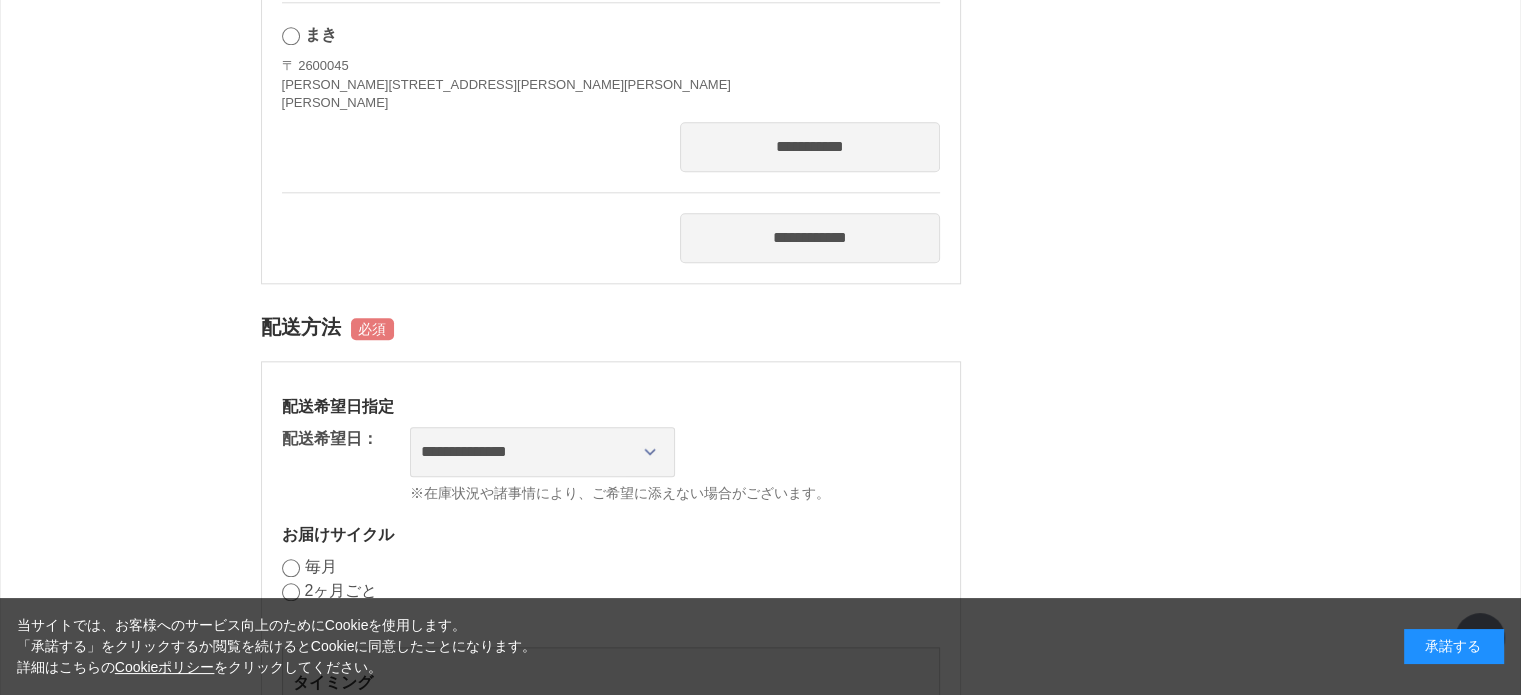 click on "**********" at bounding box center [611, 711] 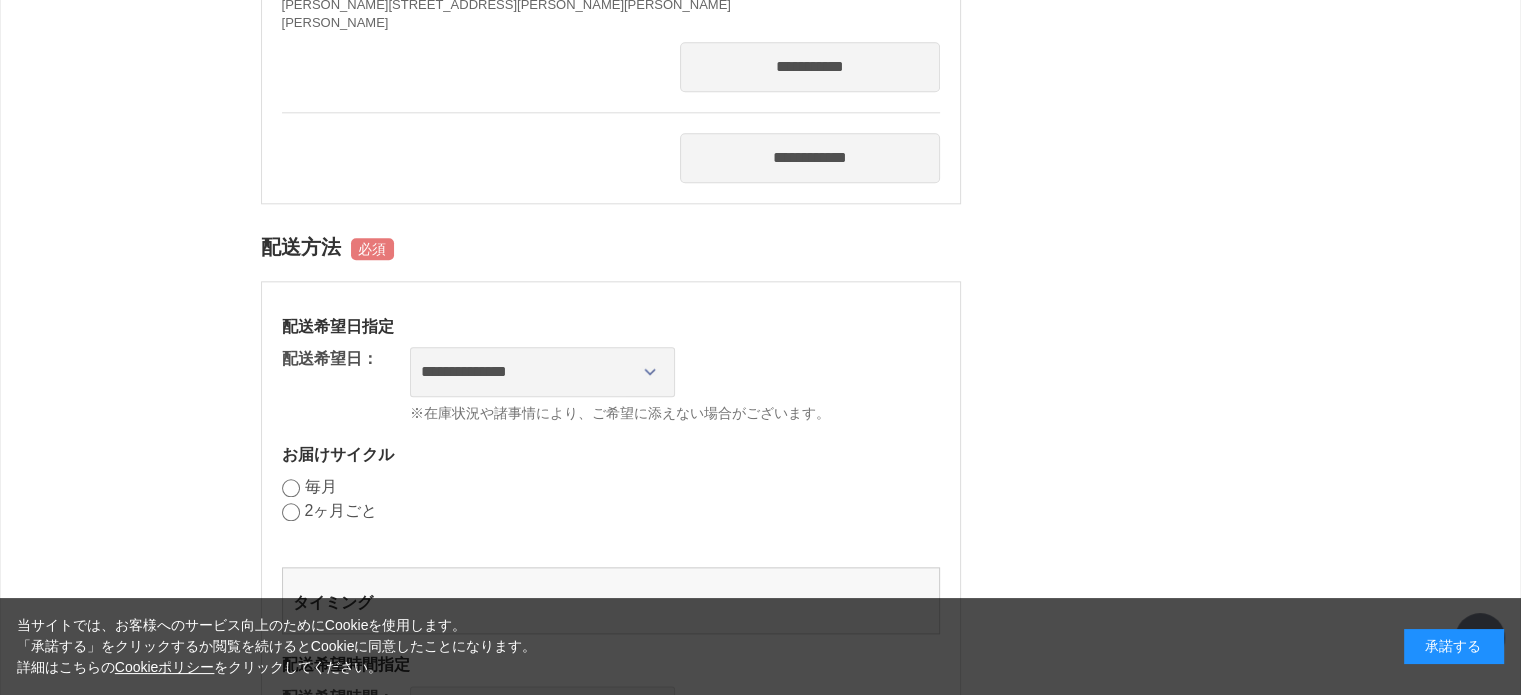 scroll, scrollTop: 2400, scrollLeft: 0, axis: vertical 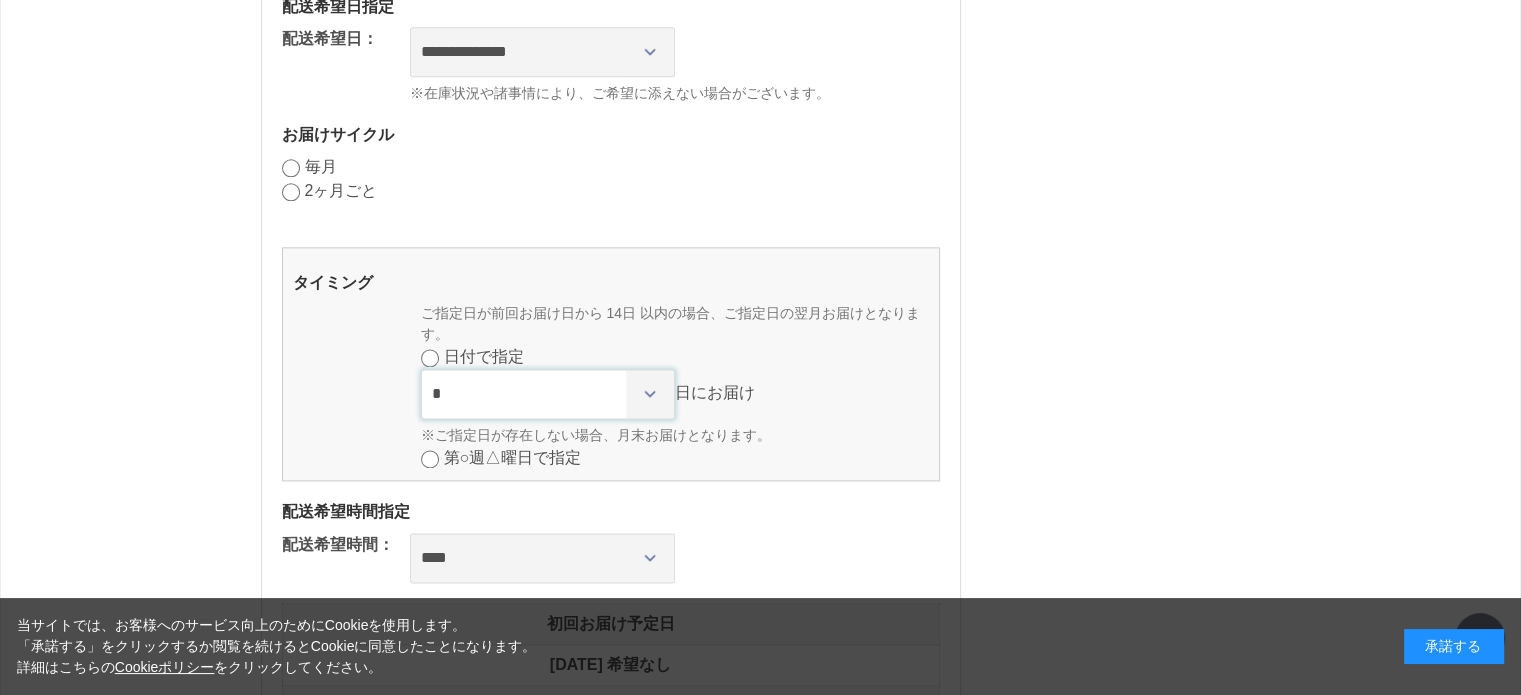 click on "* * * * * * * * * ** ** ** ** ** ** ** ** ** ** ** ** ** ** ** ** ** ** ** ** ** **" at bounding box center (548, 394) 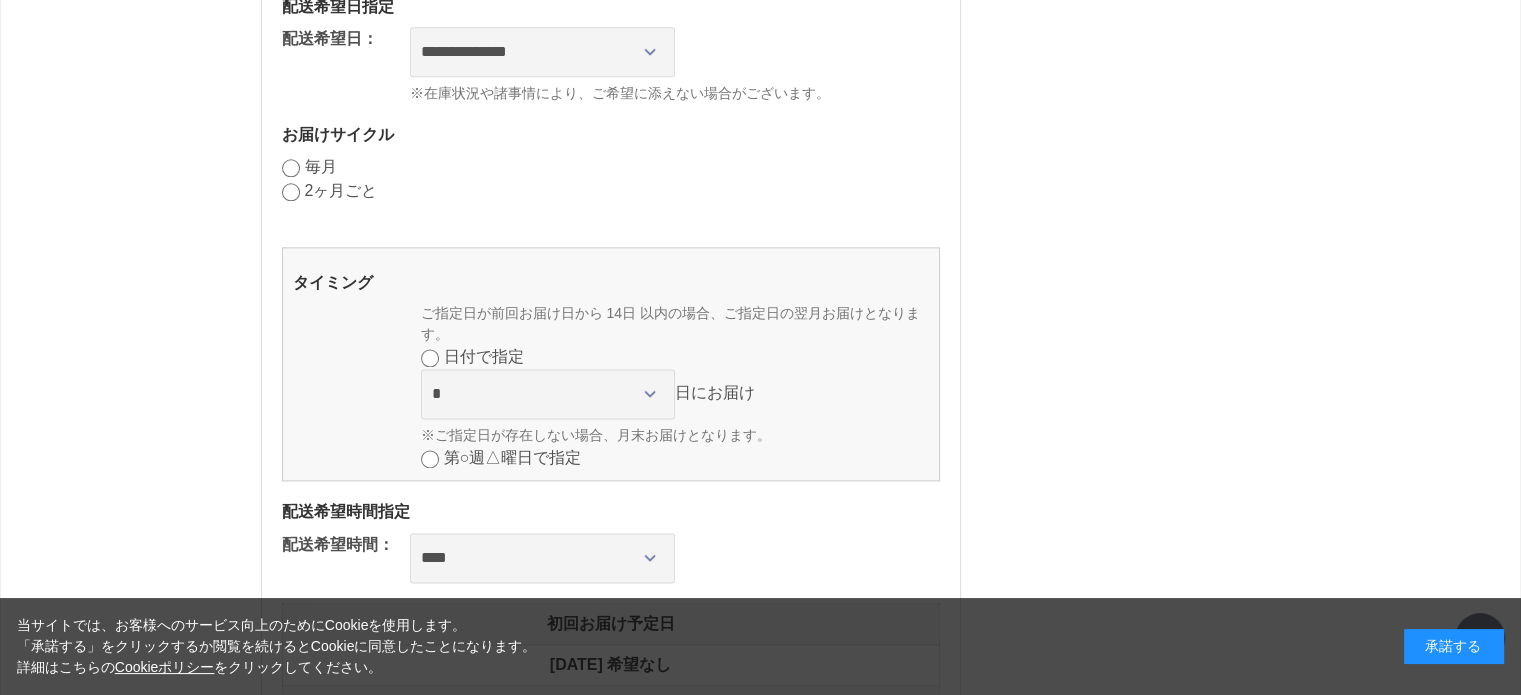 click on "タイミング
曜日にお届け
ご指定日が前回お届け日から 14日 以内の場合、ご指定日の翌月お届けとなります。
日付で指定
* * * * * * * * * ** ** ** ** ** ** ** ** ** ** ** ** ** ** ** ** ** ** ** ** ** **
日にお届け
※ご指定日が存在しない場合、月末お届けとなります。
第○週△曜日で指定
第
* * * * *
週の
* * * * * * *
曜日にお届け
※ご指定日が存在しない場合、月末お届けとなります。
日ごとにお届け" at bounding box center (611, 364) 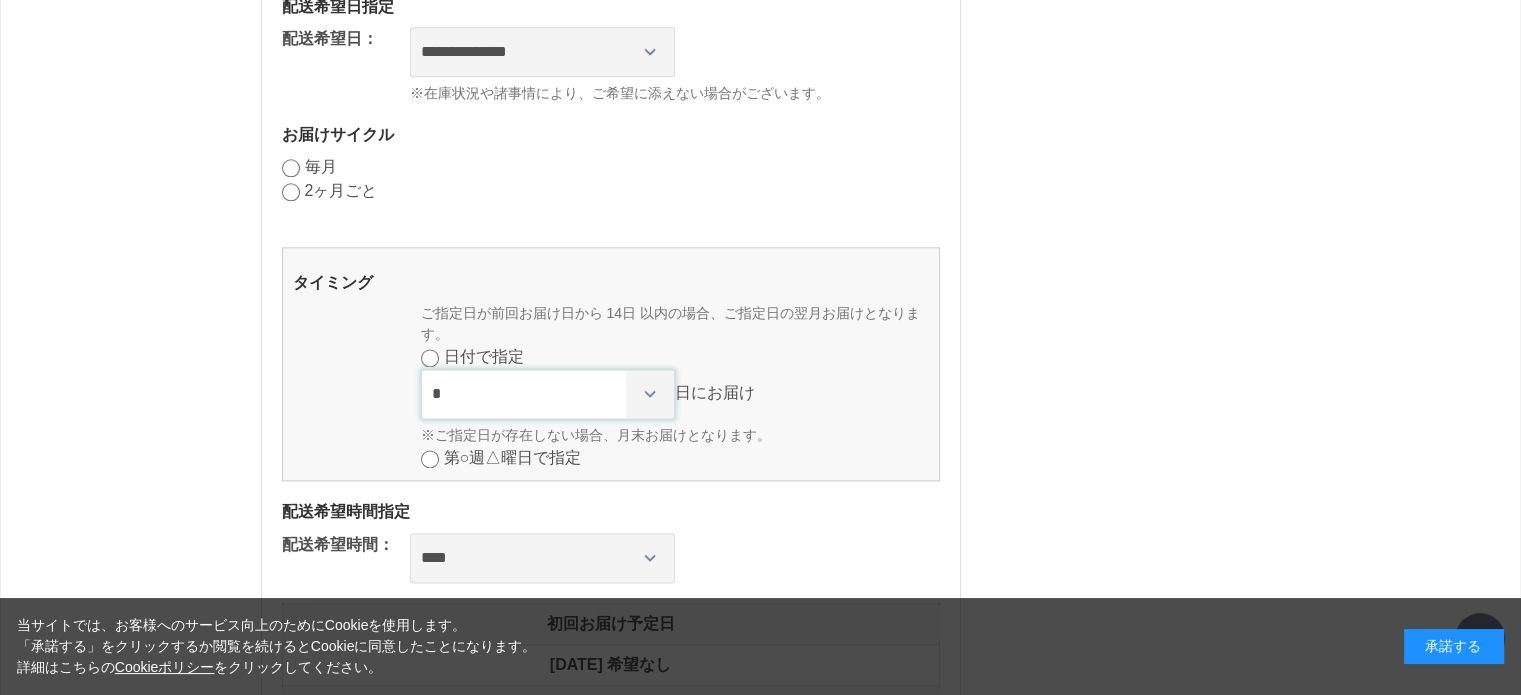 click on "* * * * * * * * * ** ** ** ** ** ** ** ** ** ** ** ** ** ** ** ** ** ** ** ** ** **" at bounding box center [548, 394] 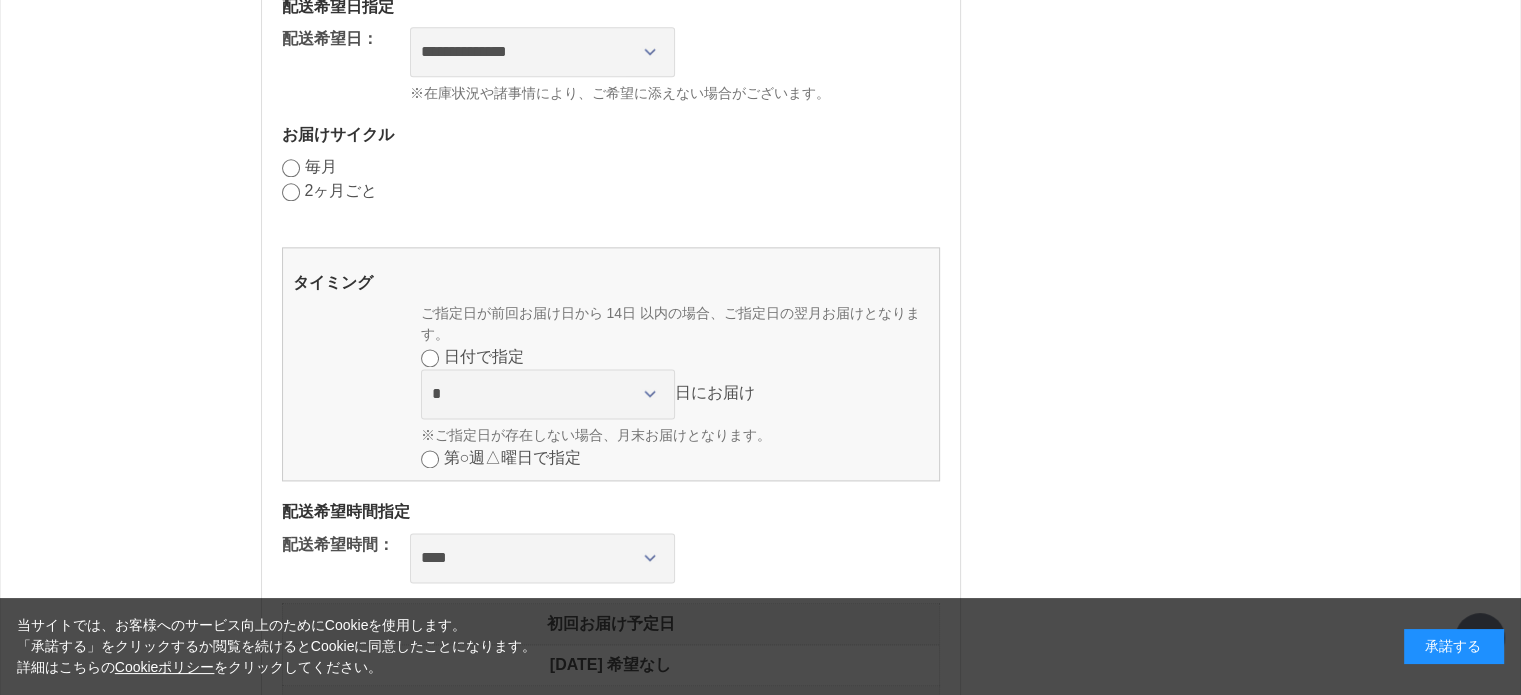 click on "日付で指定" at bounding box center [675, 357] 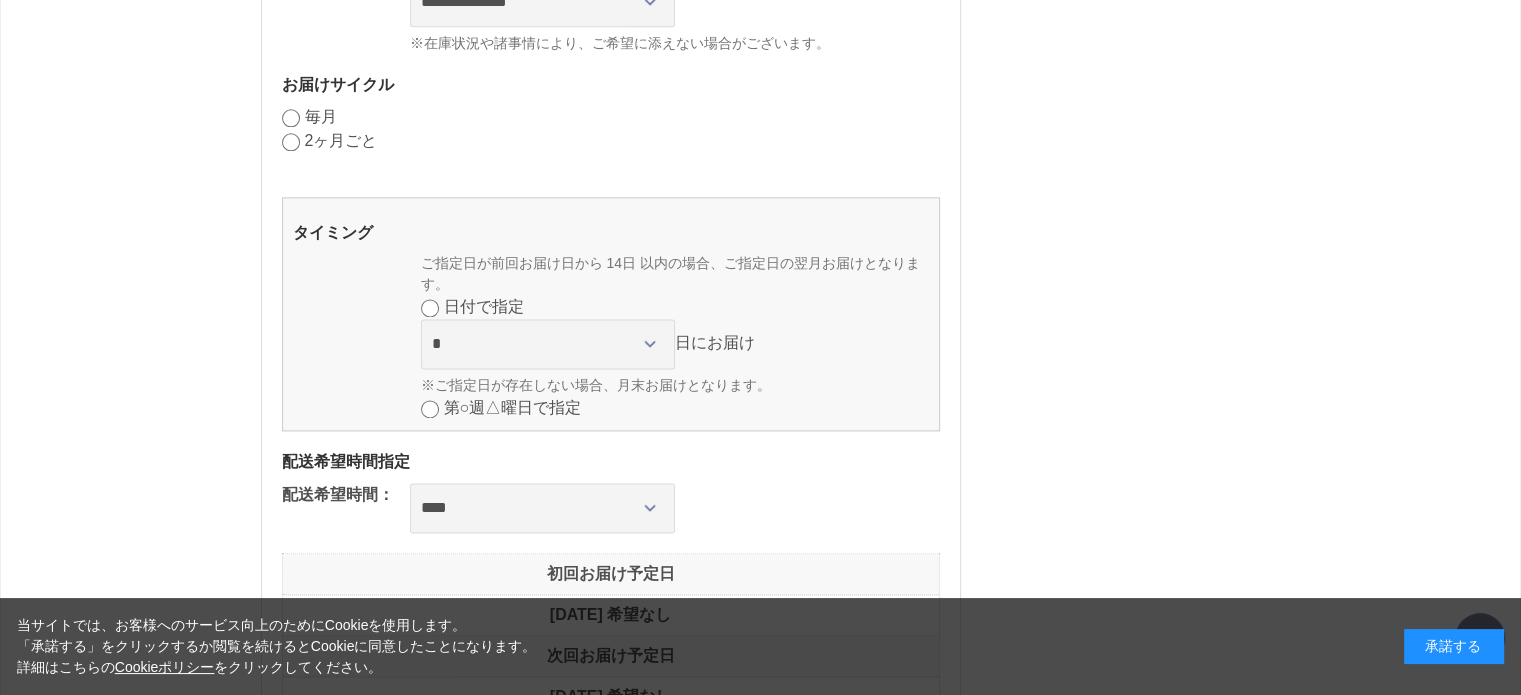 scroll, scrollTop: 2700, scrollLeft: 0, axis: vertical 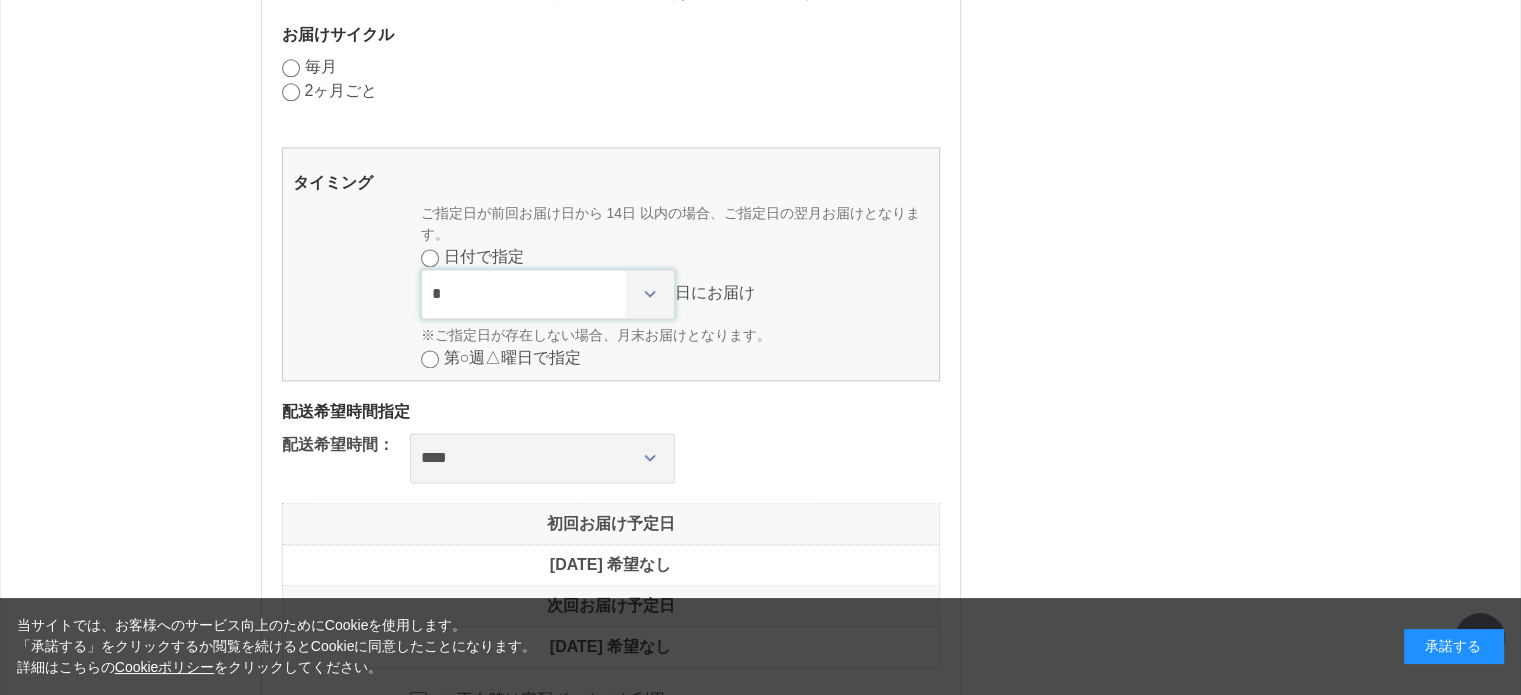 click on "* * * * * * * * * ** ** ** ** ** ** ** ** ** ** ** ** ** ** ** ** ** ** ** ** ** **" at bounding box center [548, 294] 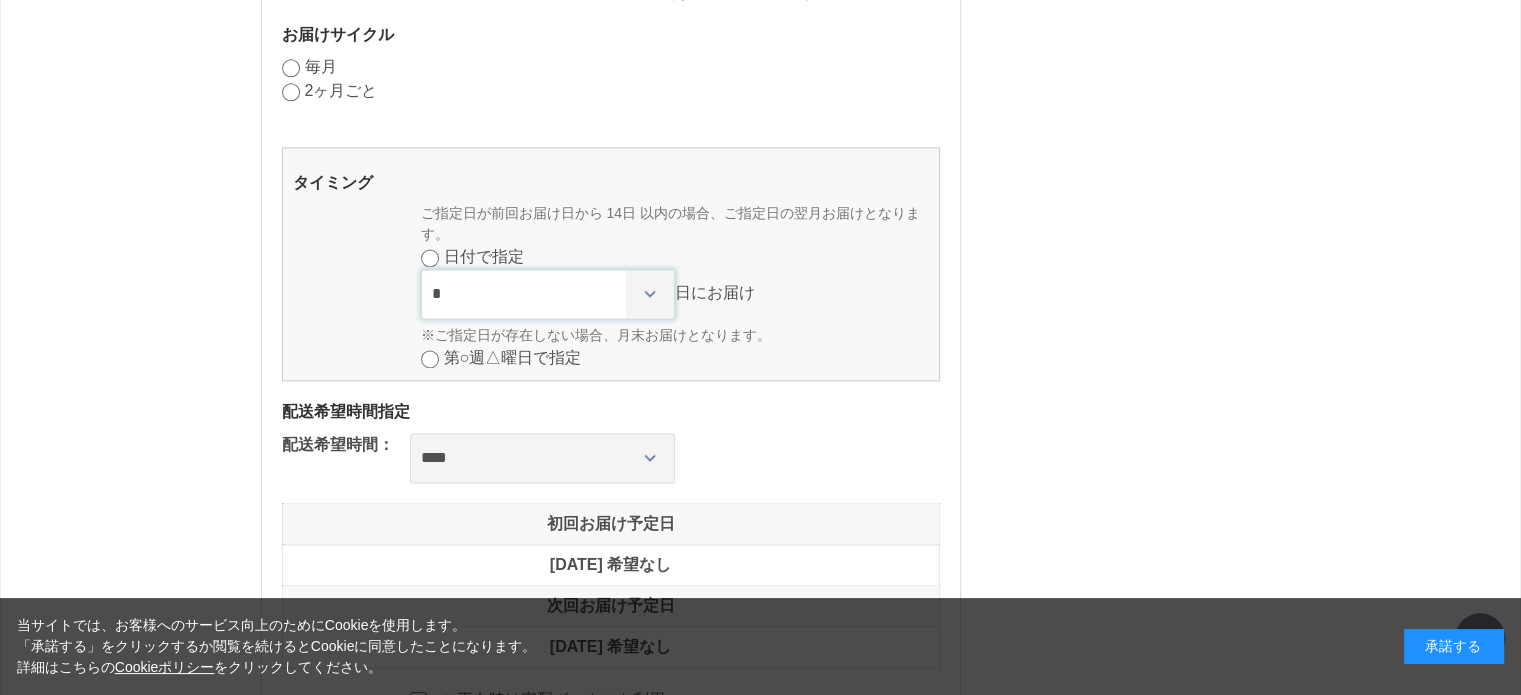 click on "* * * * * * * * * ** ** ** ** ** ** ** ** ** ** ** ** ** ** ** ** ** ** ** ** ** **" at bounding box center [548, 294] 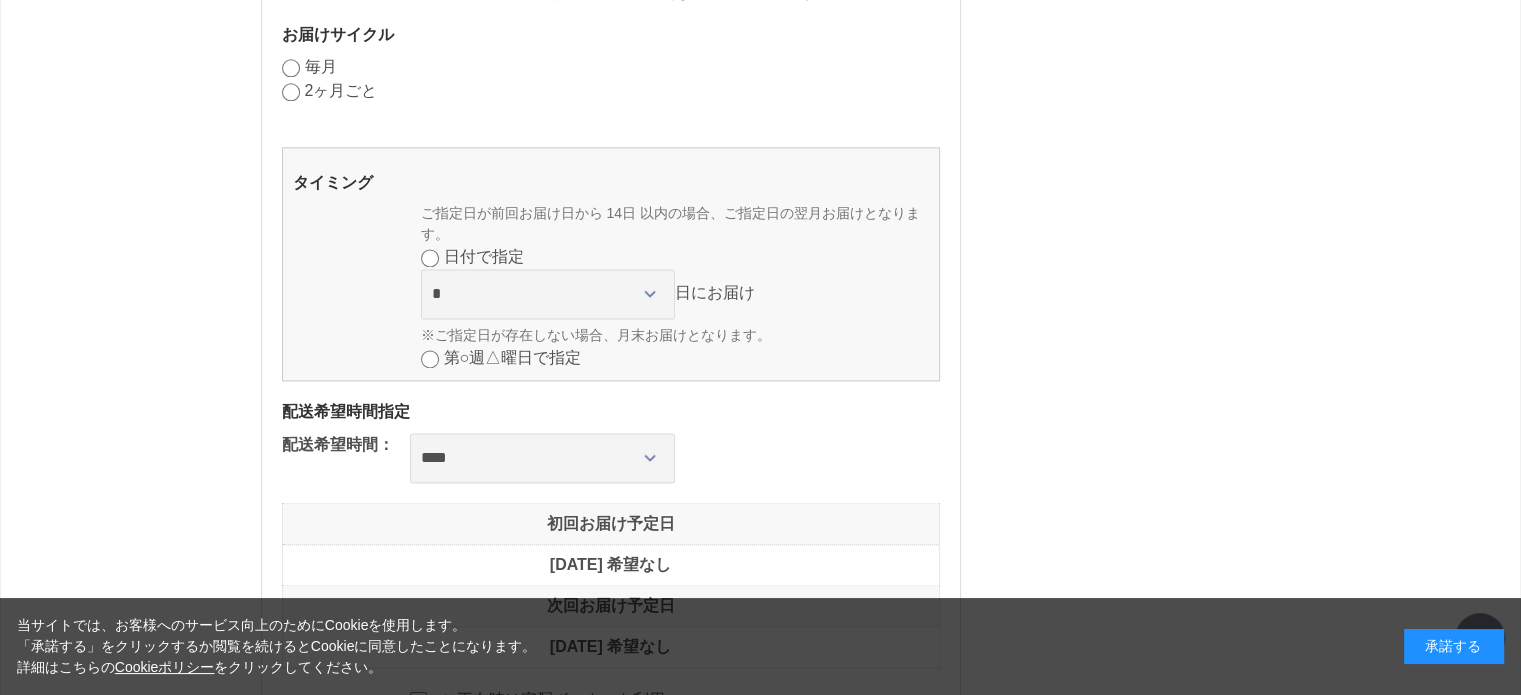 click on "マークの箇所は、必ずご指定ください。
商品情報
【定期】ＣＡＣコンディショニング ＵＶセラム
数量: 1
【定期】ＣＡＣパウダーファンデーション スムース レフィル
数量: 1
カラー: 桜（さくら）
【定期】ＣＡＣプレストパウダー レフィル
数量: 1
ＣＡＣファンデーション・プレストパウダー共通コンパクトケース
数量: 2
数量: 1" at bounding box center (761, -511) 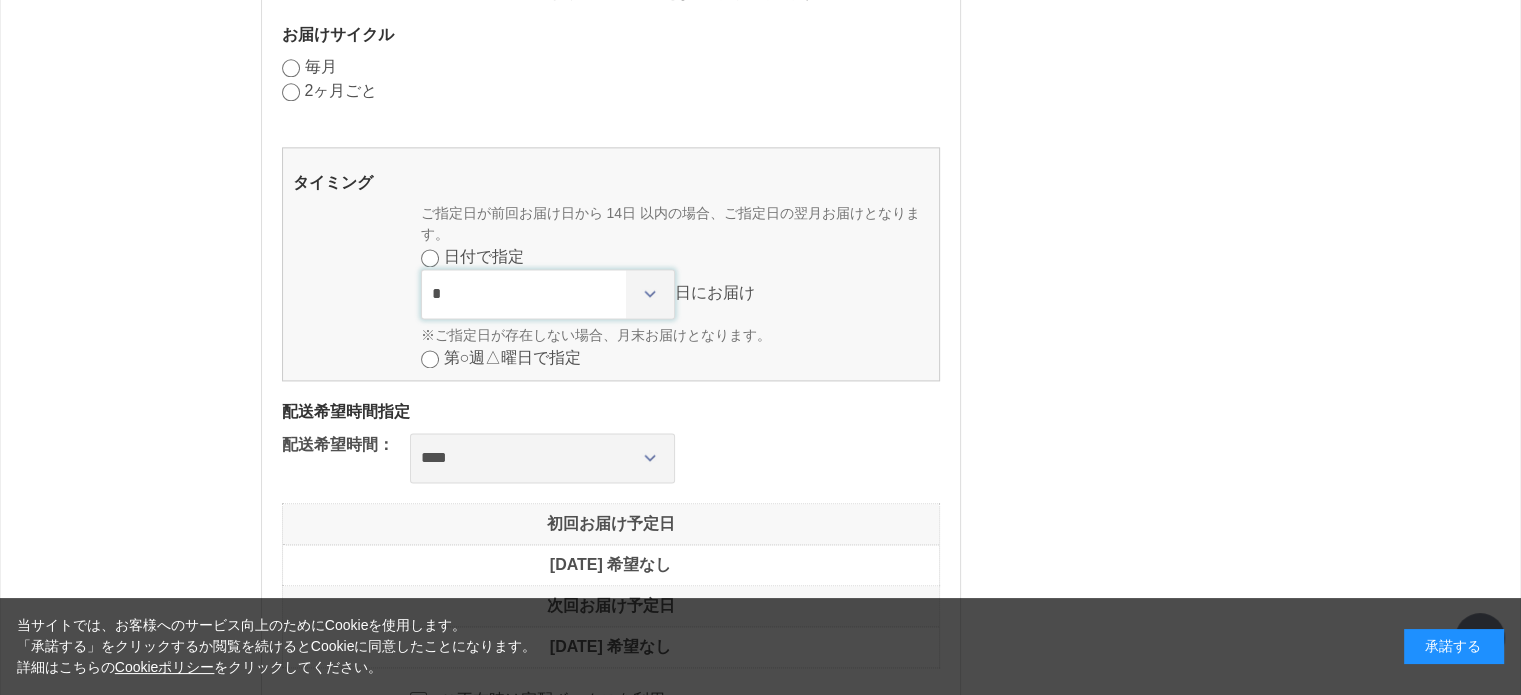 click on "* * * * * * * * * ** ** ** ** ** ** ** ** ** ** ** ** ** ** ** ** ** ** ** ** ** **" at bounding box center [548, 294] 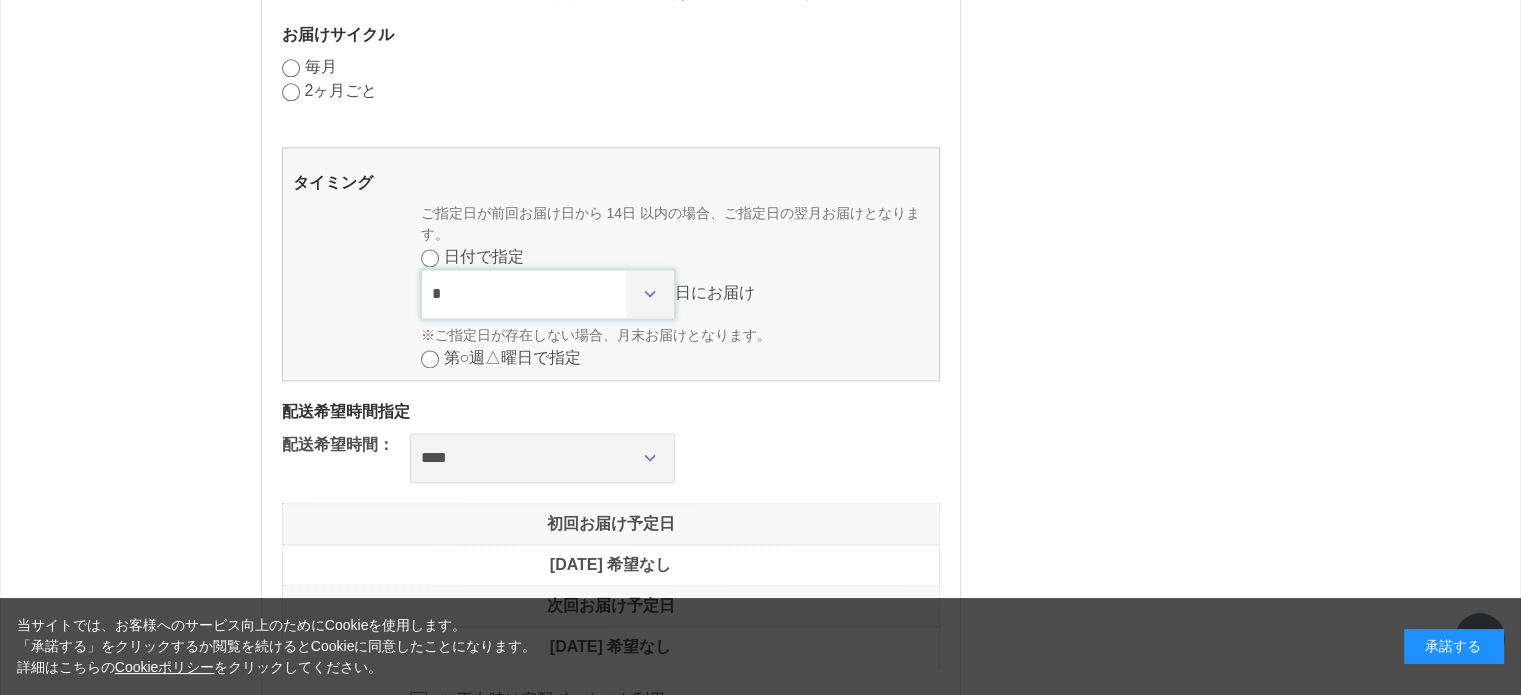 select on "**" 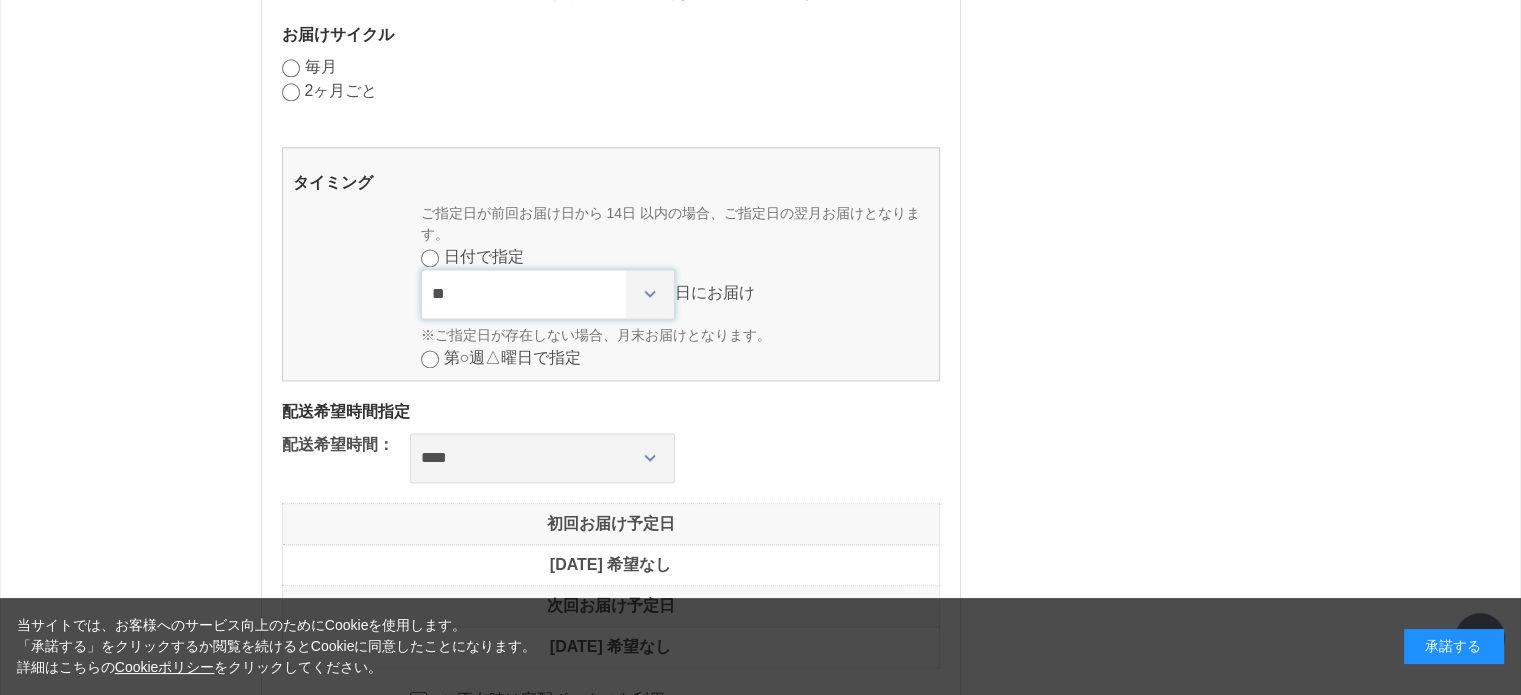 click on "* * * * * * * * * ** ** ** ** ** ** ** ** ** ** ** ** ** ** ** ** ** ** ** ** ** **" at bounding box center [548, 294] 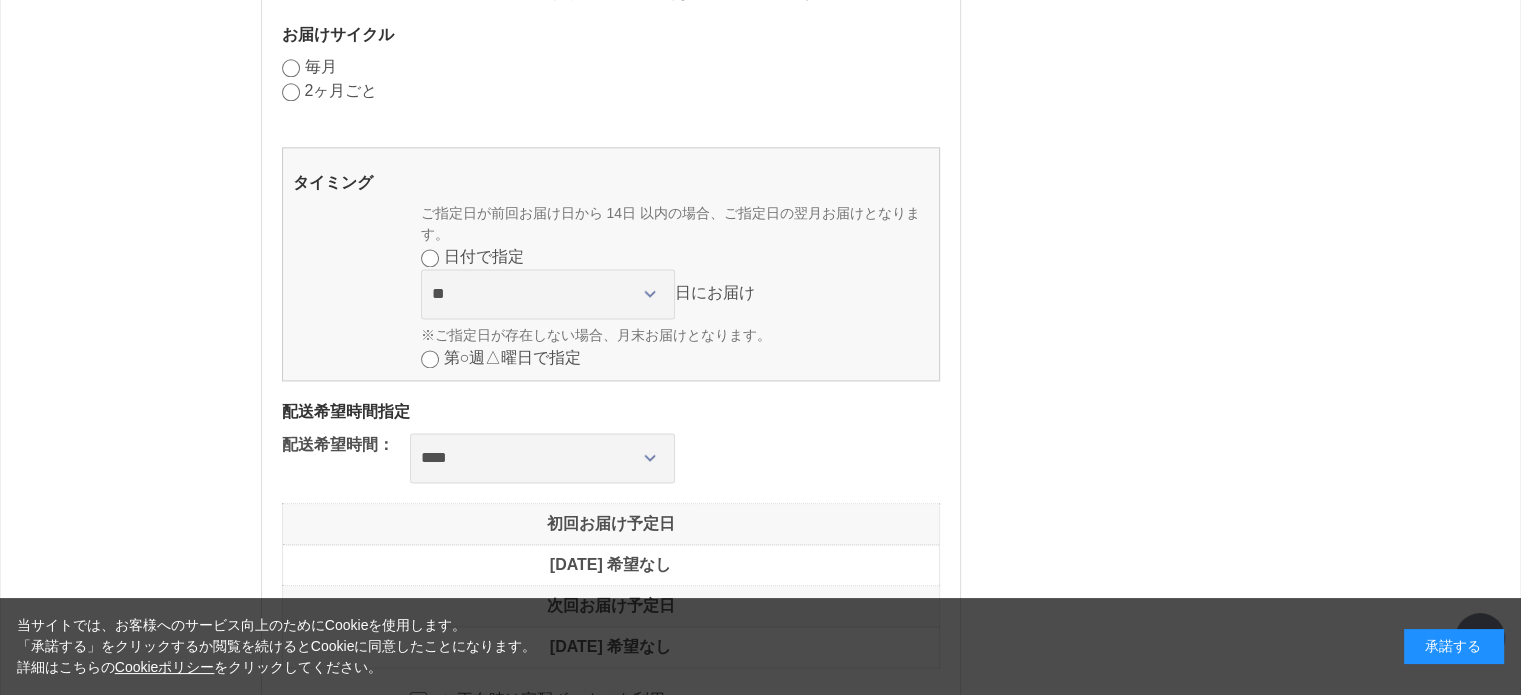 click on "**** *** ****** ****** ****** ******" at bounding box center (675, 458) 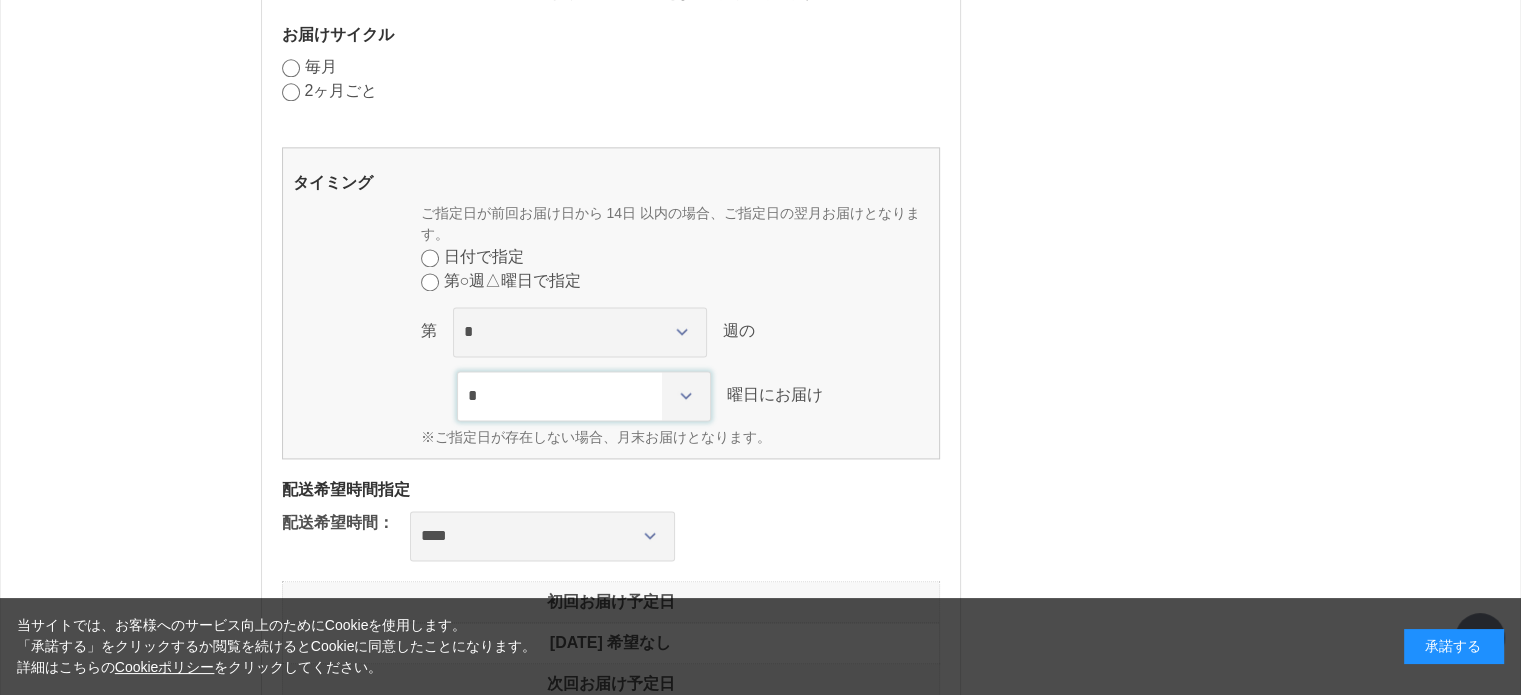 click on "* * * * * * *" at bounding box center [584, 396] 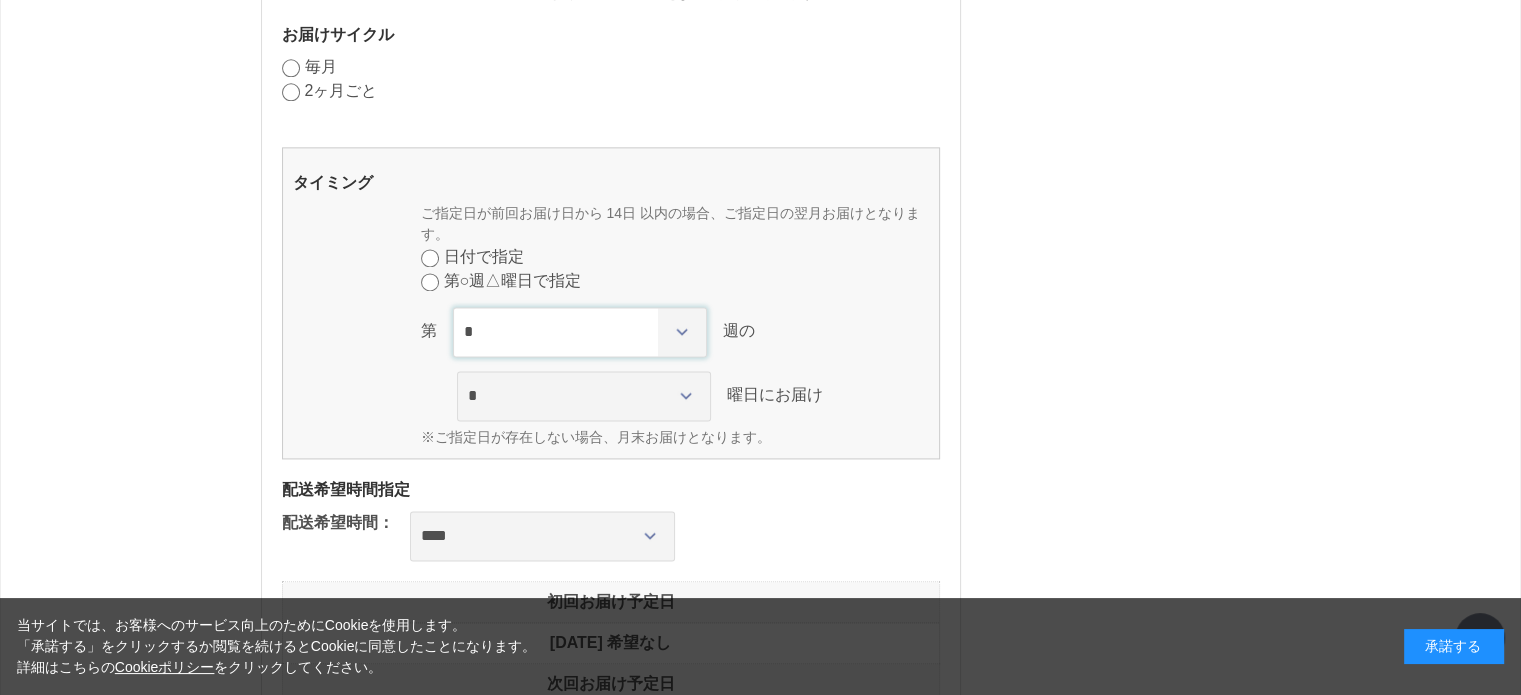 click on "* * * * *" at bounding box center [580, 332] 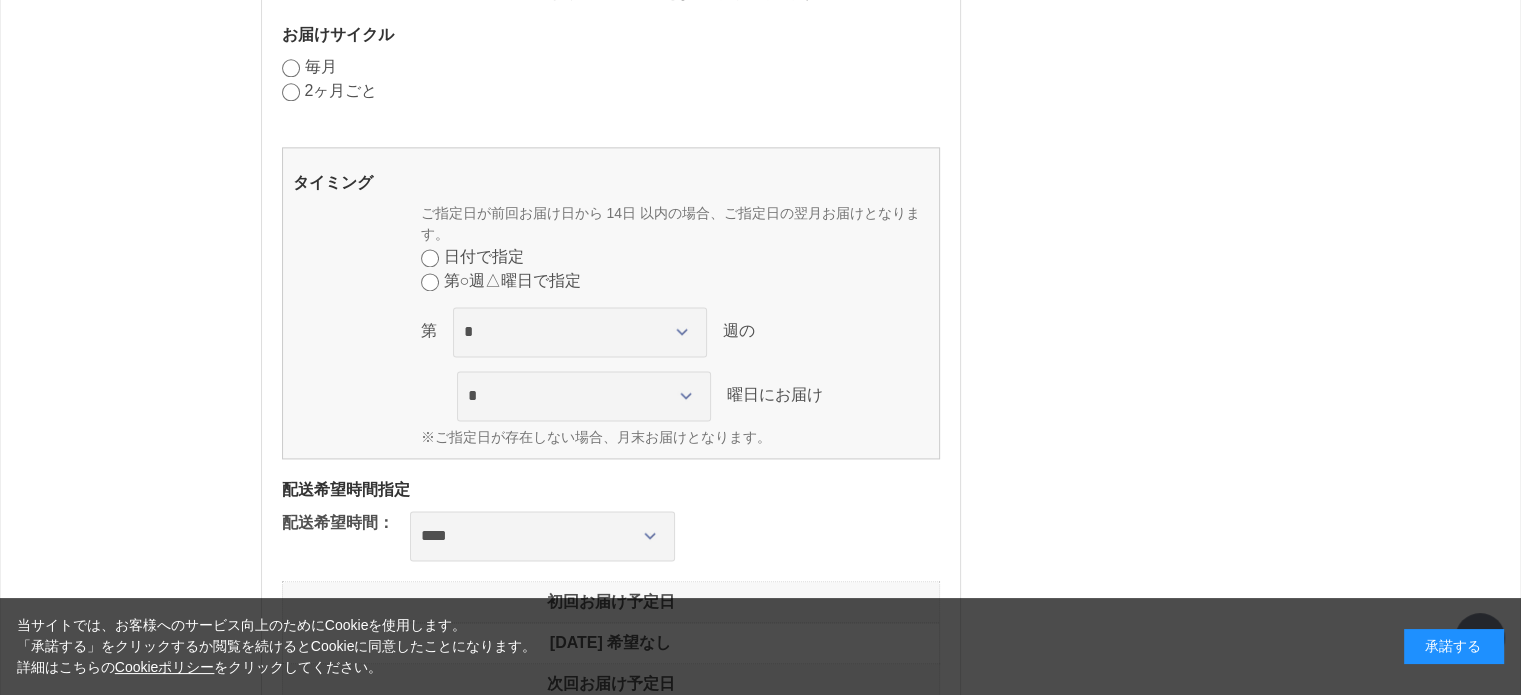 click on "タイミング
曜日にお届け
ご指定日が前回お届け日から 14日 以内の場合、ご指定日の翌月お届けとなります。
日付で指定
* * * * * * * * * ** ** ** ** ** ** ** ** ** ** ** ** ** ** ** ** ** ** ** ** ** **
日にお届け
※ご指定日が存在しない場合、月末お届けとなります。
第○週△曜日で指定
第
* * * * *
週の
* * * * * * *
曜日にお届け
※ご指定日が存在しない場合、月末お届けとなります。
日ごとにお届け" at bounding box center [611, 303] 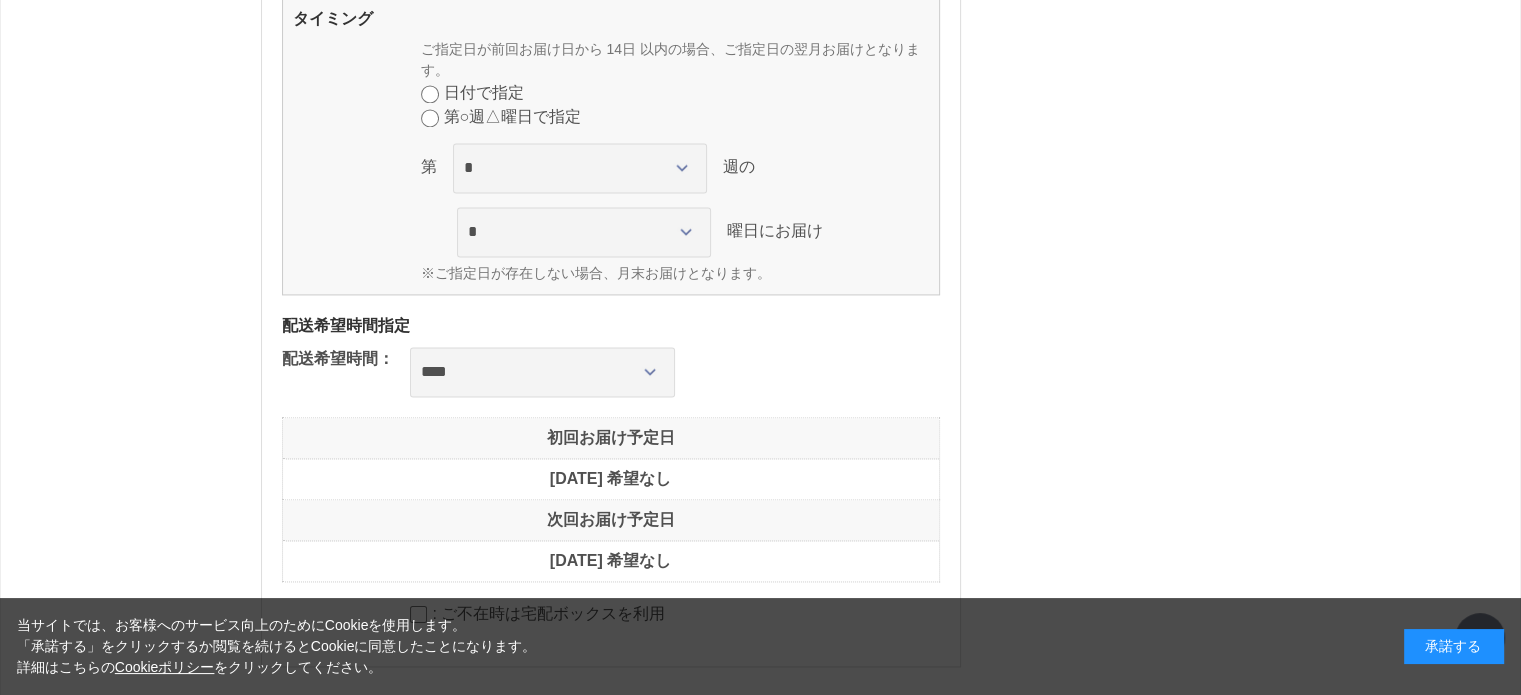 scroll, scrollTop: 2900, scrollLeft: 0, axis: vertical 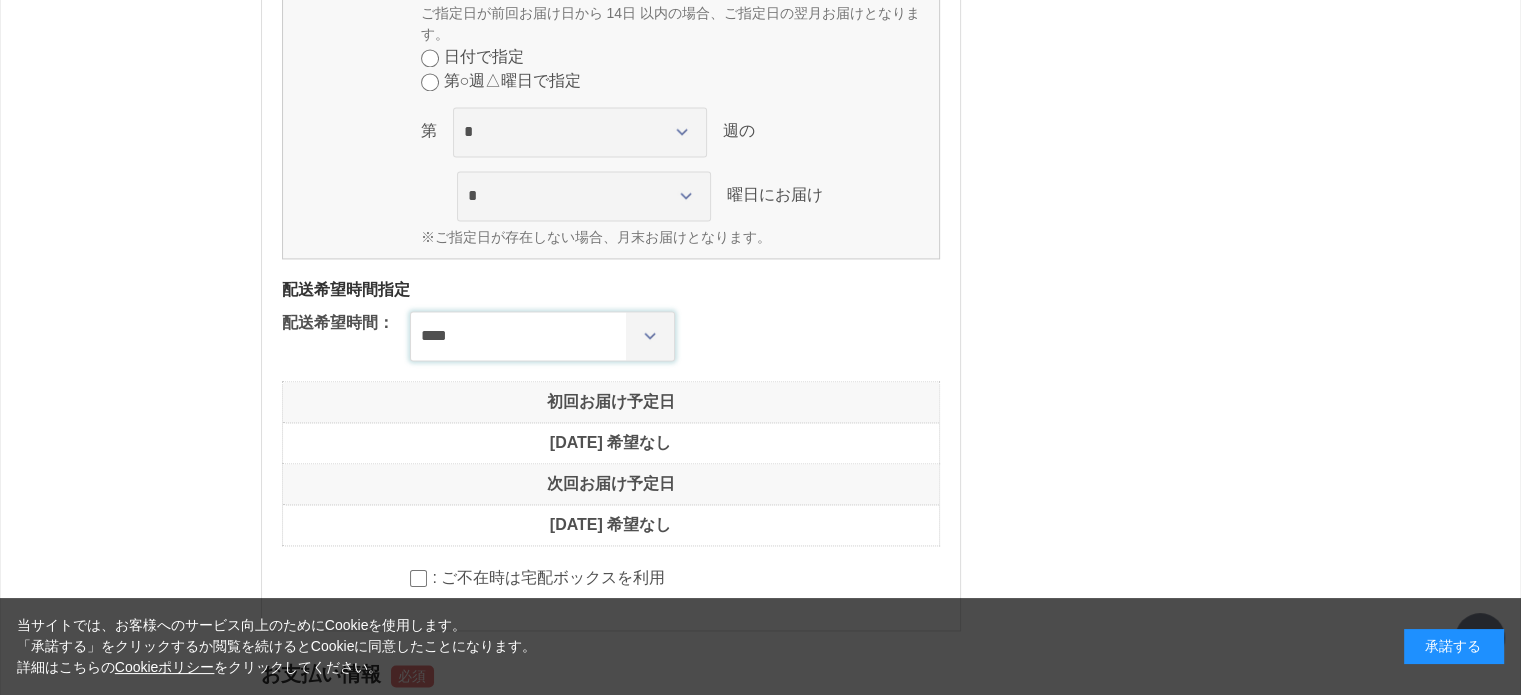 click on "**** *** ****** ****** ****** ******" at bounding box center [542, 336] 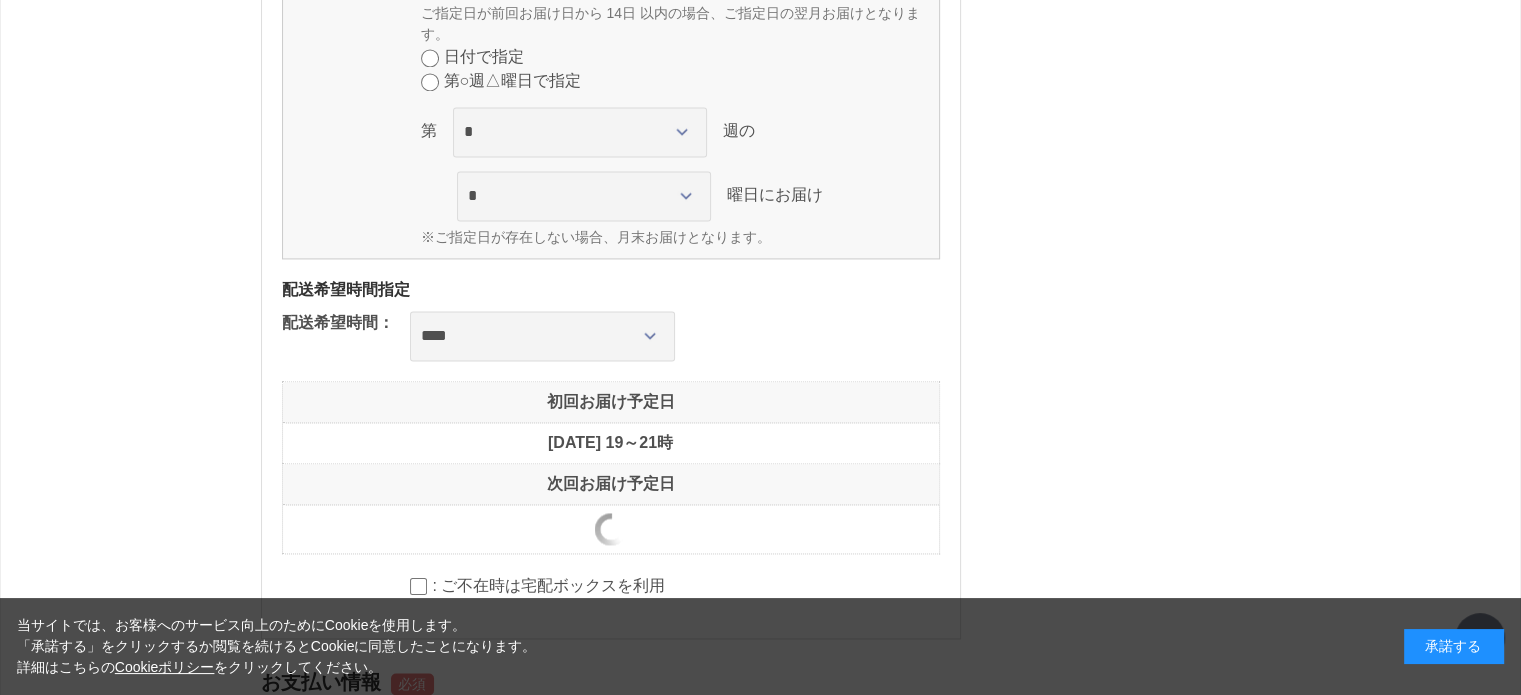click on "マークの箇所は、必ずご指定ください。
商品情報
【定期】ＣＡＣコンディショニング ＵＶセラム
数量: 1
【定期】ＣＡＣパウダーファンデーション スムース レフィル
数量: 1
カラー: 桜（さくら）
【定期】ＣＡＣプレストパウダー レフィル
数量: 1
ＣＡＣファンデーション・プレストパウダー共通コンパクトケース
数量: 2
数量: 1" at bounding box center (761, -668) 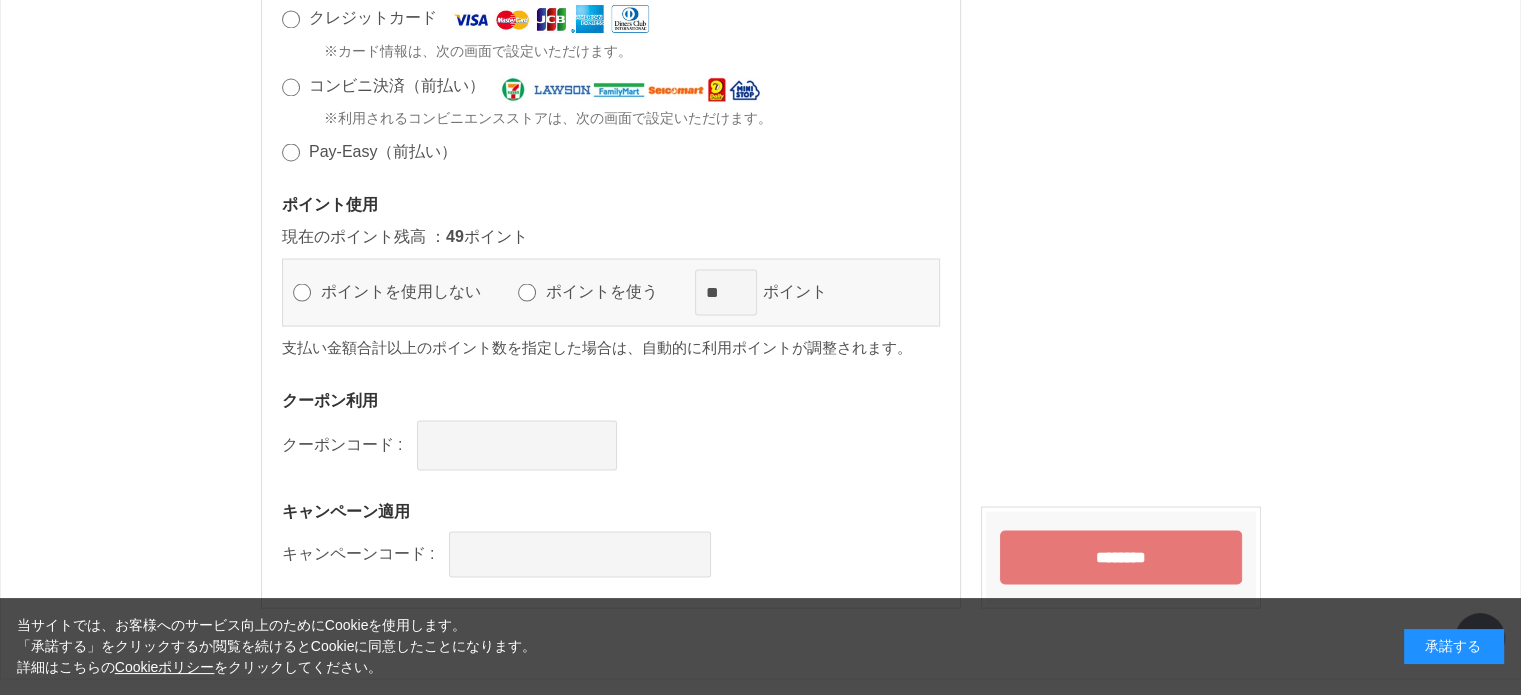 scroll, scrollTop: 3817, scrollLeft: 0, axis: vertical 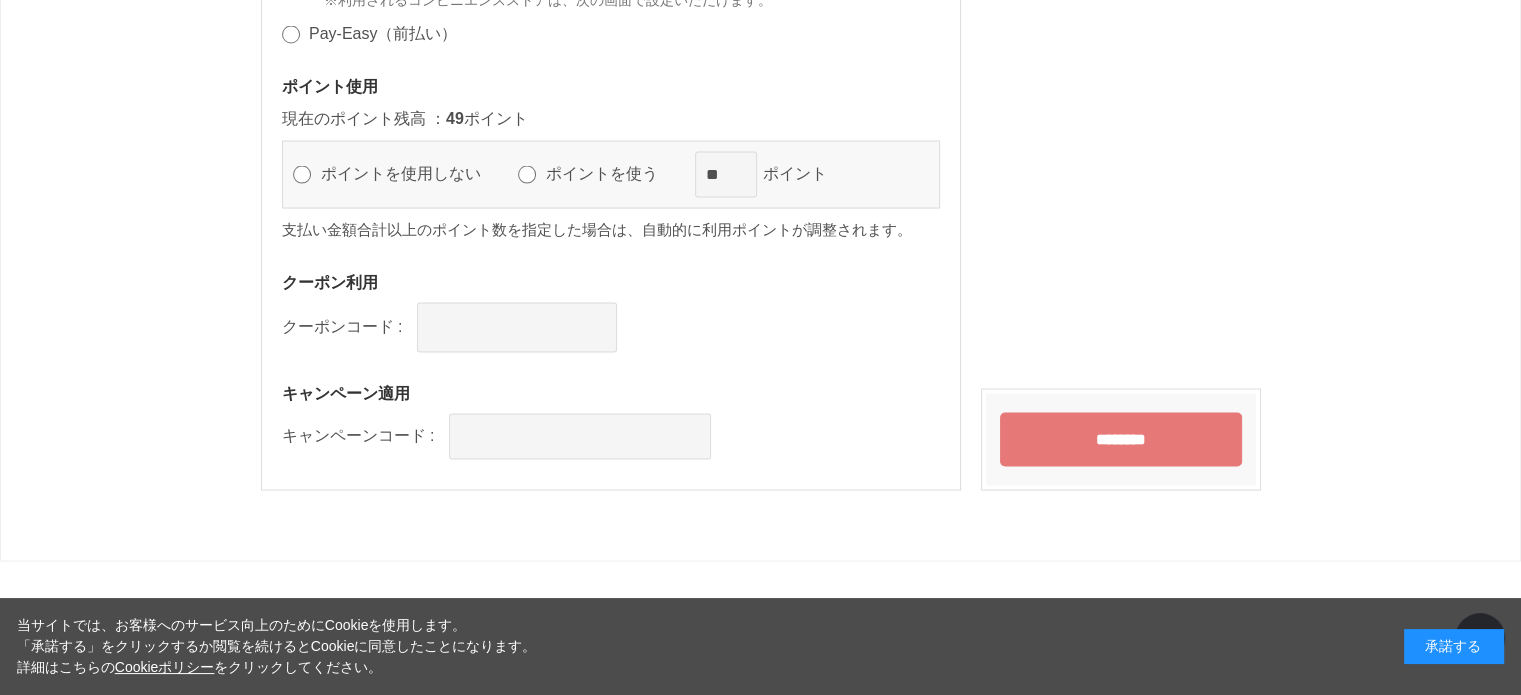 click on "********" at bounding box center (1121, 440) 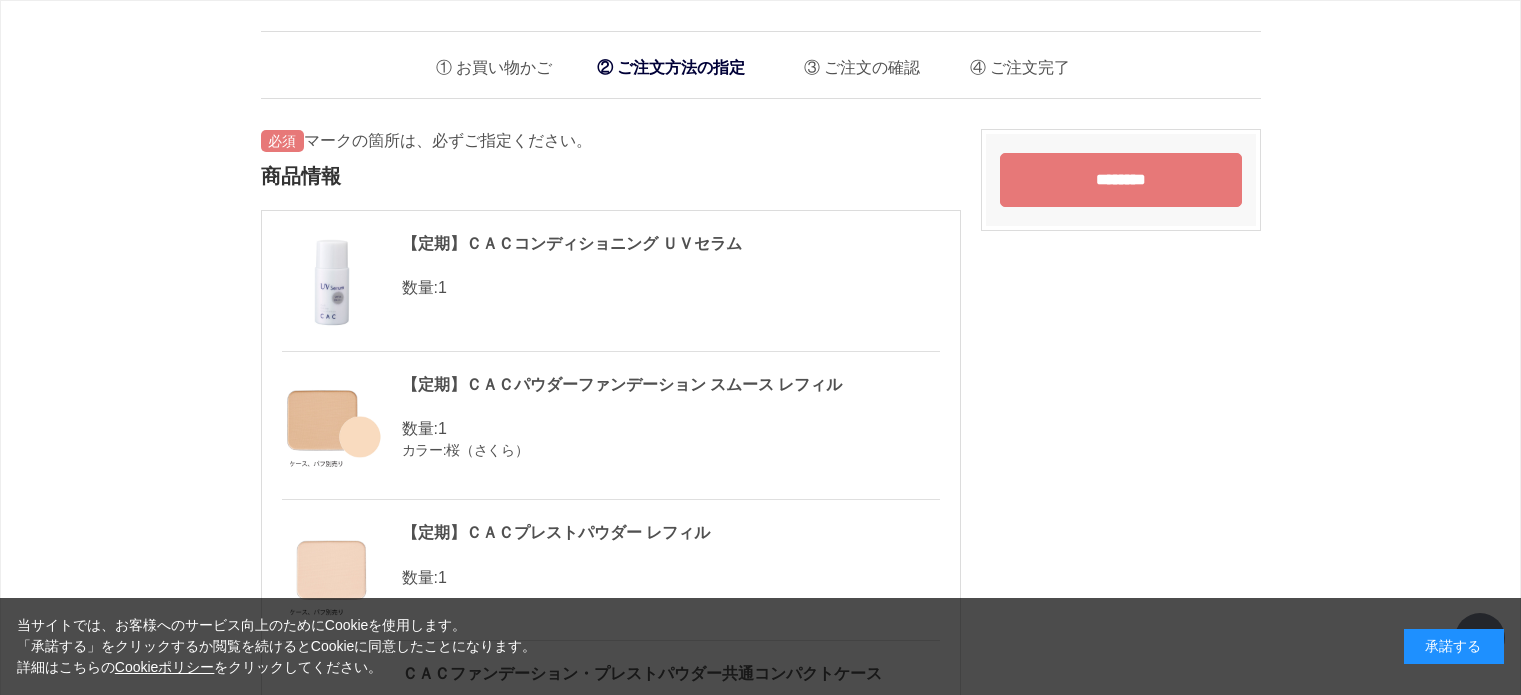 scroll, scrollTop: 2507, scrollLeft: 0, axis: vertical 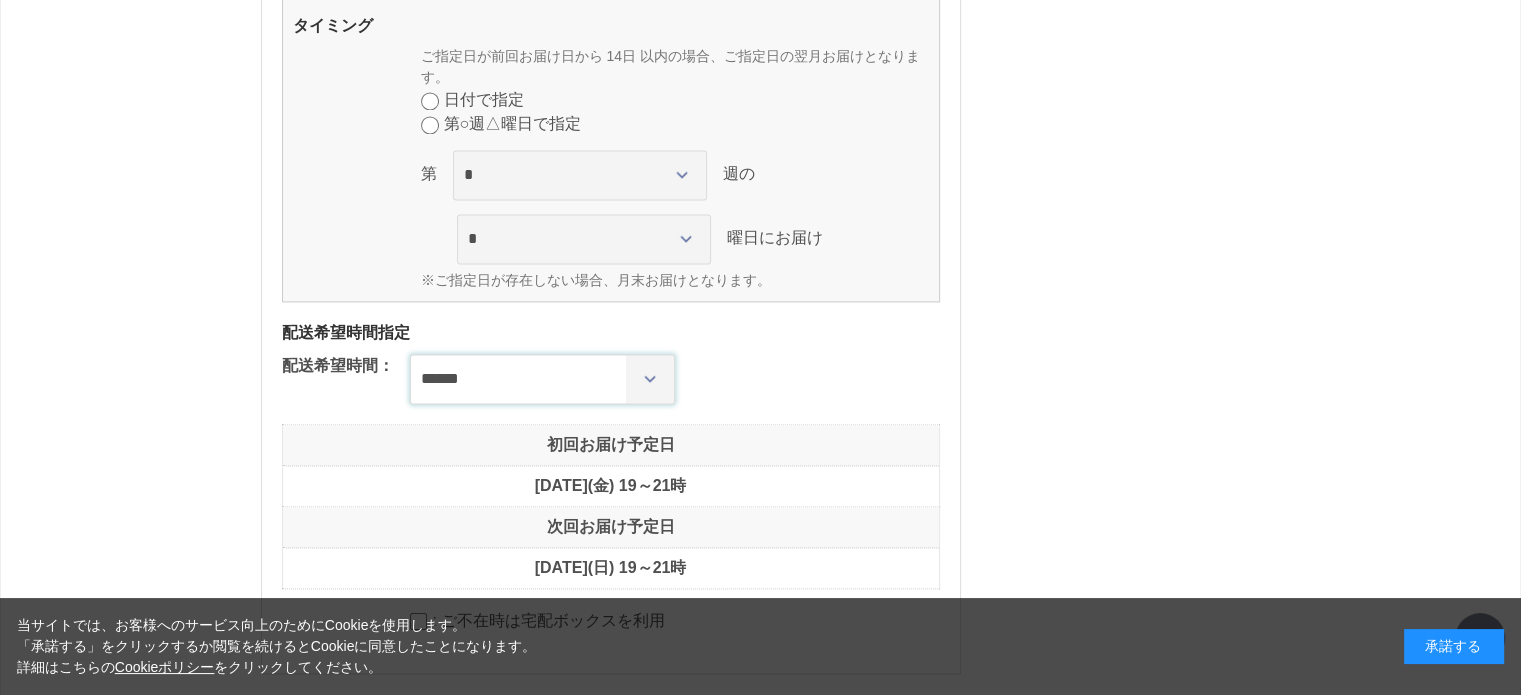 click on "**** *** ****** ****** ****** ******" at bounding box center [542, 379] 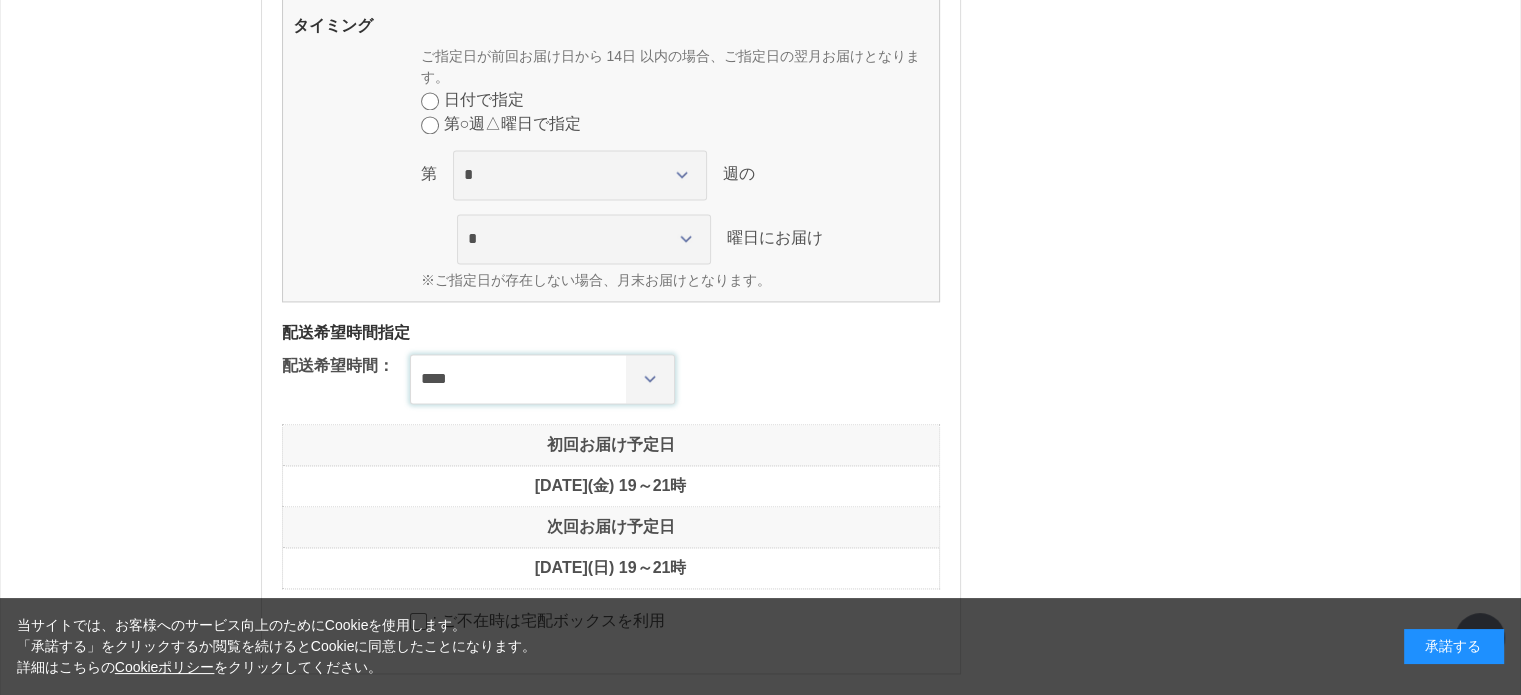 click on "**** *** ****** ****** ****** ******" at bounding box center [542, 379] 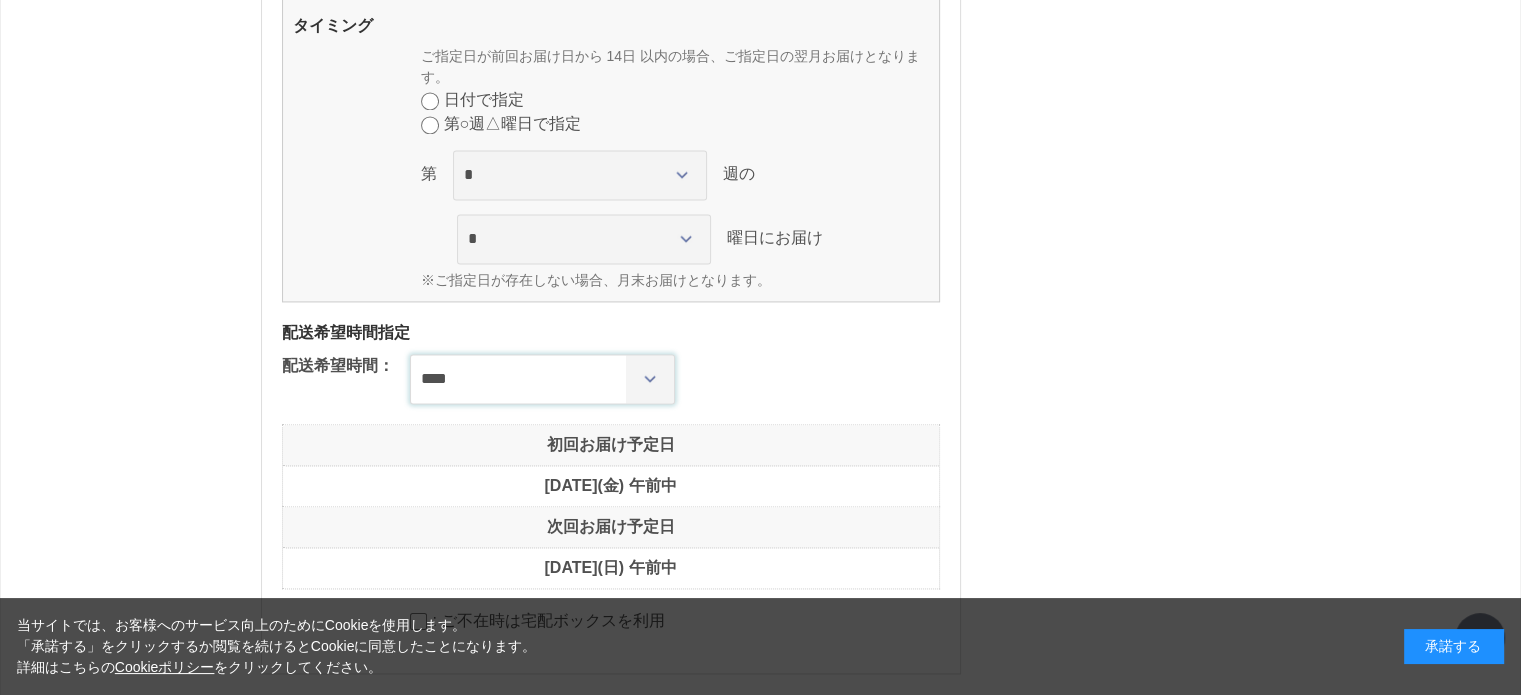 click on "**** *** ****** ****** ****** ******" at bounding box center (542, 379) 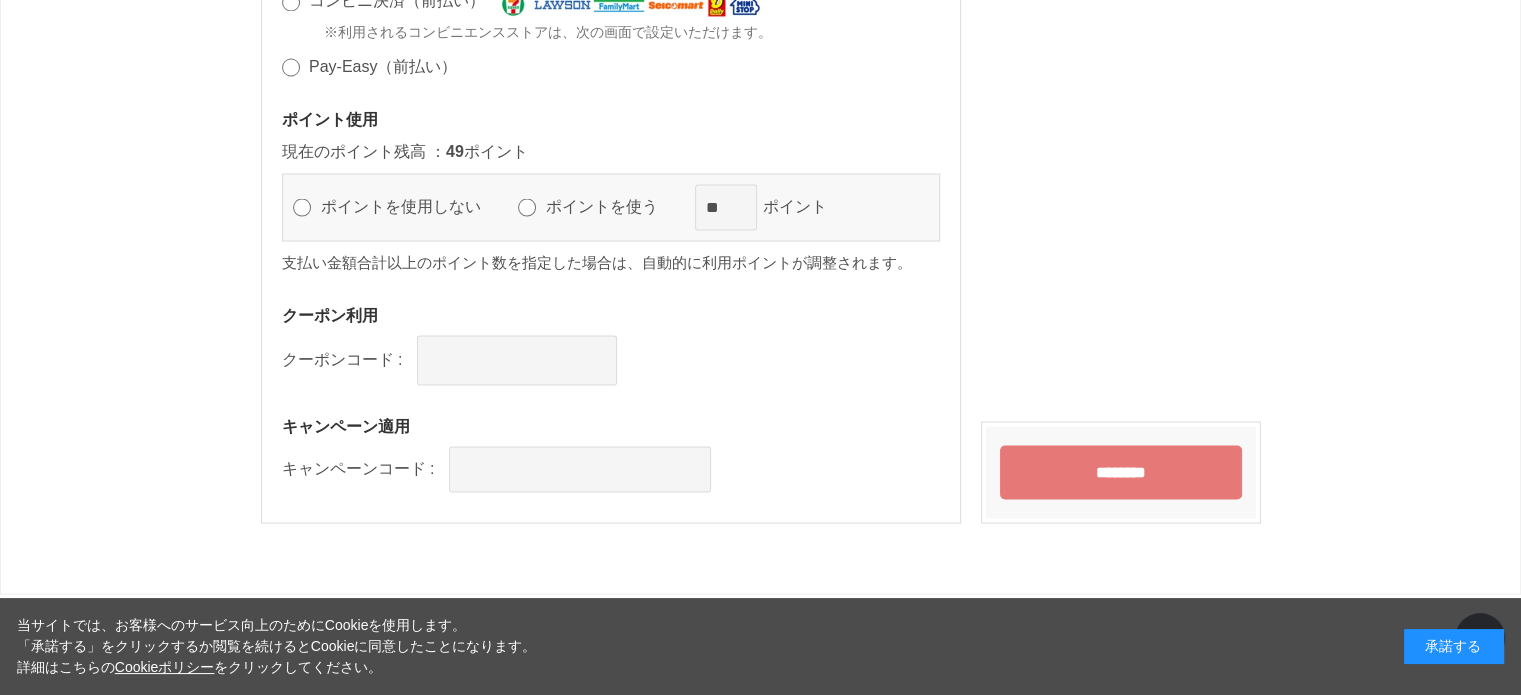 scroll, scrollTop: 3807, scrollLeft: 0, axis: vertical 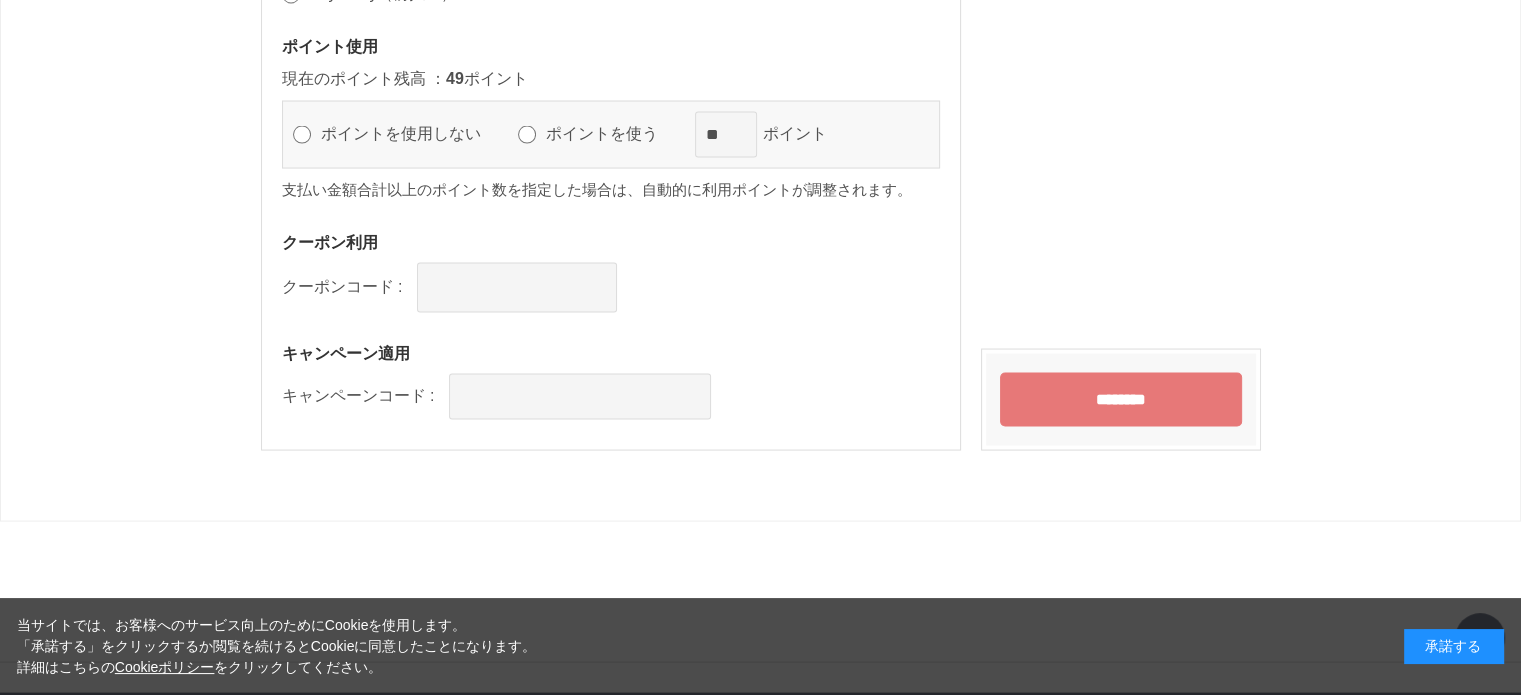 click on "********" at bounding box center [1121, 400] 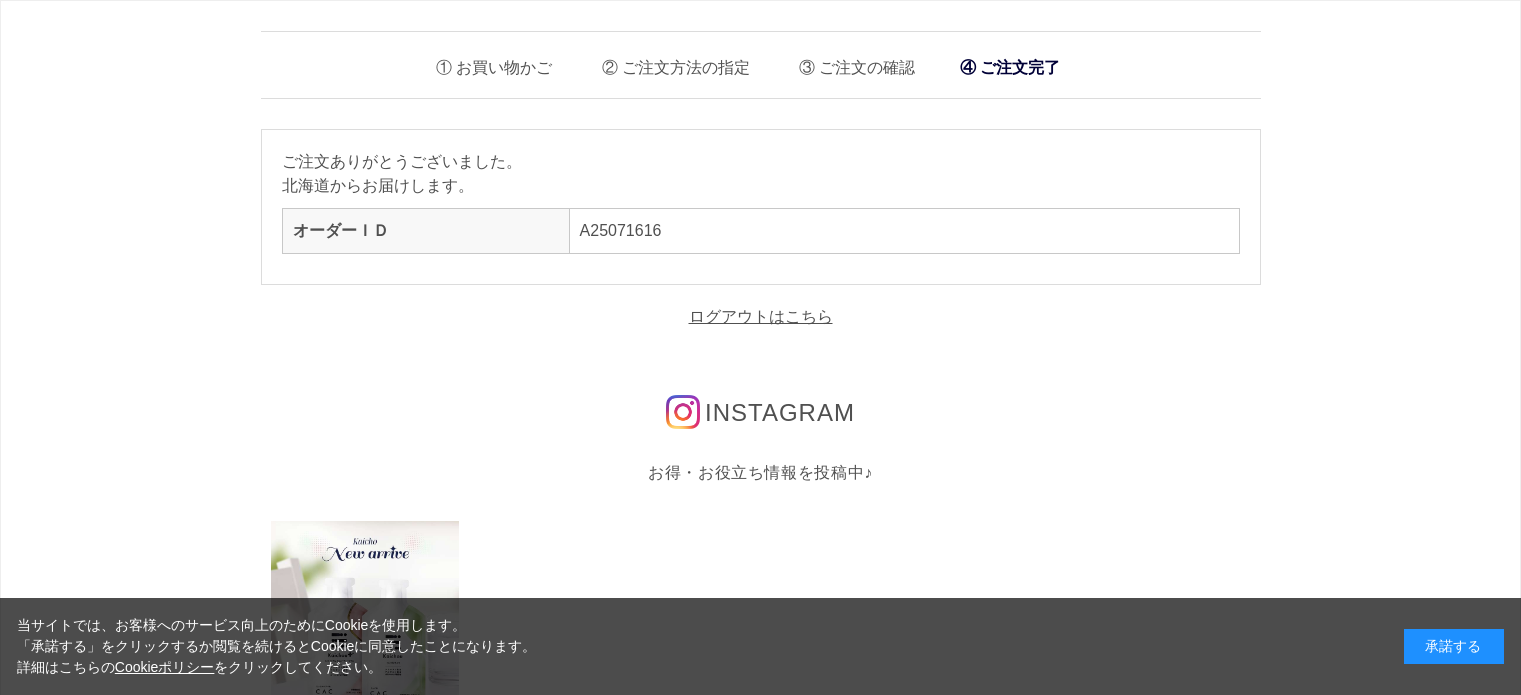 scroll, scrollTop: 0, scrollLeft: 0, axis: both 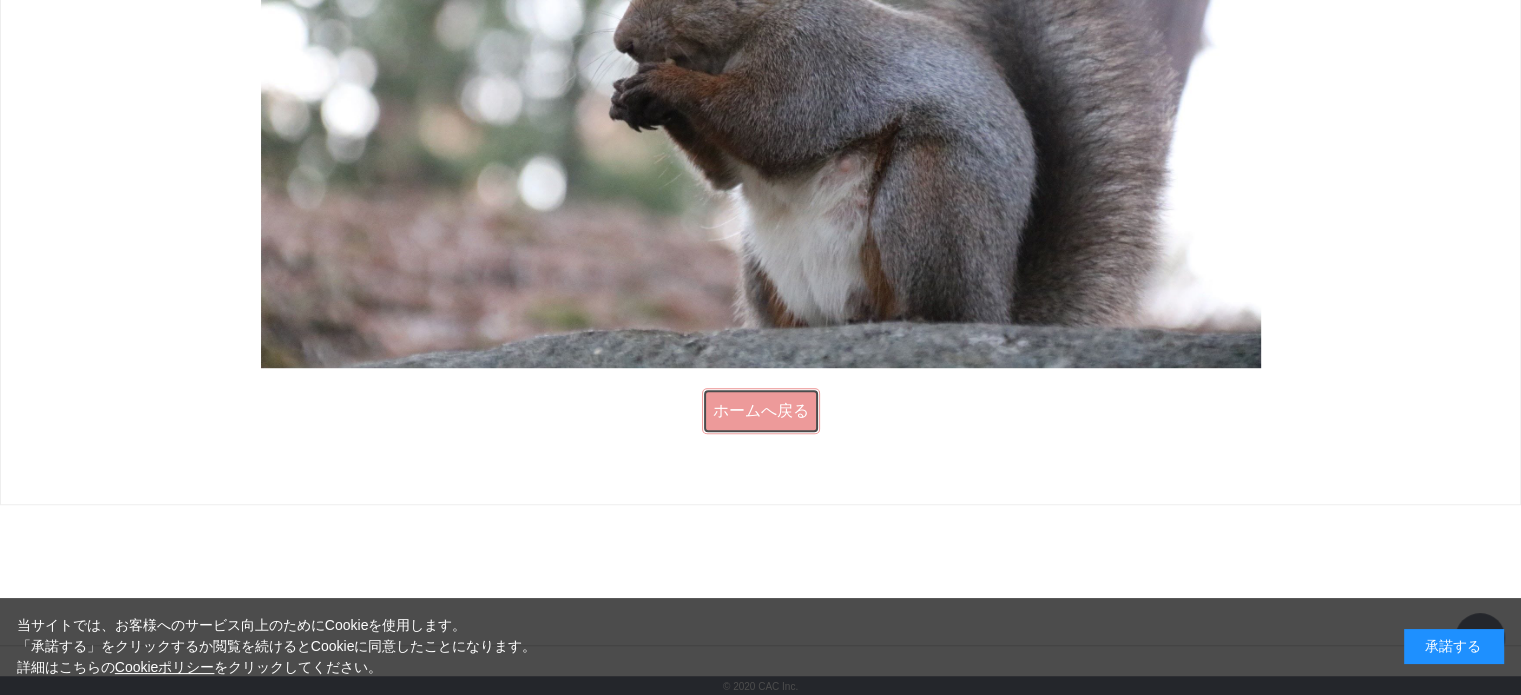 click on "ホームへ戻る" at bounding box center (761, 411) 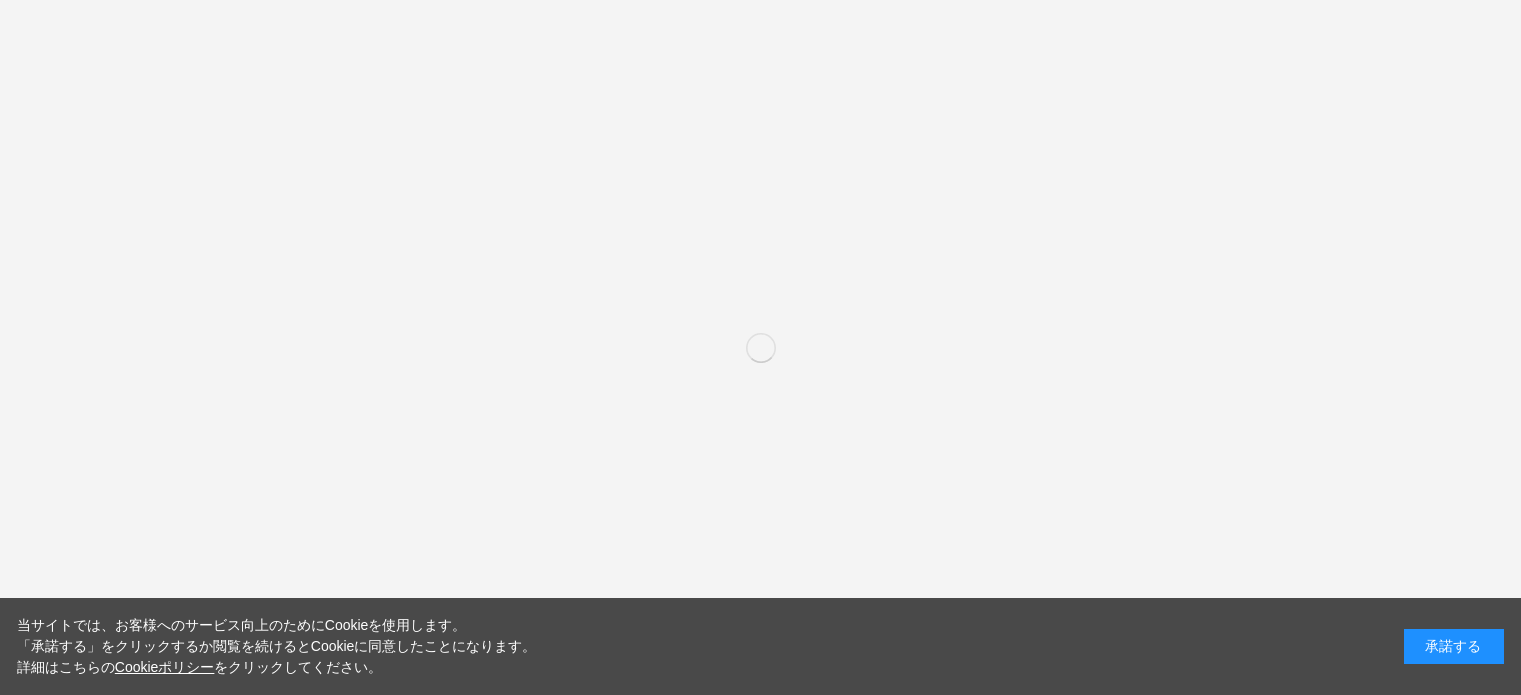 scroll, scrollTop: 0, scrollLeft: 0, axis: both 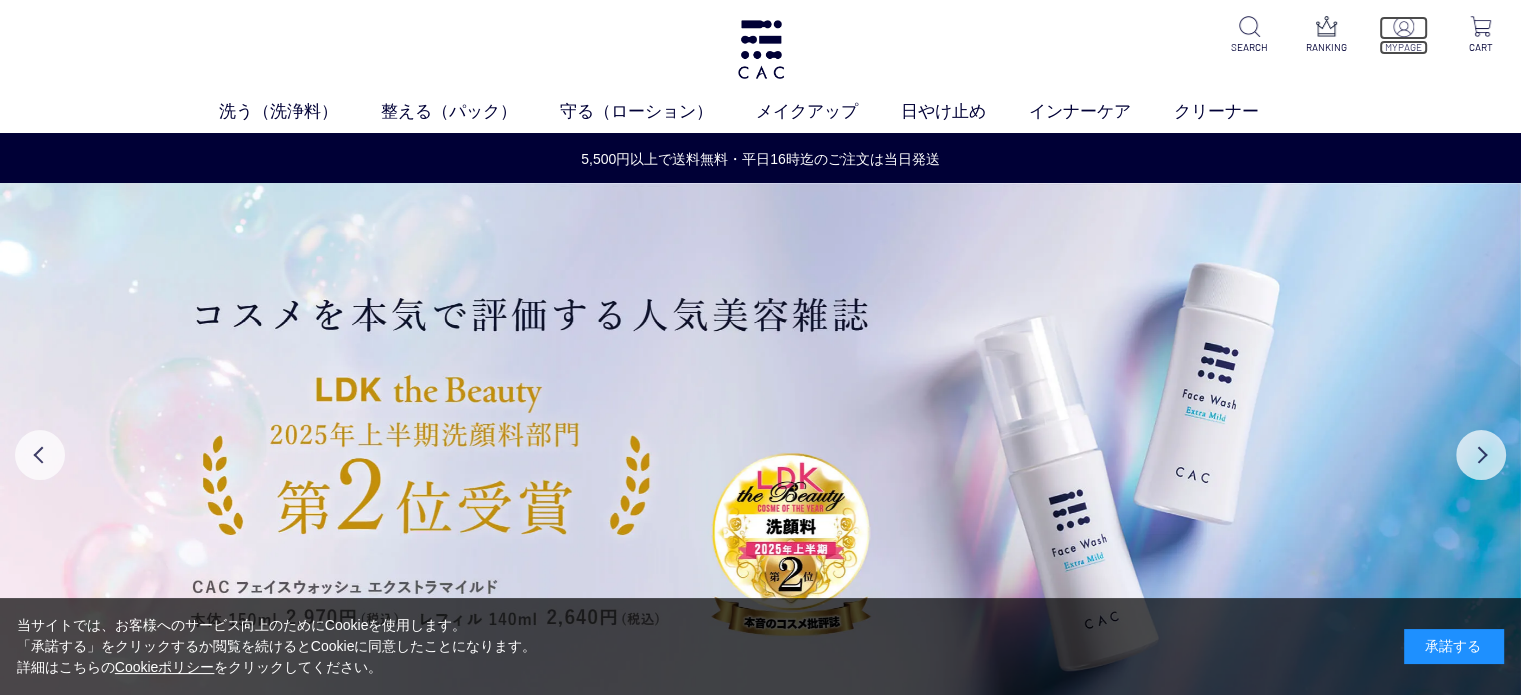 click at bounding box center [1403, 28] 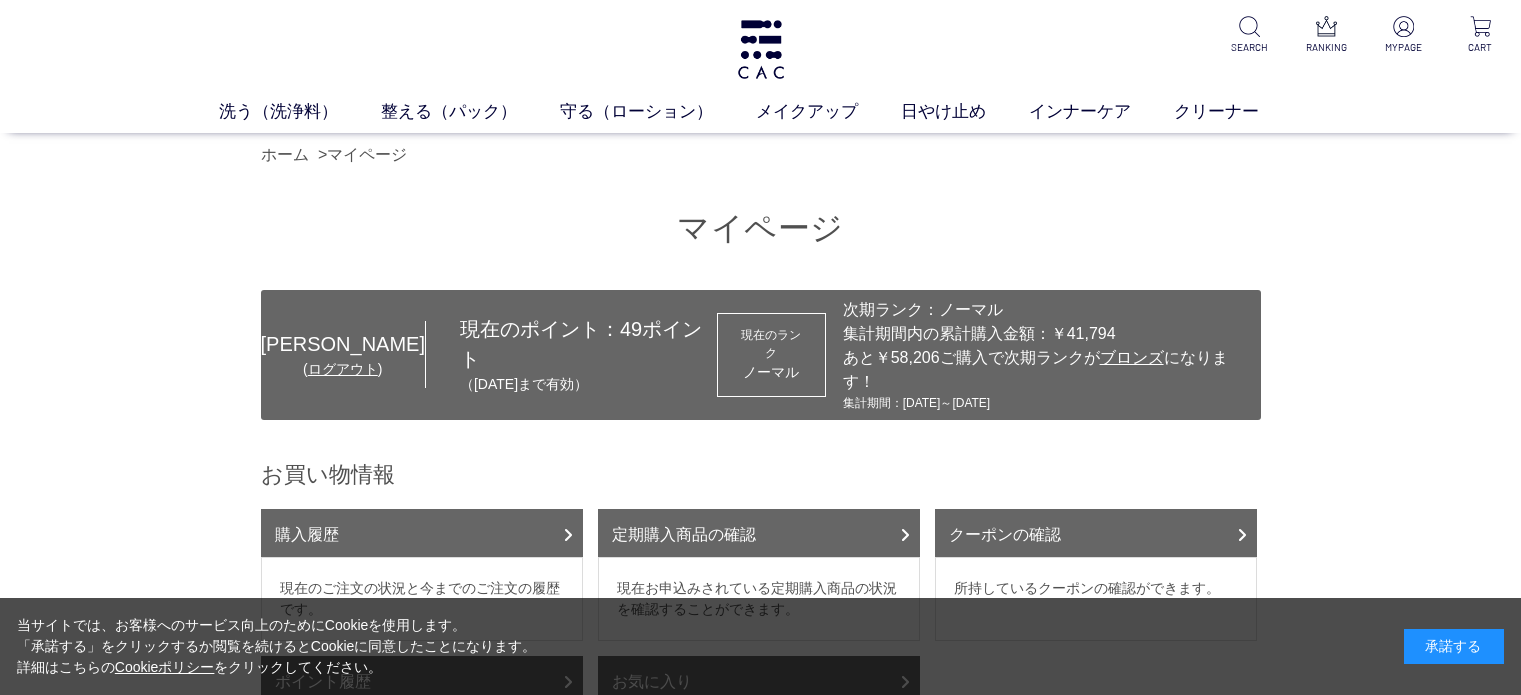 scroll, scrollTop: 0, scrollLeft: 0, axis: both 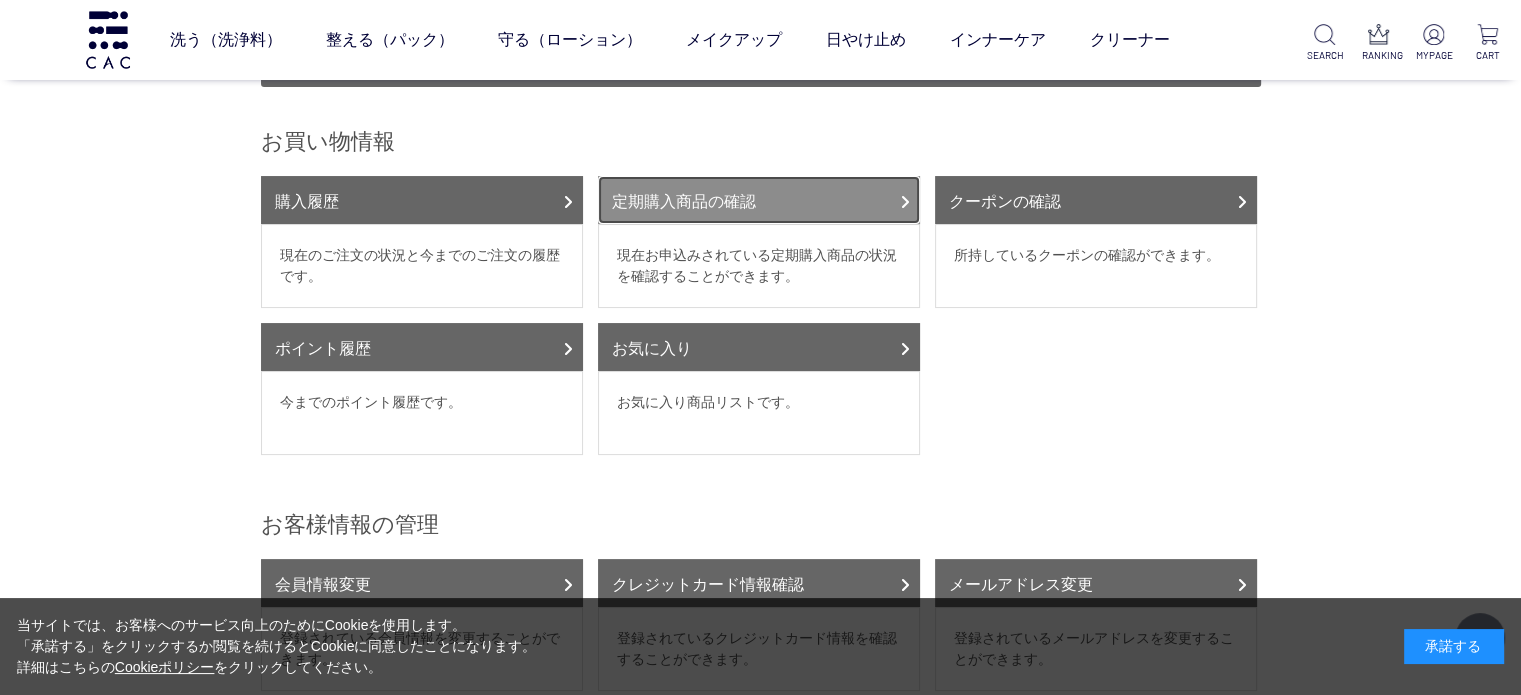 click on "定期購入商品の確認" at bounding box center (759, 200) 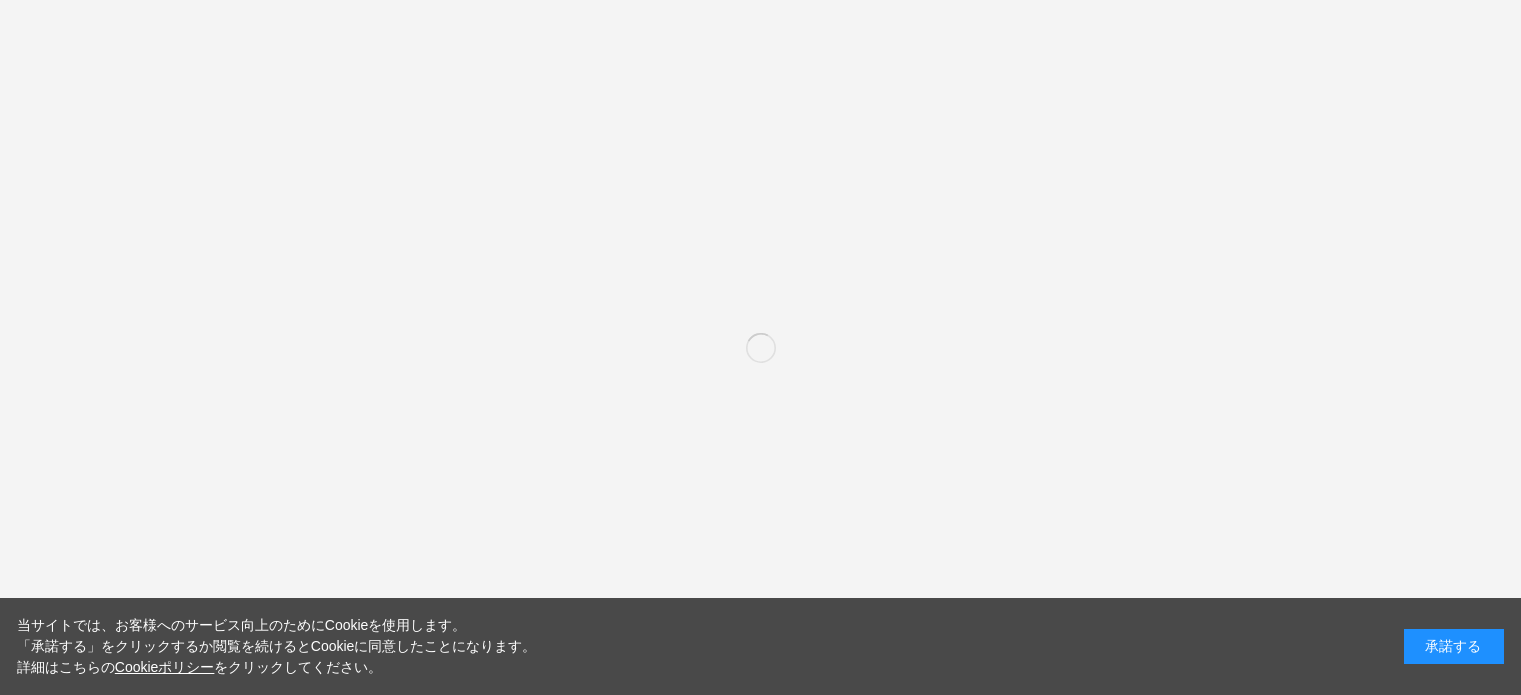 scroll, scrollTop: 0, scrollLeft: 0, axis: both 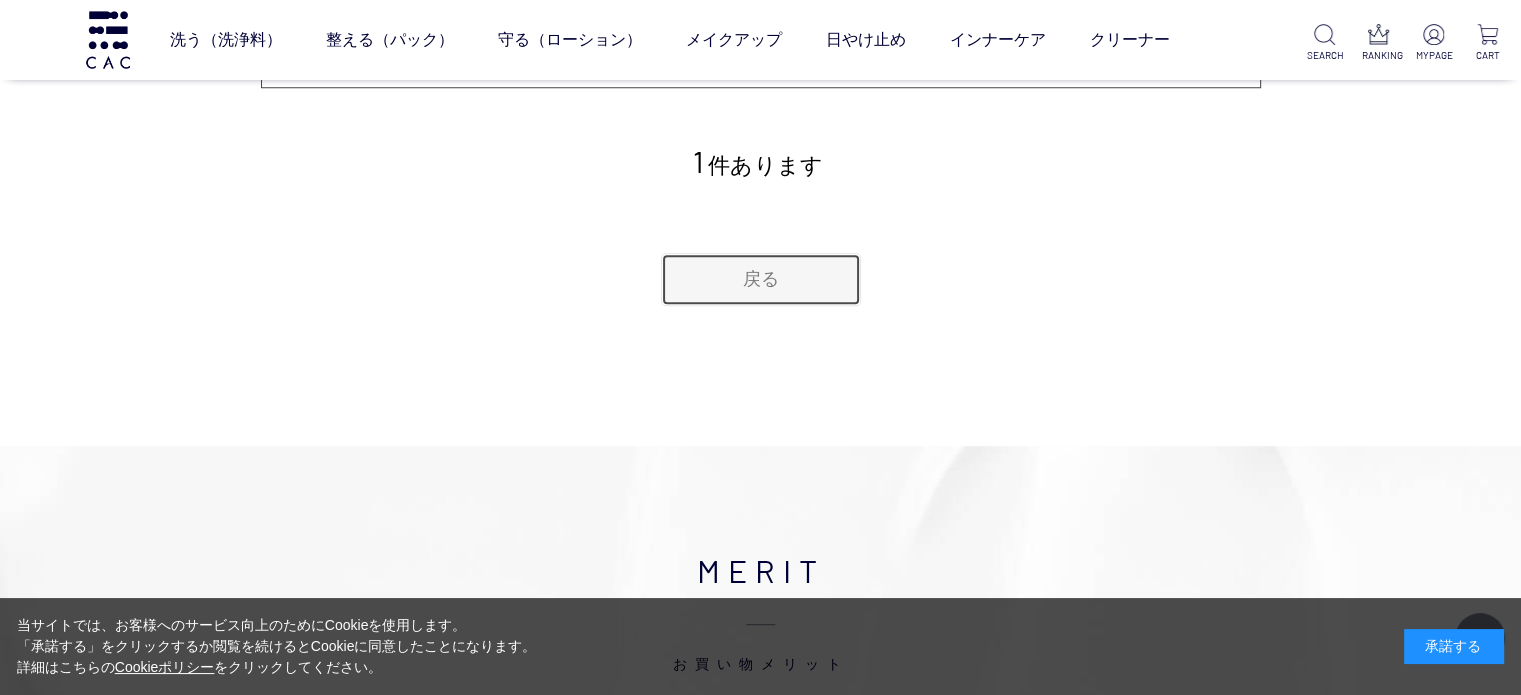 click on "戻る" at bounding box center (761, 279) 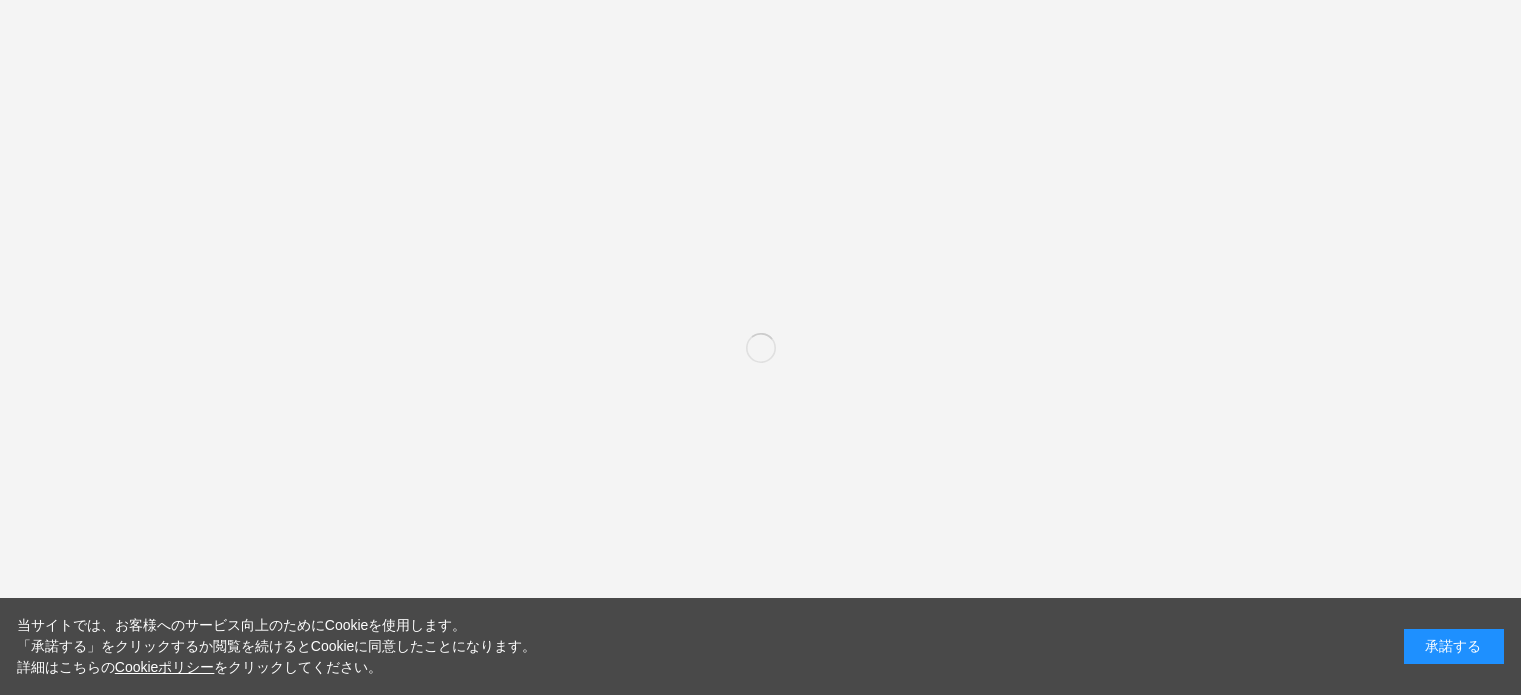 scroll, scrollTop: 0, scrollLeft: 0, axis: both 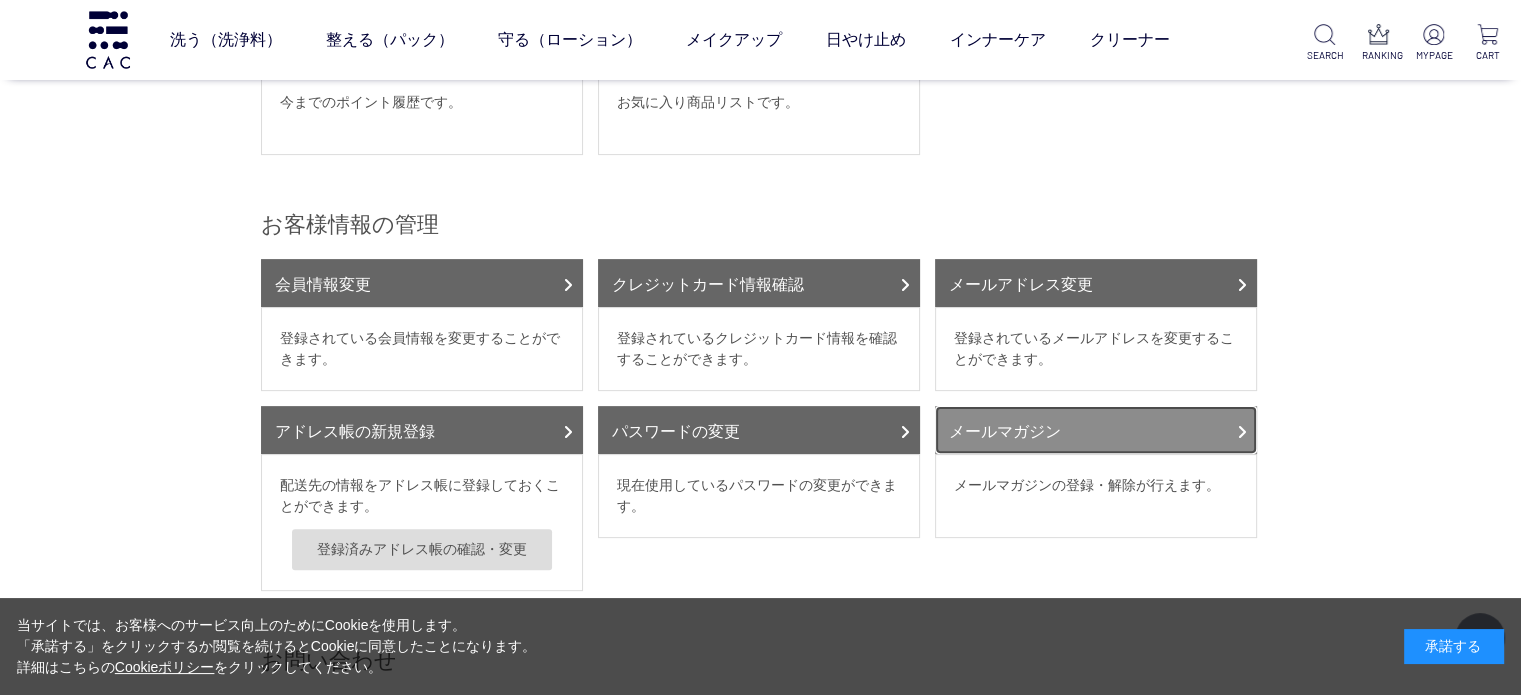 click on "メールマガジン" at bounding box center (1096, 430) 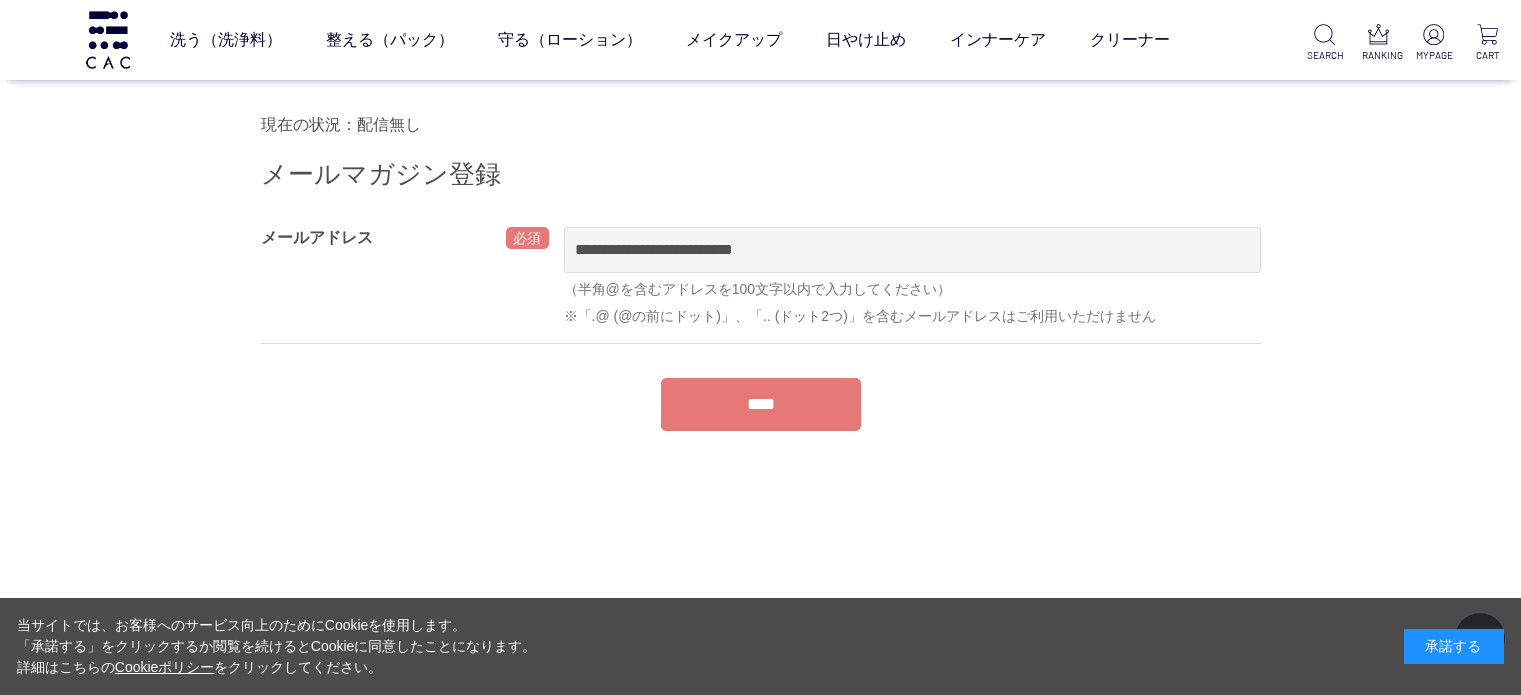 scroll, scrollTop: 200, scrollLeft: 0, axis: vertical 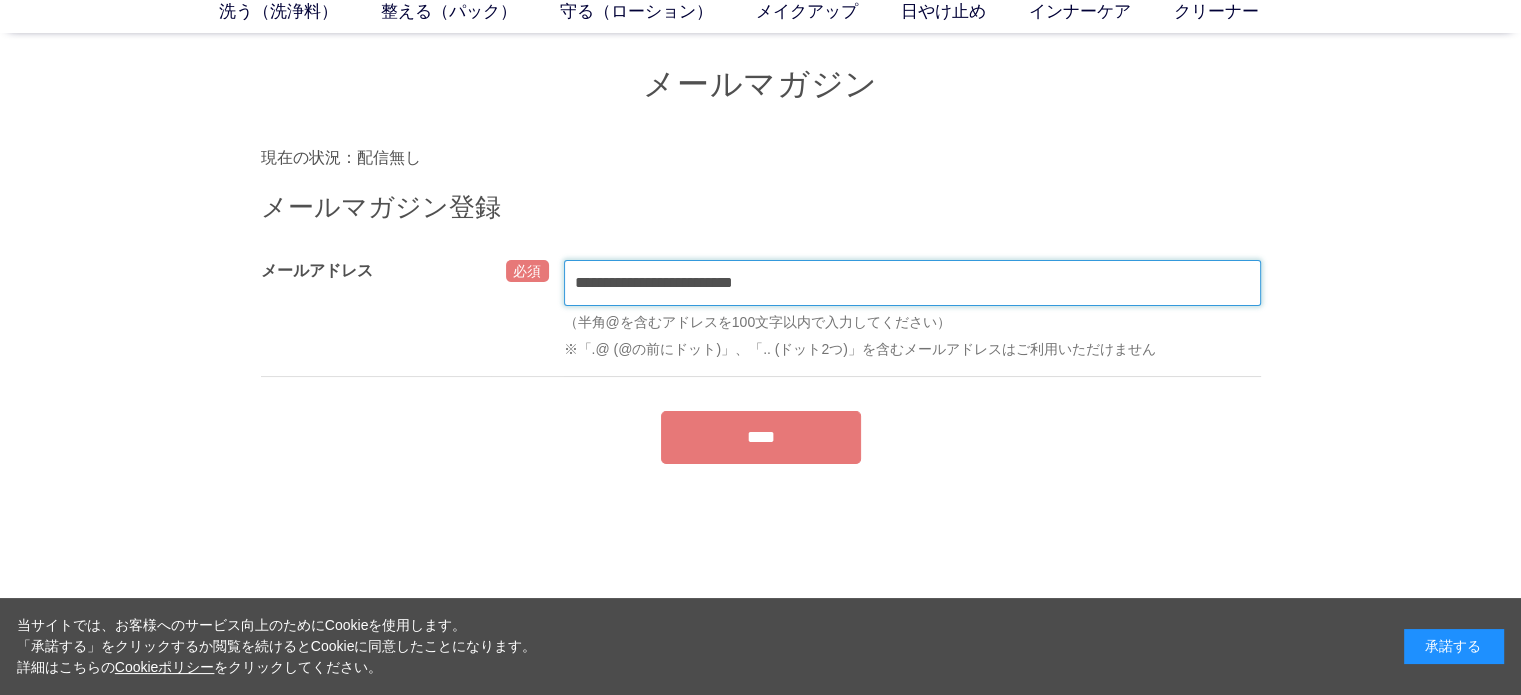 drag, startPoint x: 826, startPoint y: 287, endPoint x: 532, endPoint y: 275, distance: 294.24478 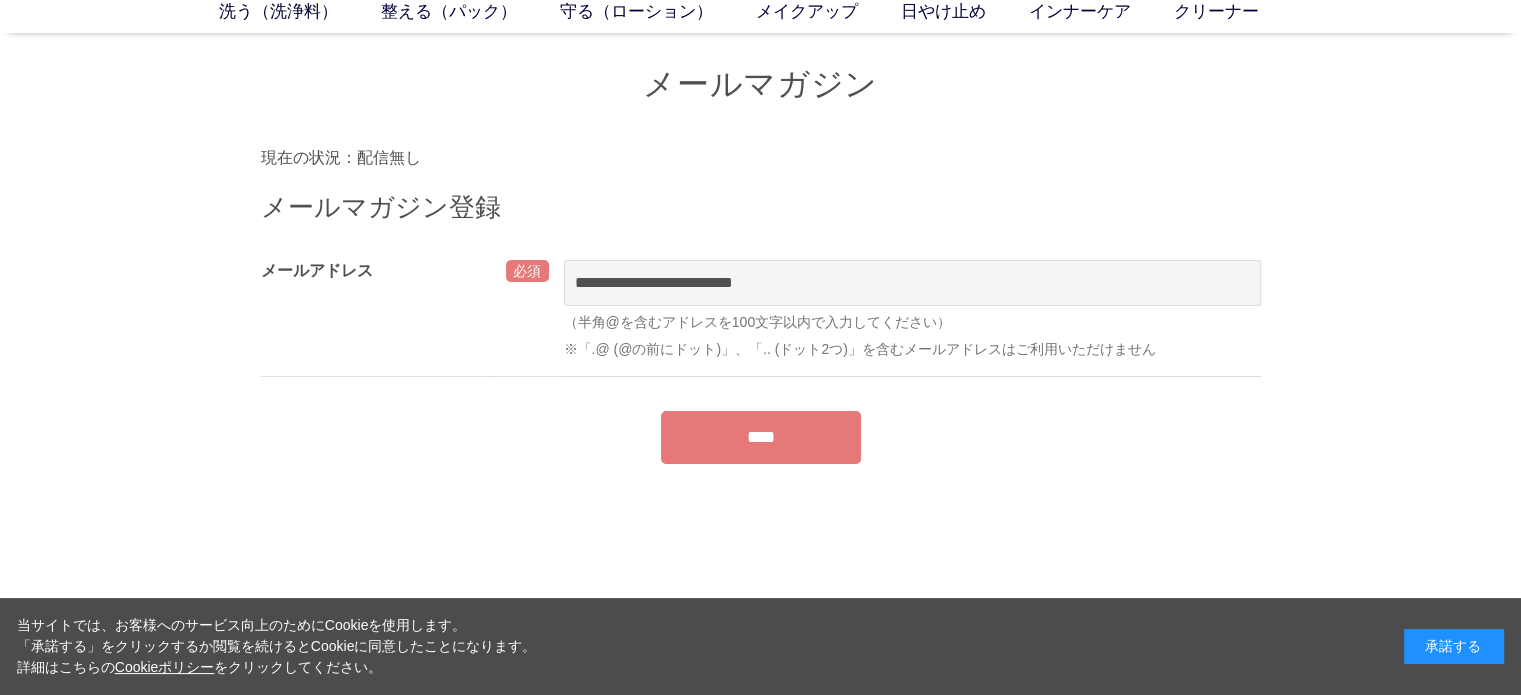 click on "****" at bounding box center [761, 437] 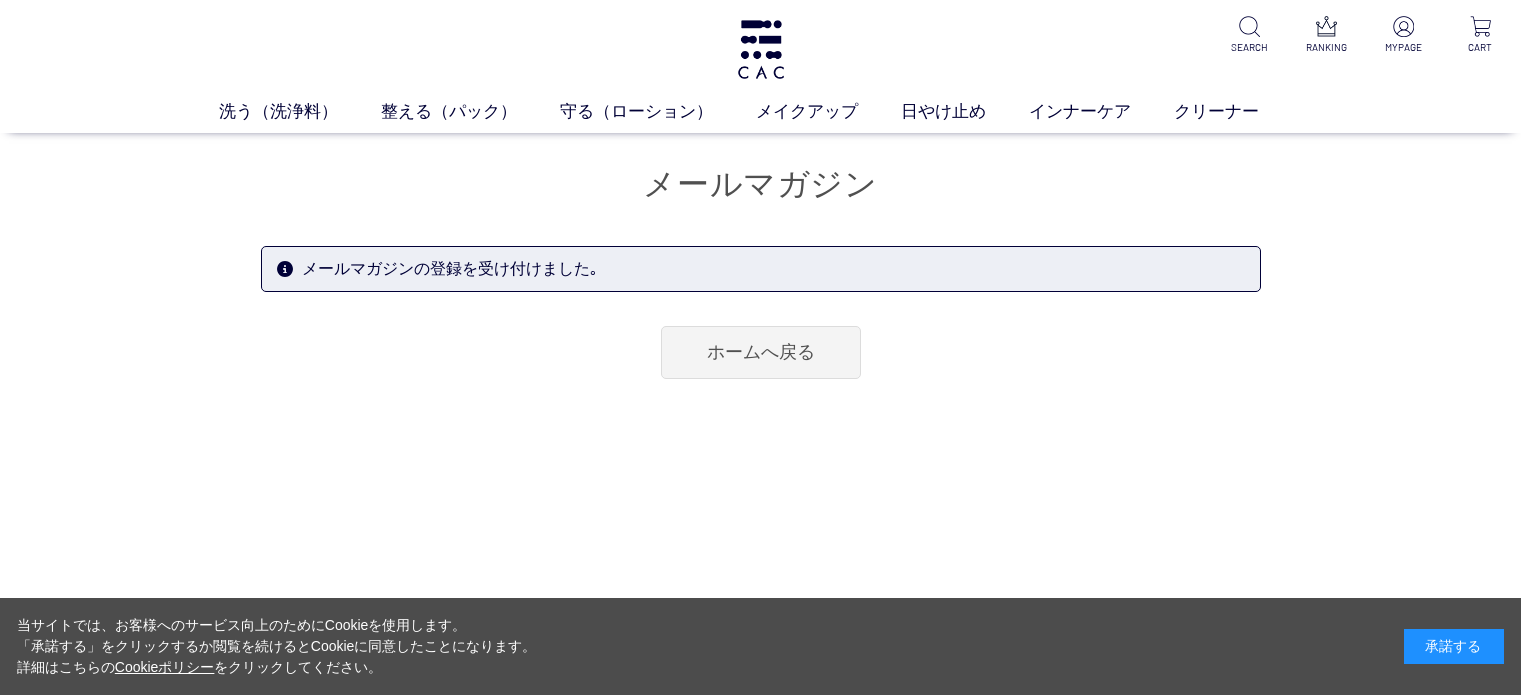 scroll, scrollTop: 0, scrollLeft: 0, axis: both 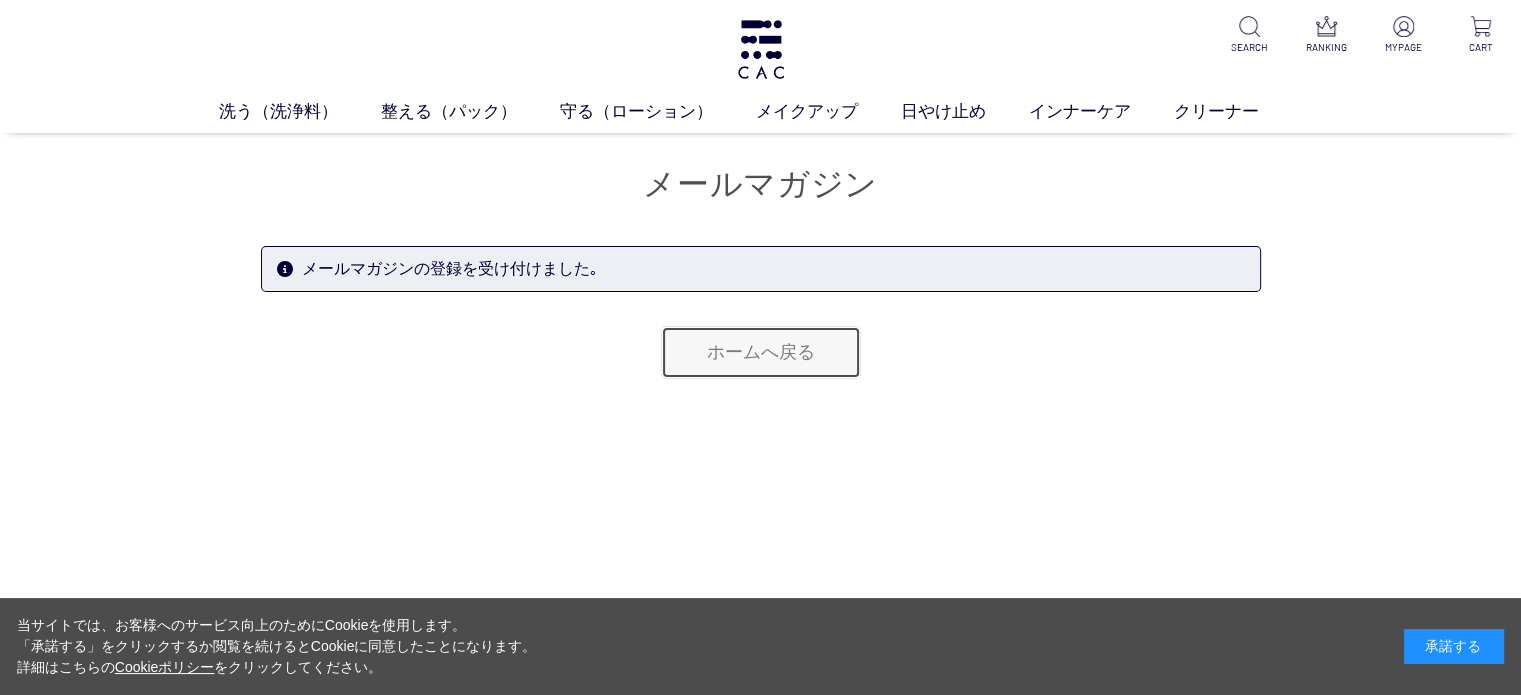 click on "ホームへ戻る" at bounding box center (761, 352) 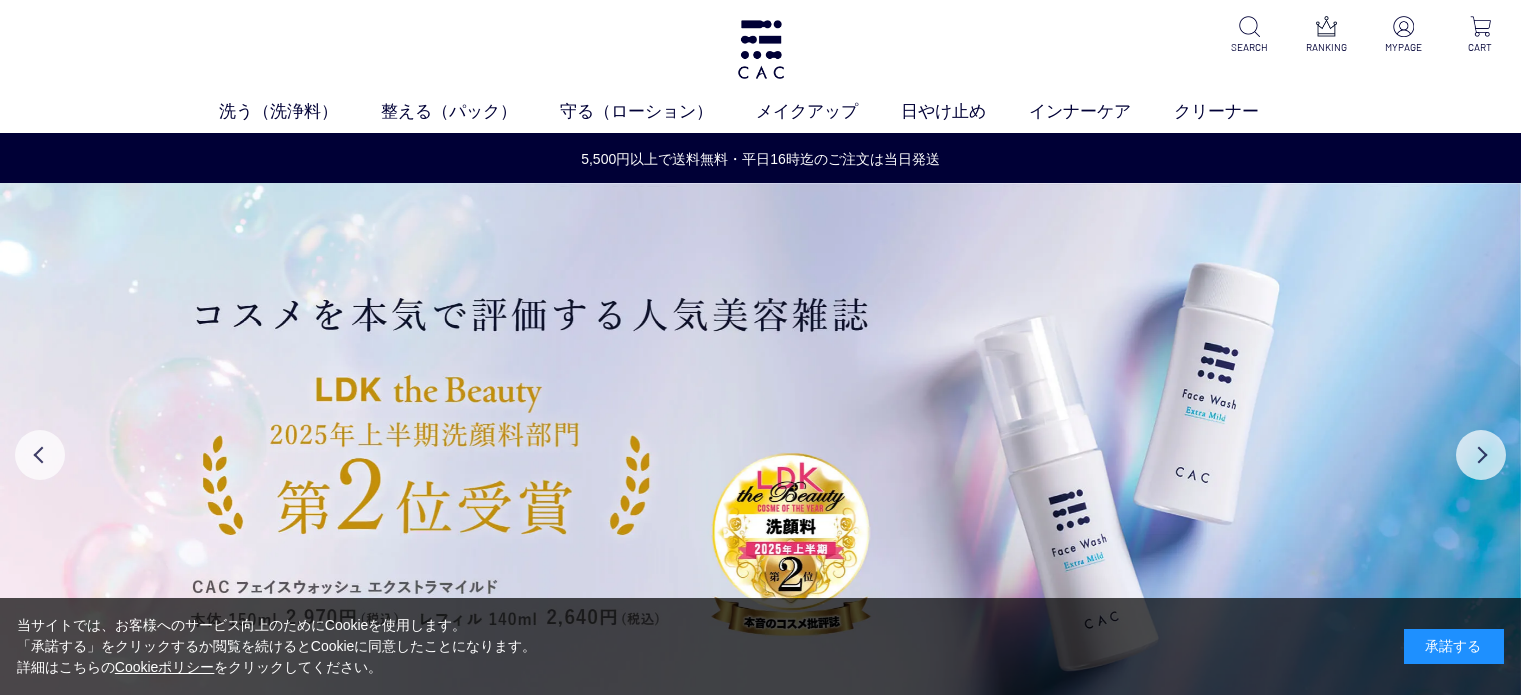 scroll, scrollTop: 0, scrollLeft: 0, axis: both 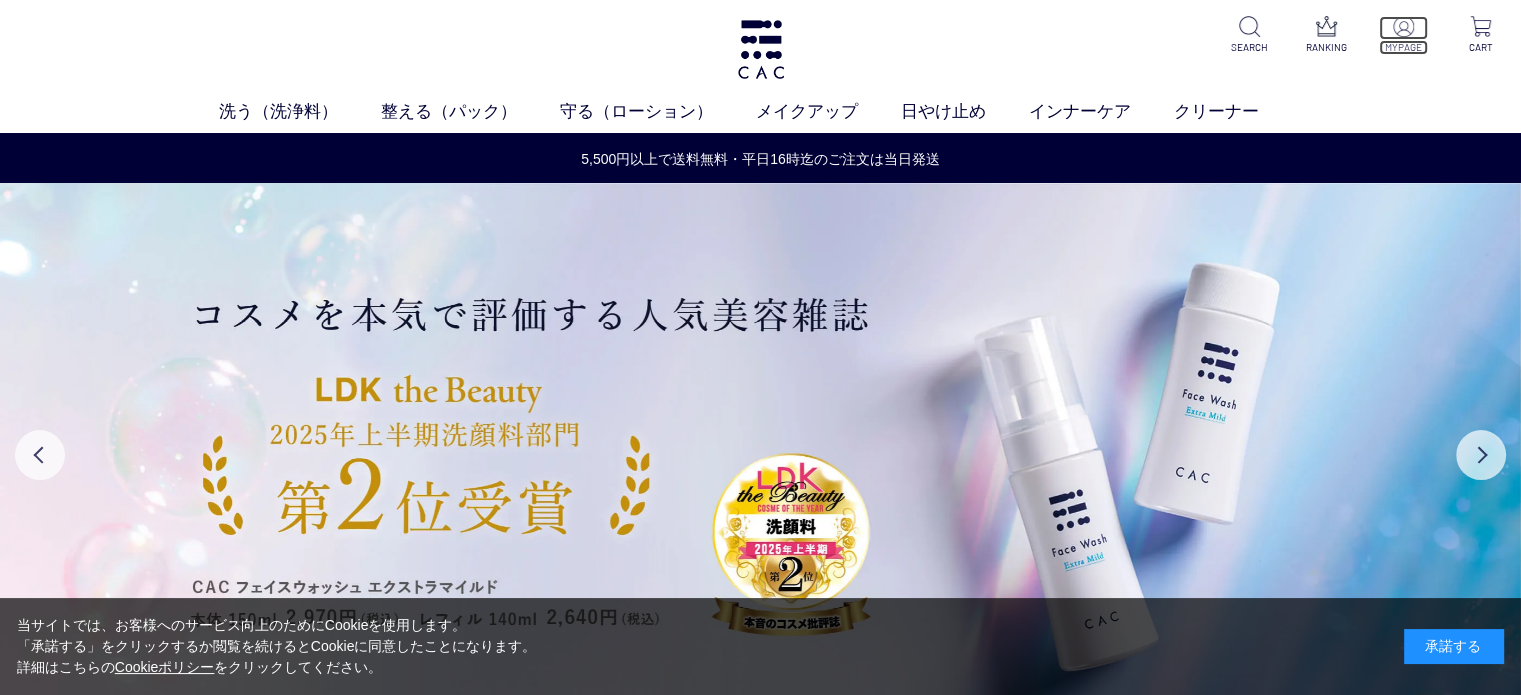 click at bounding box center [1403, 26] 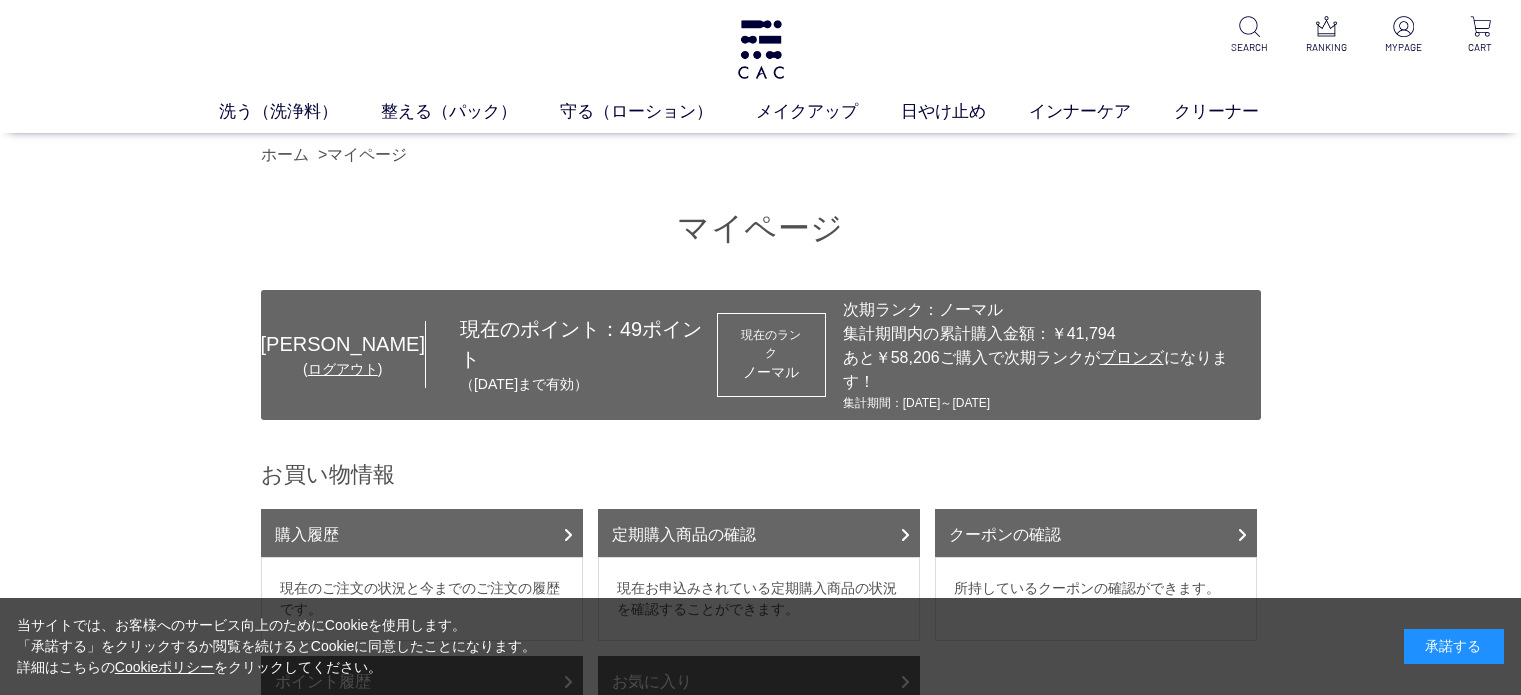 scroll, scrollTop: 0, scrollLeft: 0, axis: both 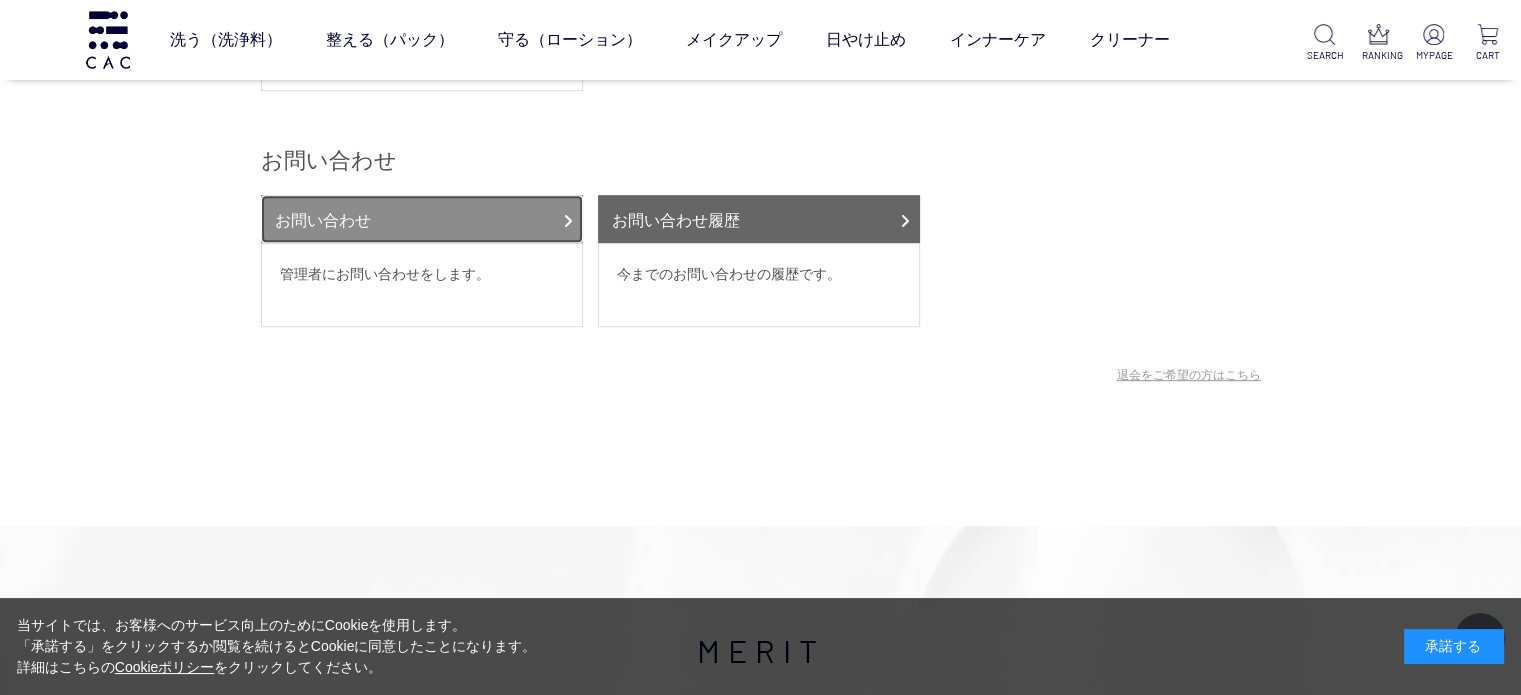 click on "お問い合わせ" at bounding box center (422, 219) 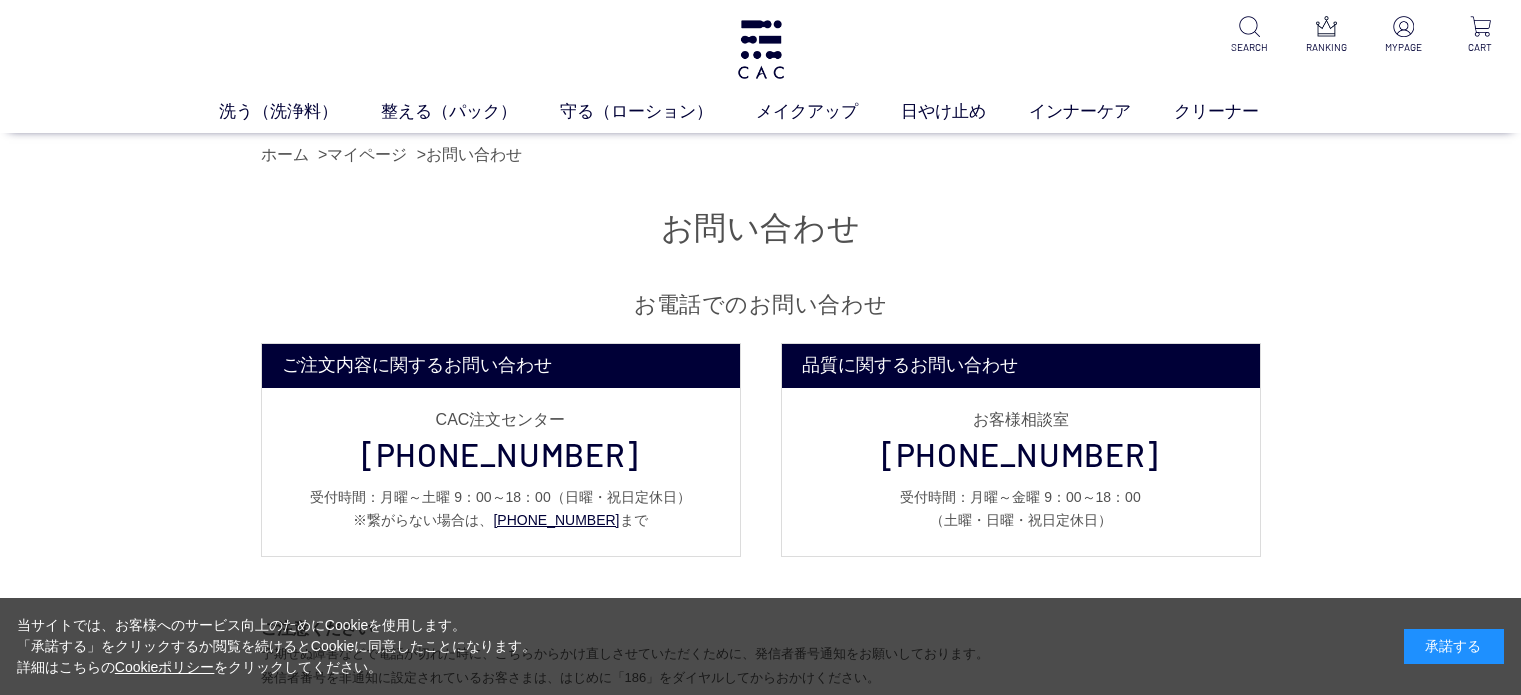 scroll, scrollTop: 0, scrollLeft: 0, axis: both 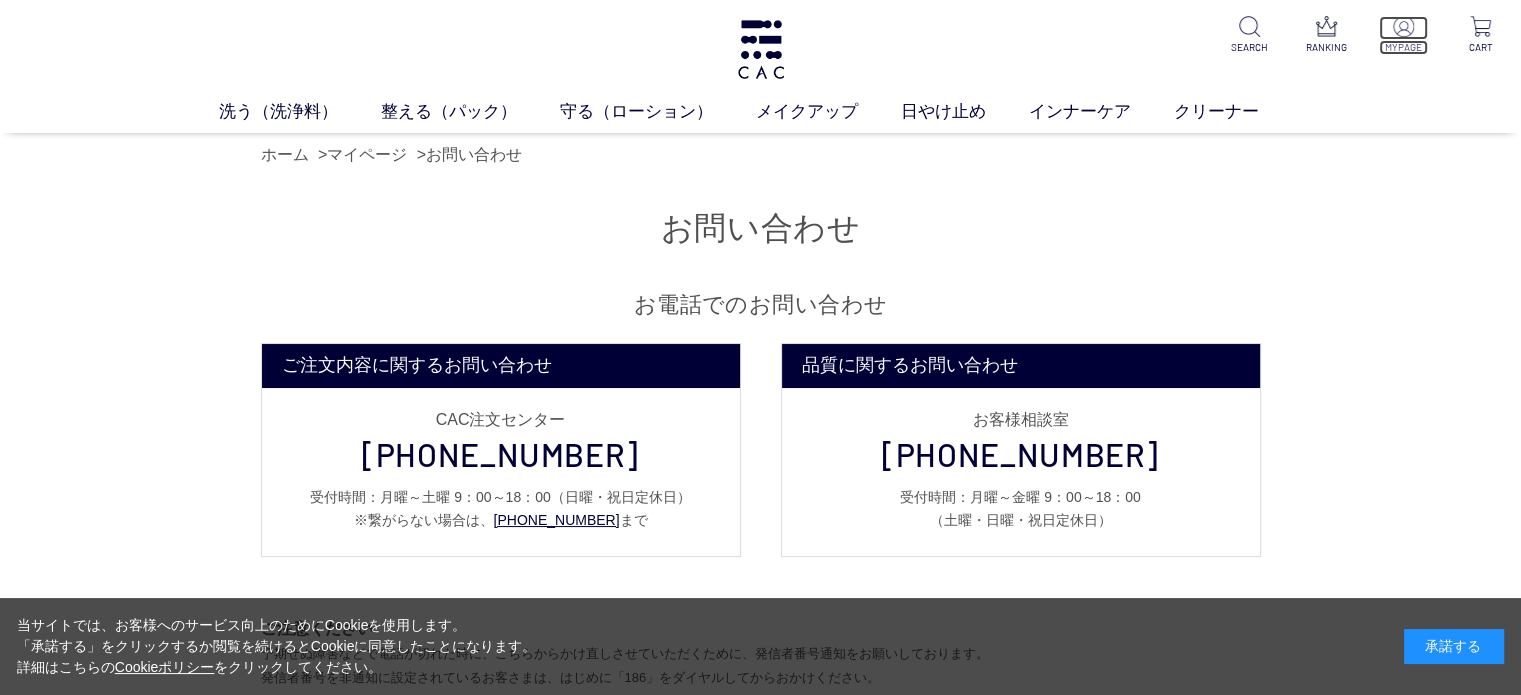 click at bounding box center [1403, 26] 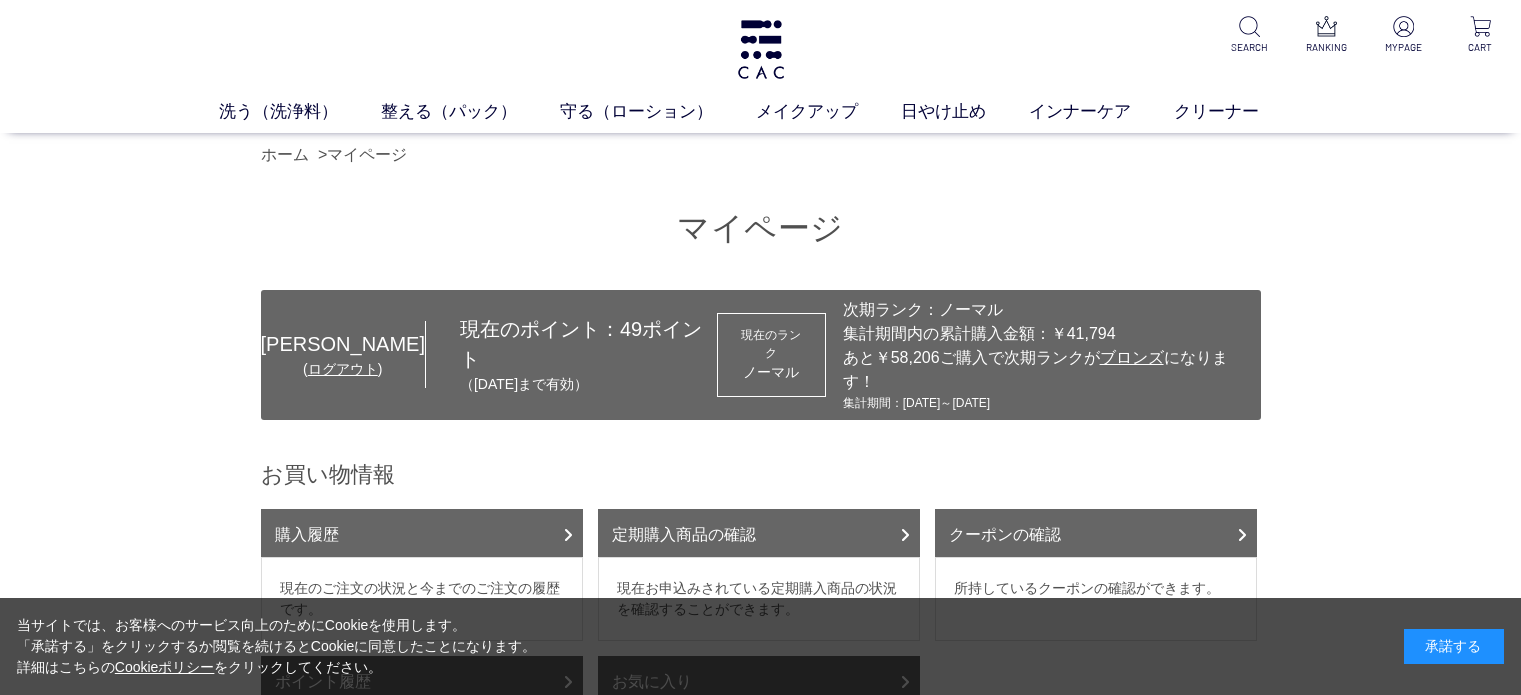 scroll, scrollTop: 0, scrollLeft: 0, axis: both 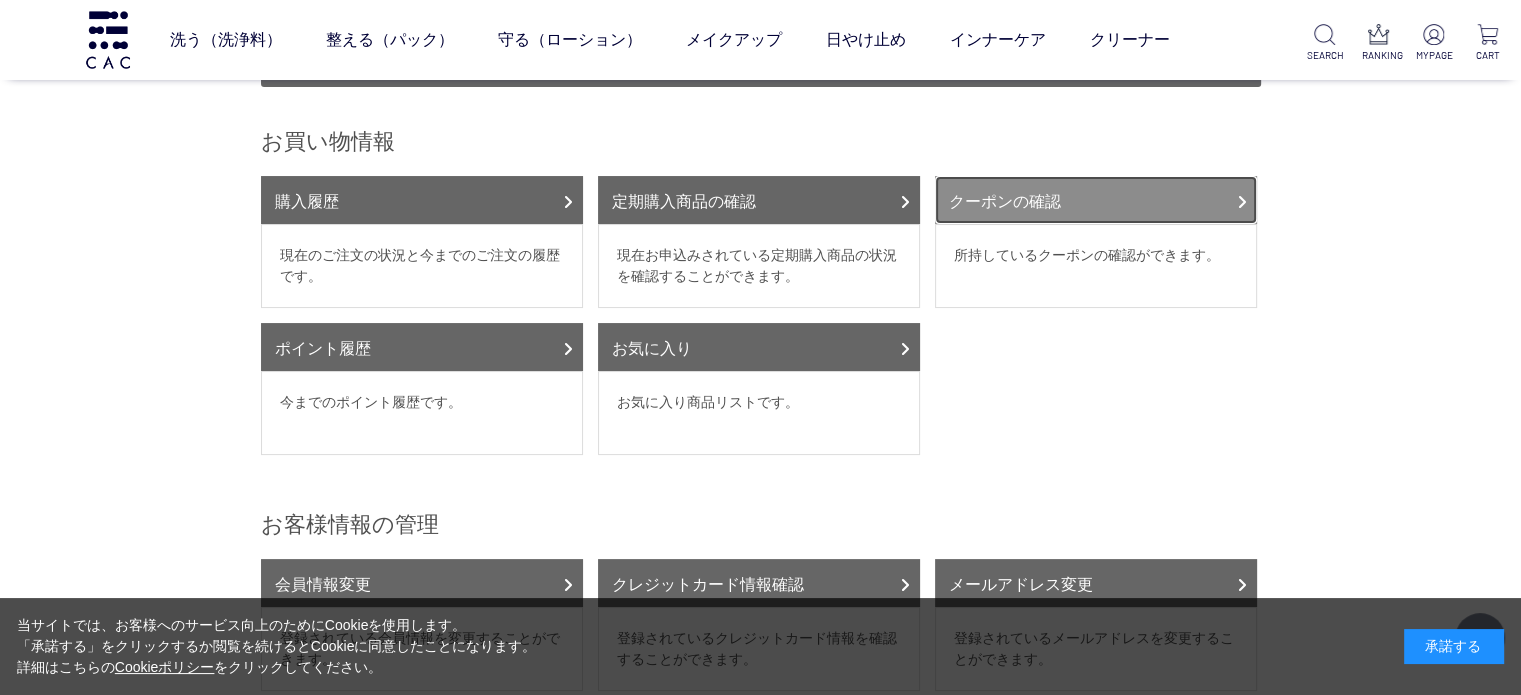 click on "クーポンの確認" at bounding box center [1096, 200] 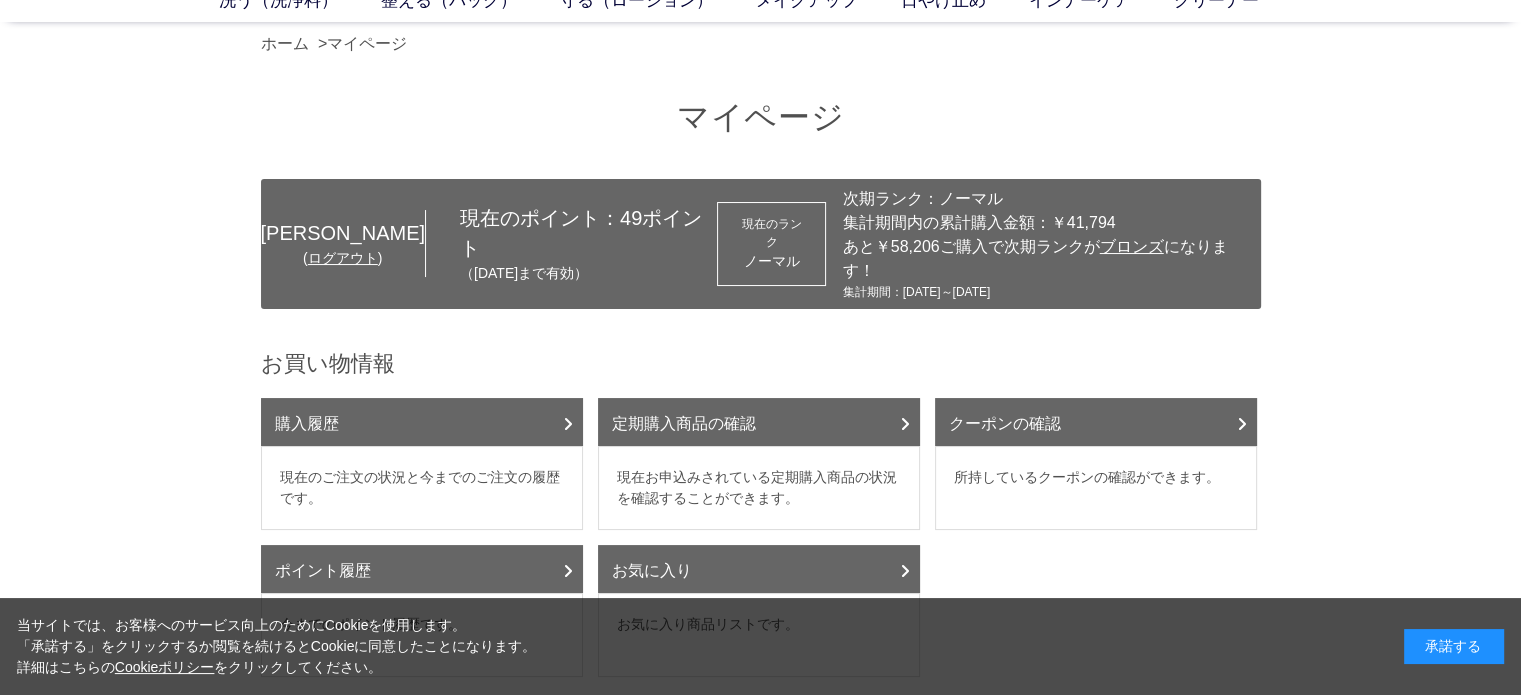 scroll, scrollTop: 0, scrollLeft: 0, axis: both 